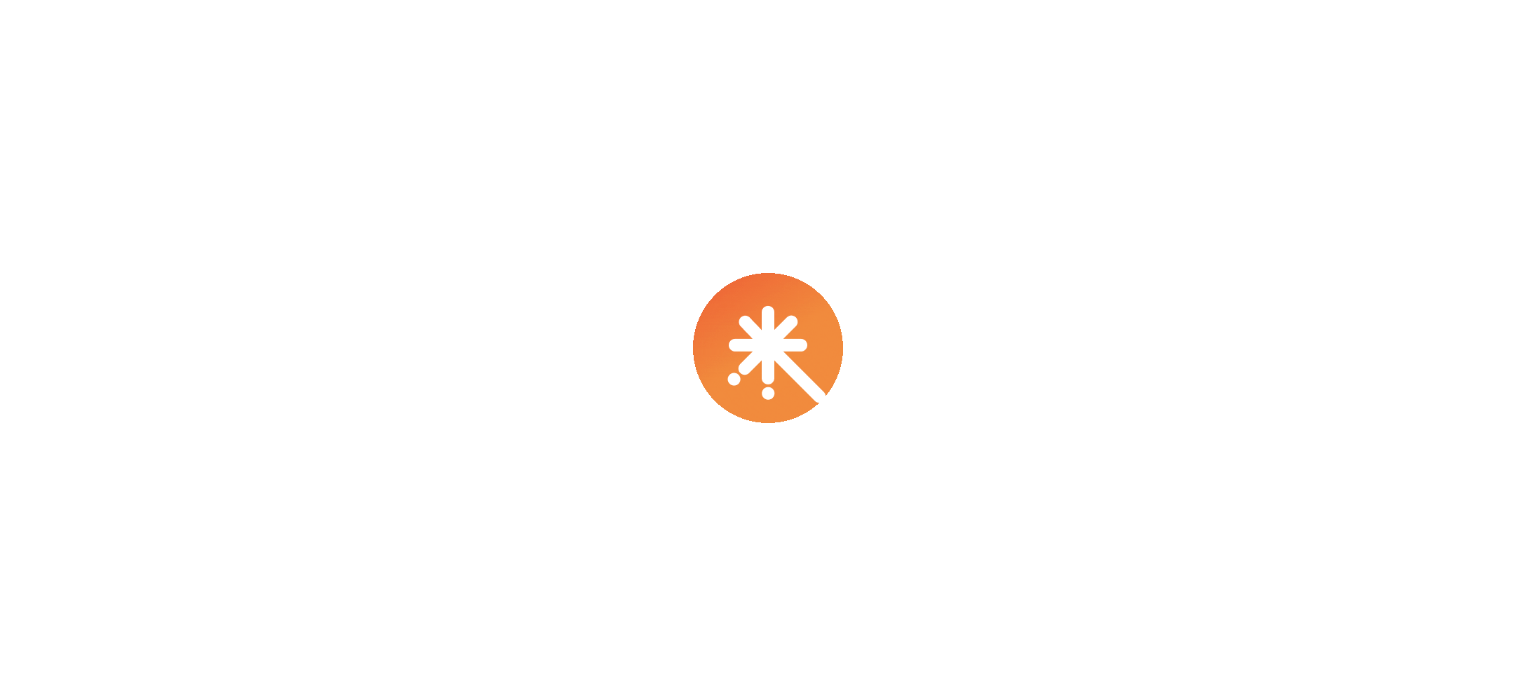 scroll, scrollTop: 0, scrollLeft: 0, axis: both 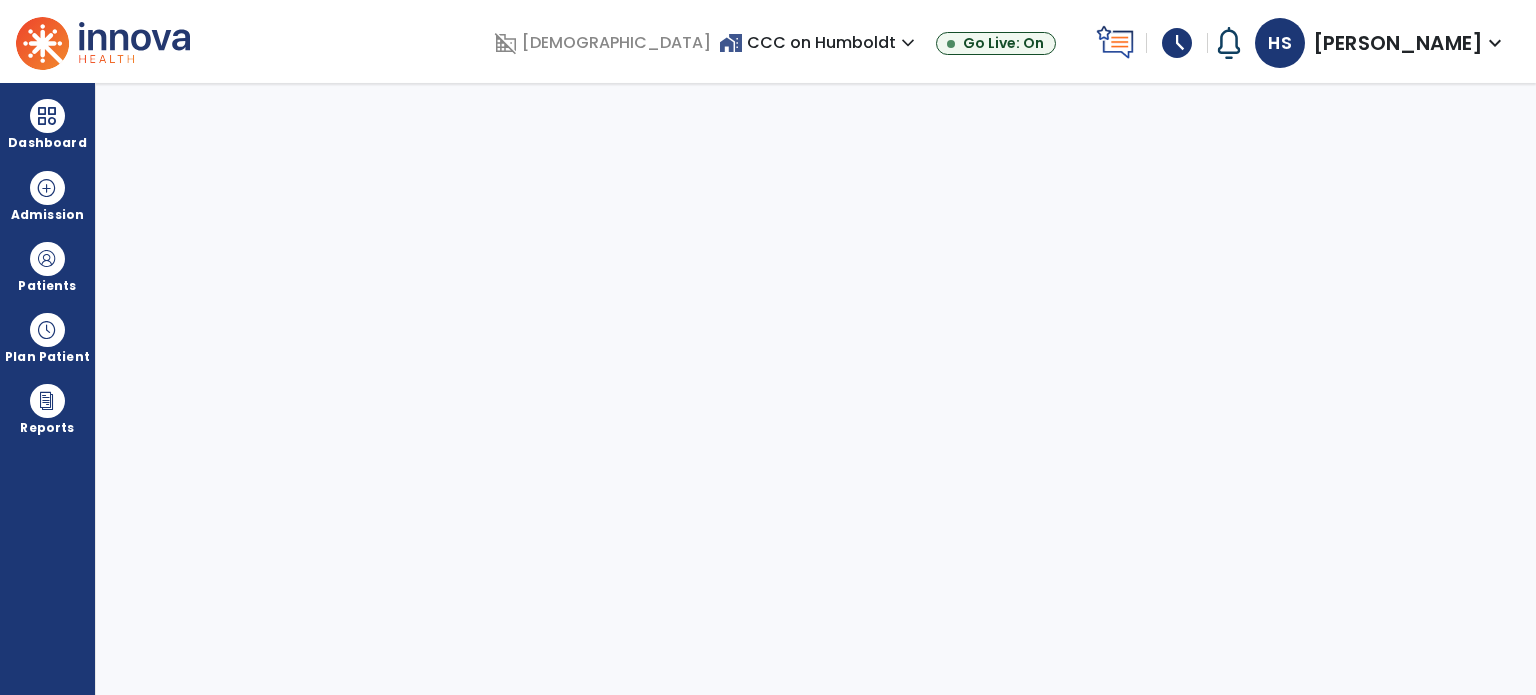 select on "****" 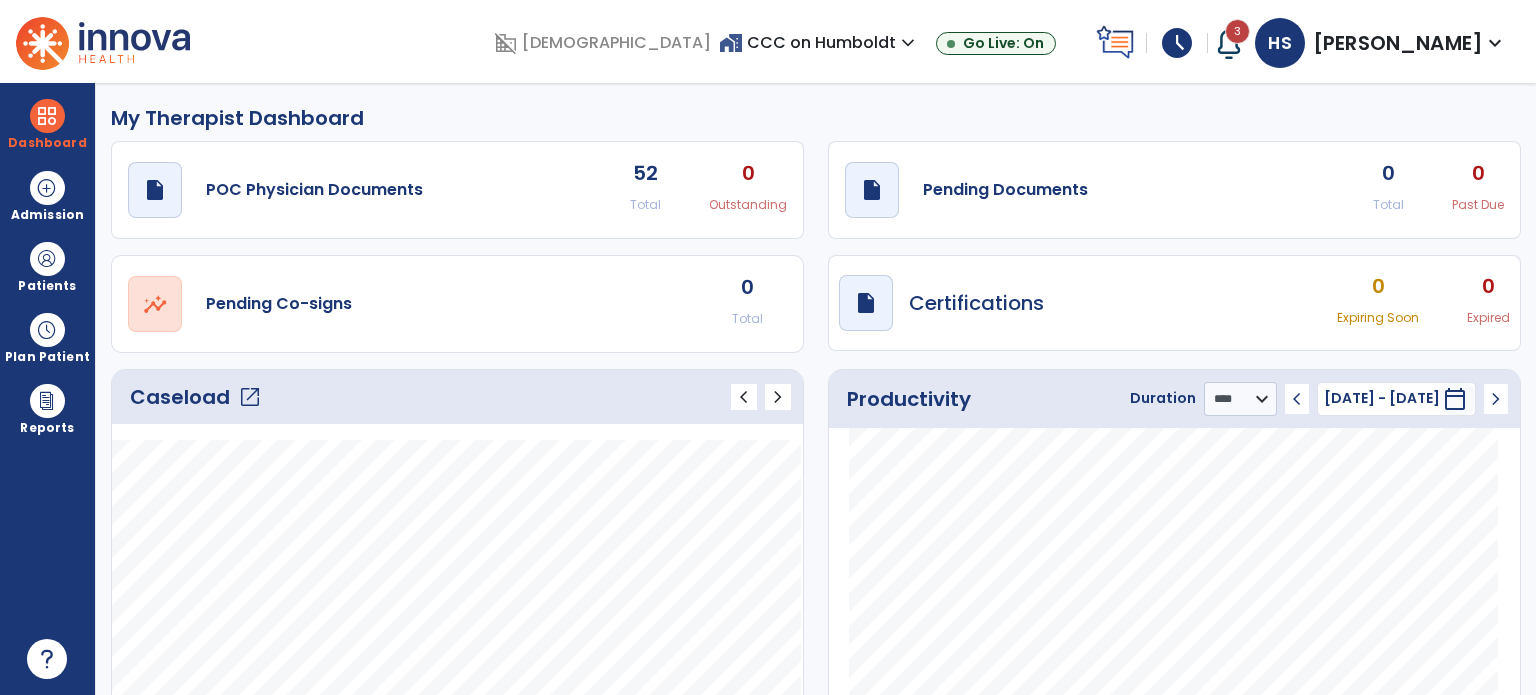 click on "expand_more" at bounding box center (908, 43) 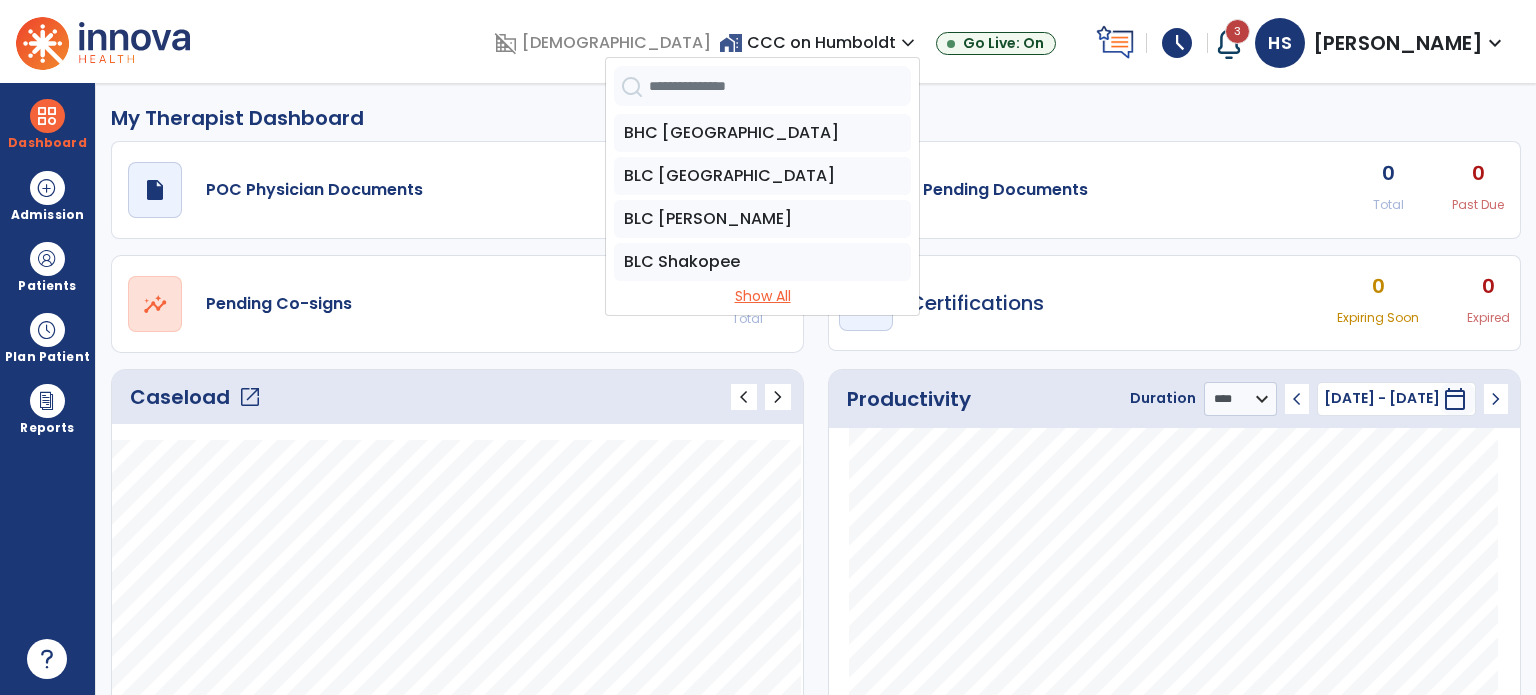 click on "Show All" at bounding box center (762, 296) 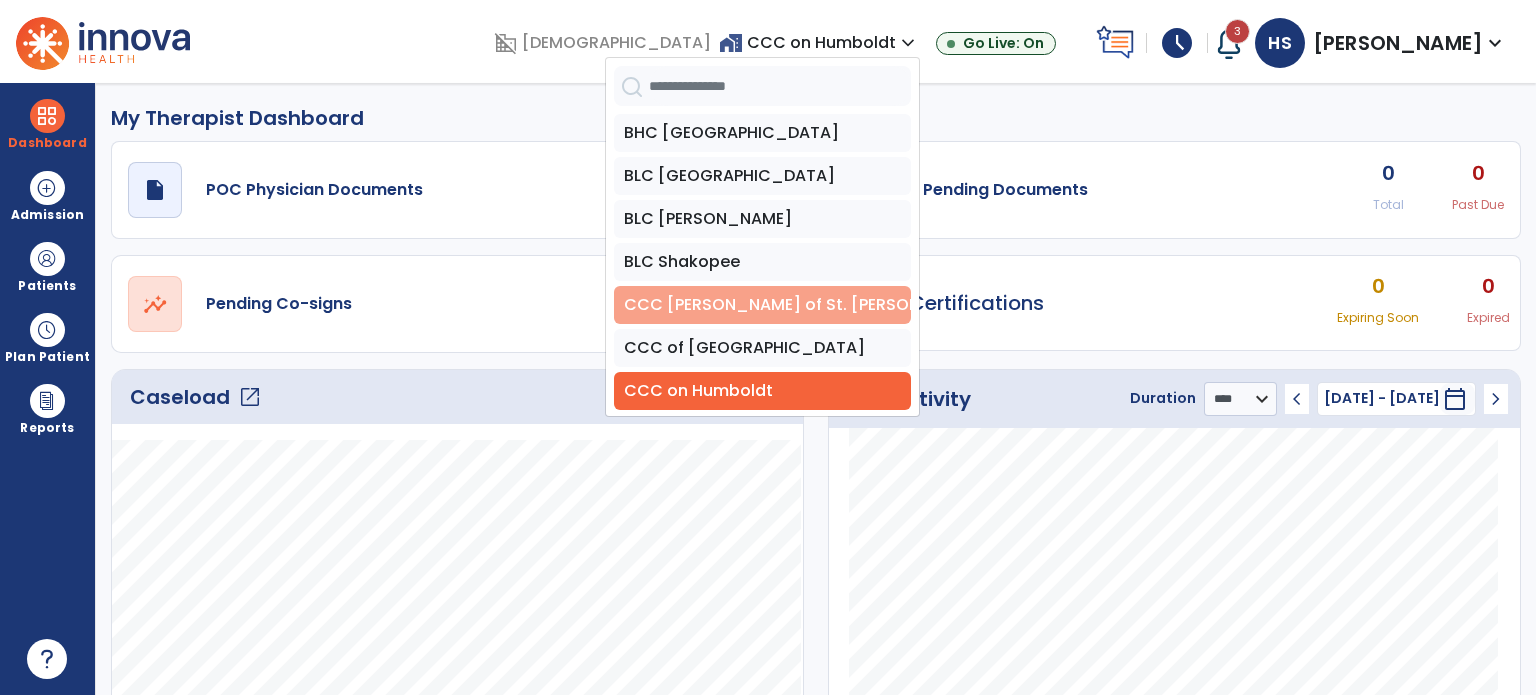 click on "CCC [PERSON_NAME] of St. [PERSON_NAME]" at bounding box center (762, 305) 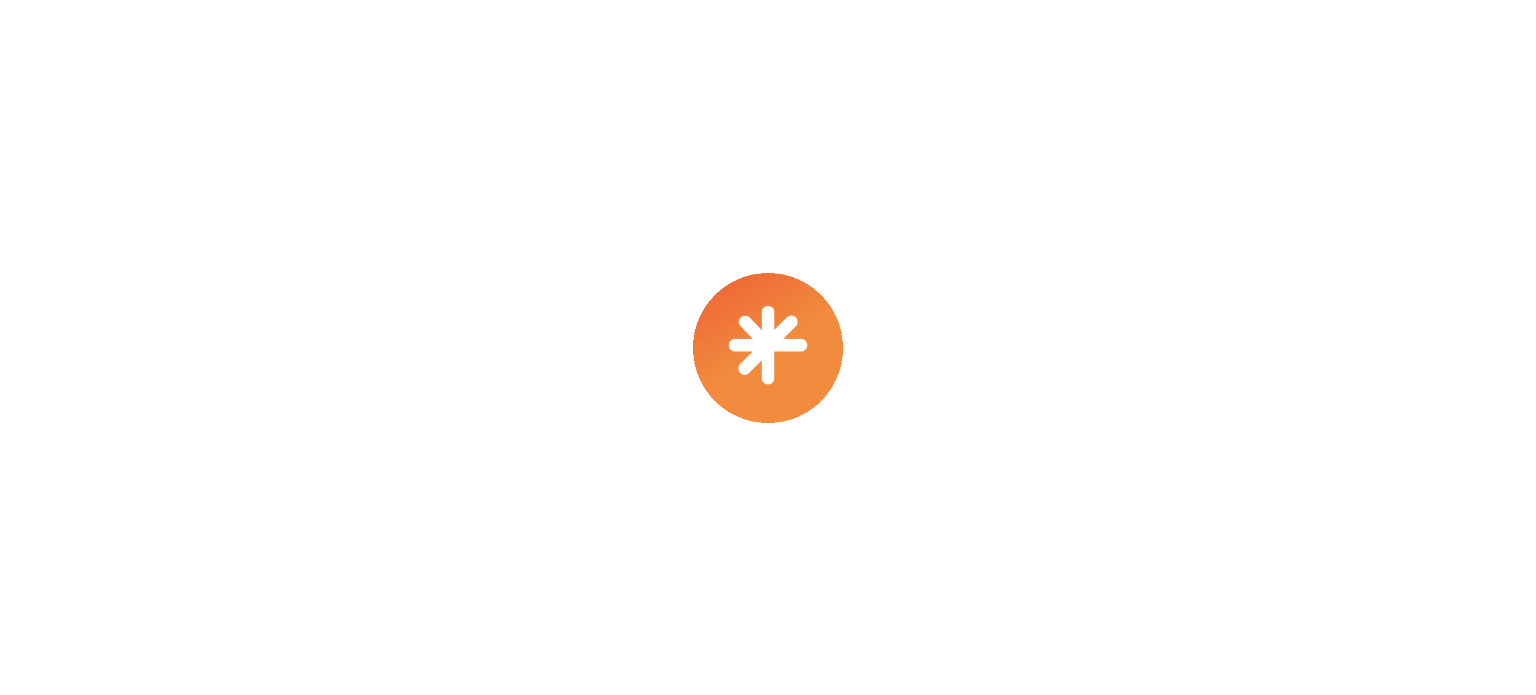scroll, scrollTop: 0, scrollLeft: 0, axis: both 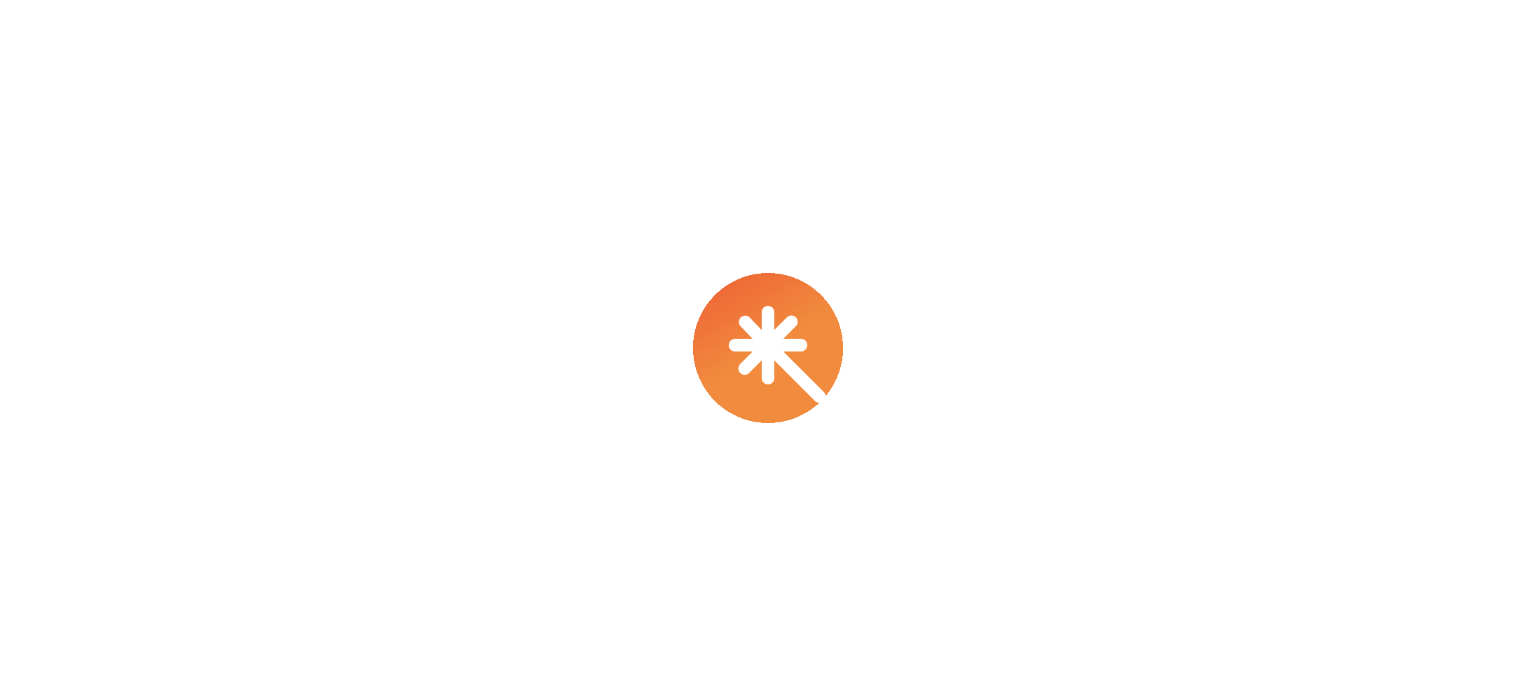 select on "****" 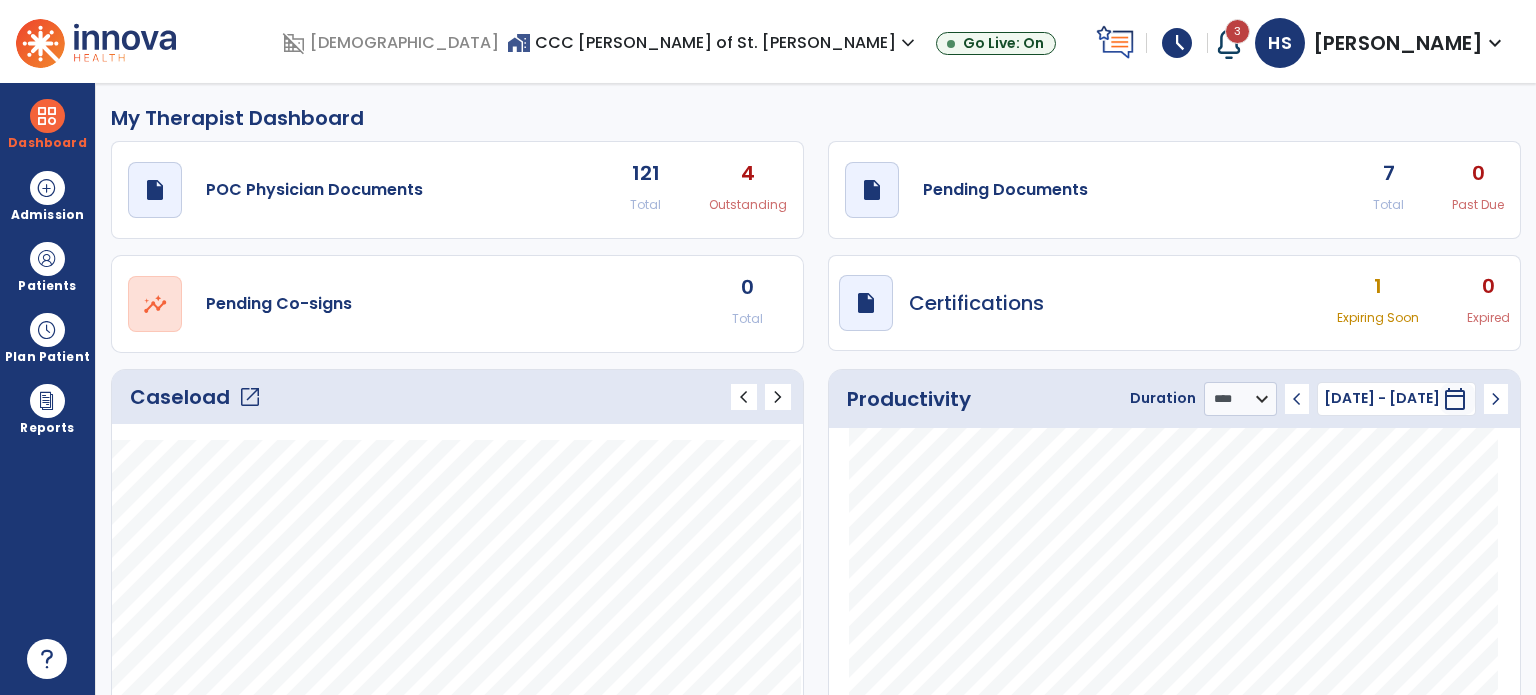 click on "7" 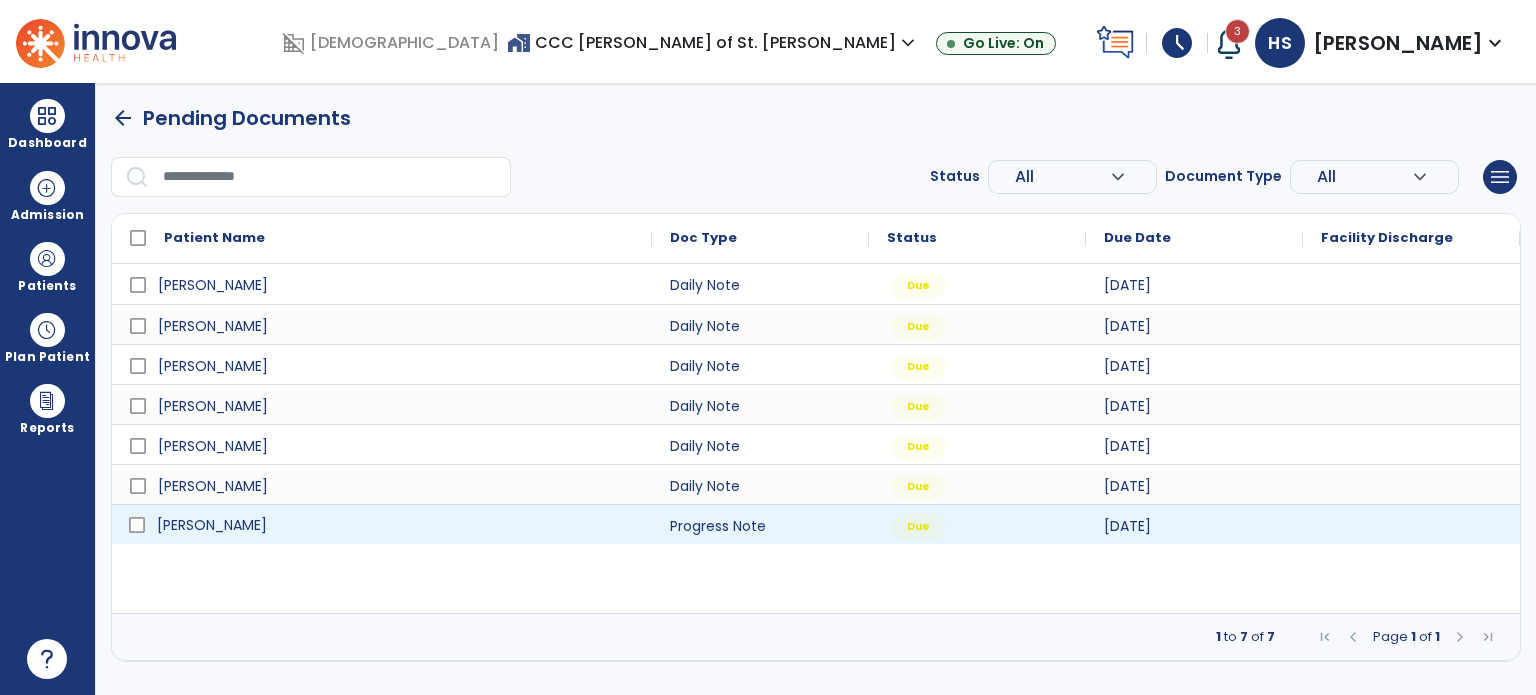 click on "[PERSON_NAME]" at bounding box center [212, 525] 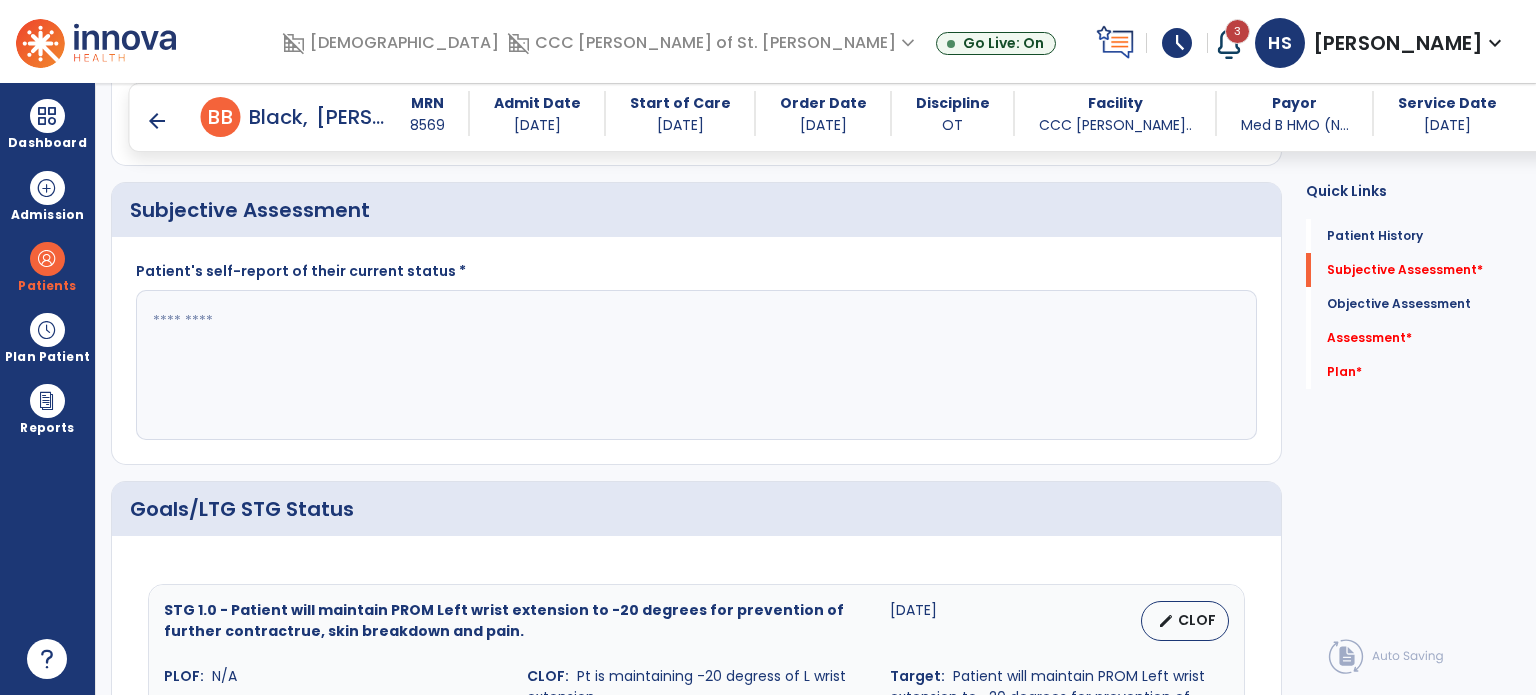 scroll, scrollTop: 2152, scrollLeft: 0, axis: vertical 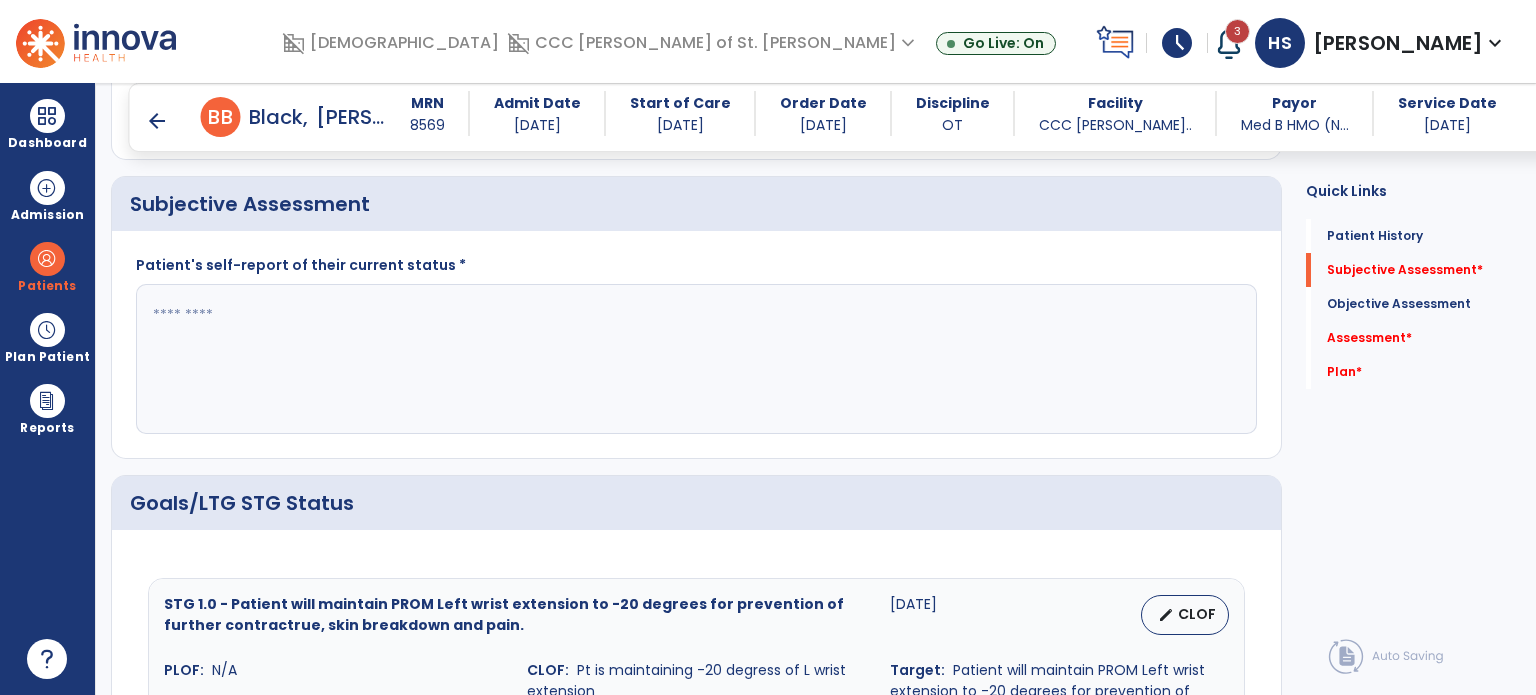 click 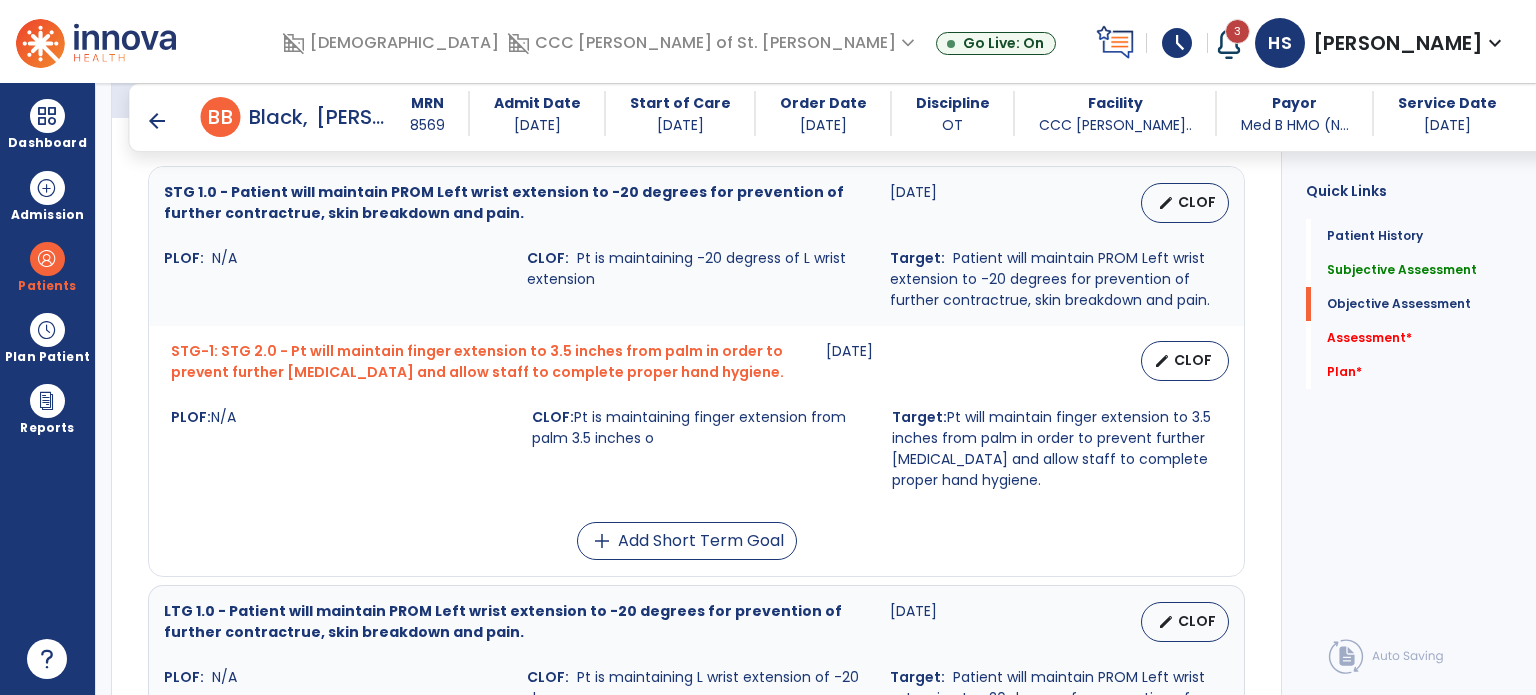 type on "**********" 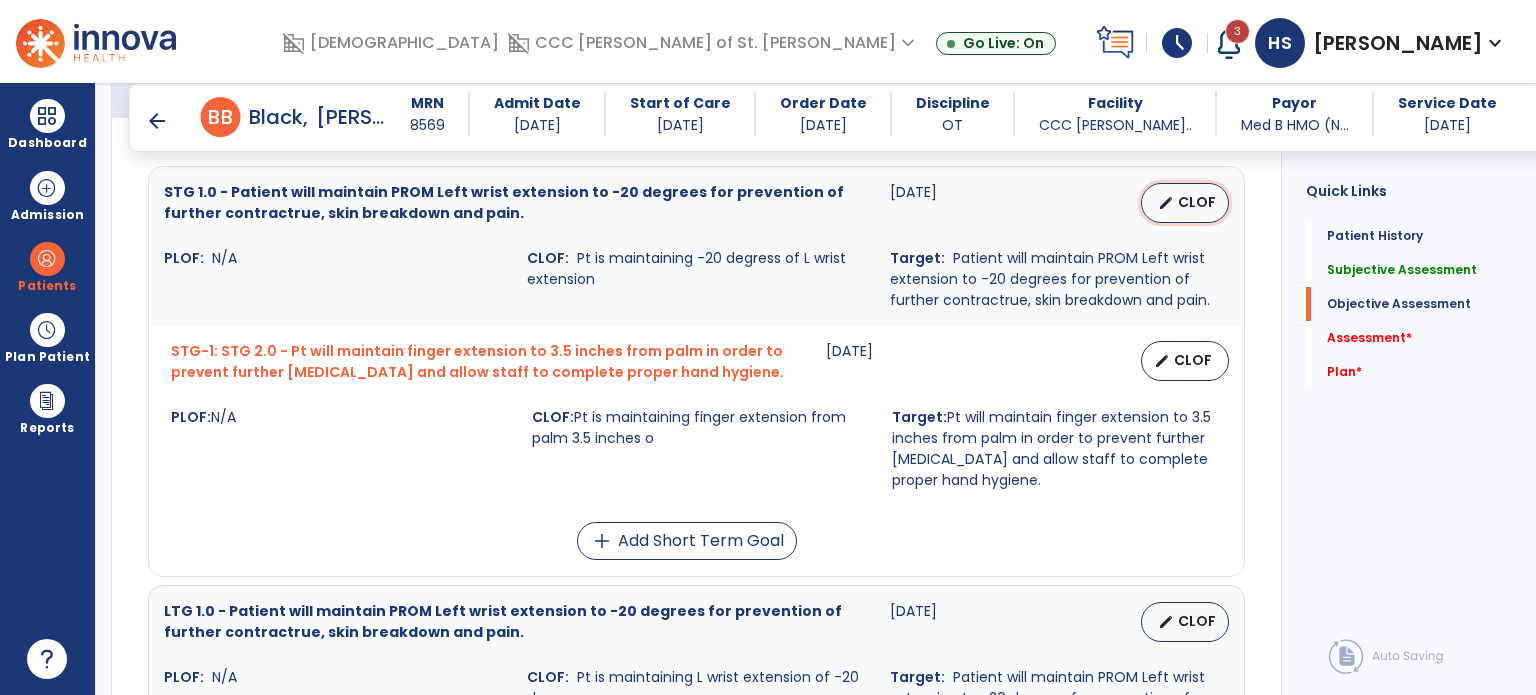 click on "CLOF" at bounding box center (1197, 202) 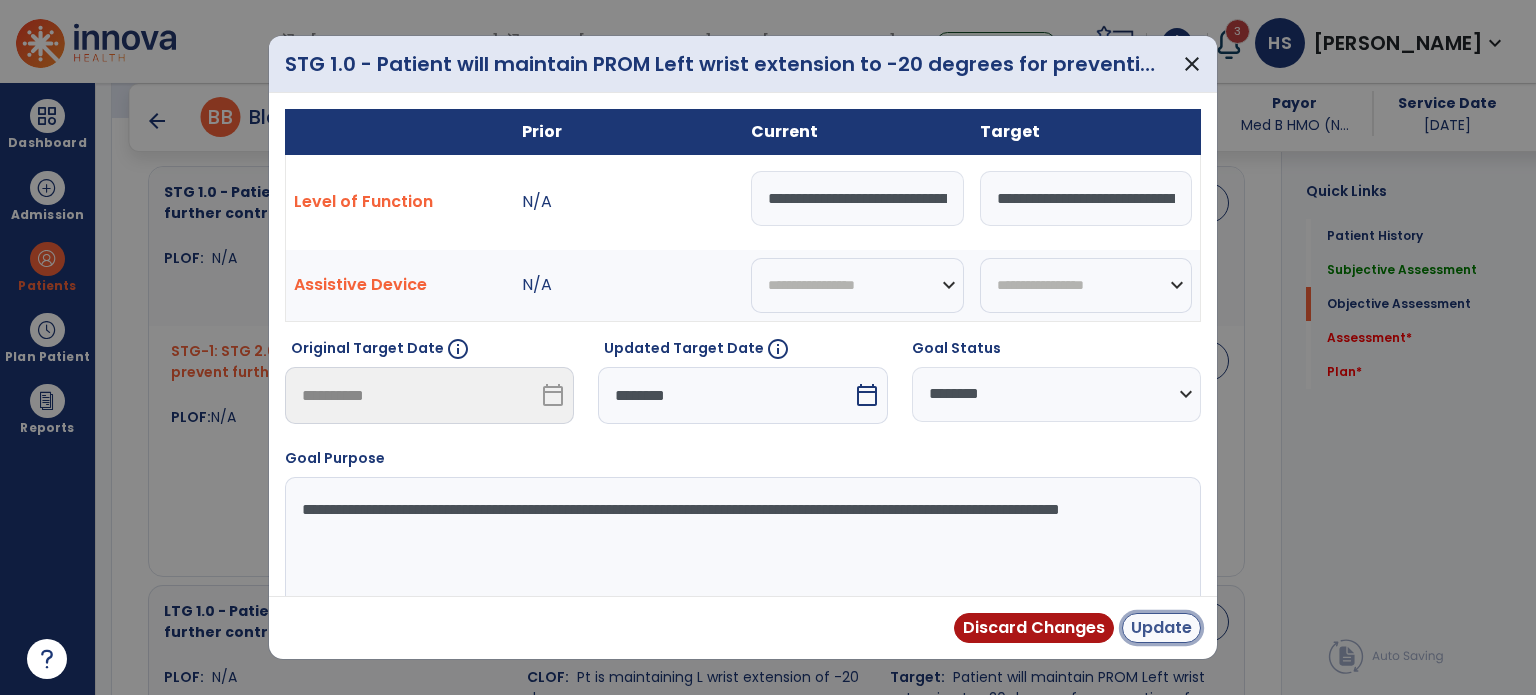 click on "Update" at bounding box center (1161, 628) 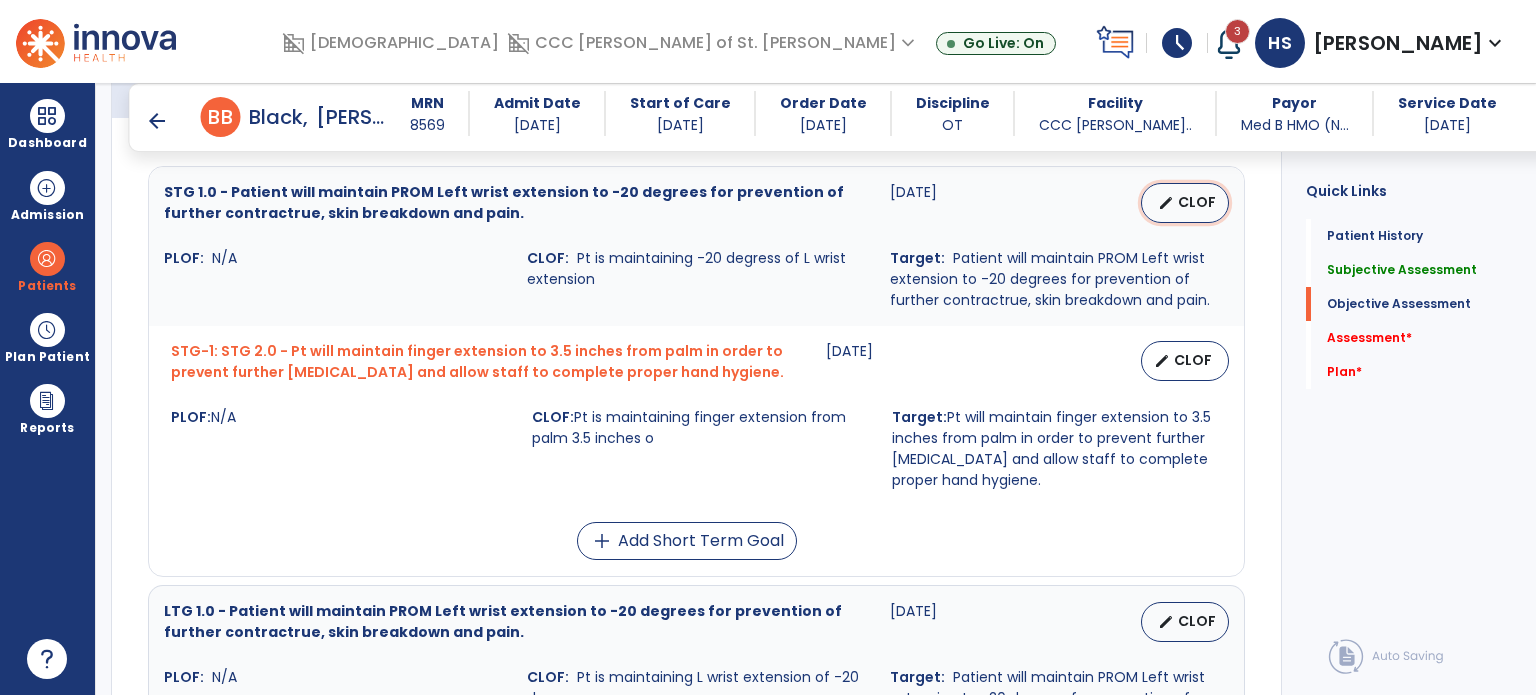 click on "CLOF" at bounding box center [1197, 202] 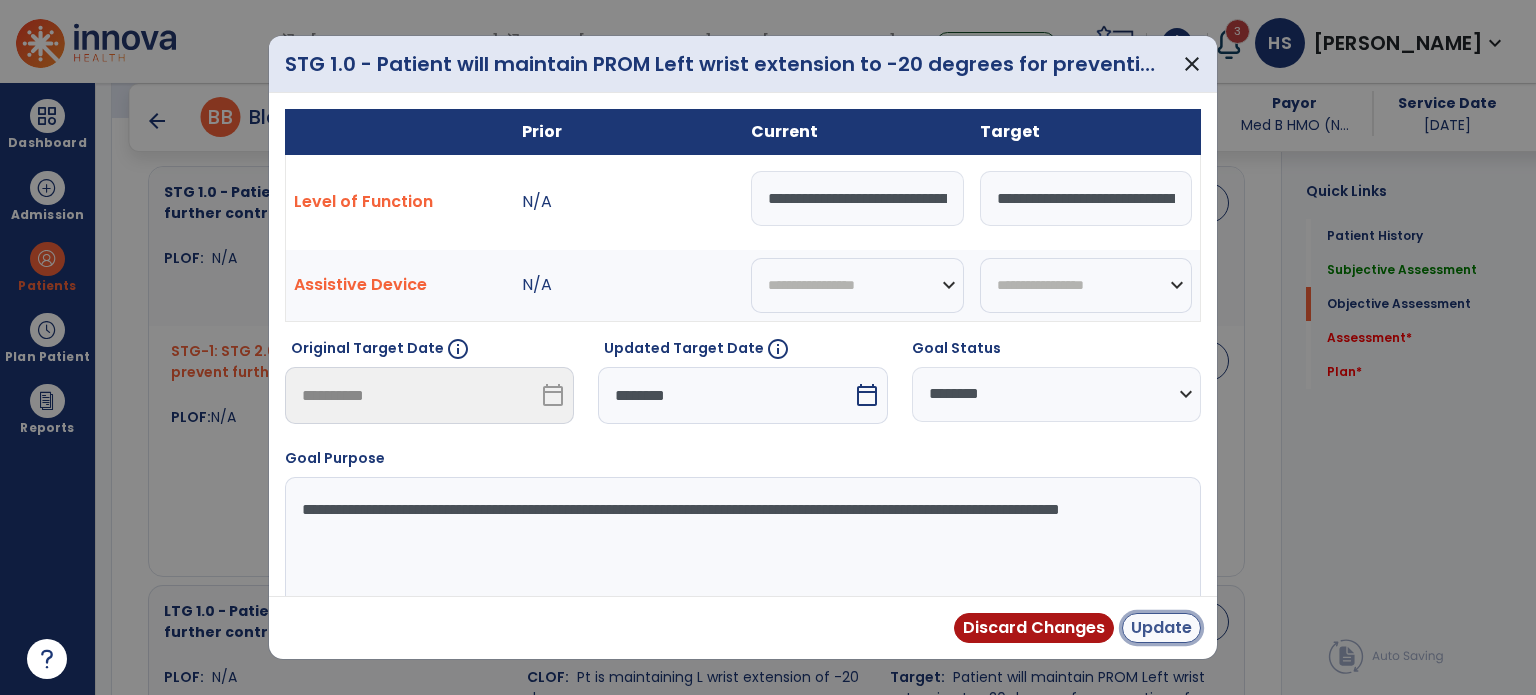 click on "Update" at bounding box center (1161, 628) 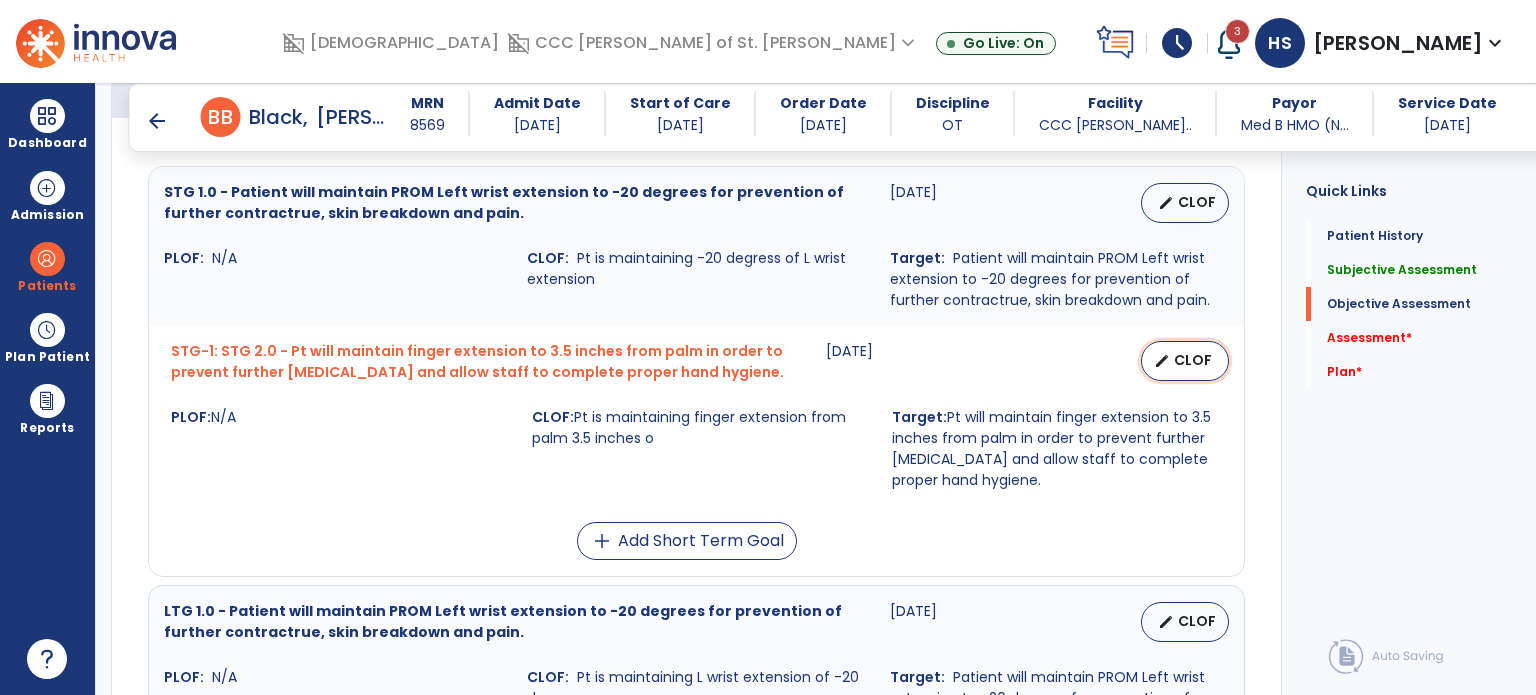 click on "CLOF" at bounding box center [1193, 360] 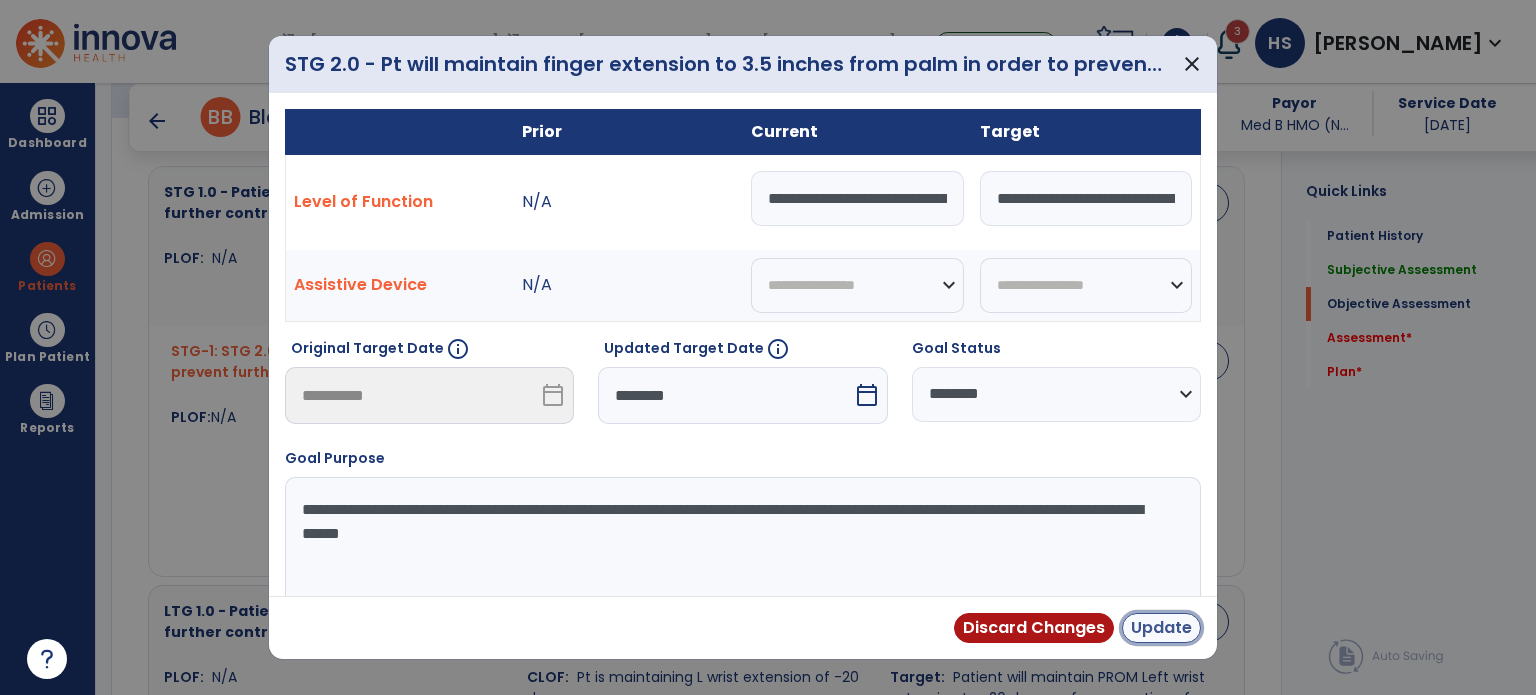 click on "Update" at bounding box center (1161, 628) 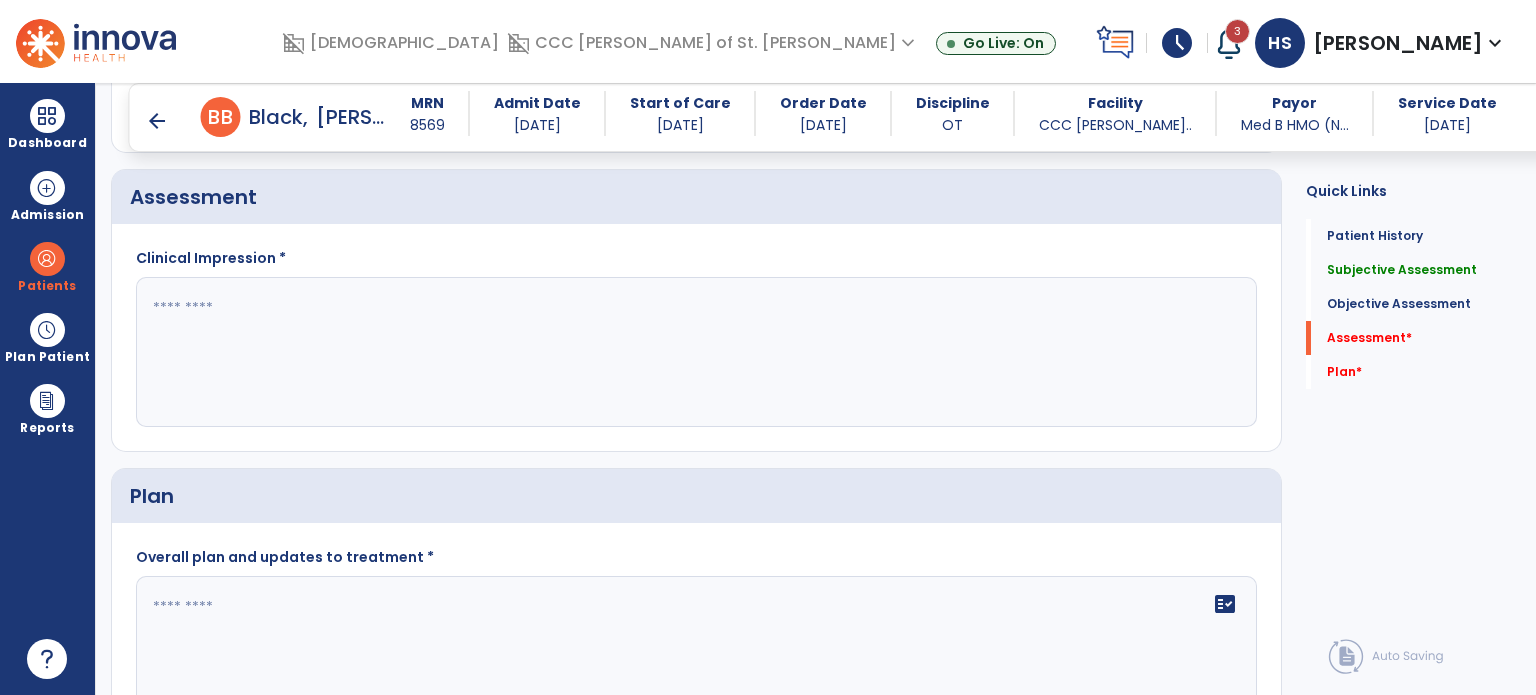 scroll, scrollTop: 3320, scrollLeft: 0, axis: vertical 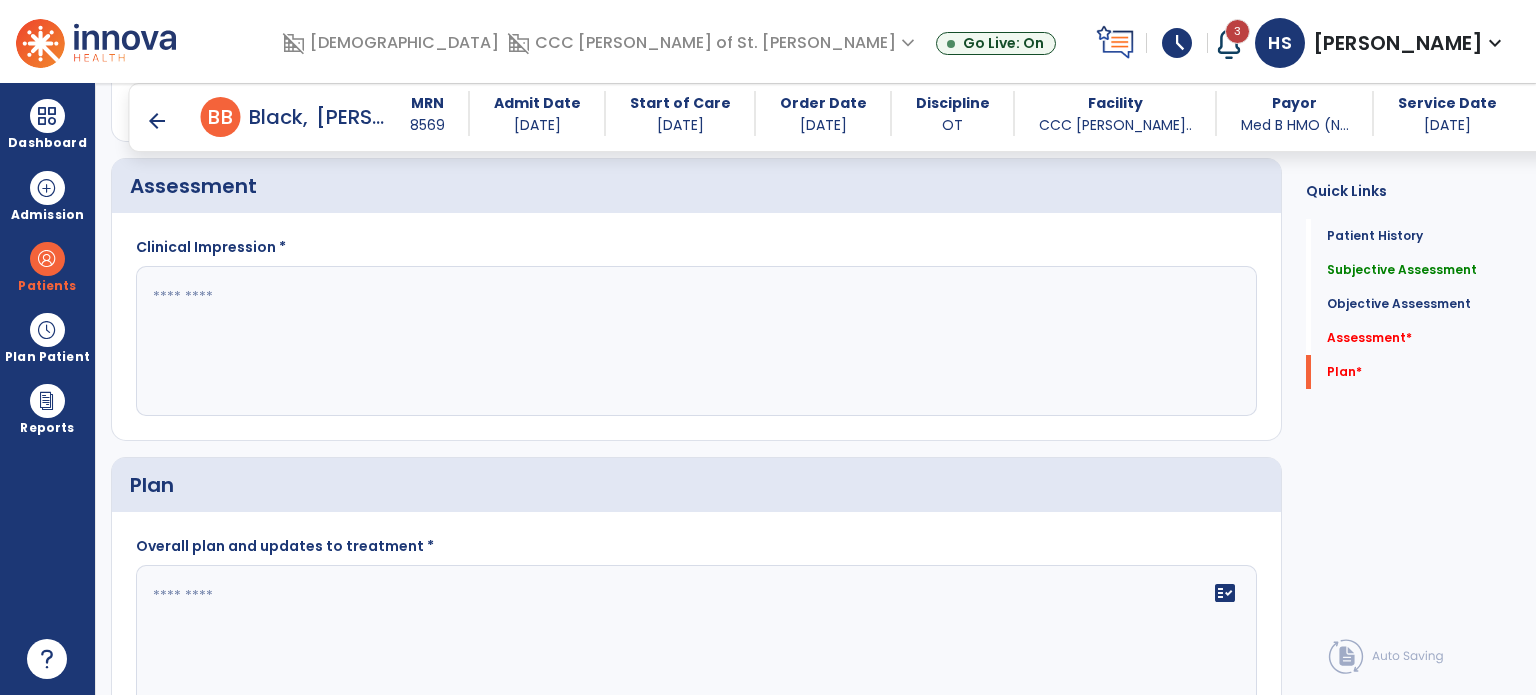 click 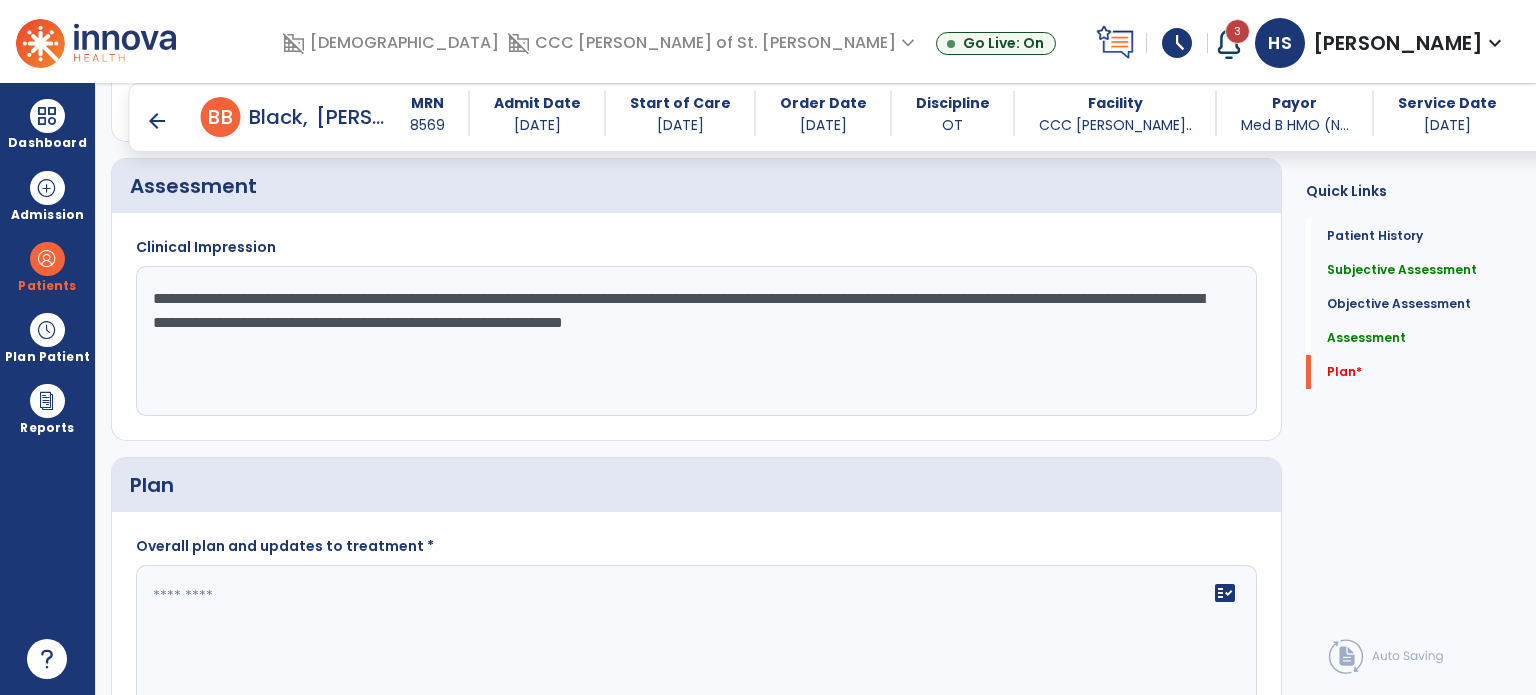 type on "**********" 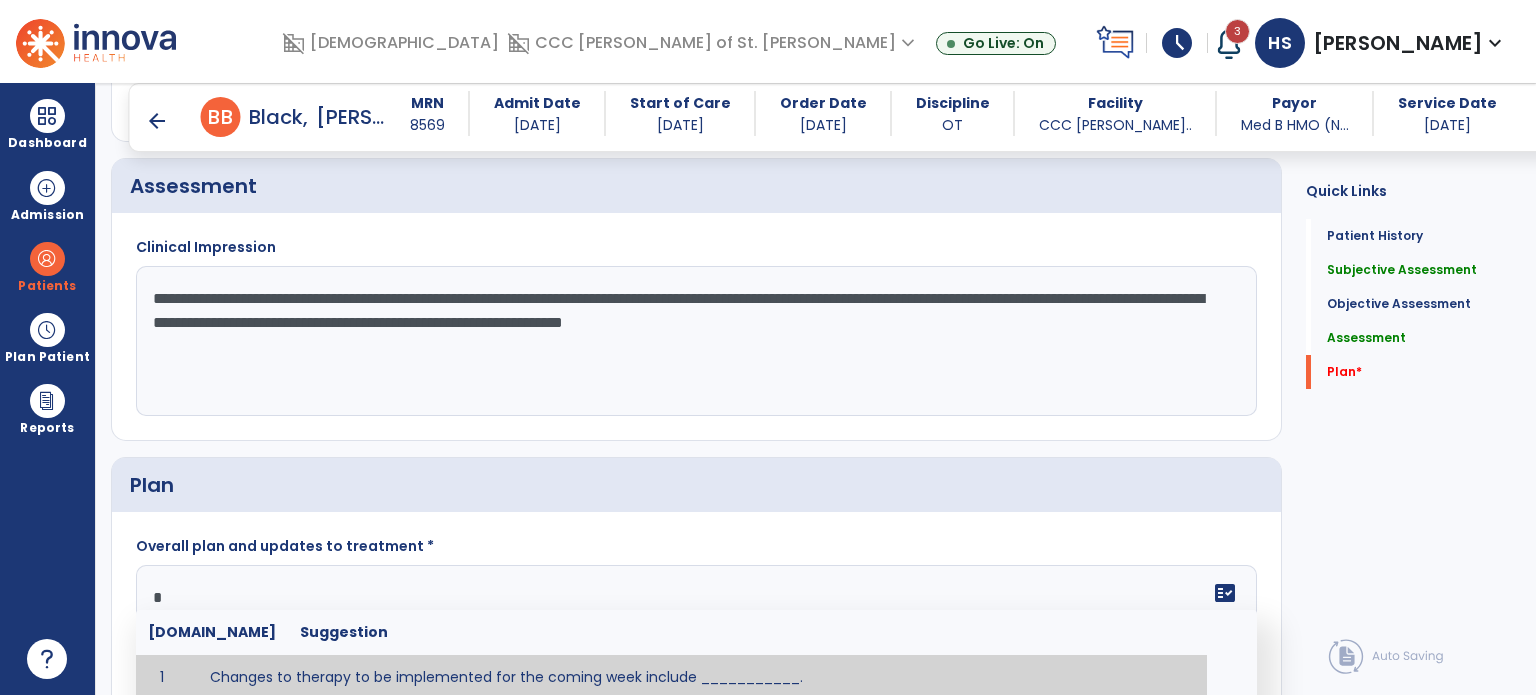 scroll, scrollTop: 3320, scrollLeft: 0, axis: vertical 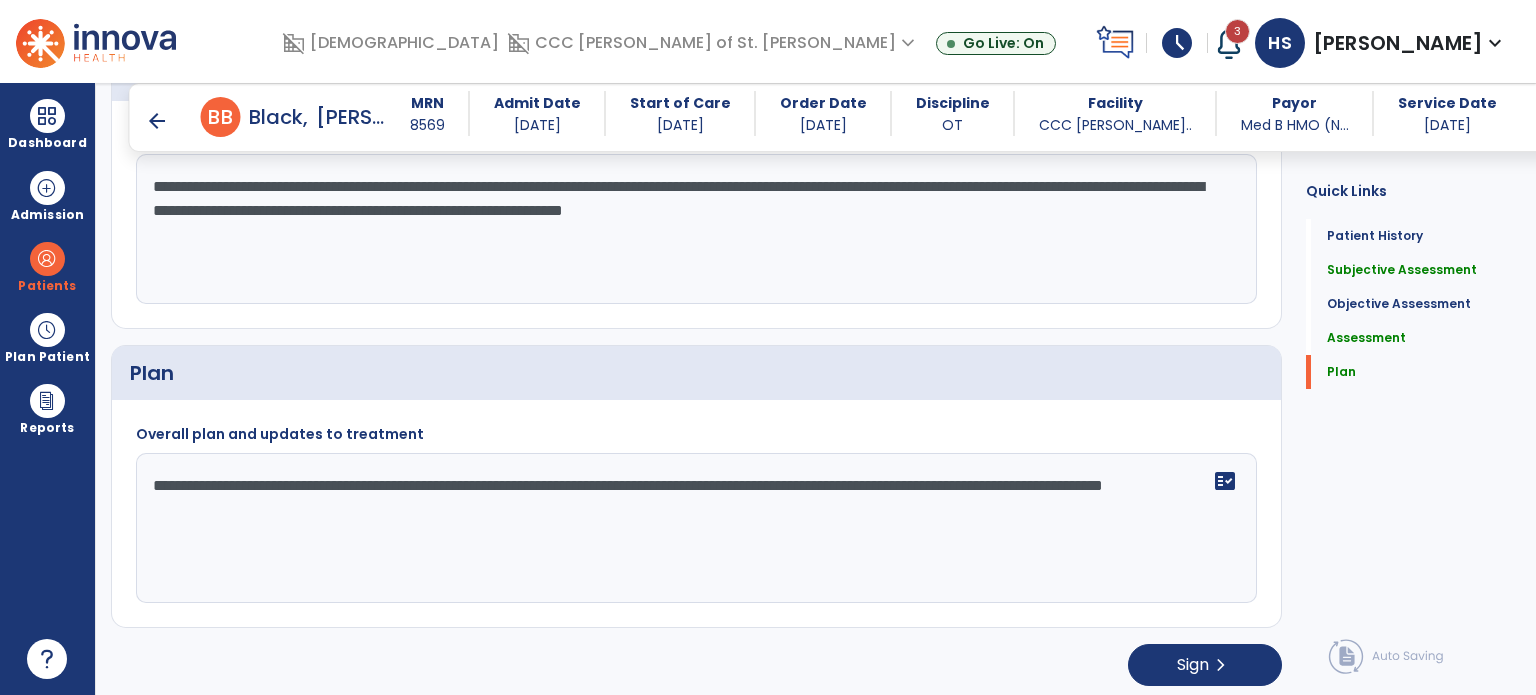 drag, startPoint x: 314, startPoint y: 678, endPoint x: 524, endPoint y: 742, distance: 219.53587 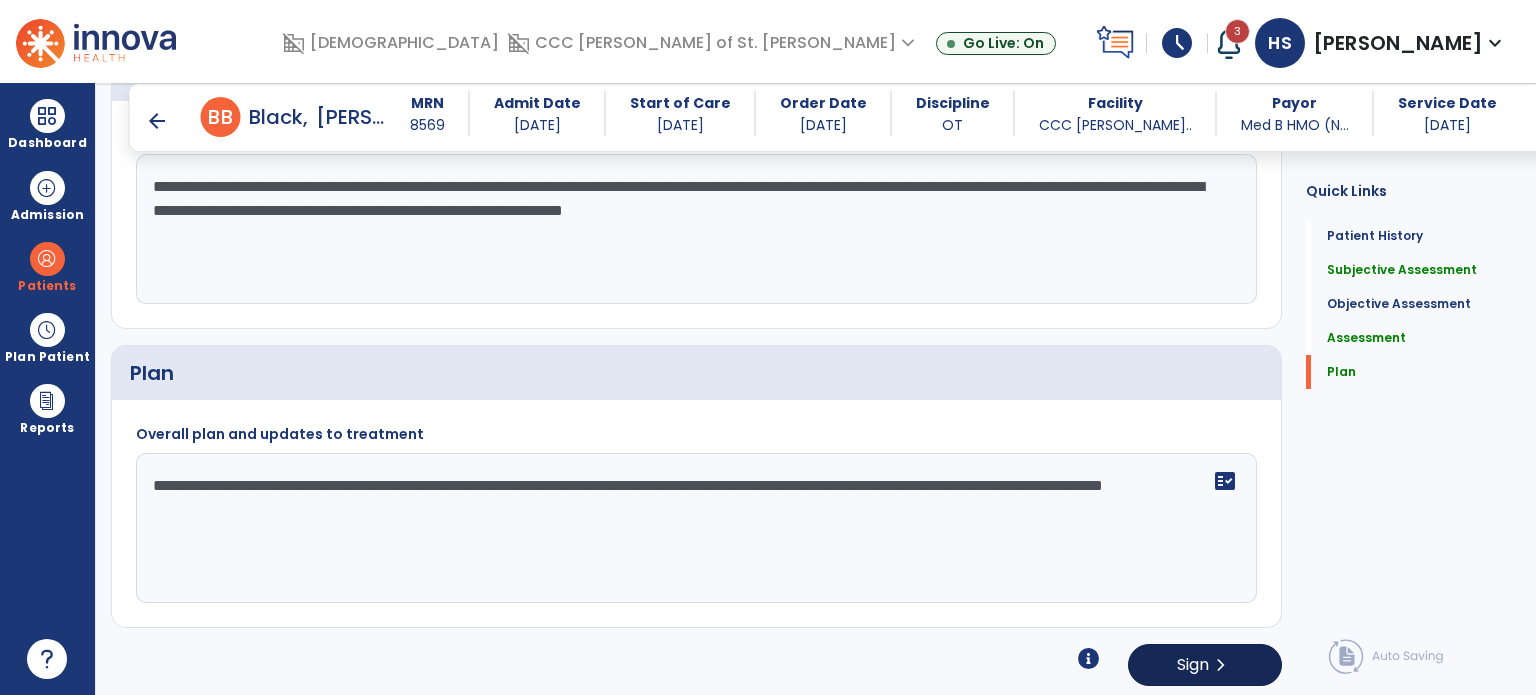 type on "**********" 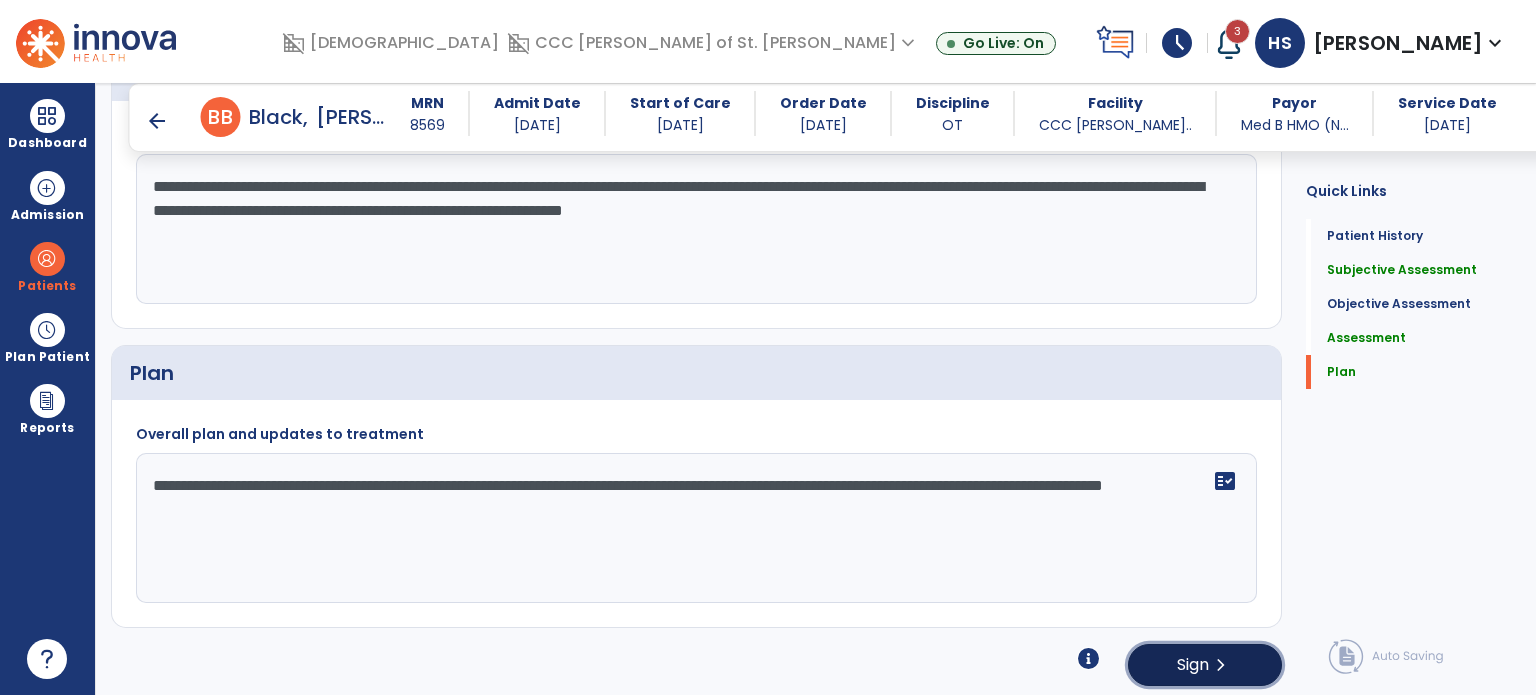 click on "Sign" 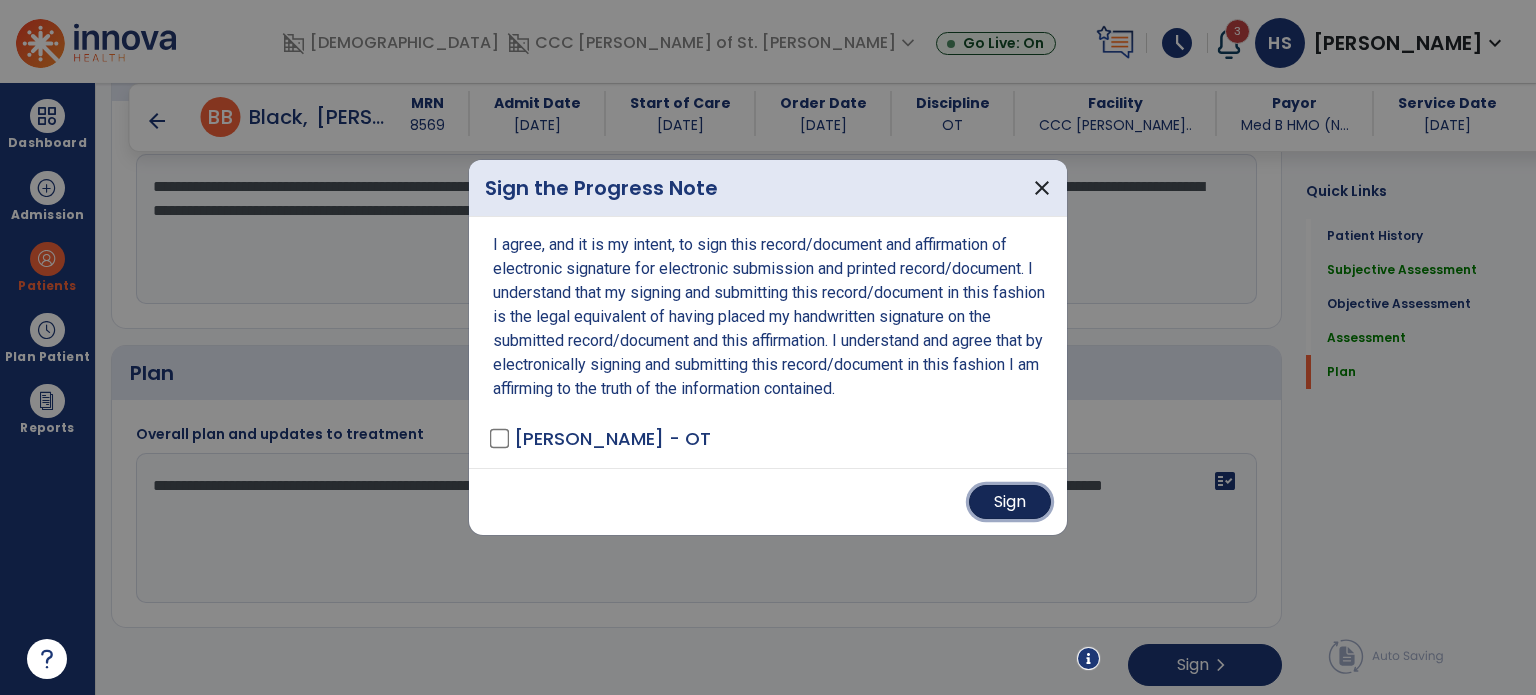 click on "Sign" at bounding box center [1010, 502] 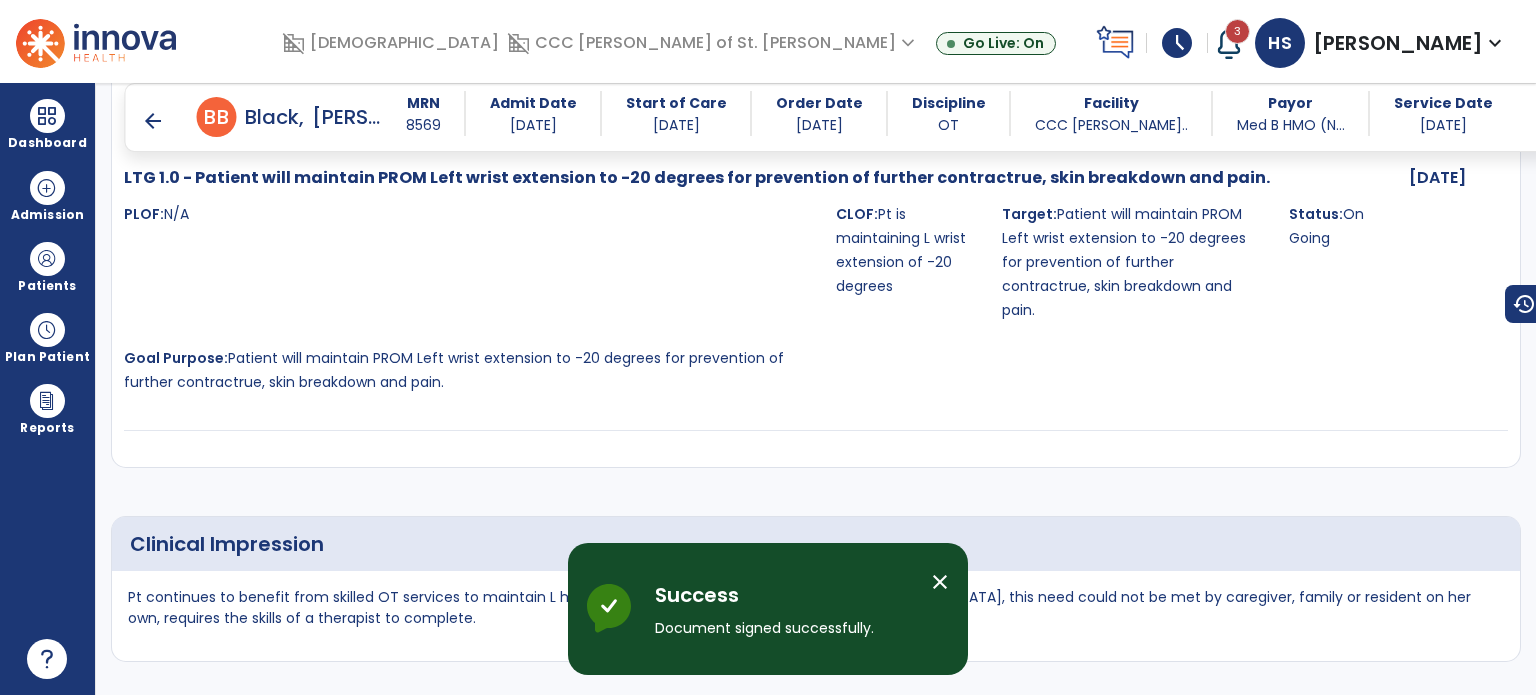 scroll, scrollTop: 4685, scrollLeft: 0, axis: vertical 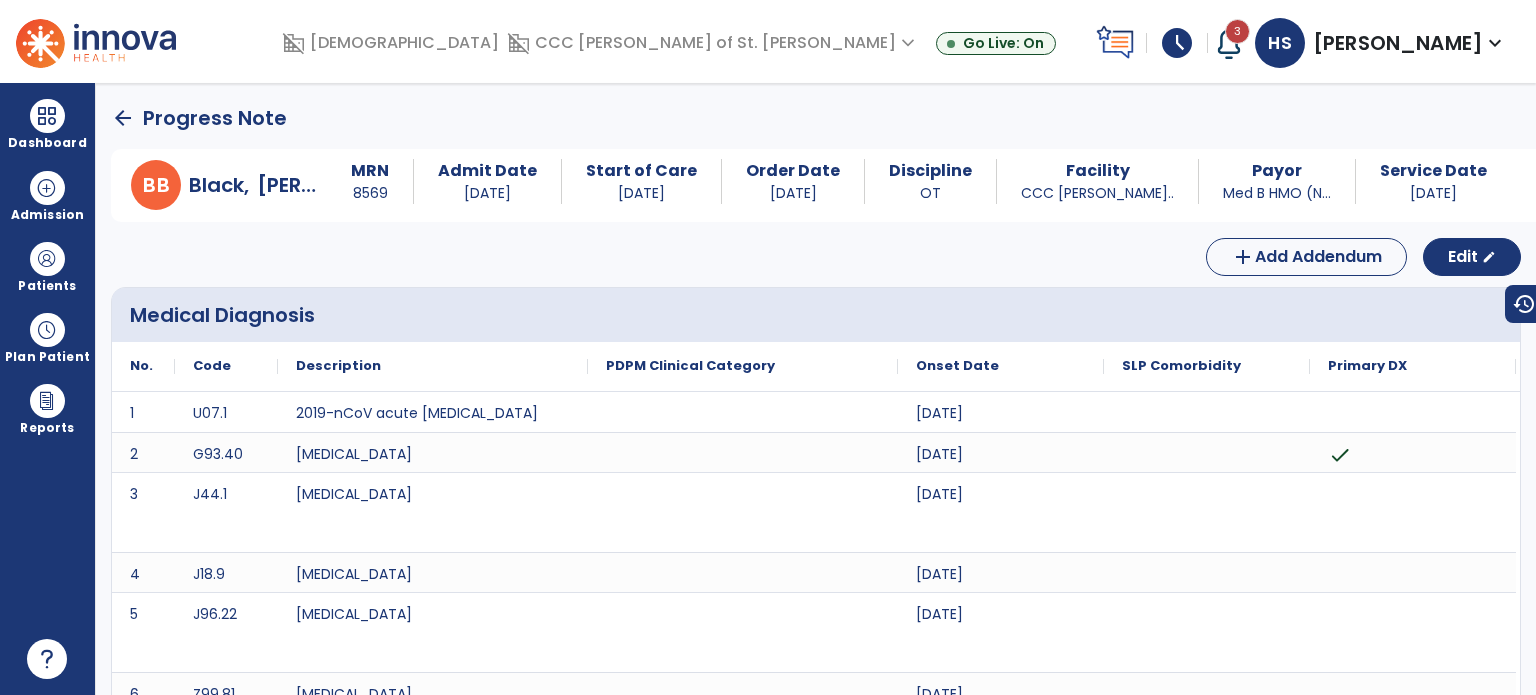 click on "arrow_back" 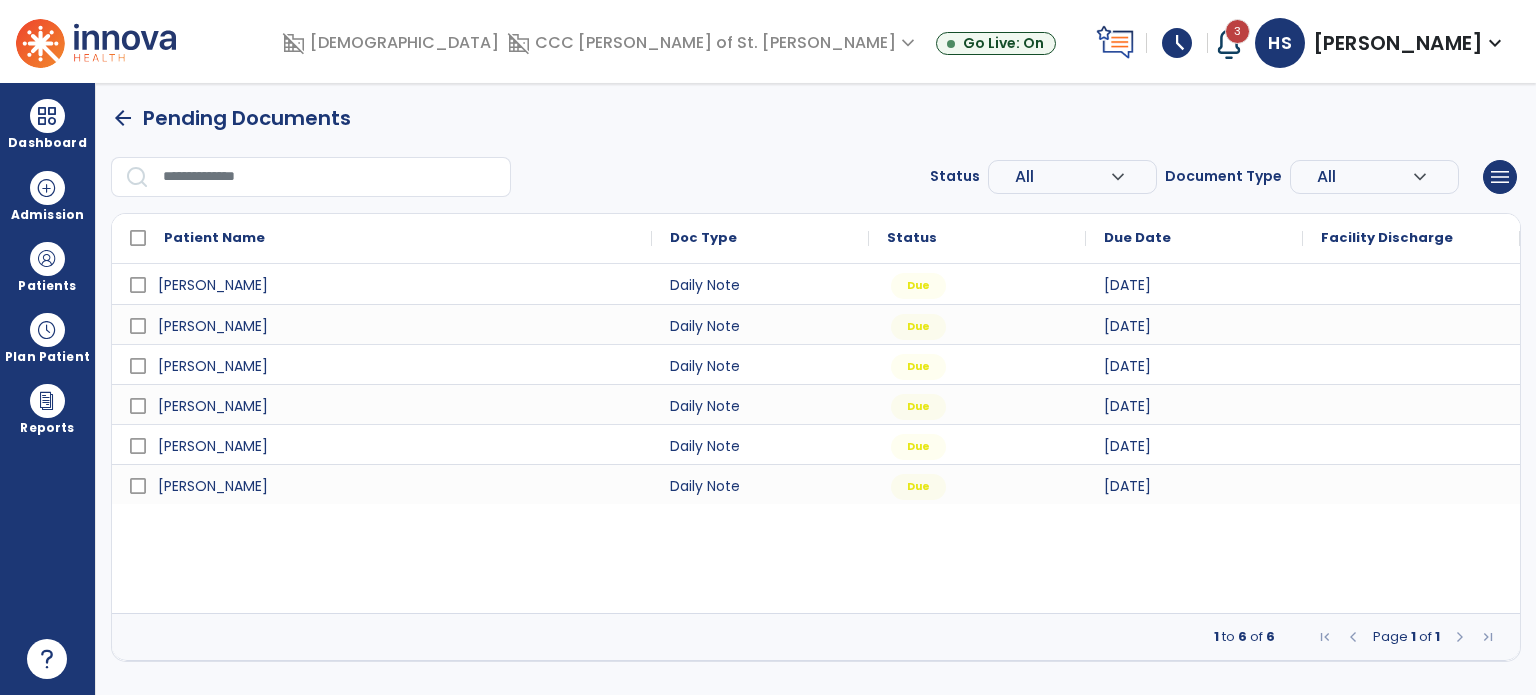 click on "Patient Name" at bounding box center [399, 238] 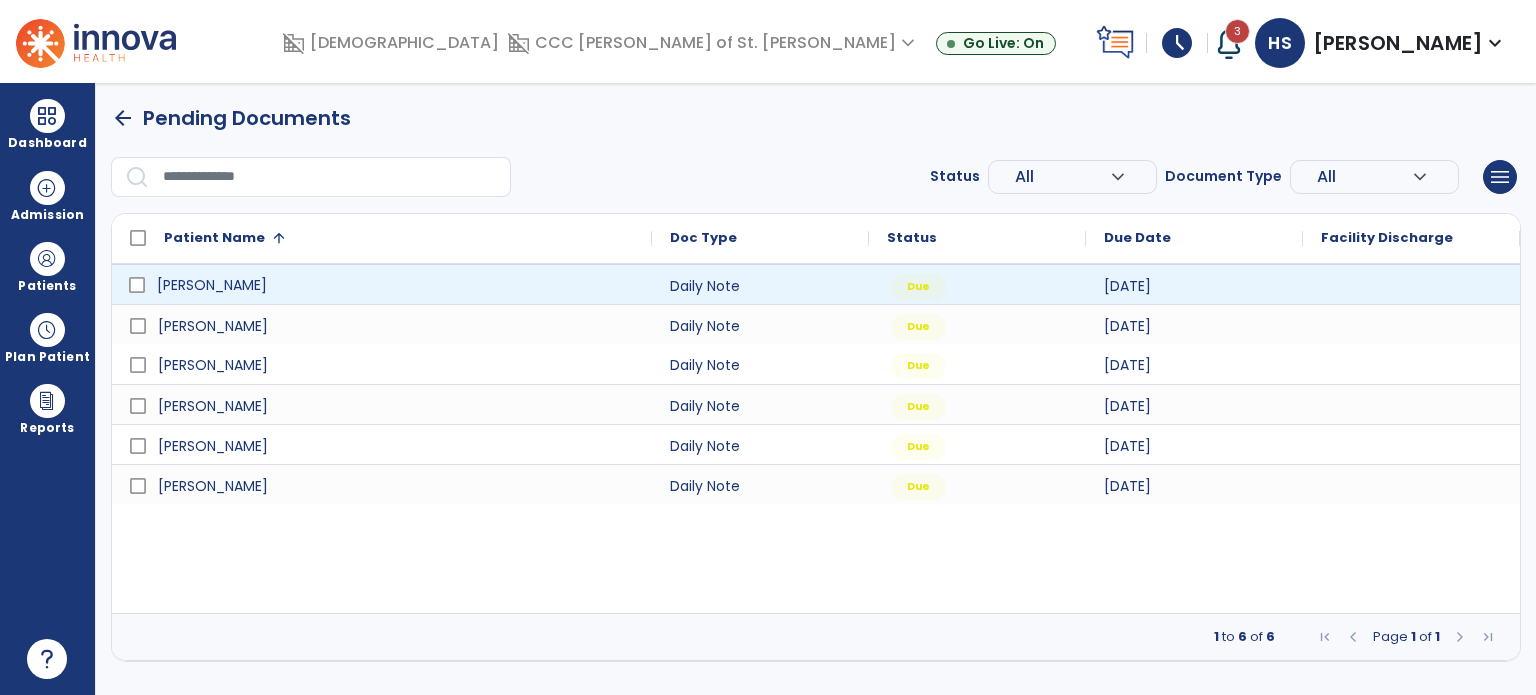 click on "[PERSON_NAME]" at bounding box center [212, 285] 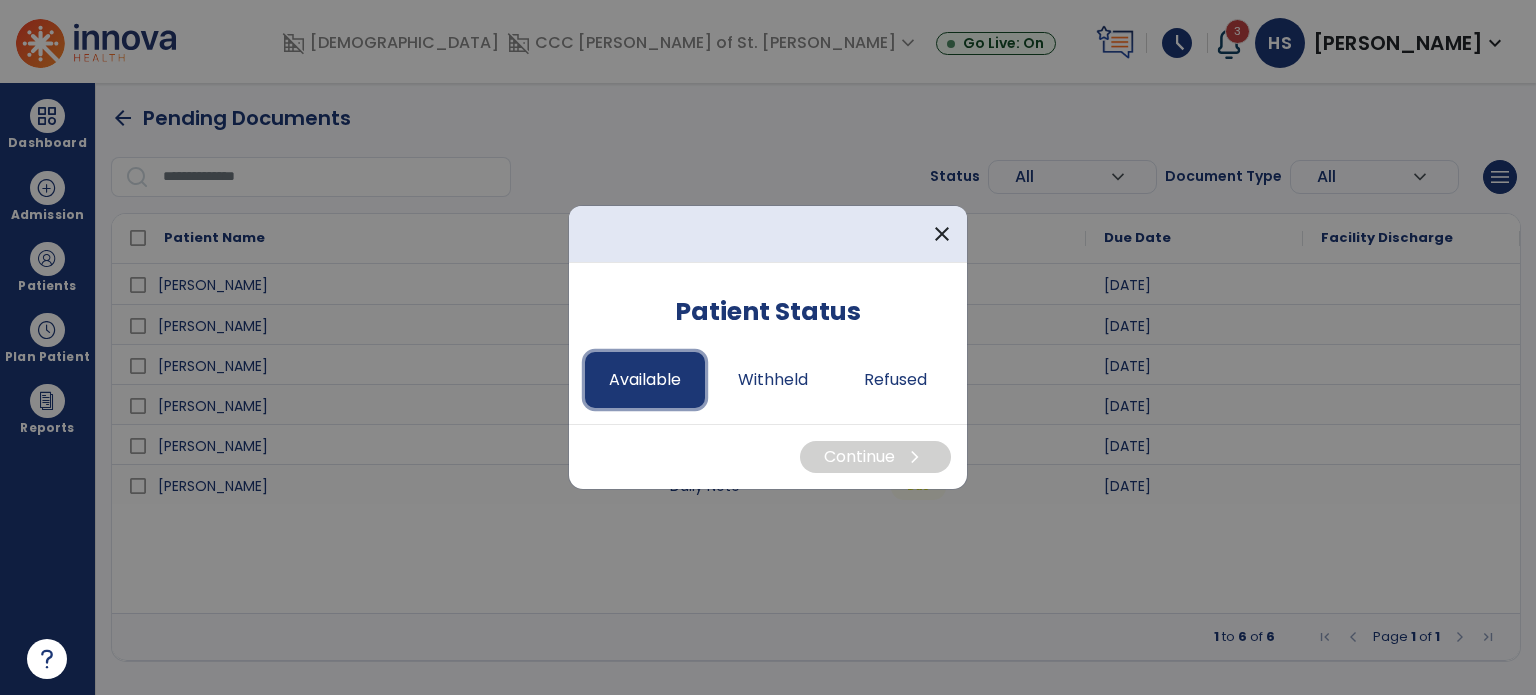 click on "Available" at bounding box center [645, 380] 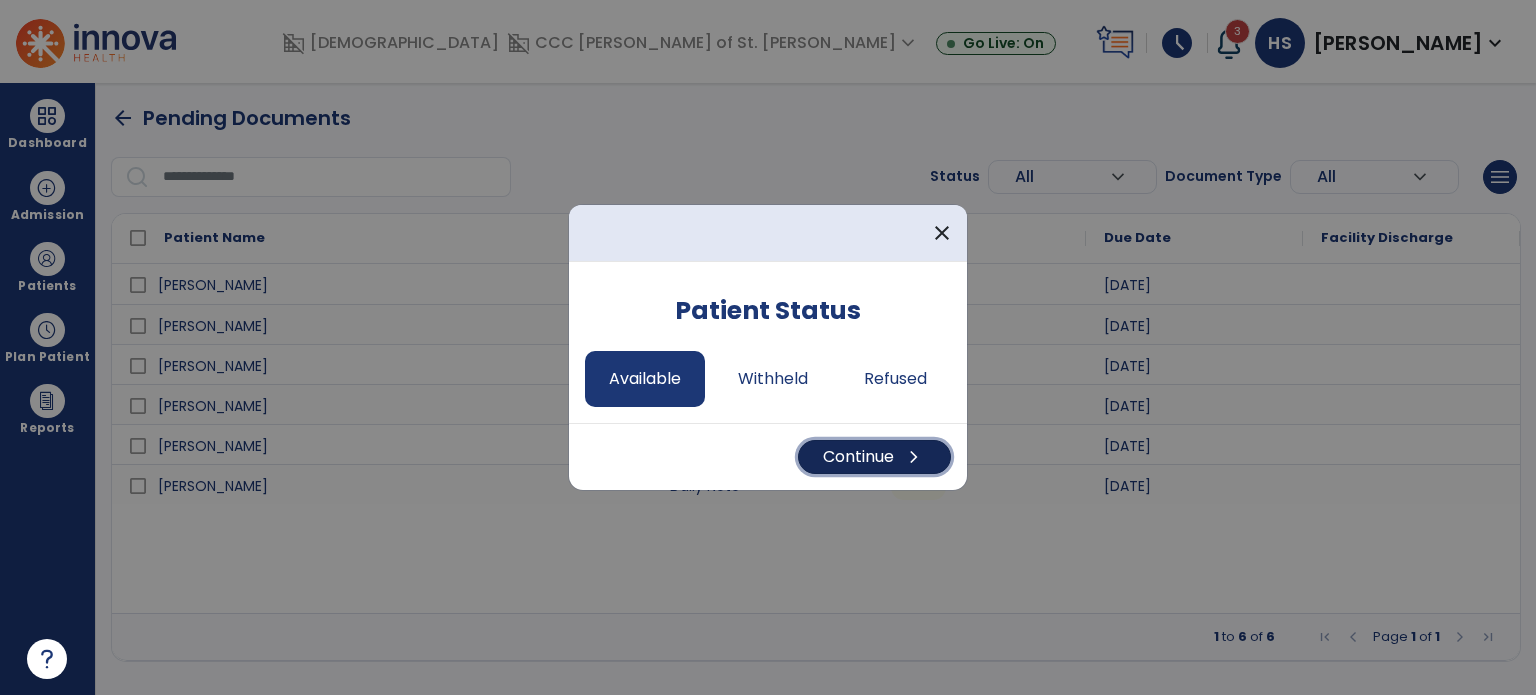 click on "Continue   chevron_right" at bounding box center (874, 457) 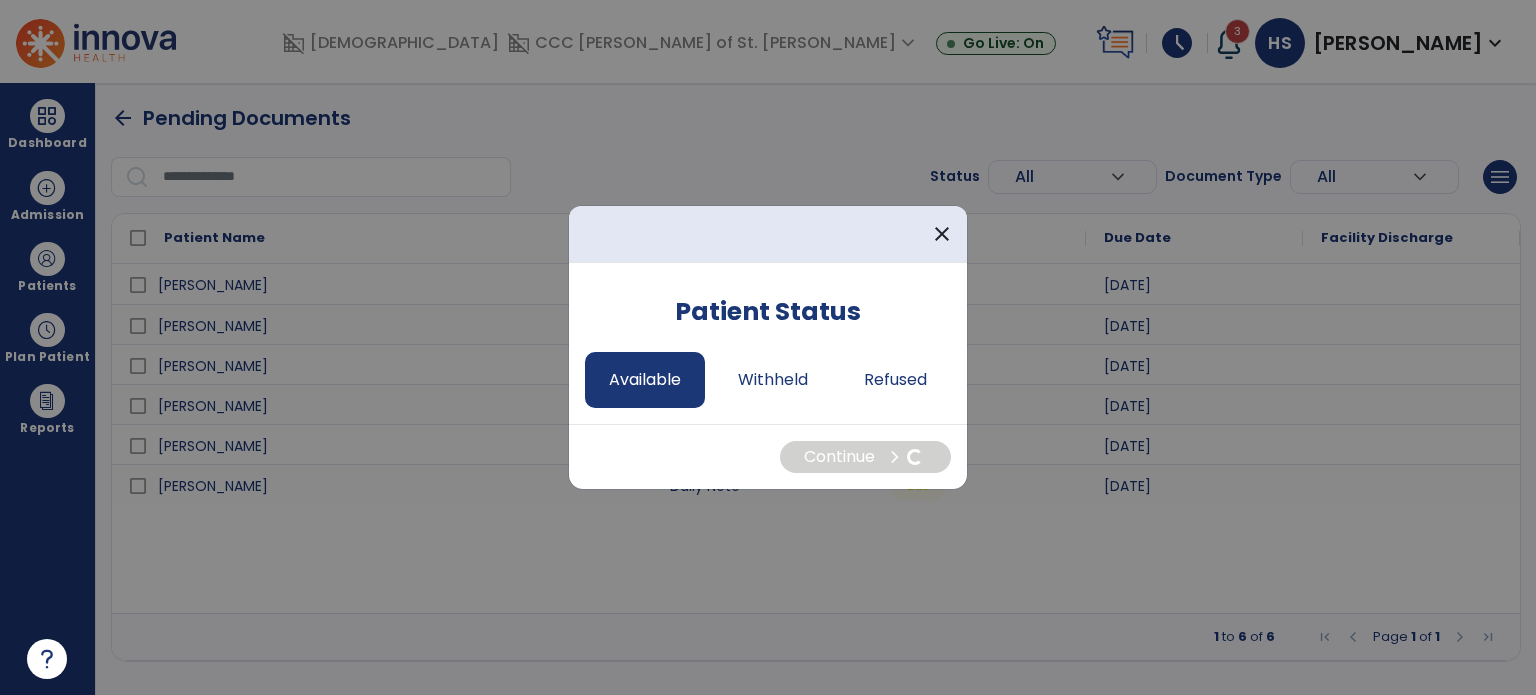 select on "*" 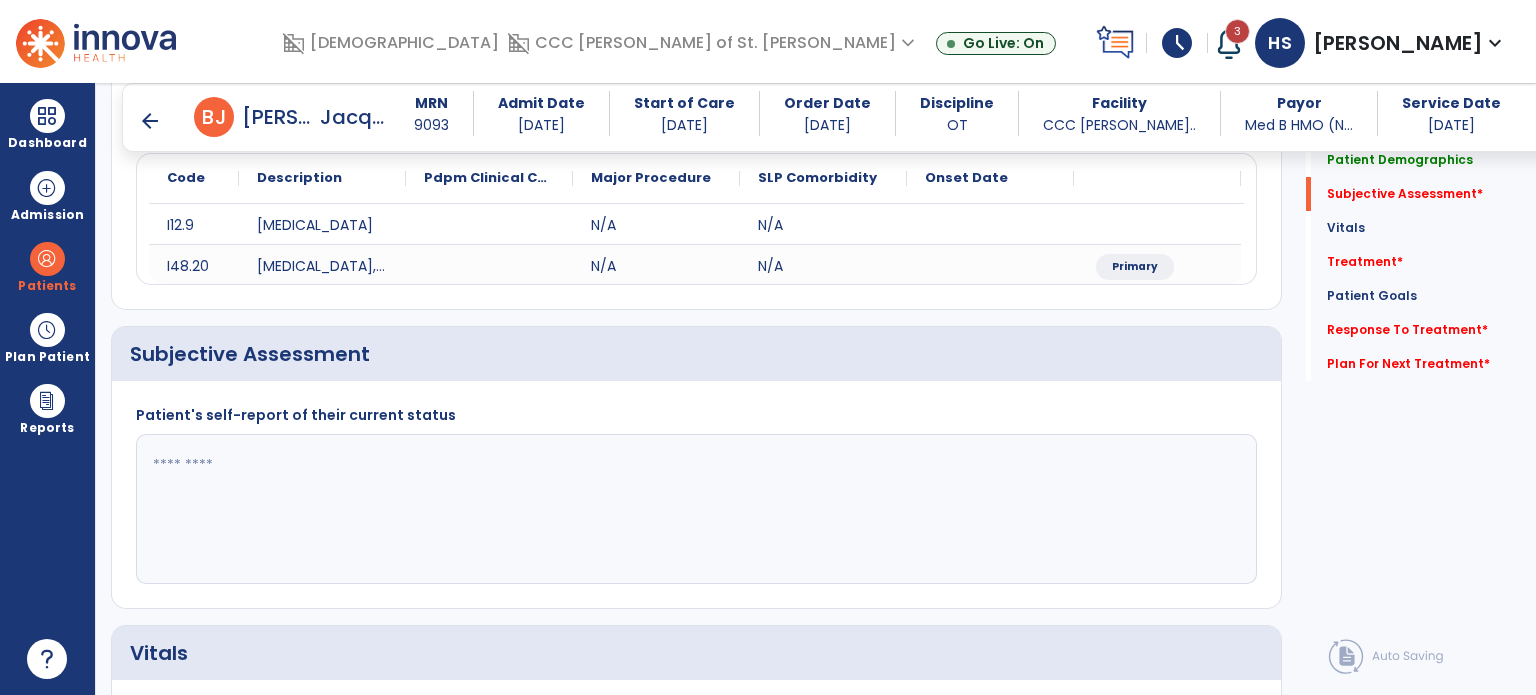 scroll, scrollTop: 276, scrollLeft: 0, axis: vertical 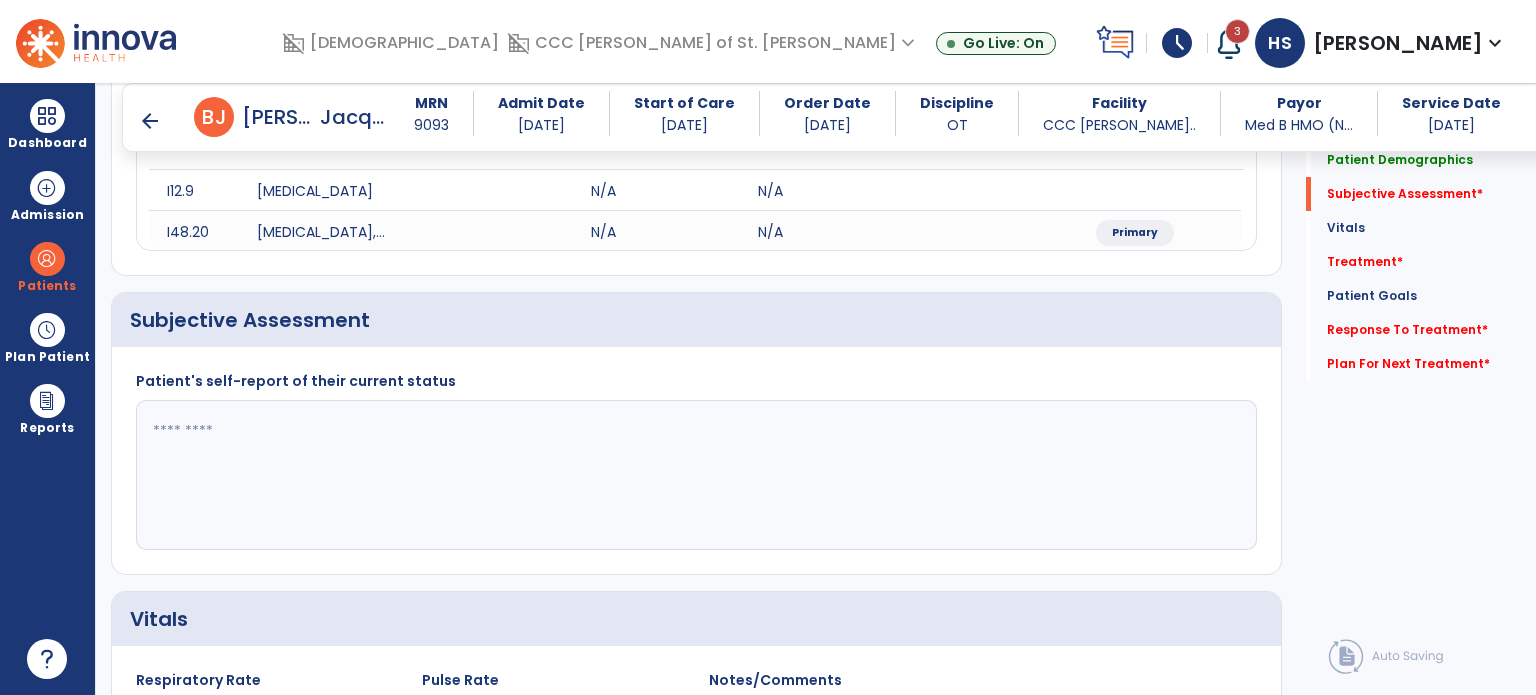 click 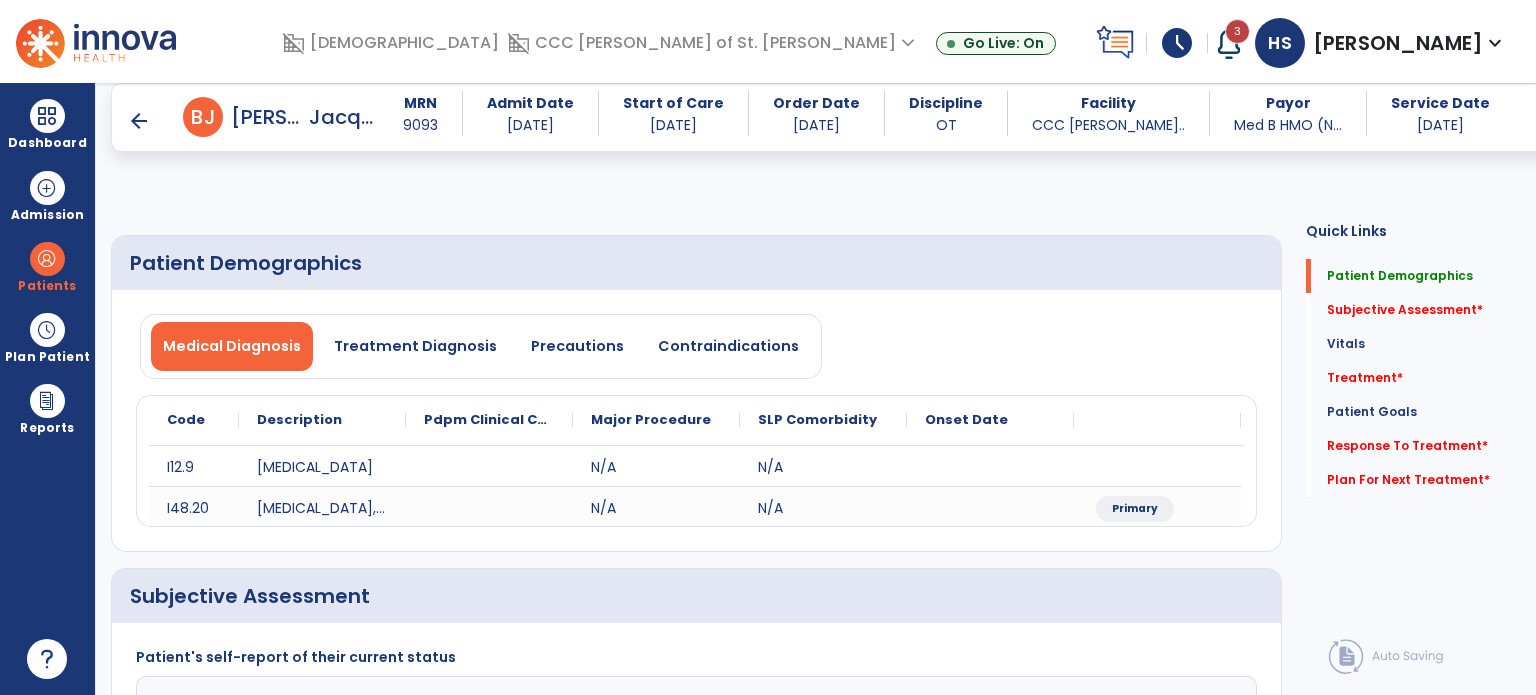scroll, scrollTop: 536, scrollLeft: 0, axis: vertical 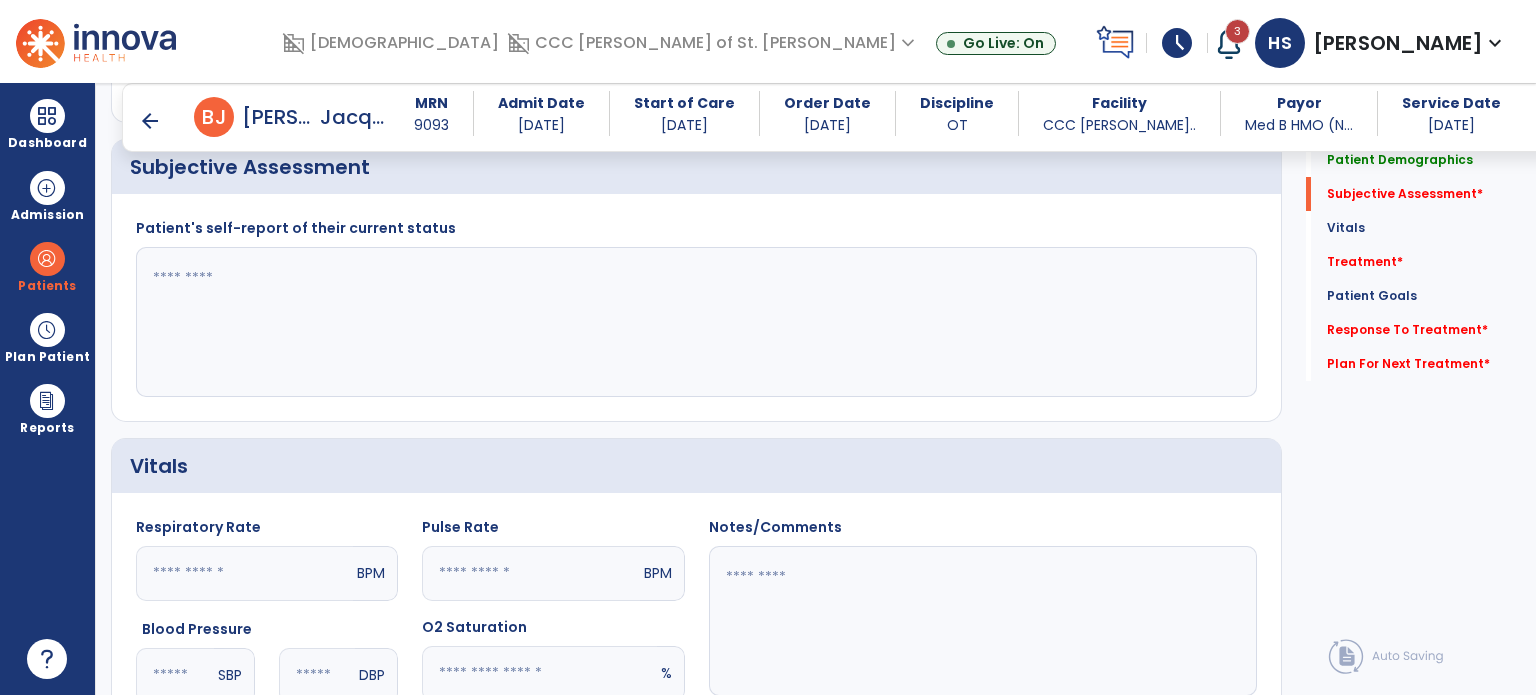 click 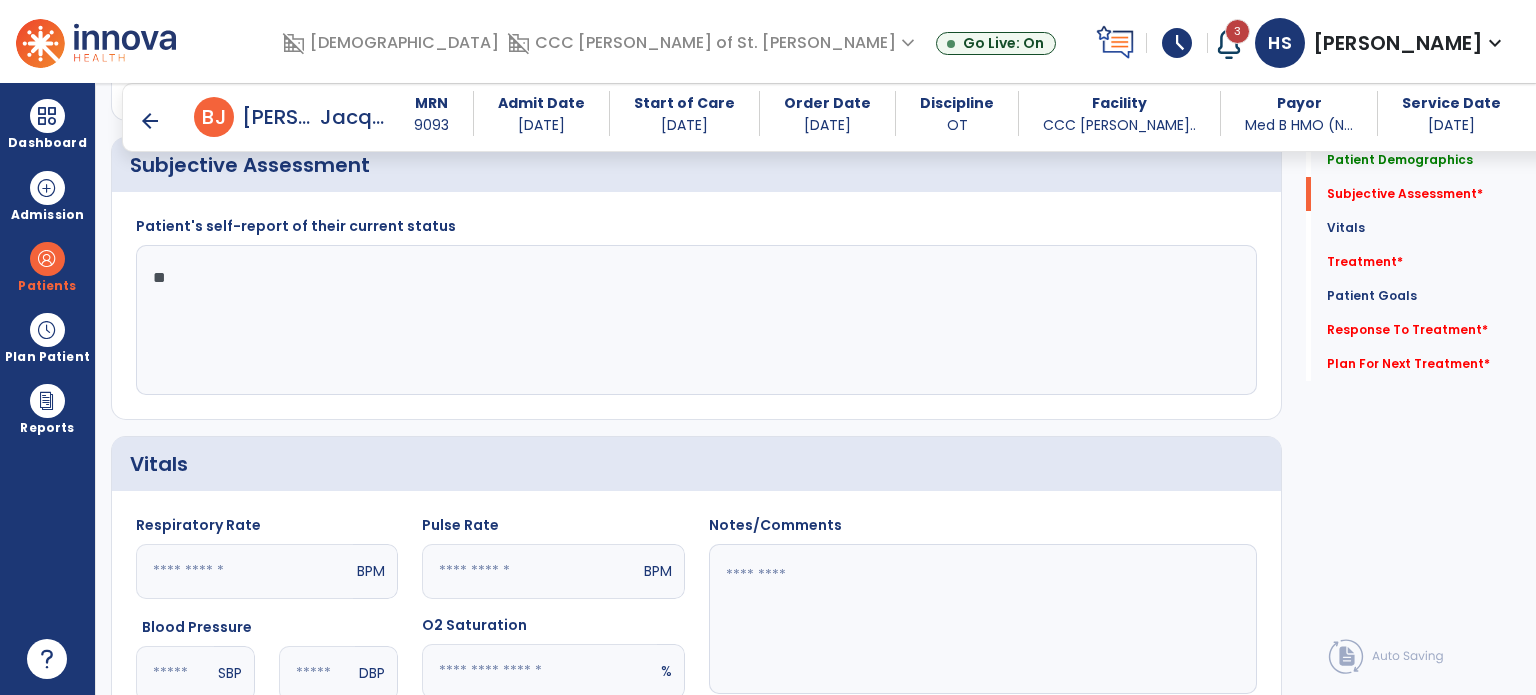 type on "*" 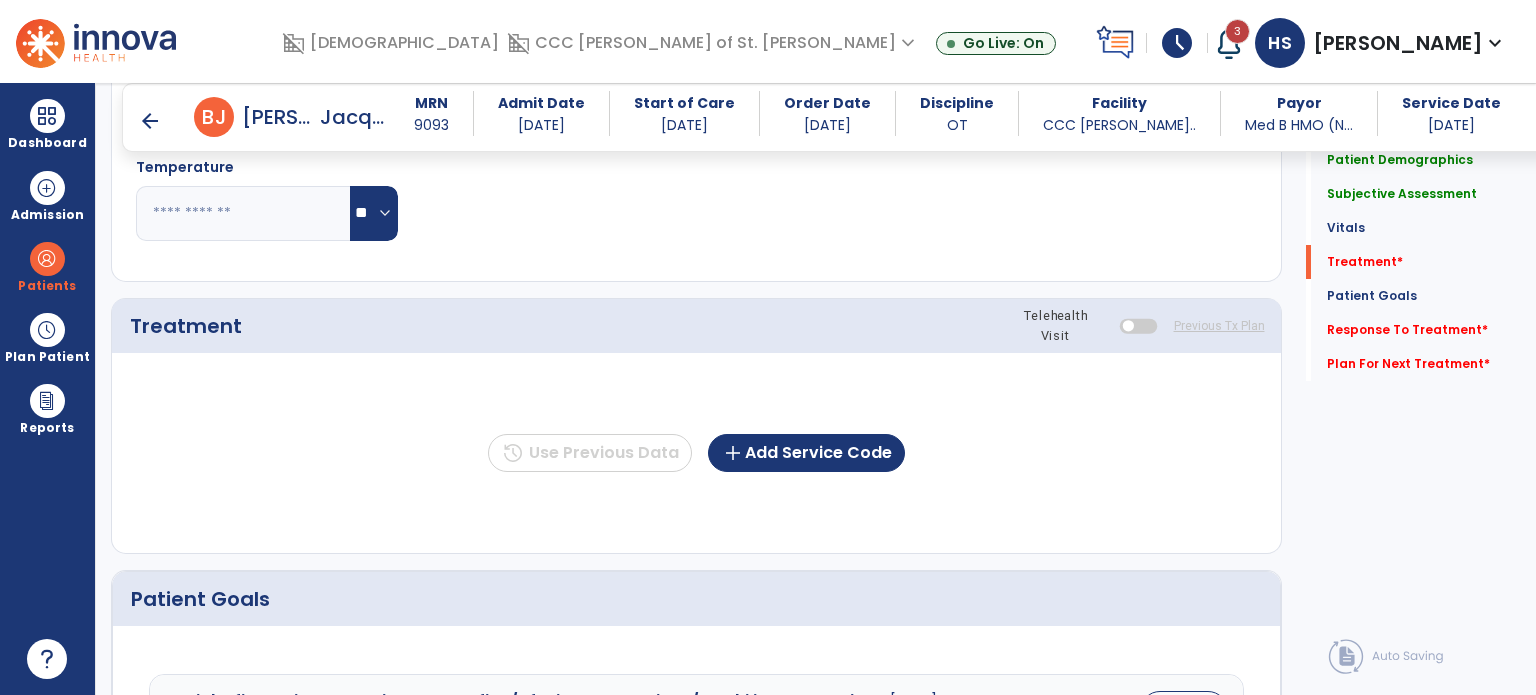 scroll, scrollTop: 1036, scrollLeft: 0, axis: vertical 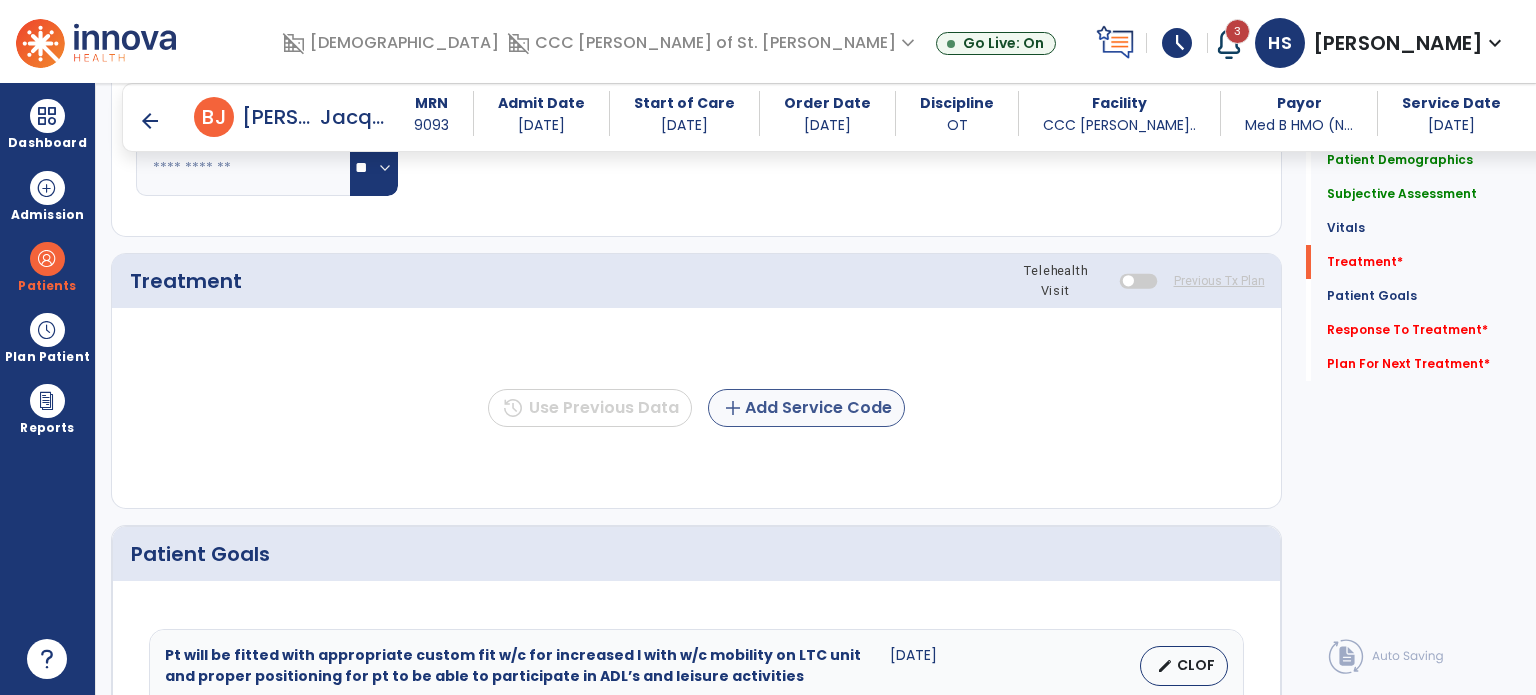 type on "**********" 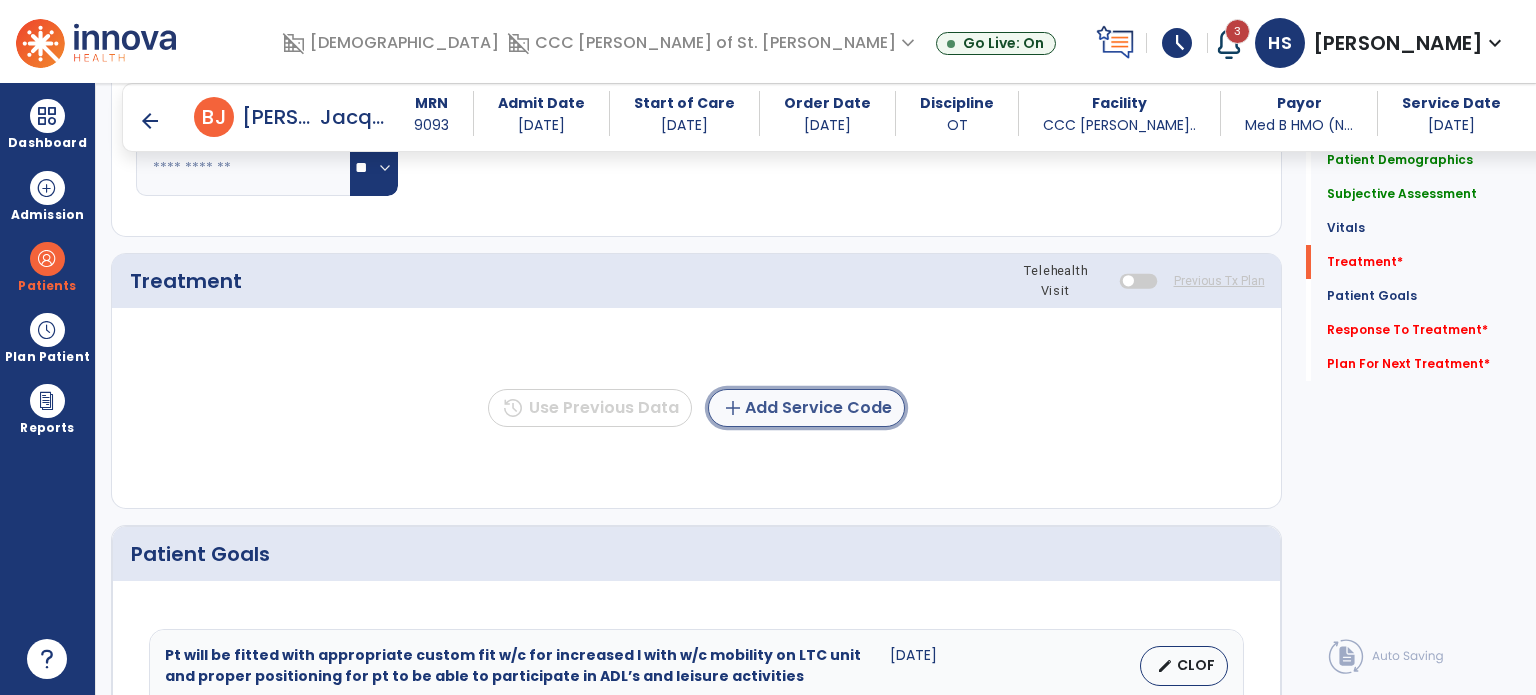 click on "add  Add Service Code" 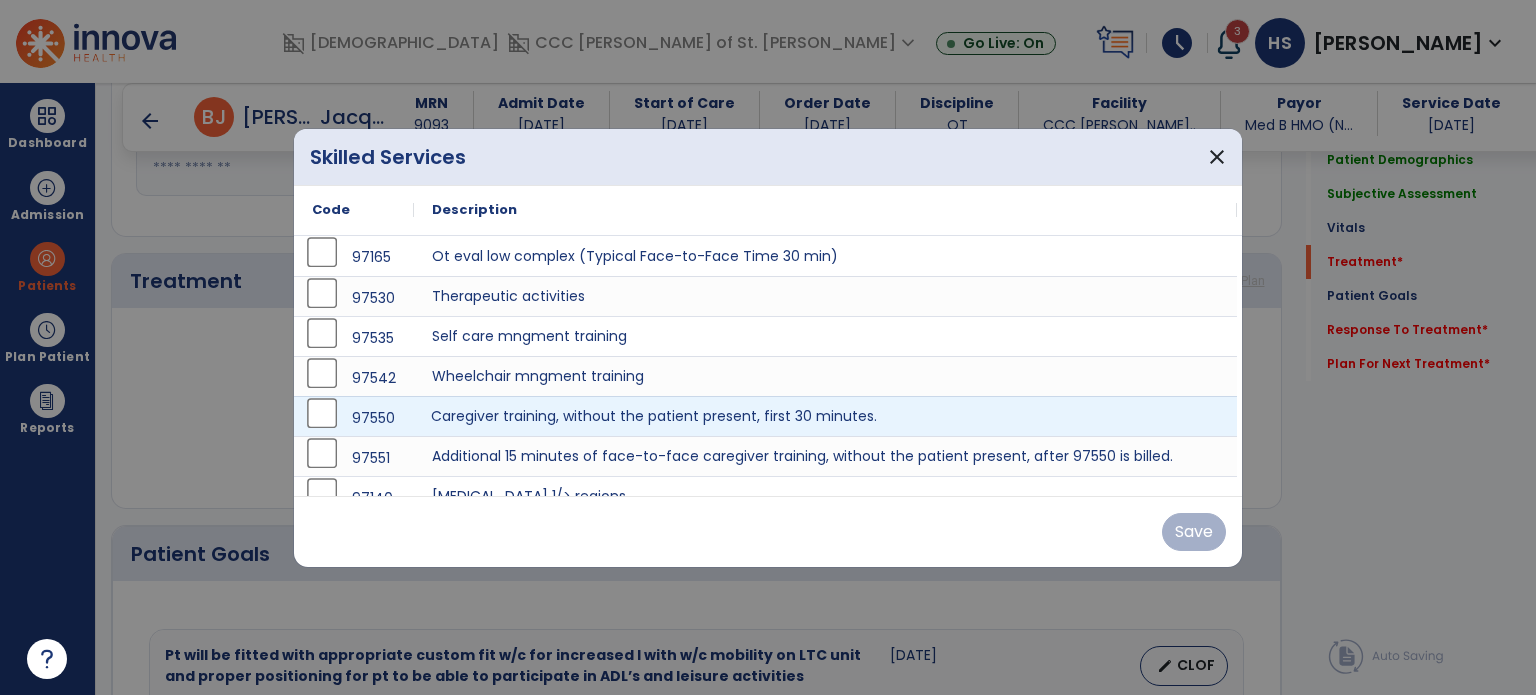 drag, startPoint x: 805, startPoint y: 412, endPoint x: 1408, endPoint y: 445, distance: 603.9023 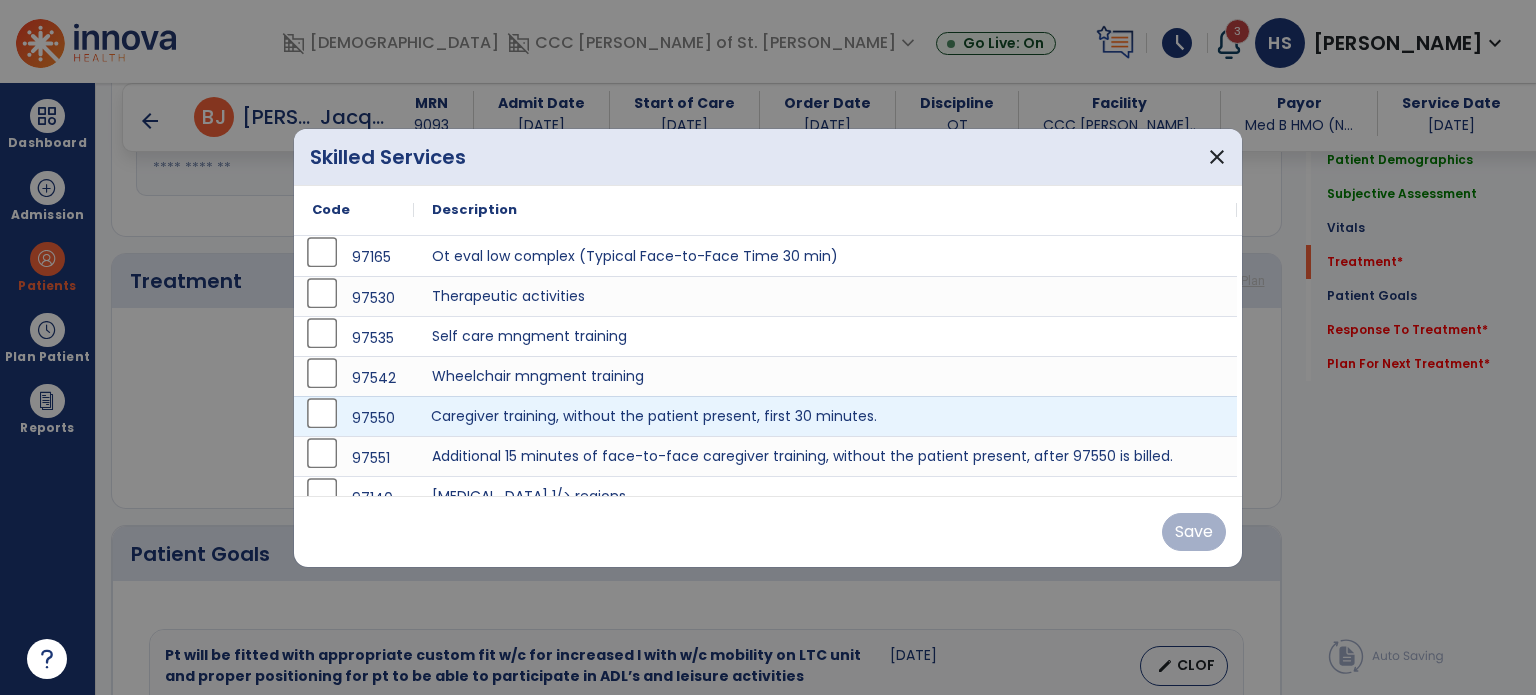 click at bounding box center [768, 347] 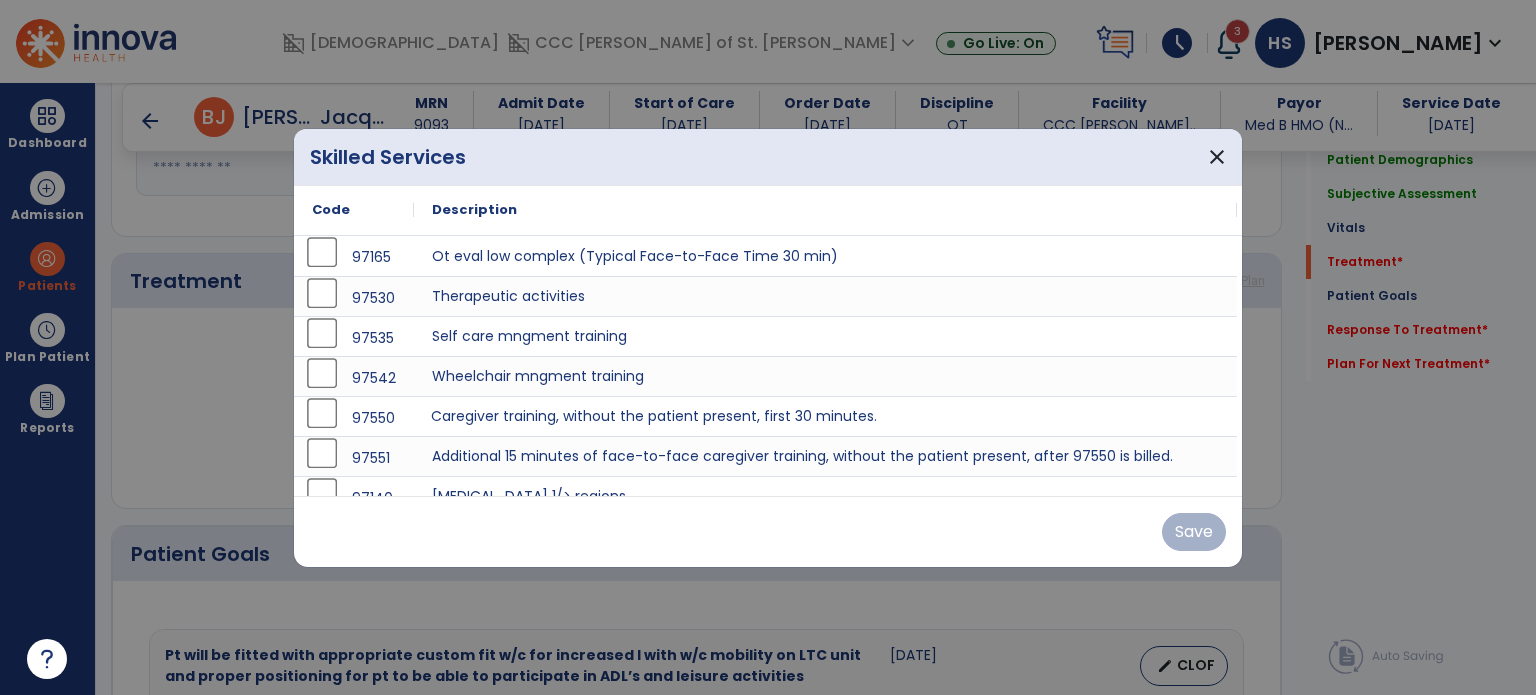 drag, startPoint x: 1535, startPoint y: 403, endPoint x: 1533, endPoint y: 431, distance: 28.071337 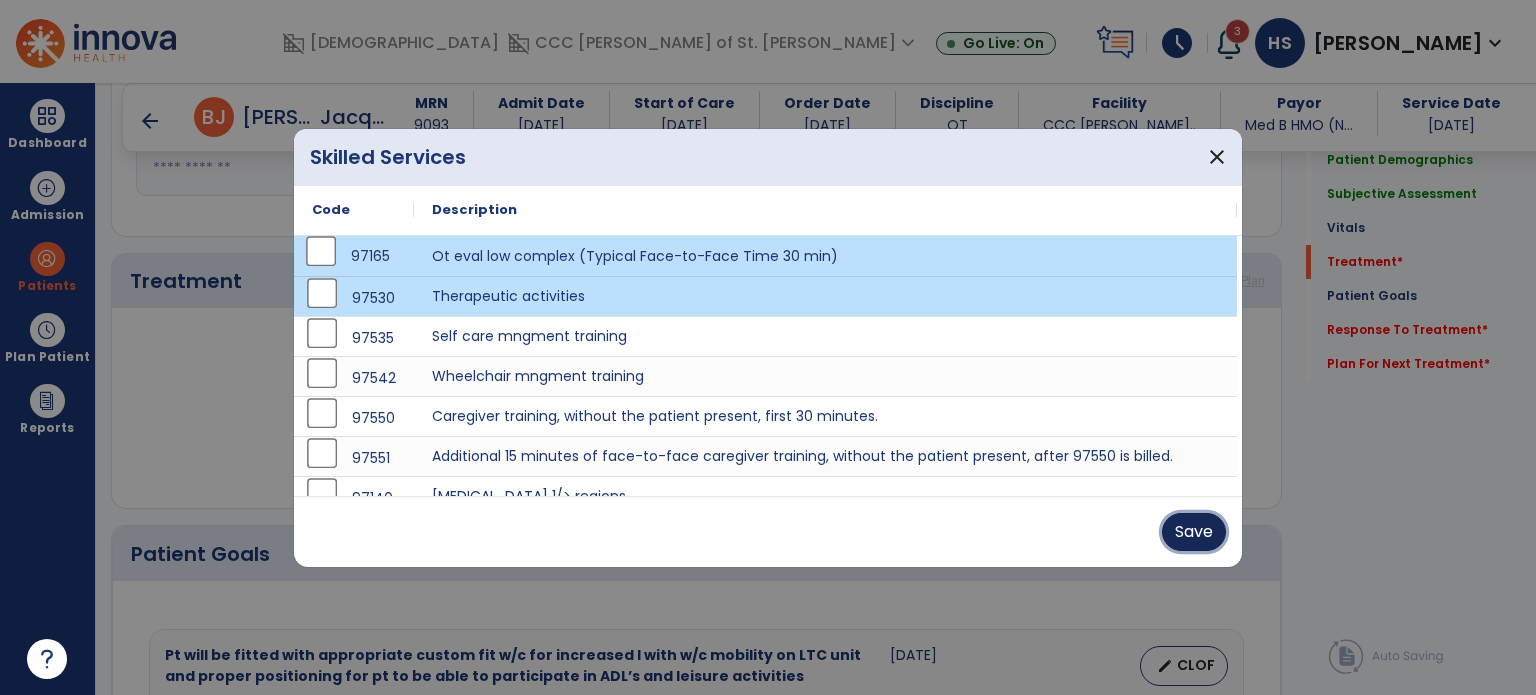 click on "Save" at bounding box center [1194, 532] 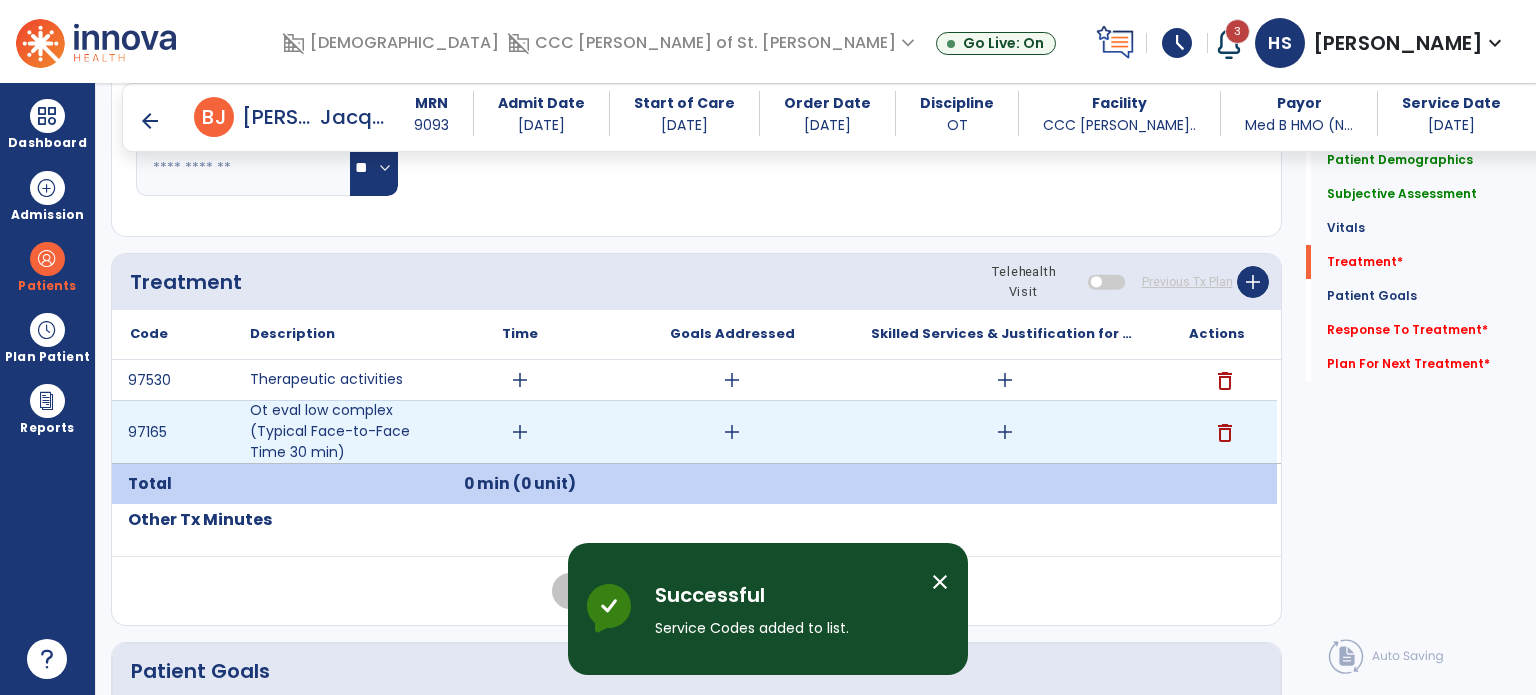 click on "add" at bounding box center [520, 432] 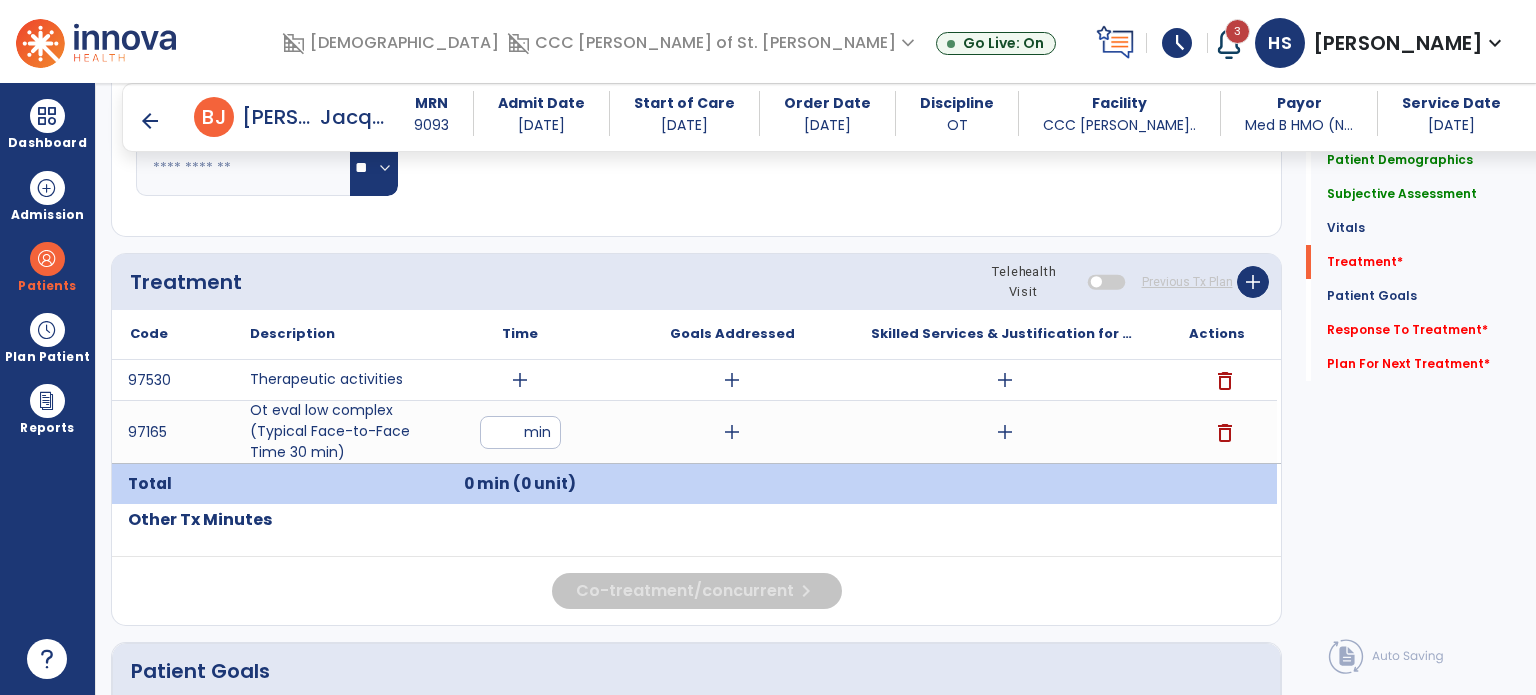 type on "**" 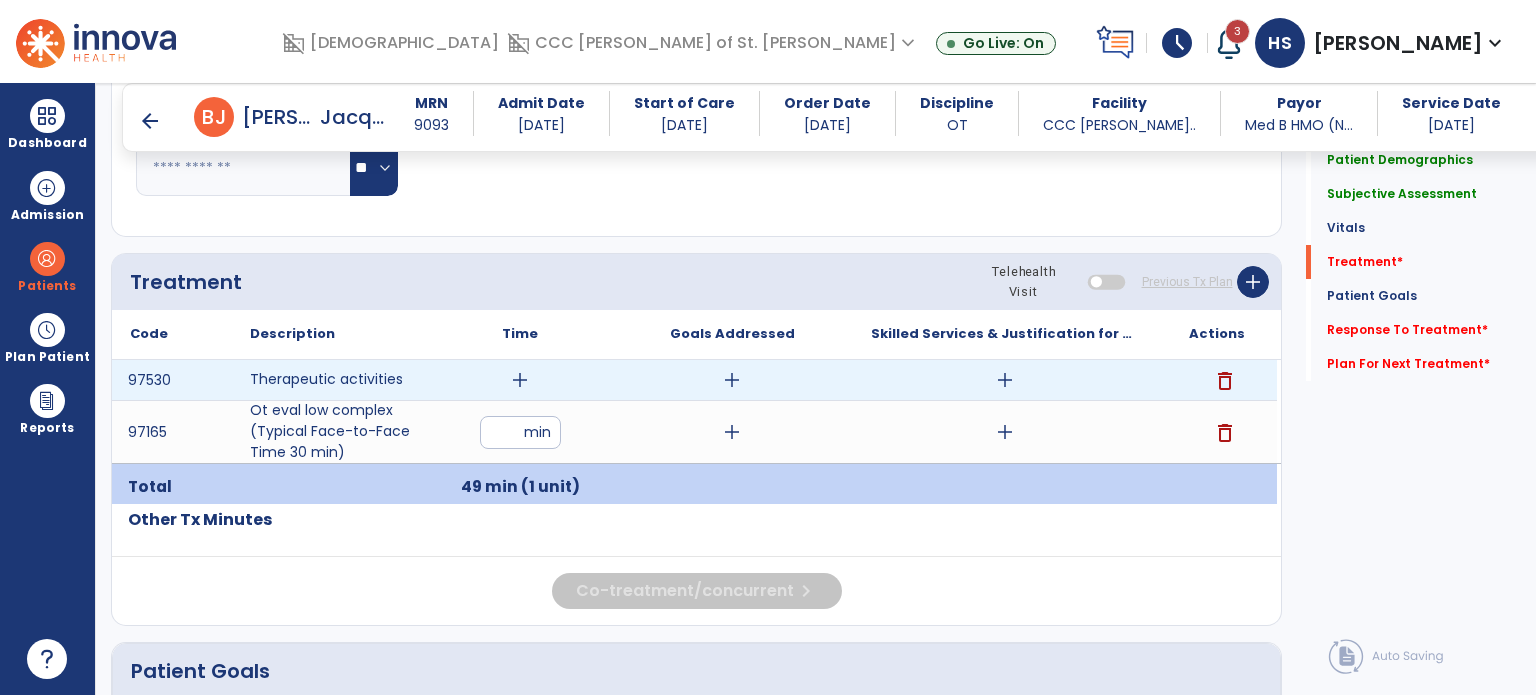 click on "add" at bounding box center (520, 380) 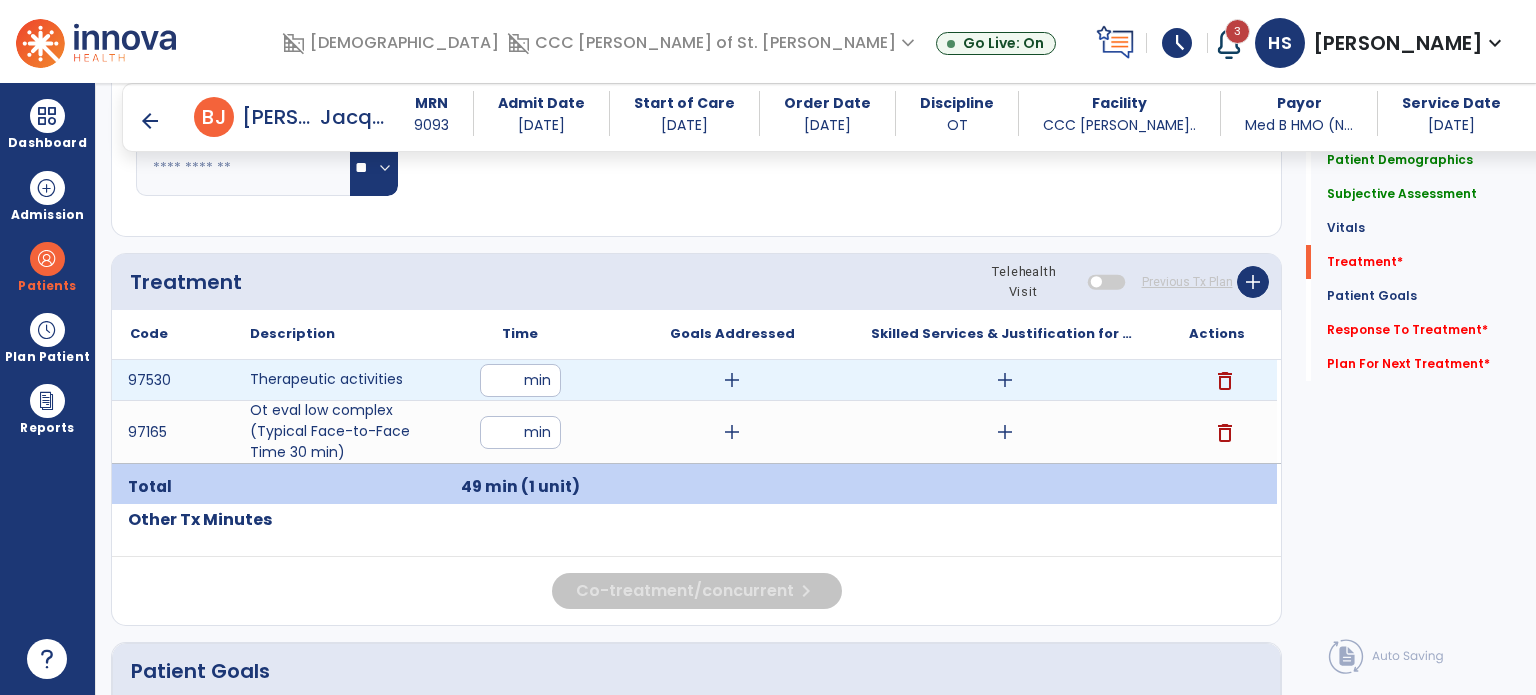 type on "**" 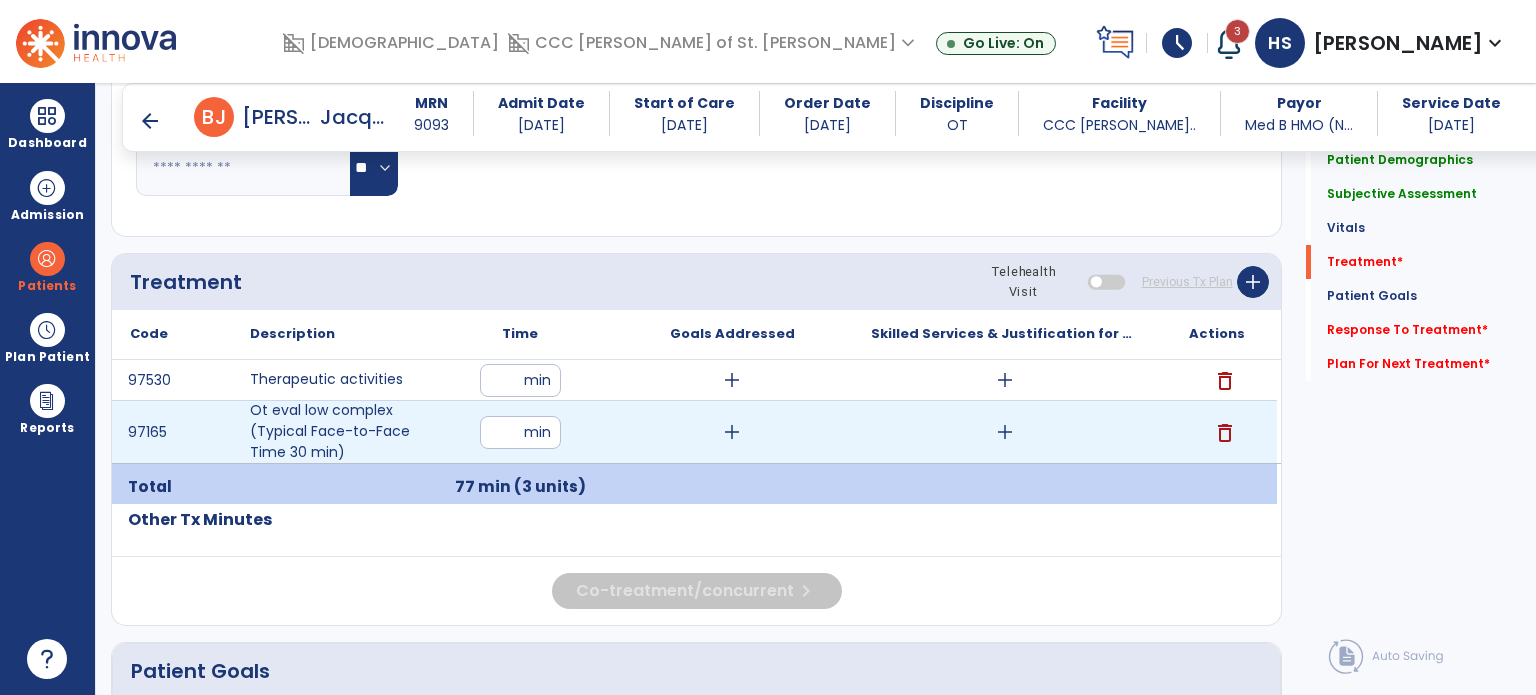 click on "**" at bounding box center (520, 432) 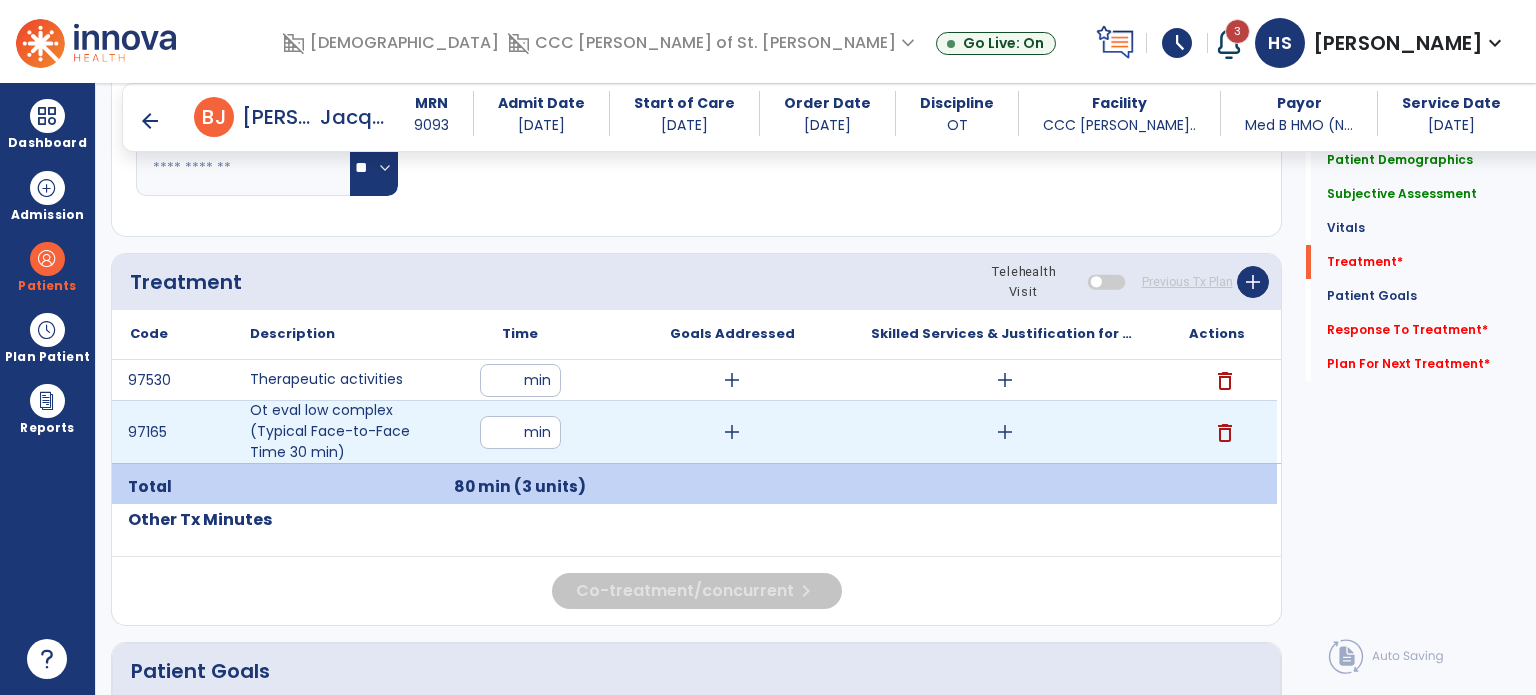 click on "add" at bounding box center (1005, 432) 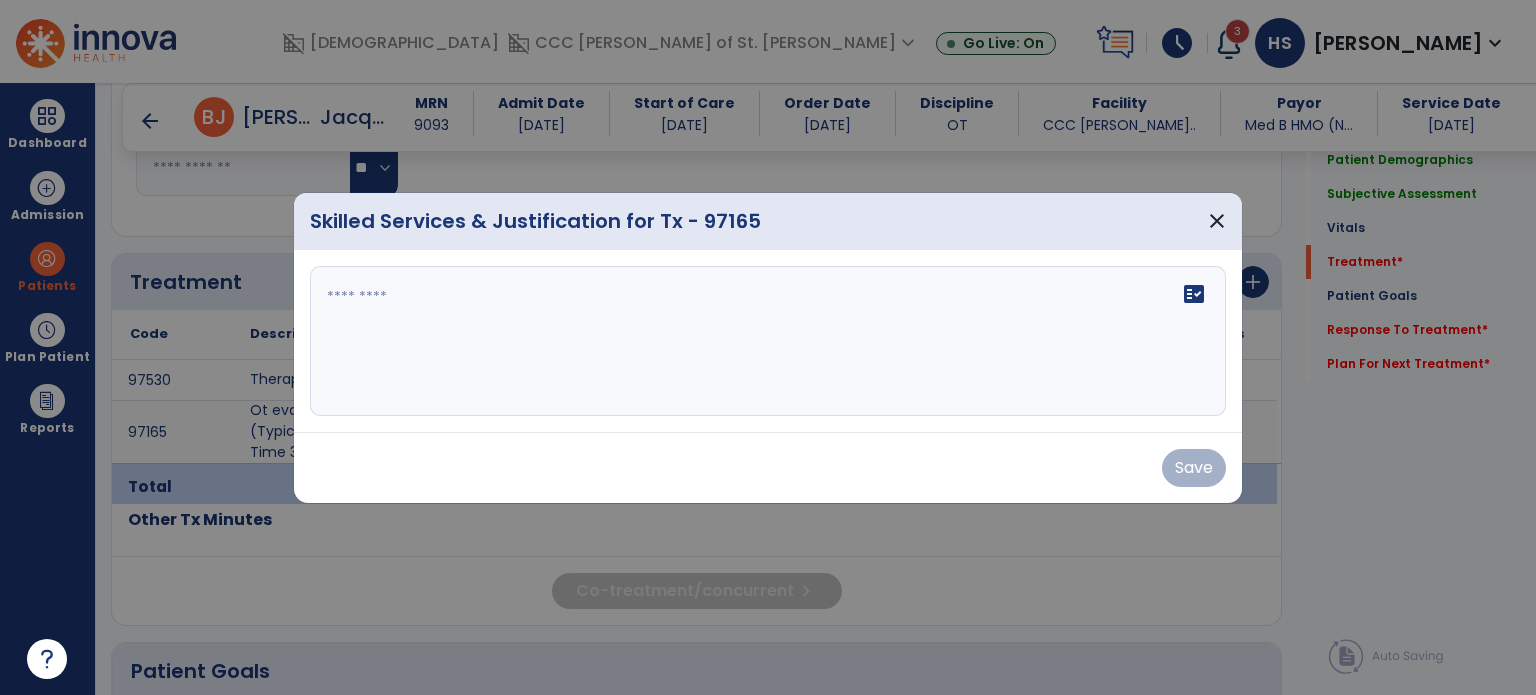 click on "fact_check" at bounding box center (768, 341) 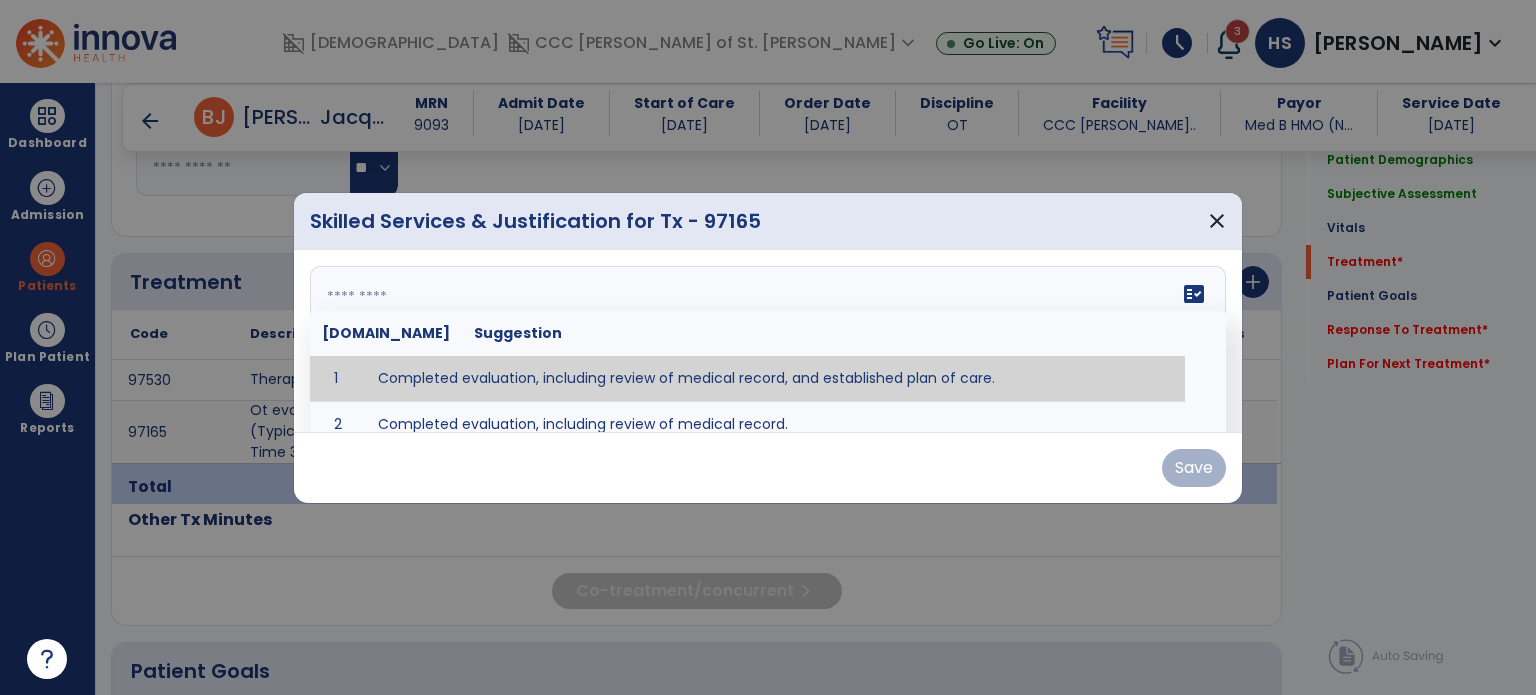 type on "**********" 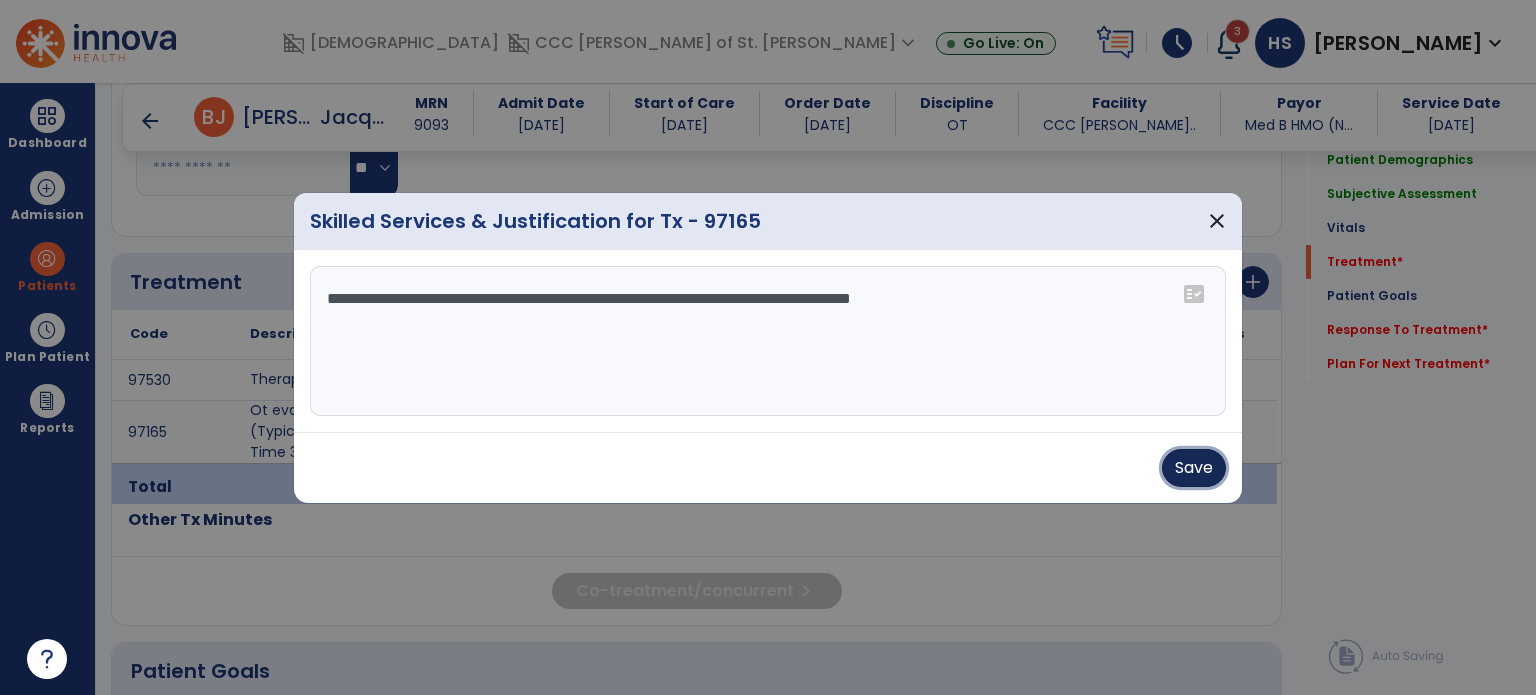 click on "Save" at bounding box center [1194, 468] 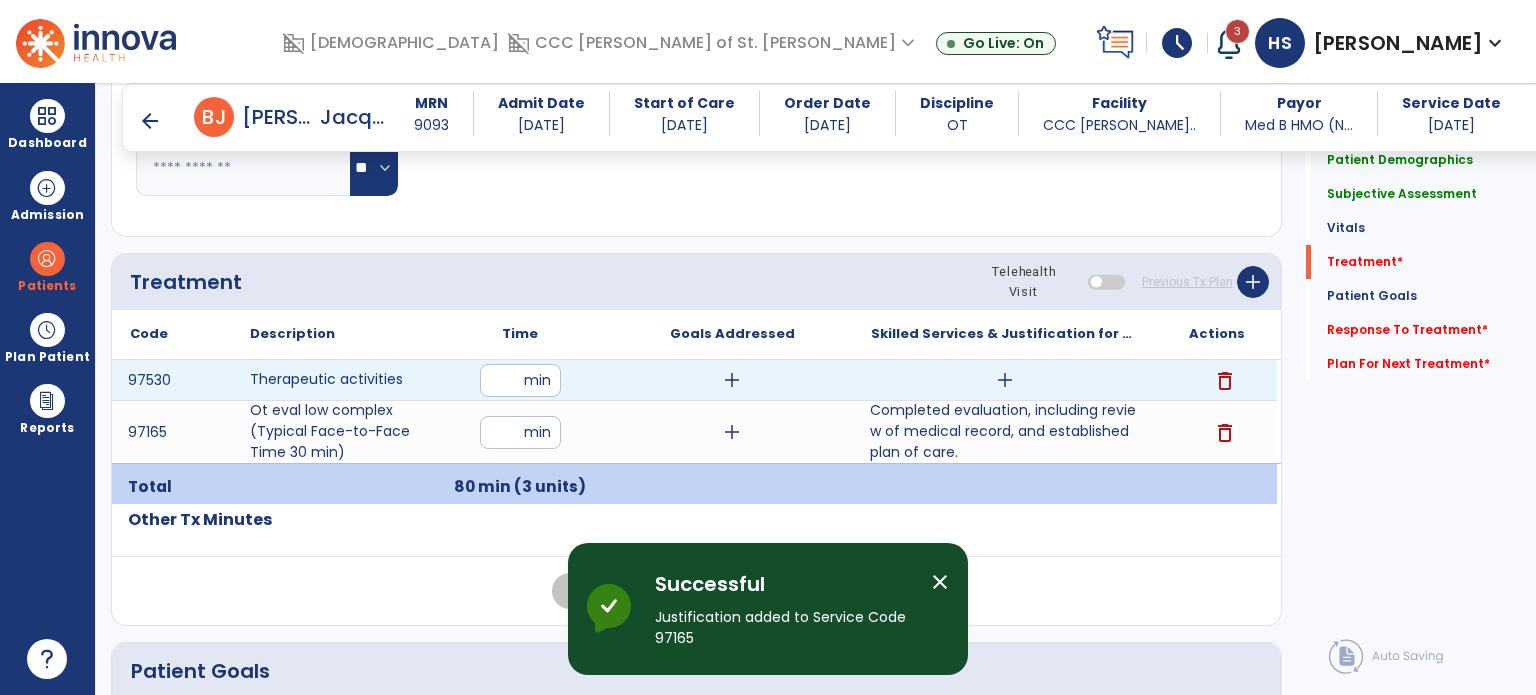 click on "add" at bounding box center [1005, 380] 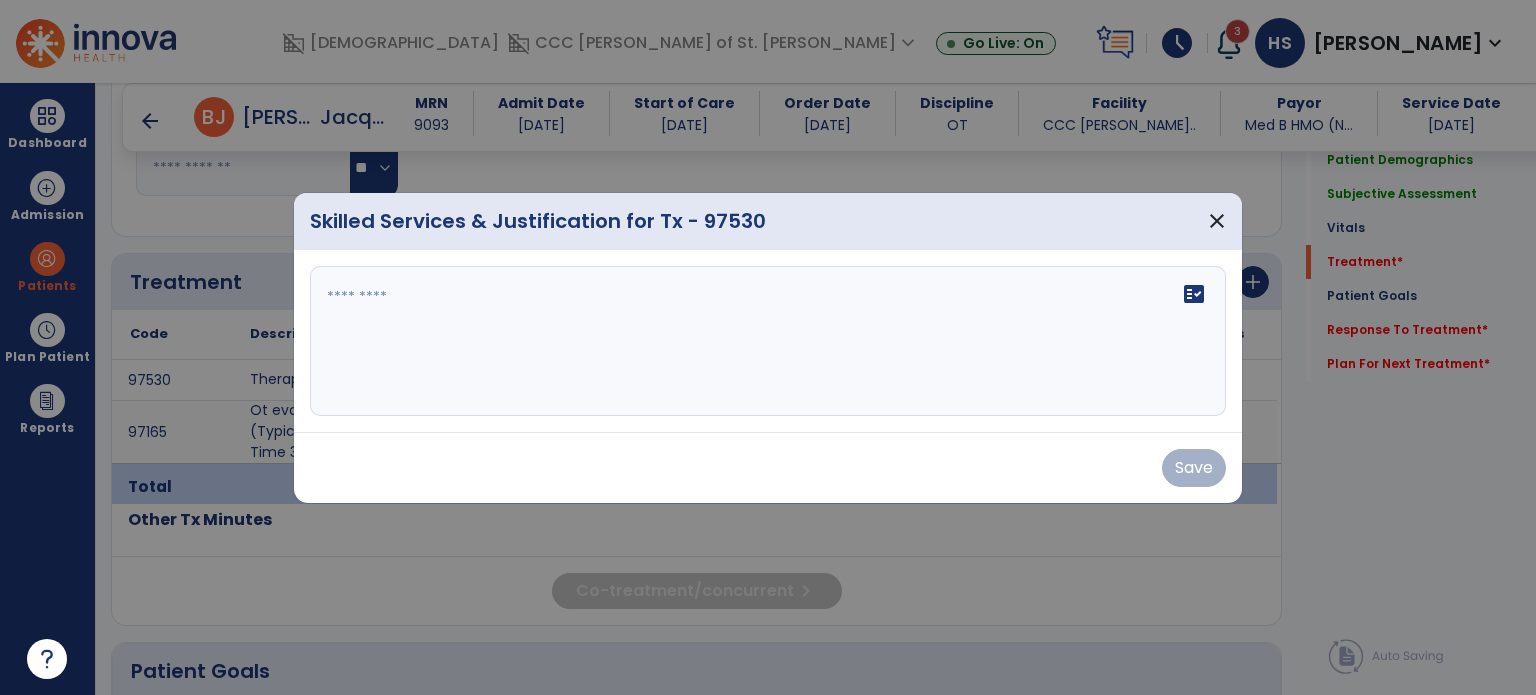 click on "fact_check" at bounding box center (768, 341) 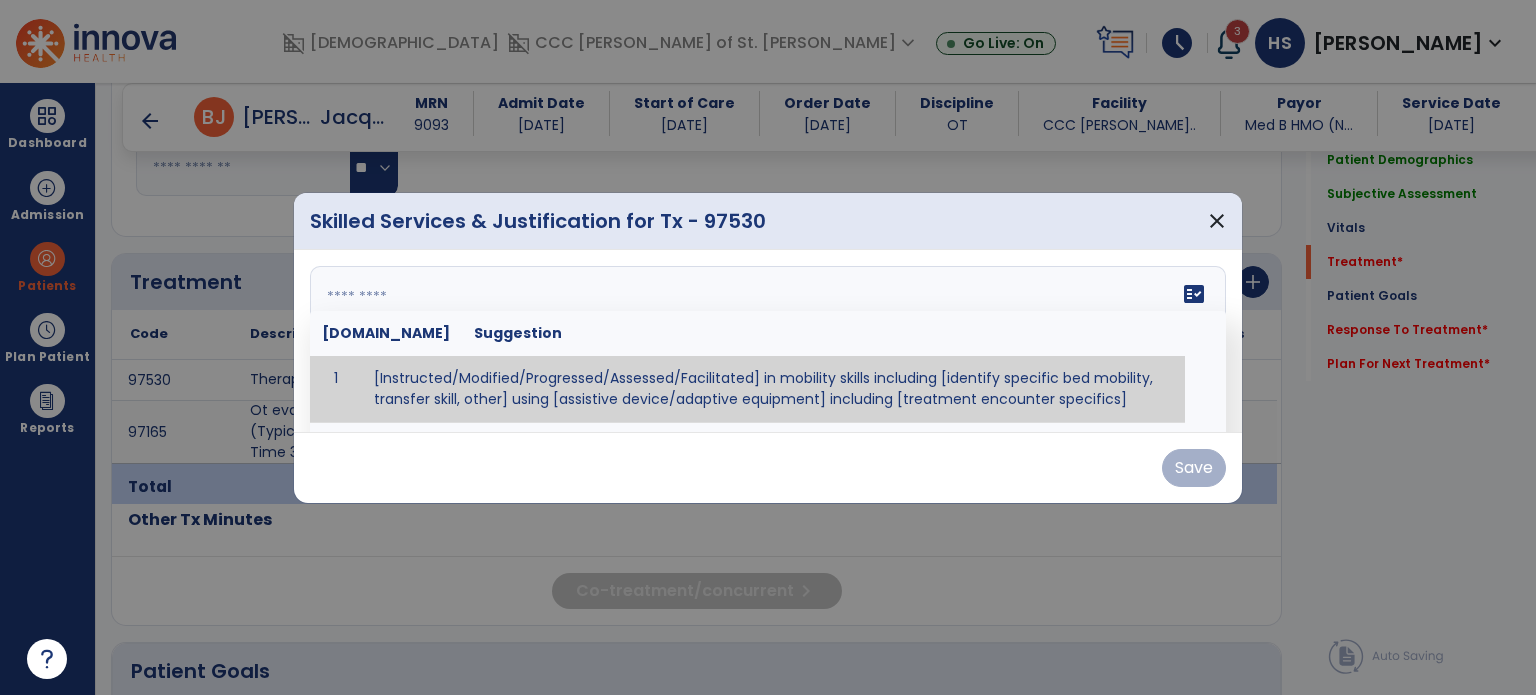 click at bounding box center (766, 341) 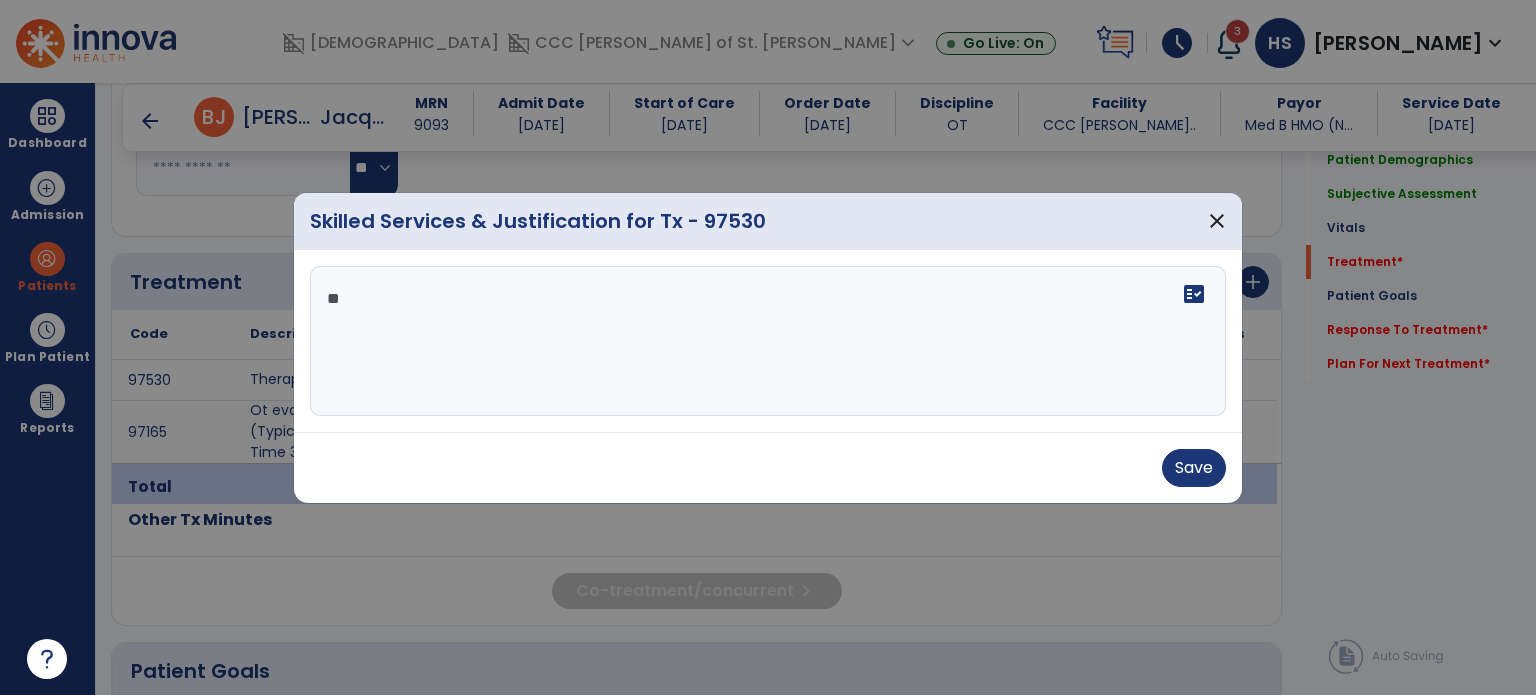 type on "*" 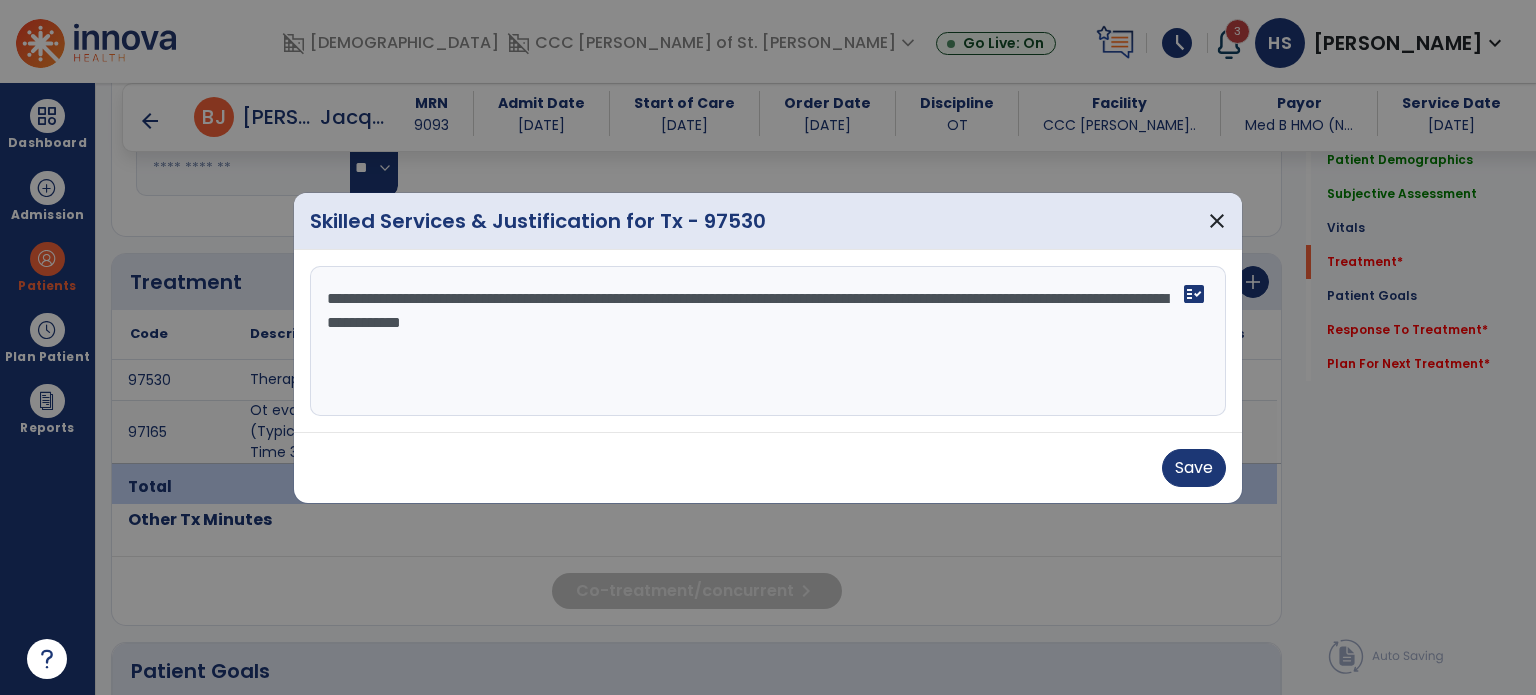 click on "**********" at bounding box center (768, 341) 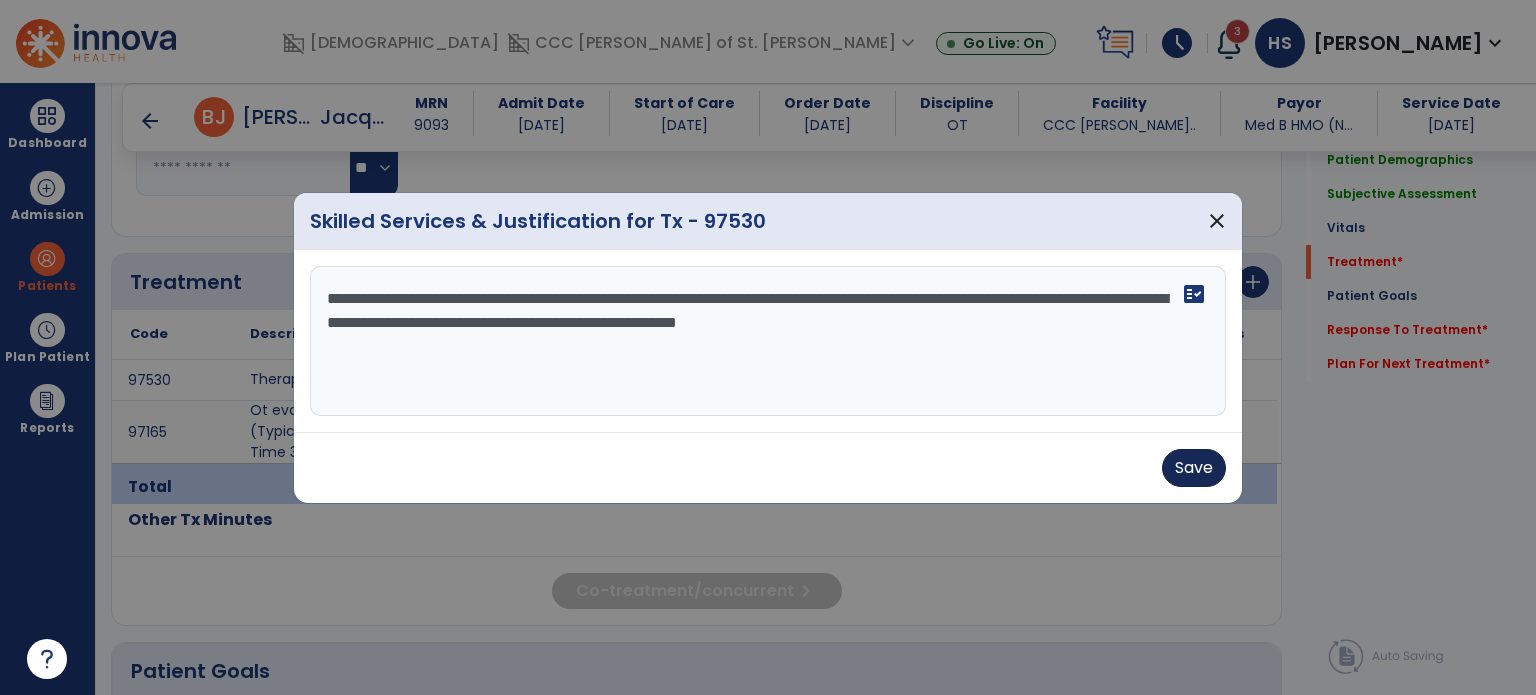 type on "**********" 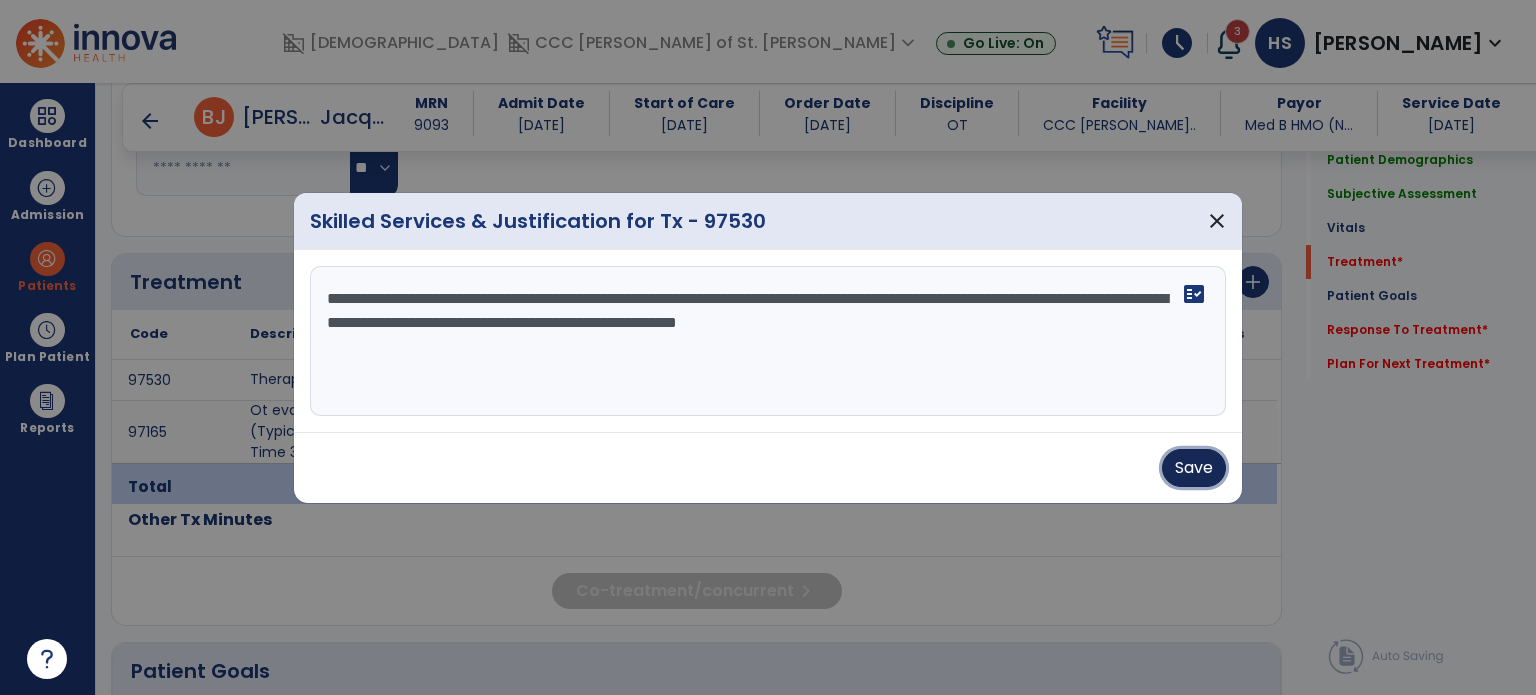 click on "Save" at bounding box center (1194, 468) 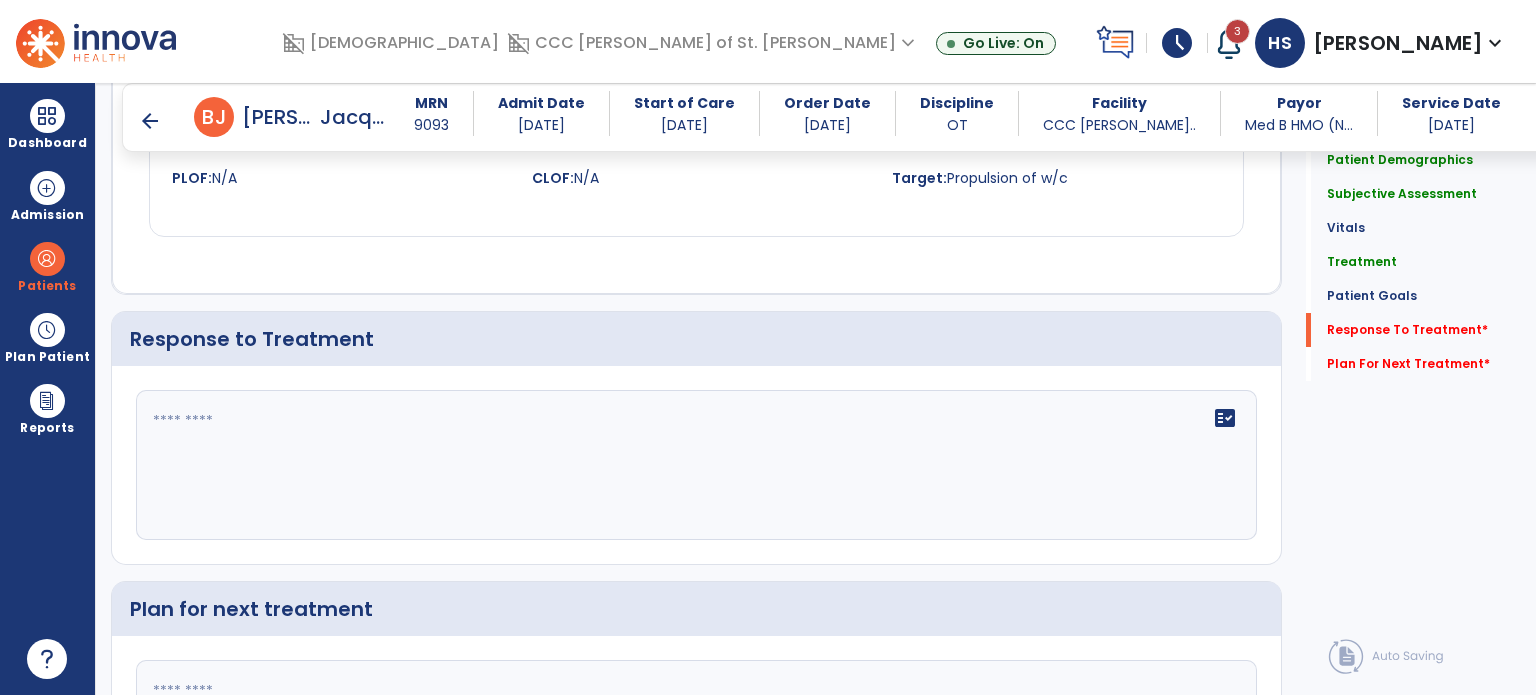 scroll, scrollTop: 1960, scrollLeft: 0, axis: vertical 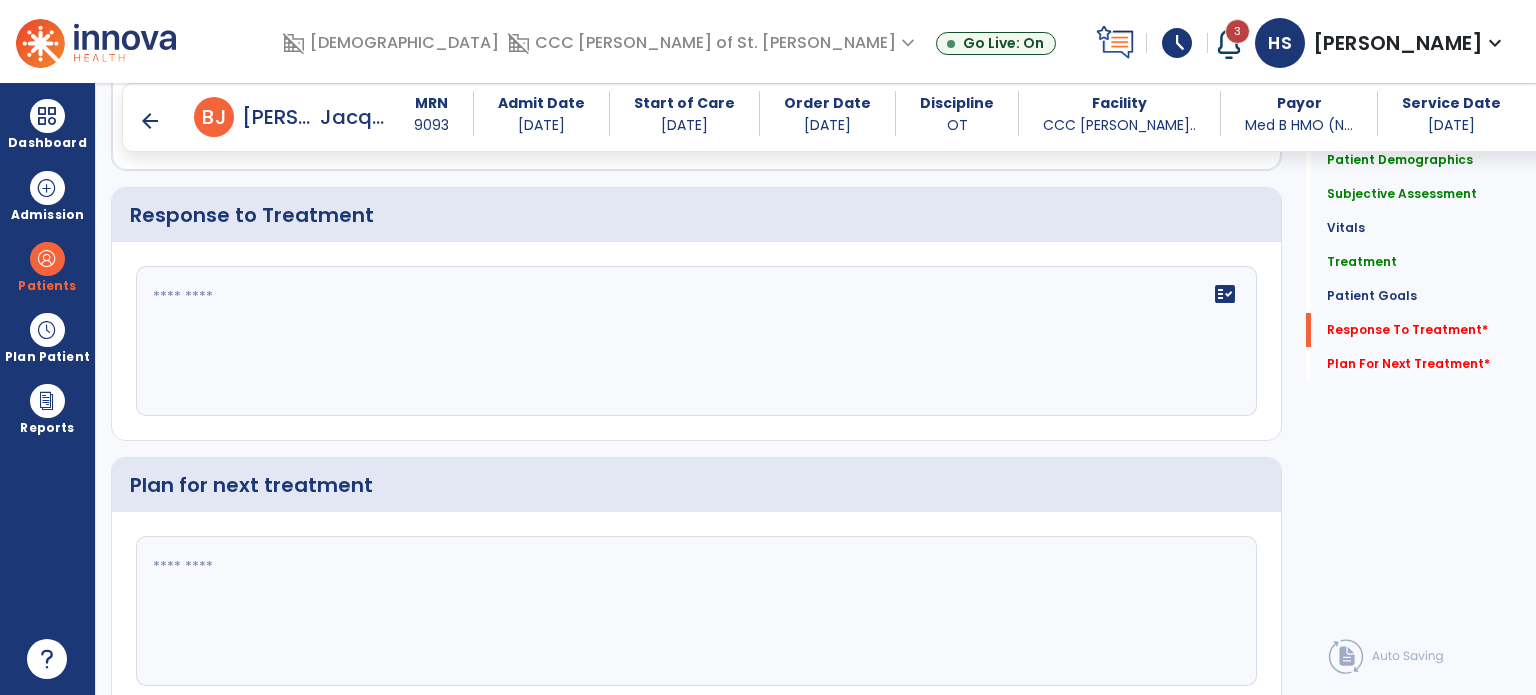 click 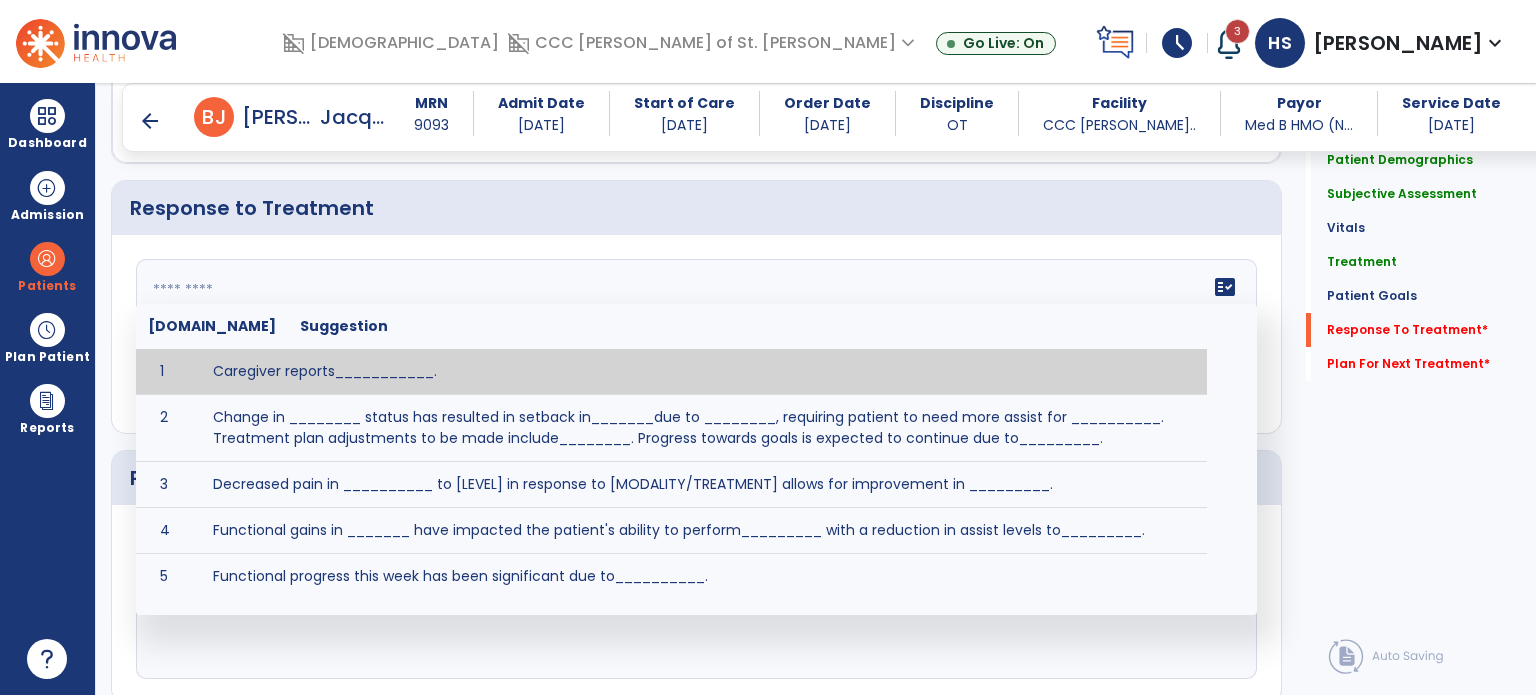 scroll, scrollTop: 1971, scrollLeft: 0, axis: vertical 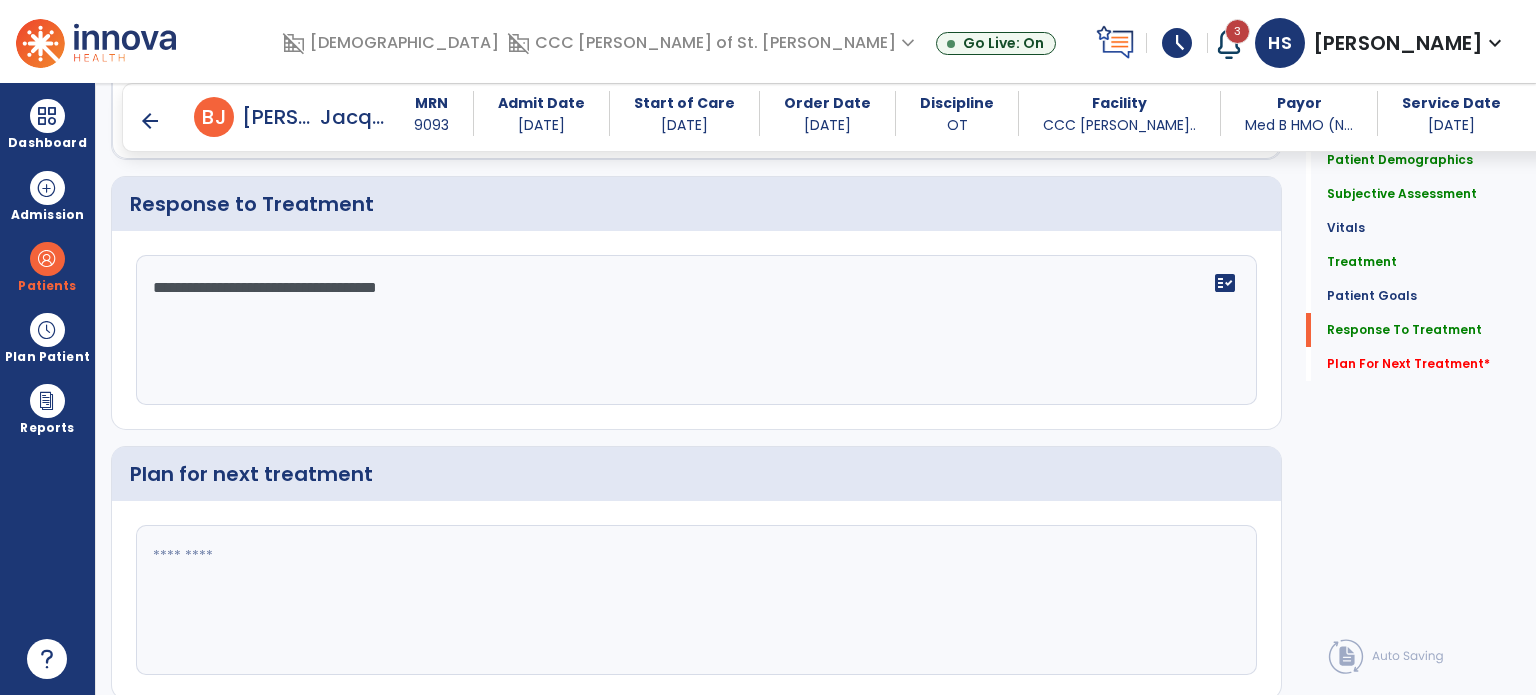 type on "**********" 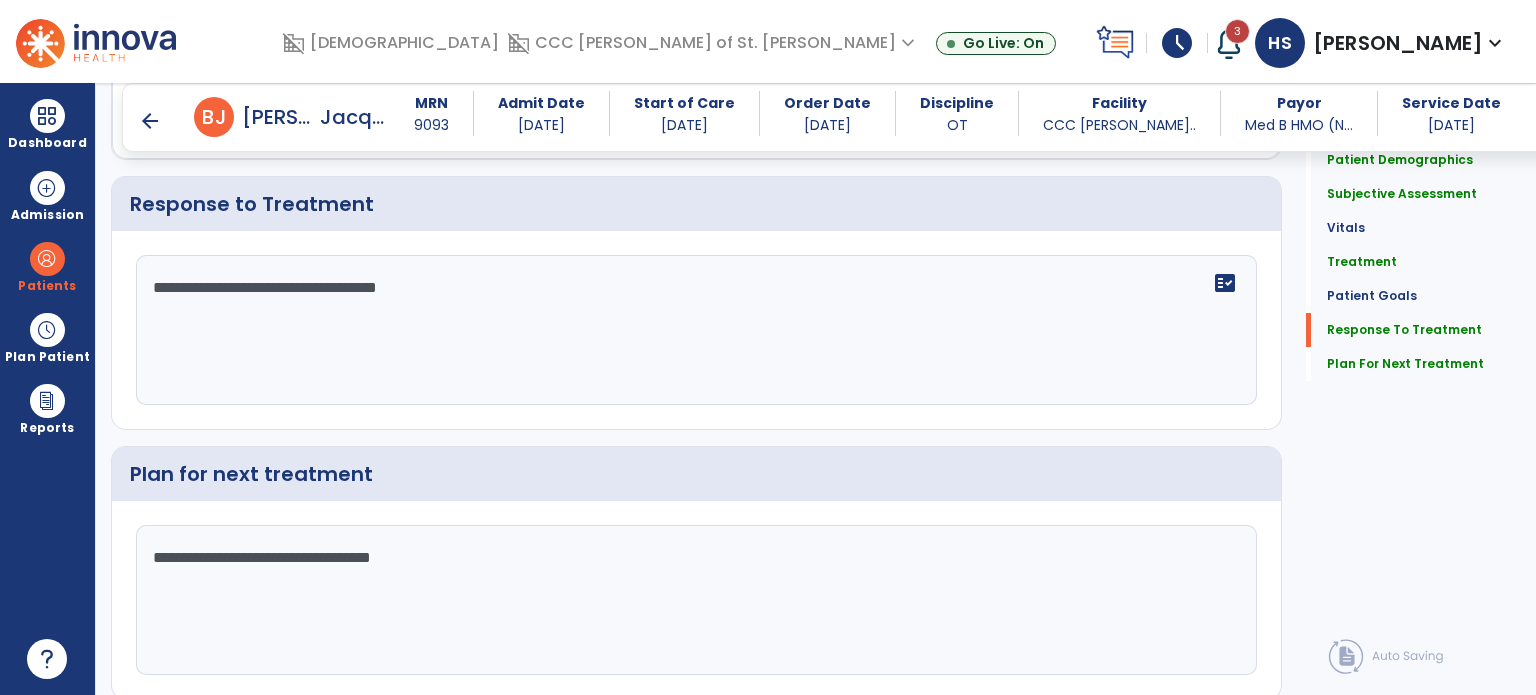 scroll, scrollTop: 2036, scrollLeft: 0, axis: vertical 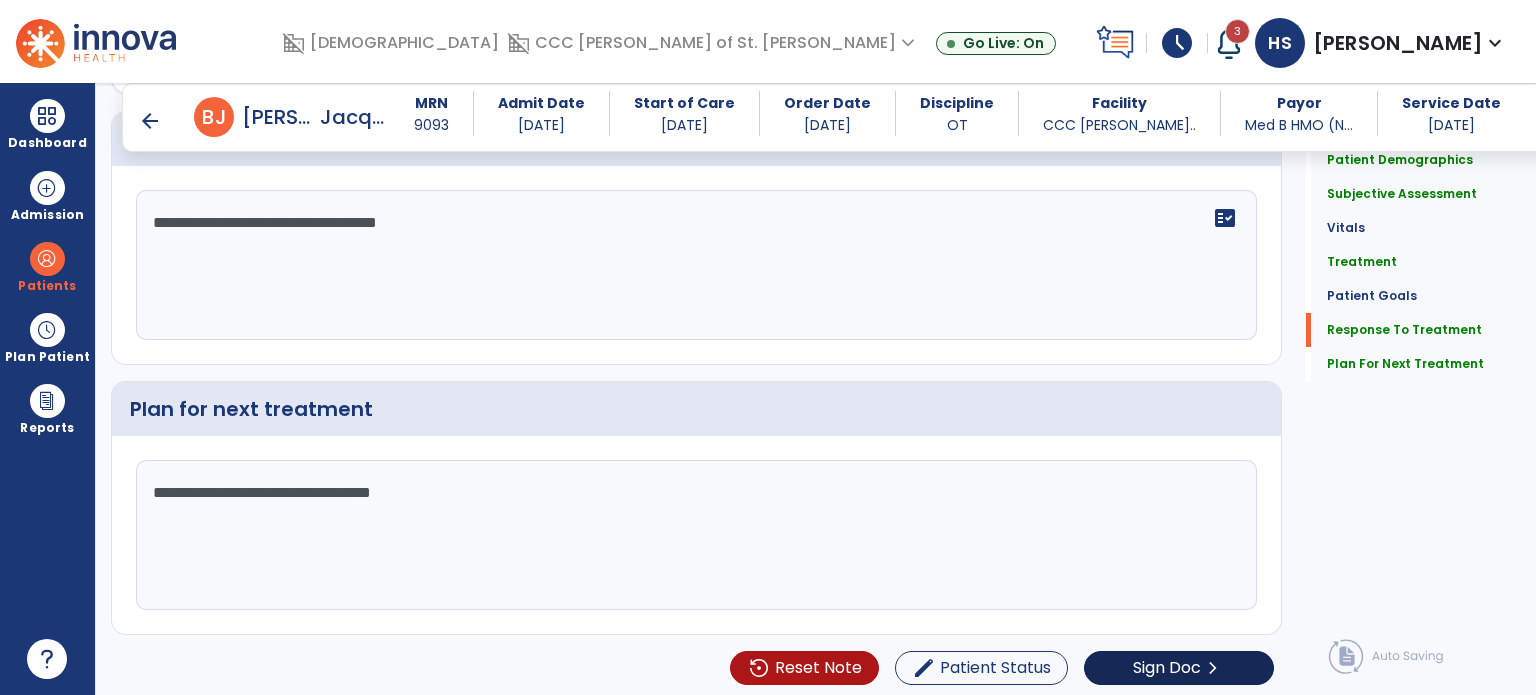 type on "**********" 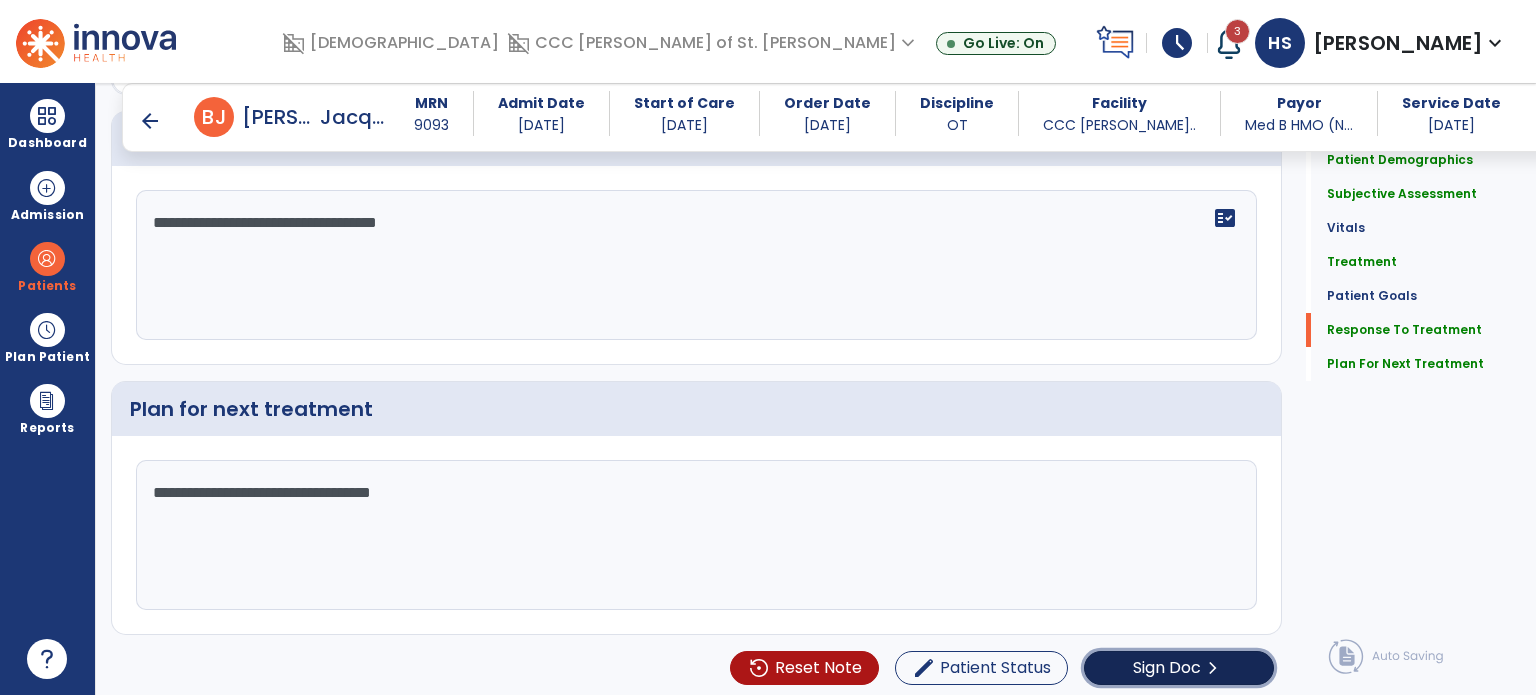 click on "chevron_right" 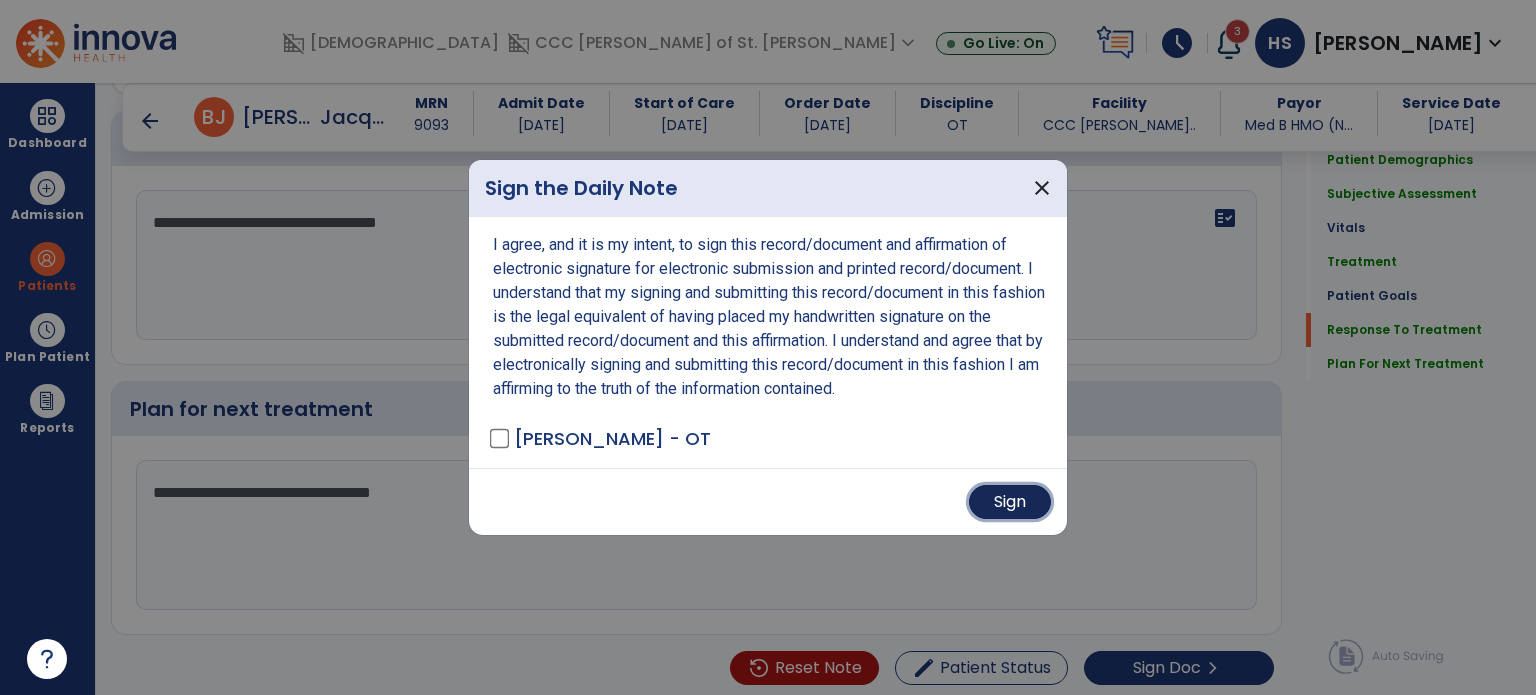 click on "Sign" at bounding box center [1010, 502] 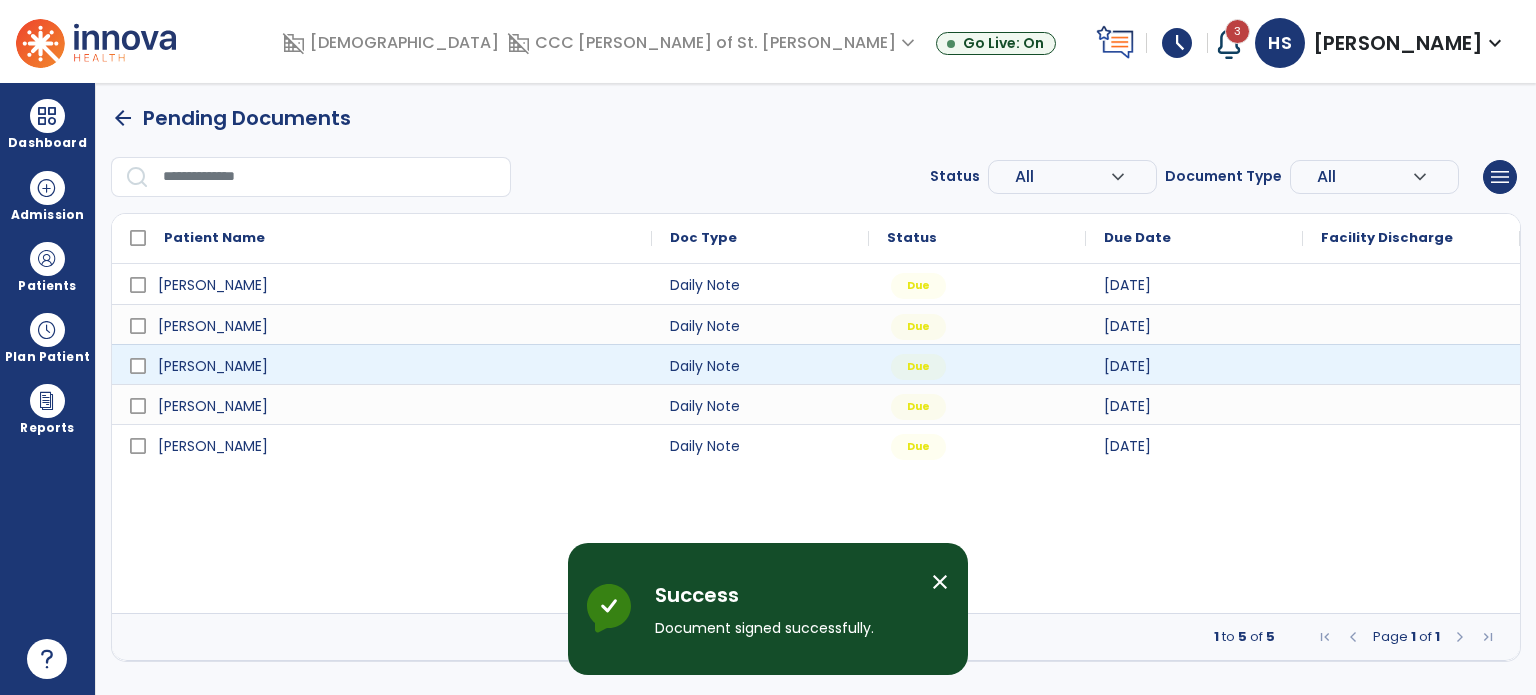 scroll, scrollTop: 0, scrollLeft: 0, axis: both 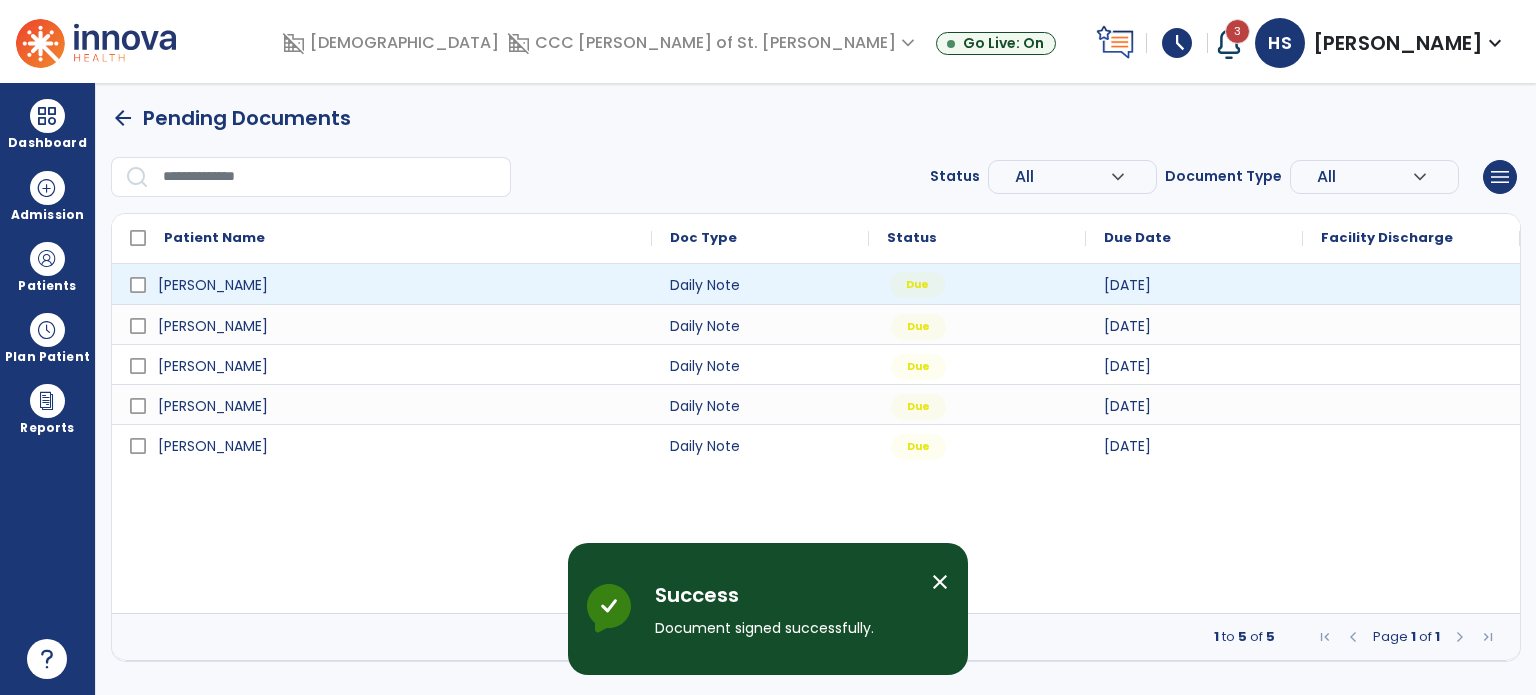 click on "Due" at bounding box center (917, 285) 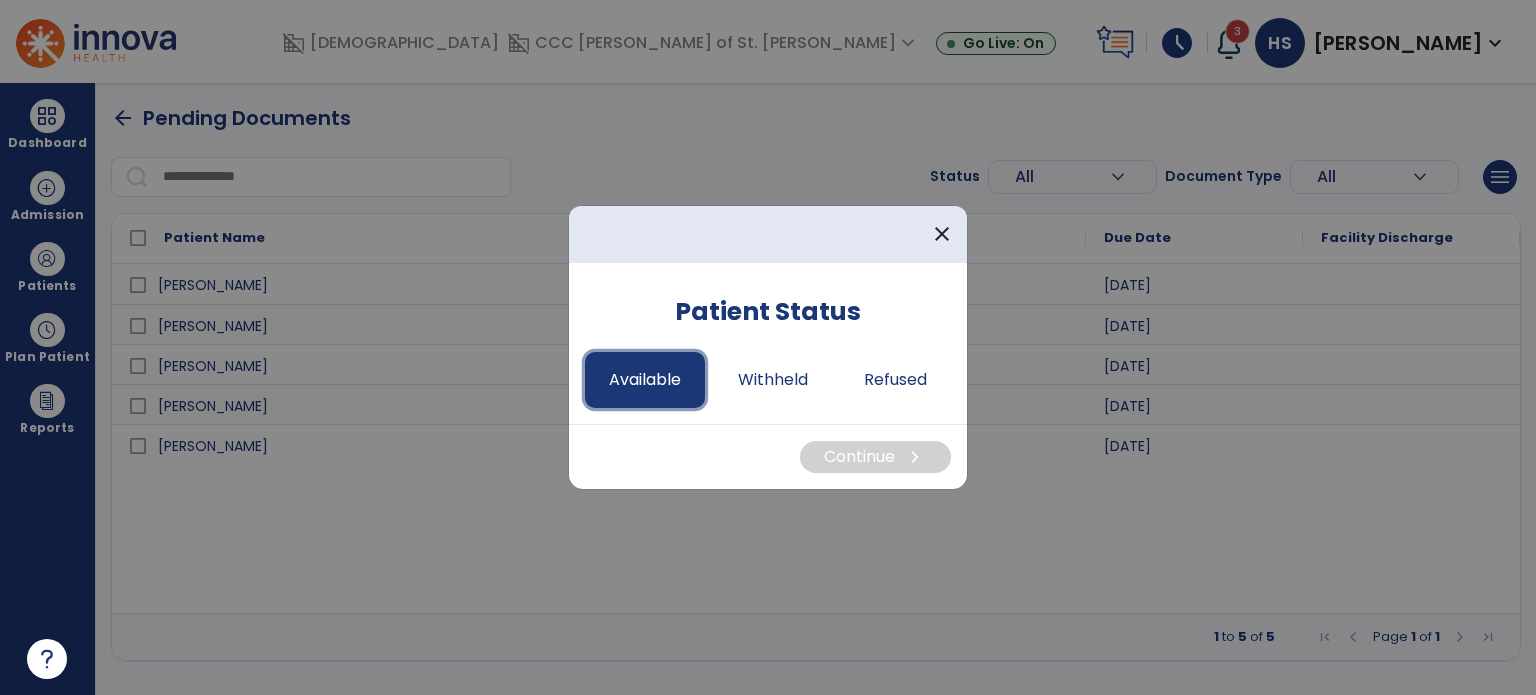 click on "Available" at bounding box center (645, 380) 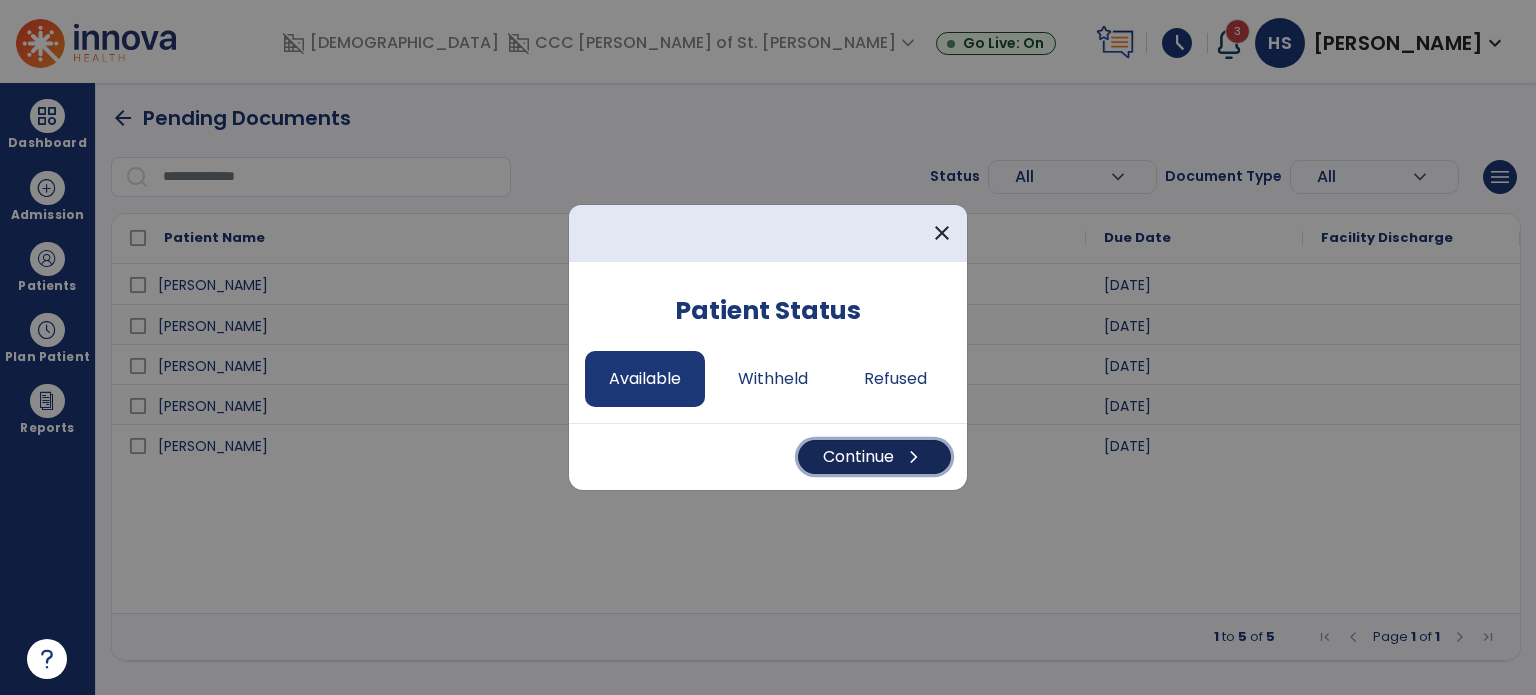 click on "Continue   chevron_right" at bounding box center (874, 457) 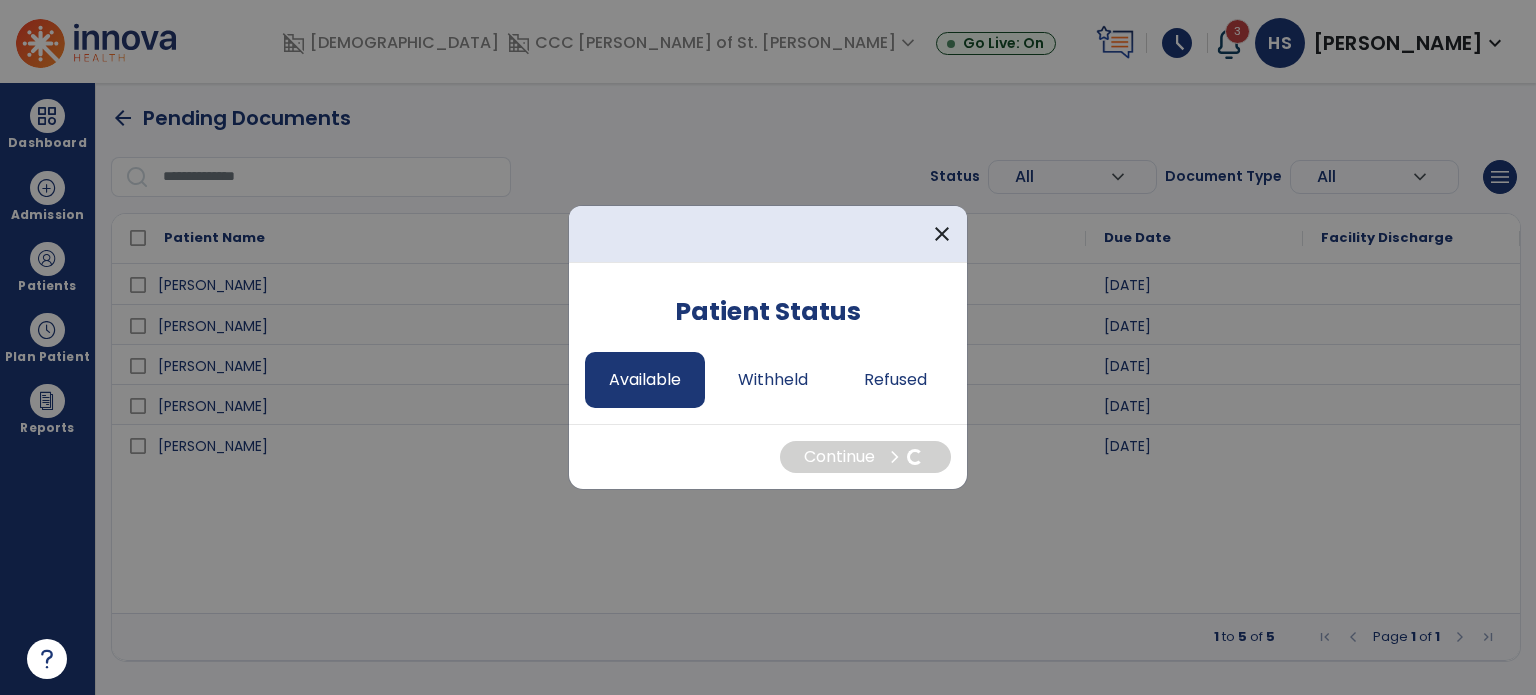 select on "*" 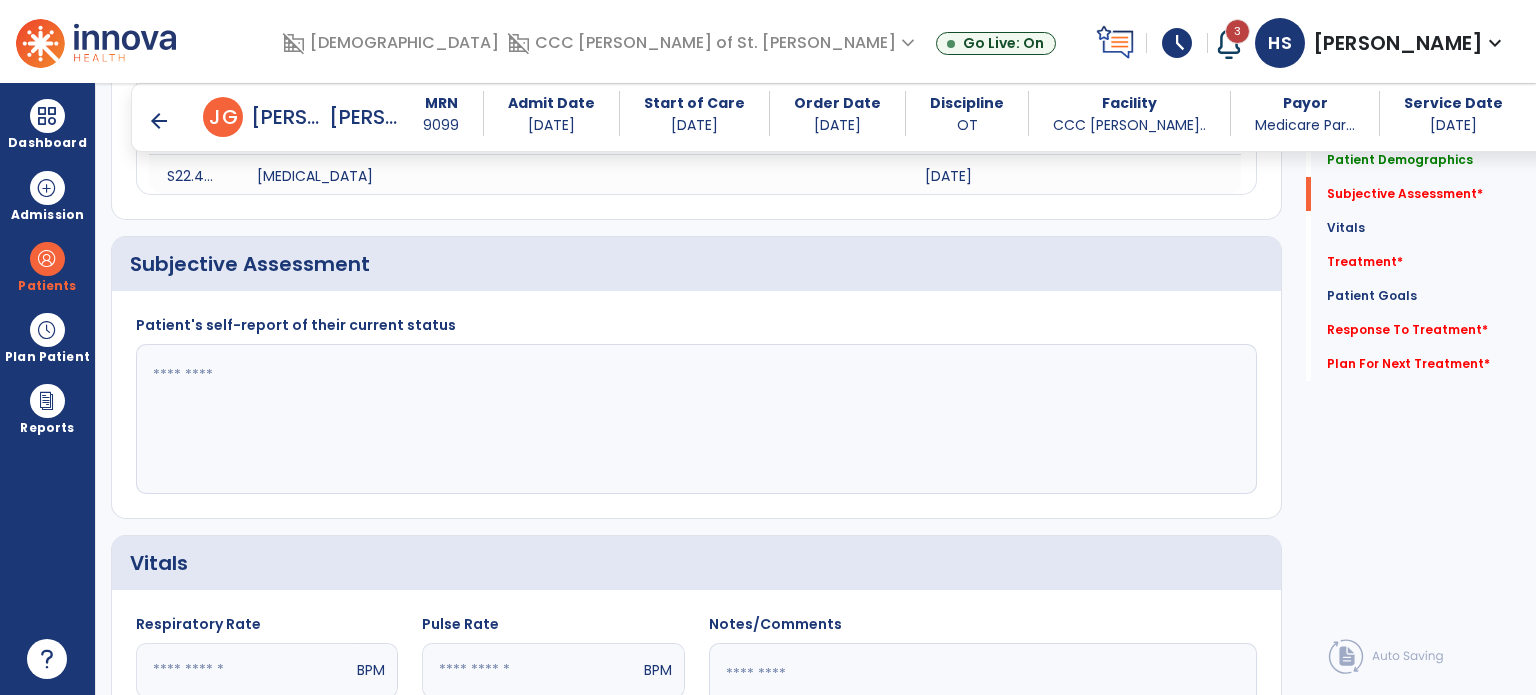 scroll, scrollTop: 656, scrollLeft: 0, axis: vertical 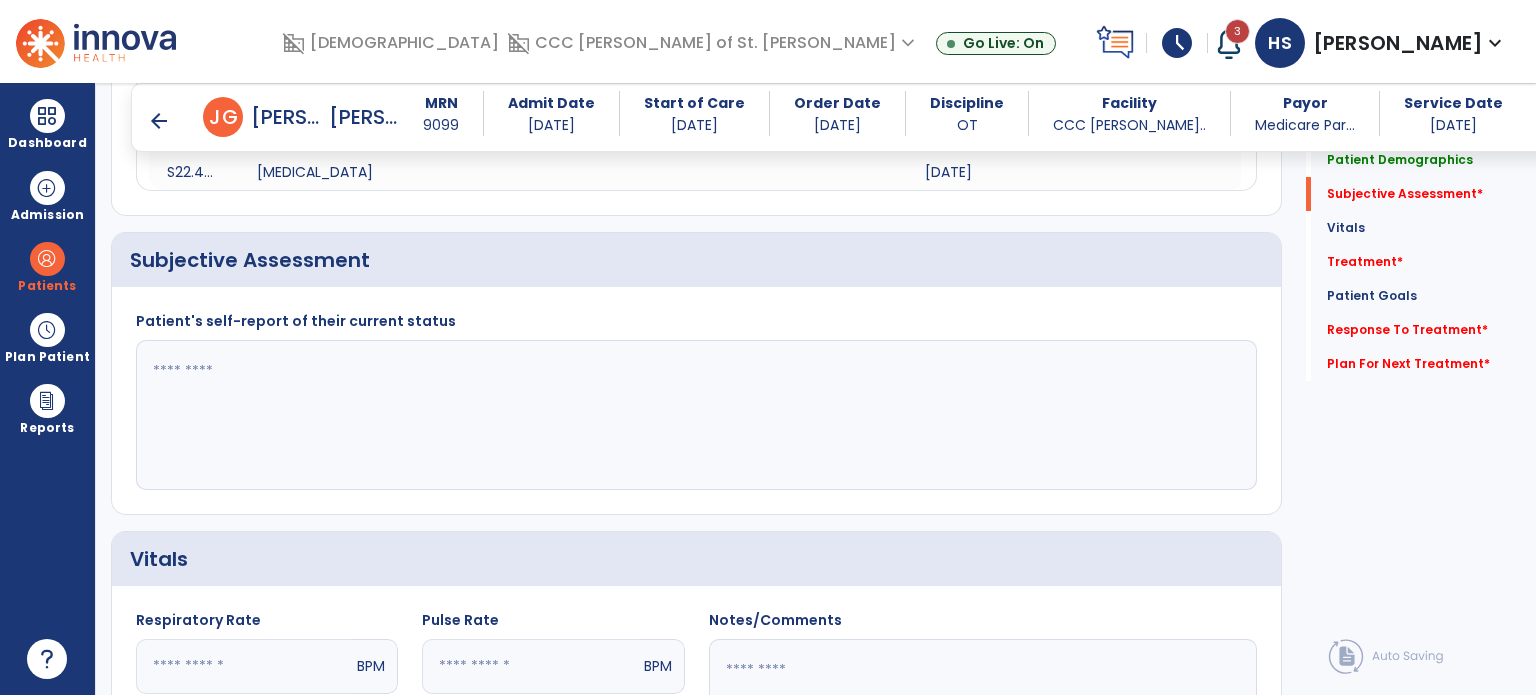click 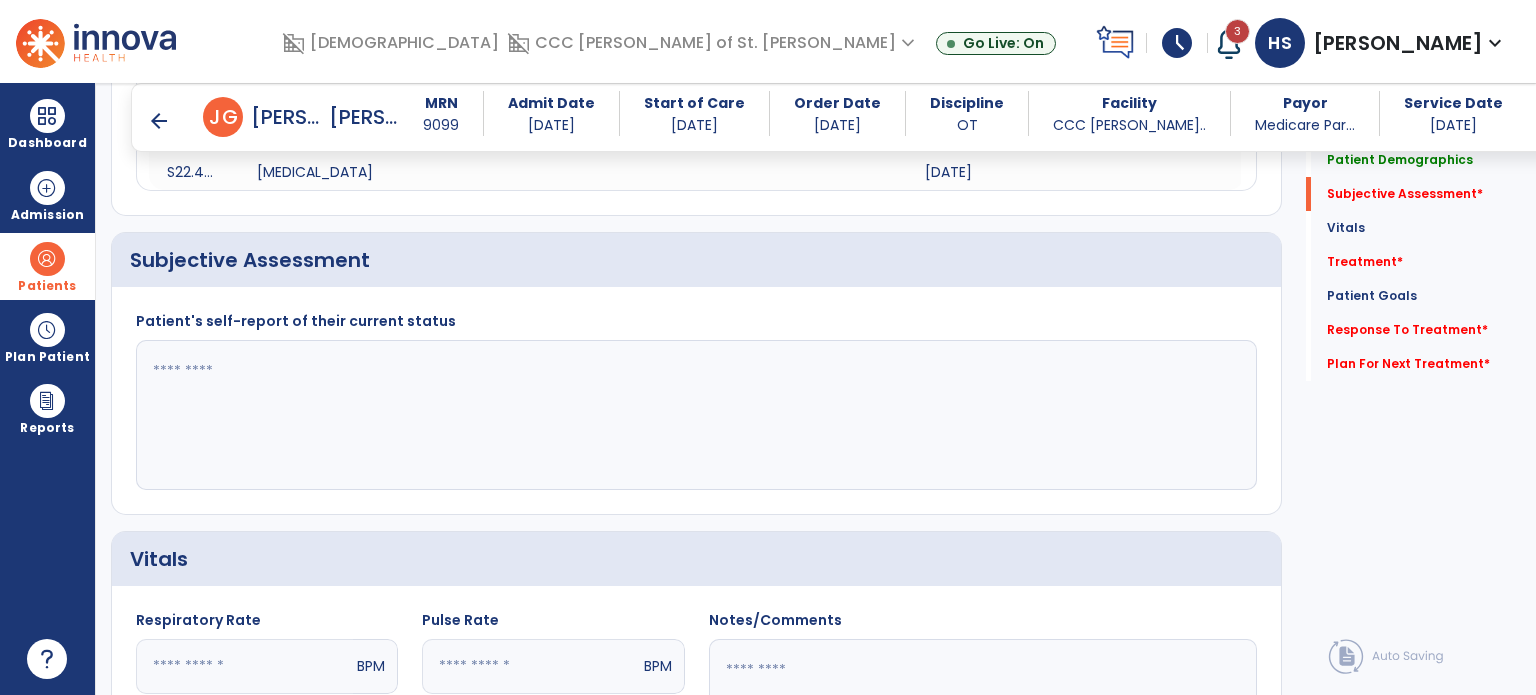 click at bounding box center [47, 259] 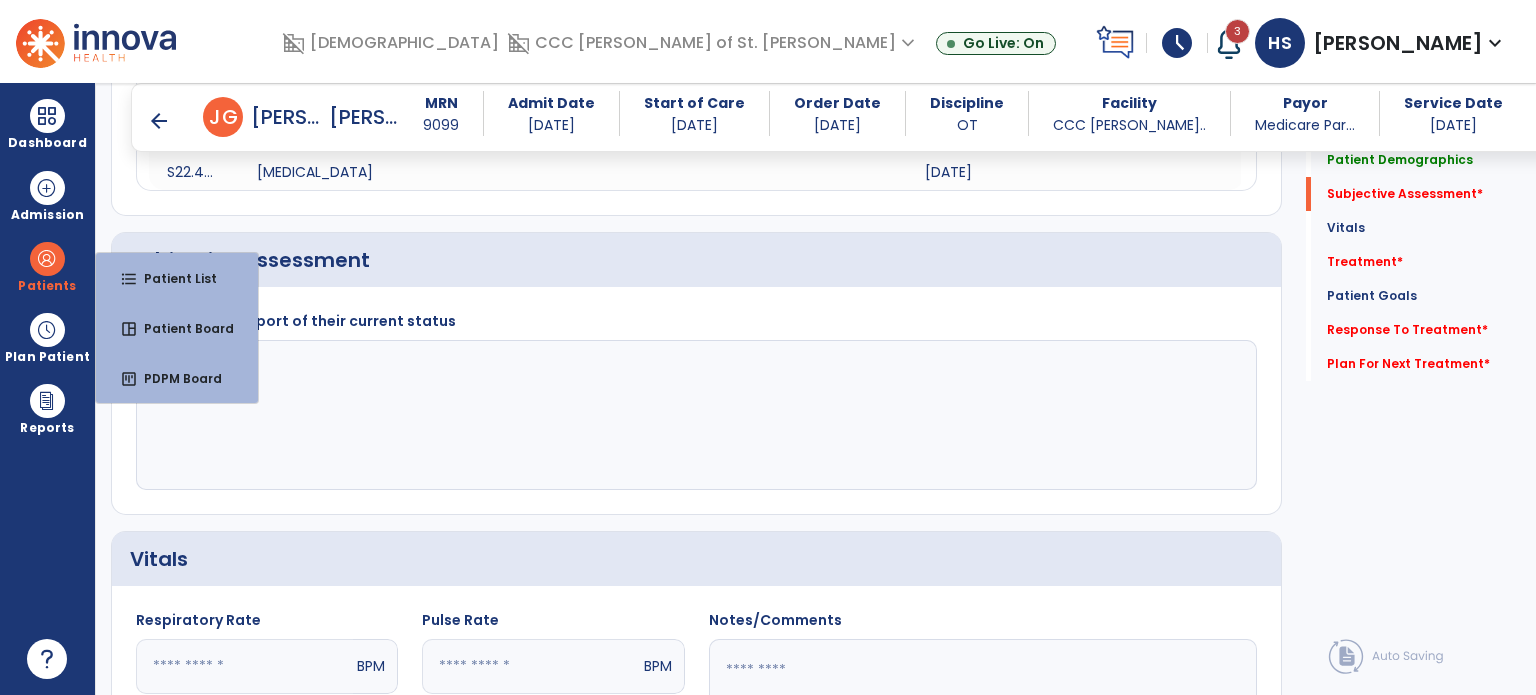 click 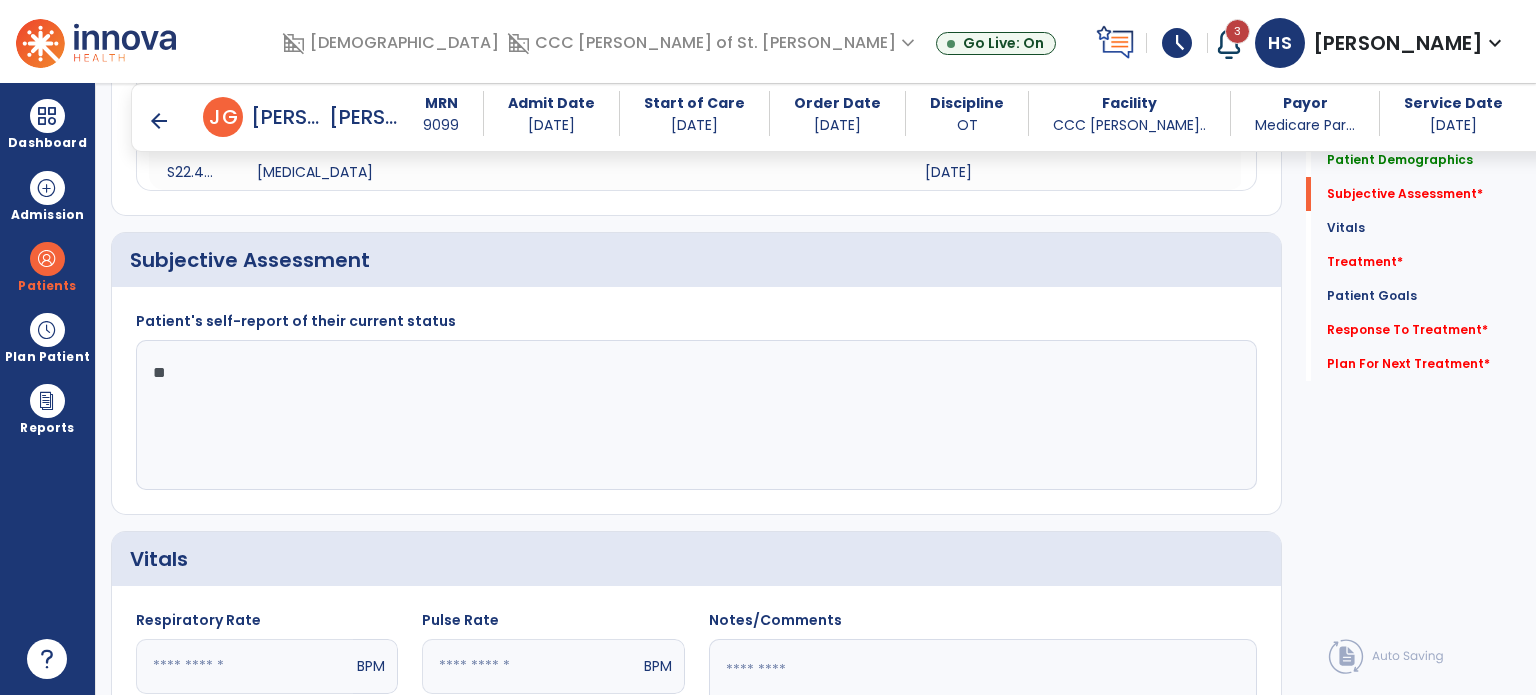 type on "*" 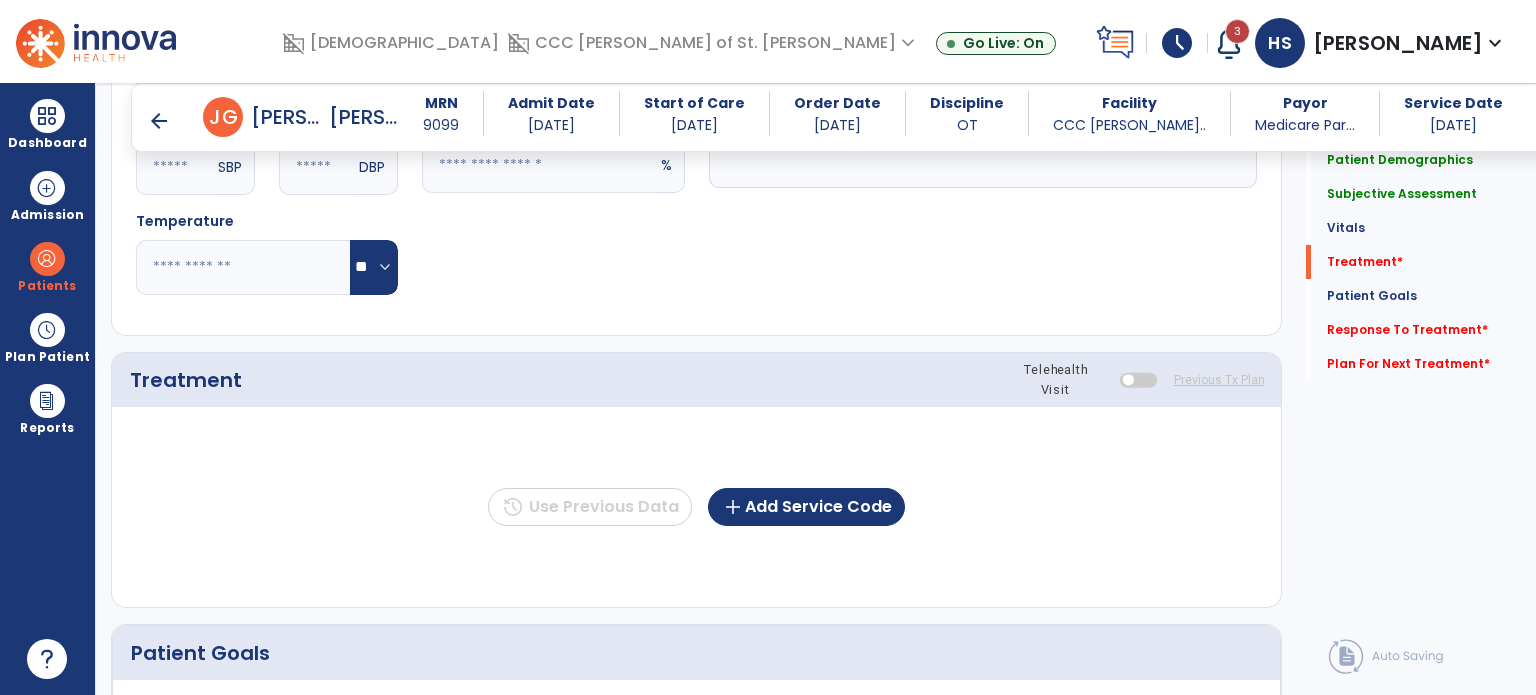 scroll, scrollTop: 1389, scrollLeft: 0, axis: vertical 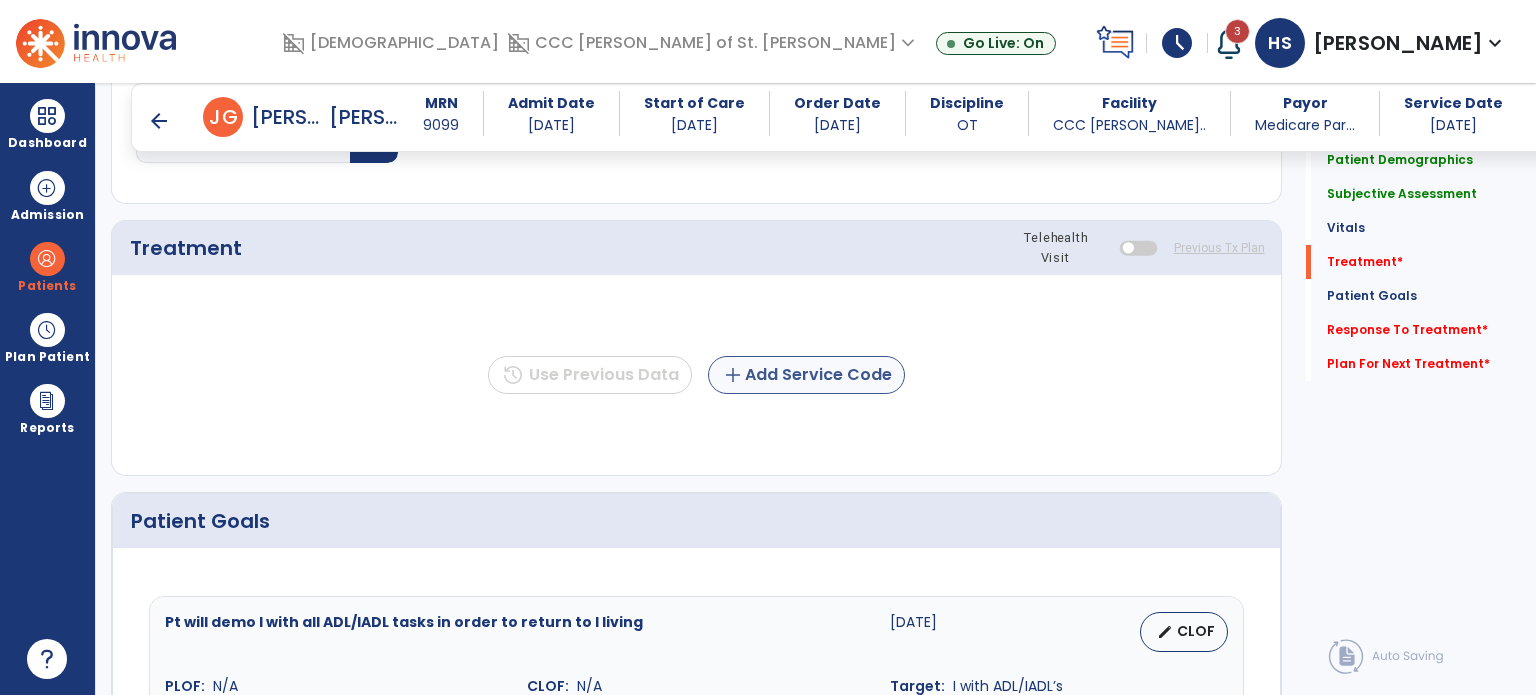 type on "**********" 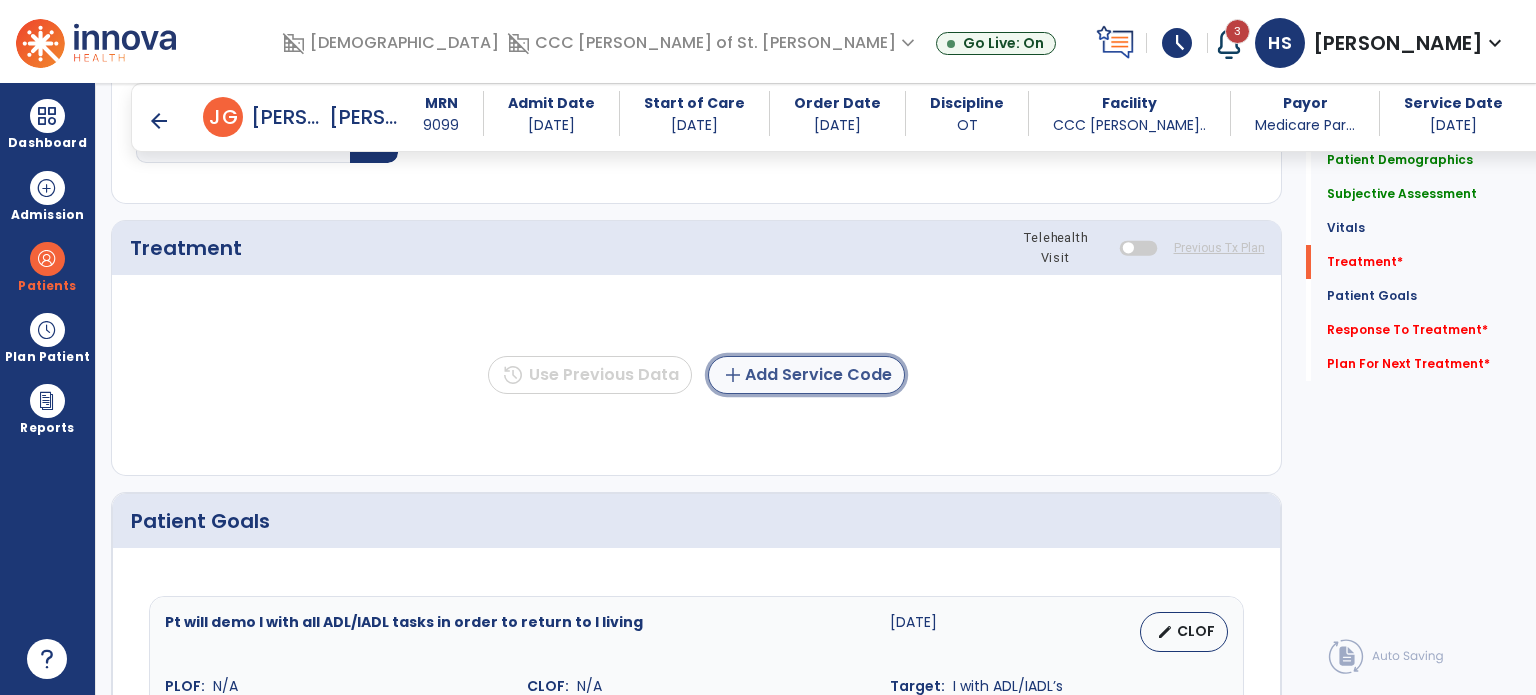 click on "add  Add Service Code" 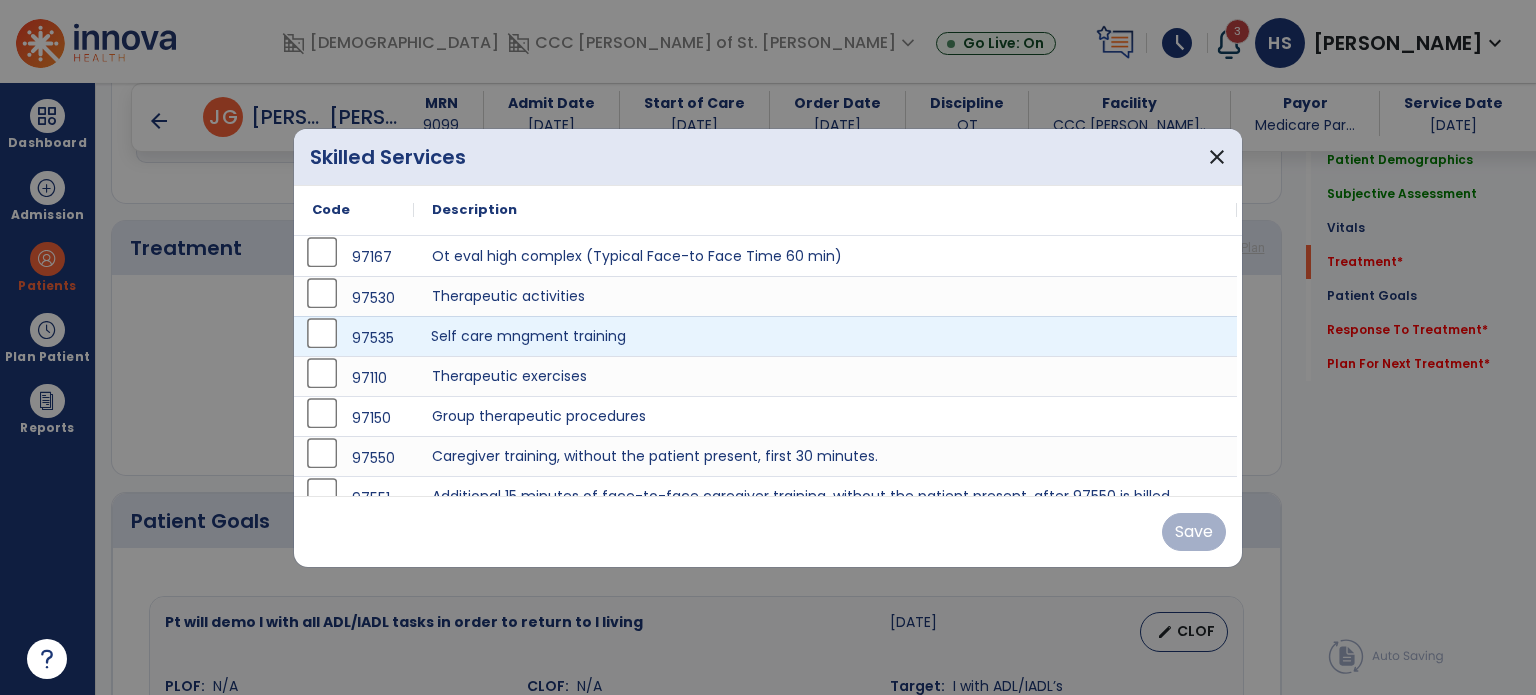 click on "Self care mngment training" at bounding box center (825, 336) 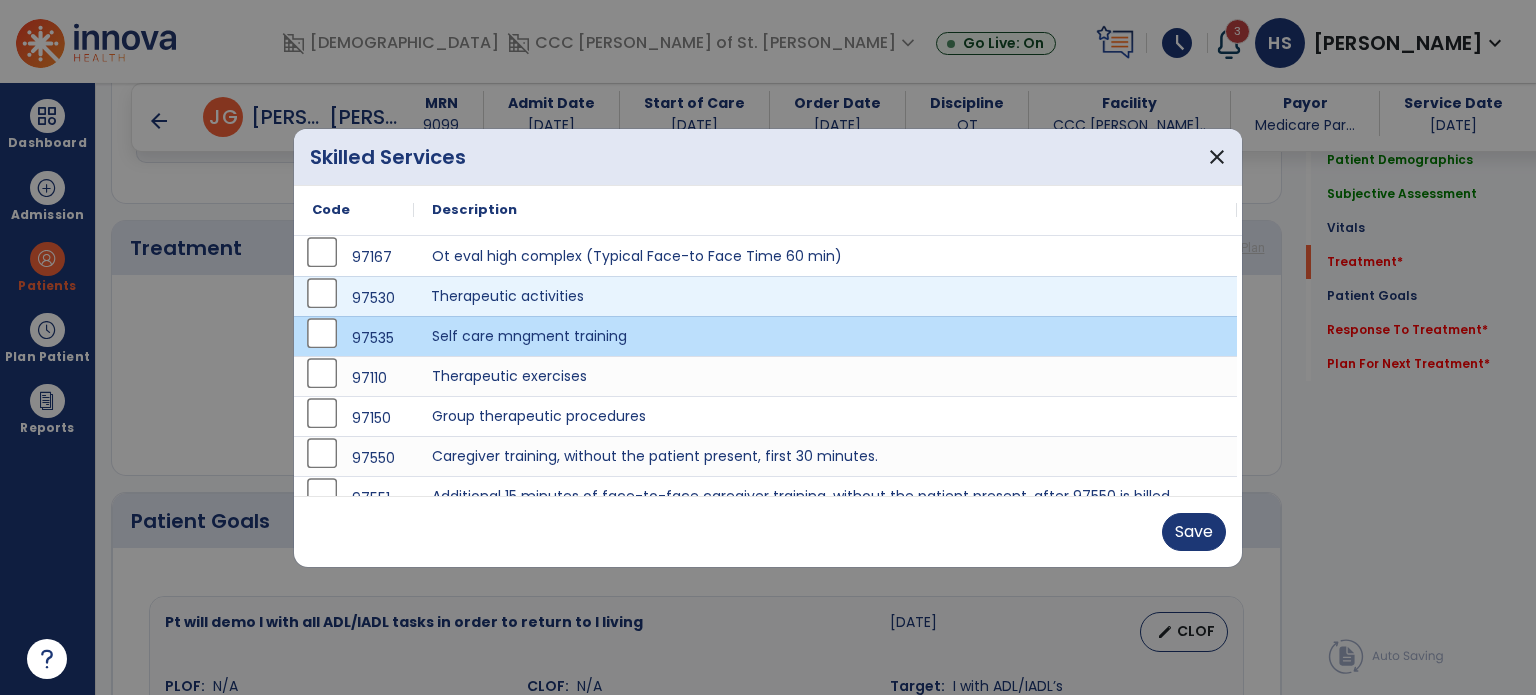 click on "Therapeutic activities" at bounding box center [825, 296] 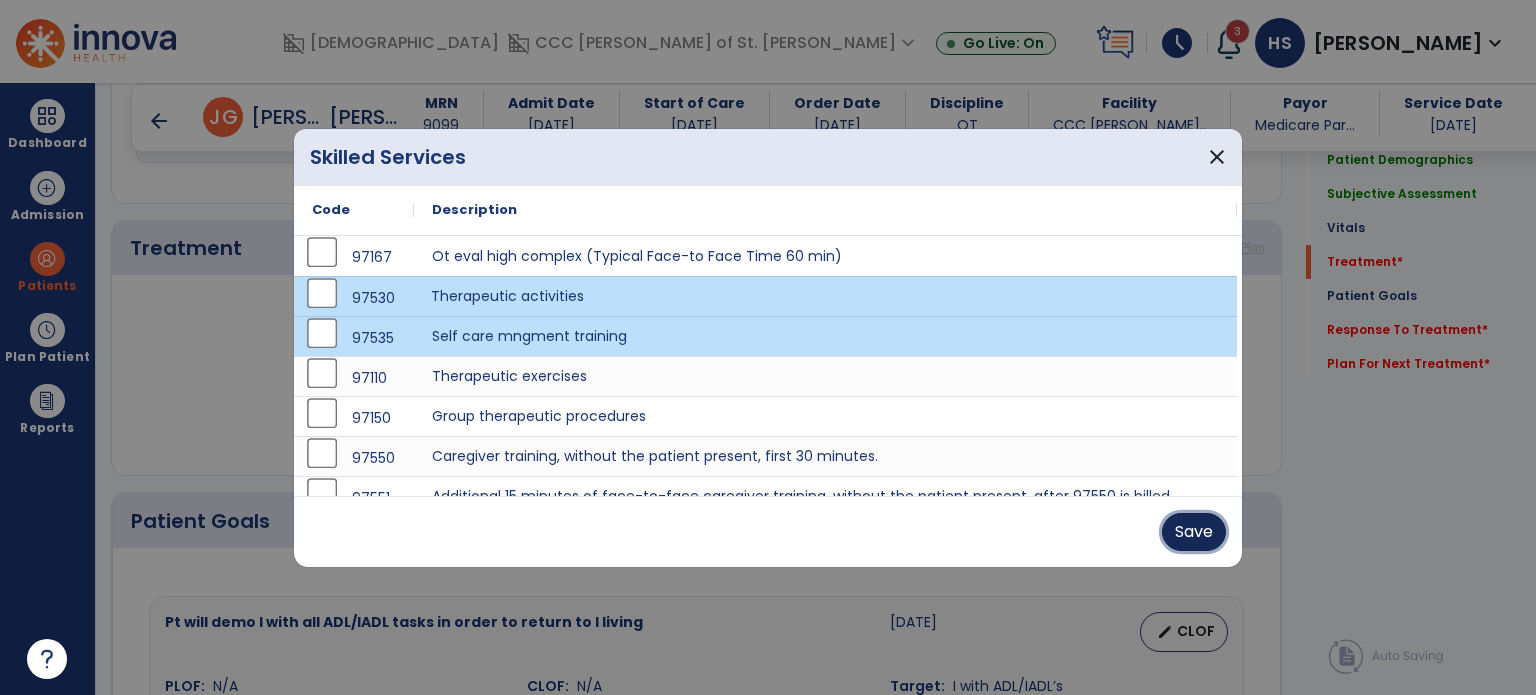 click on "Save" at bounding box center (1194, 532) 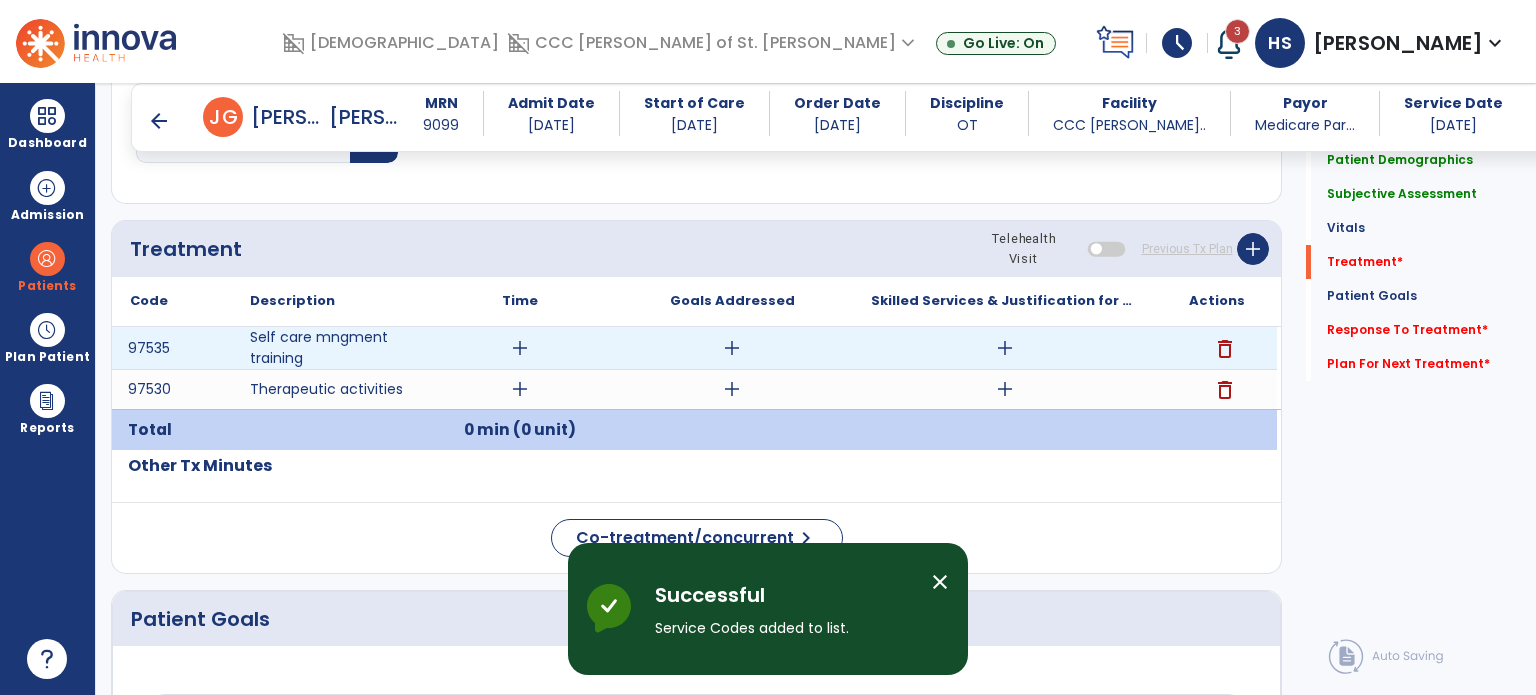 click on "add" at bounding box center [520, 348] 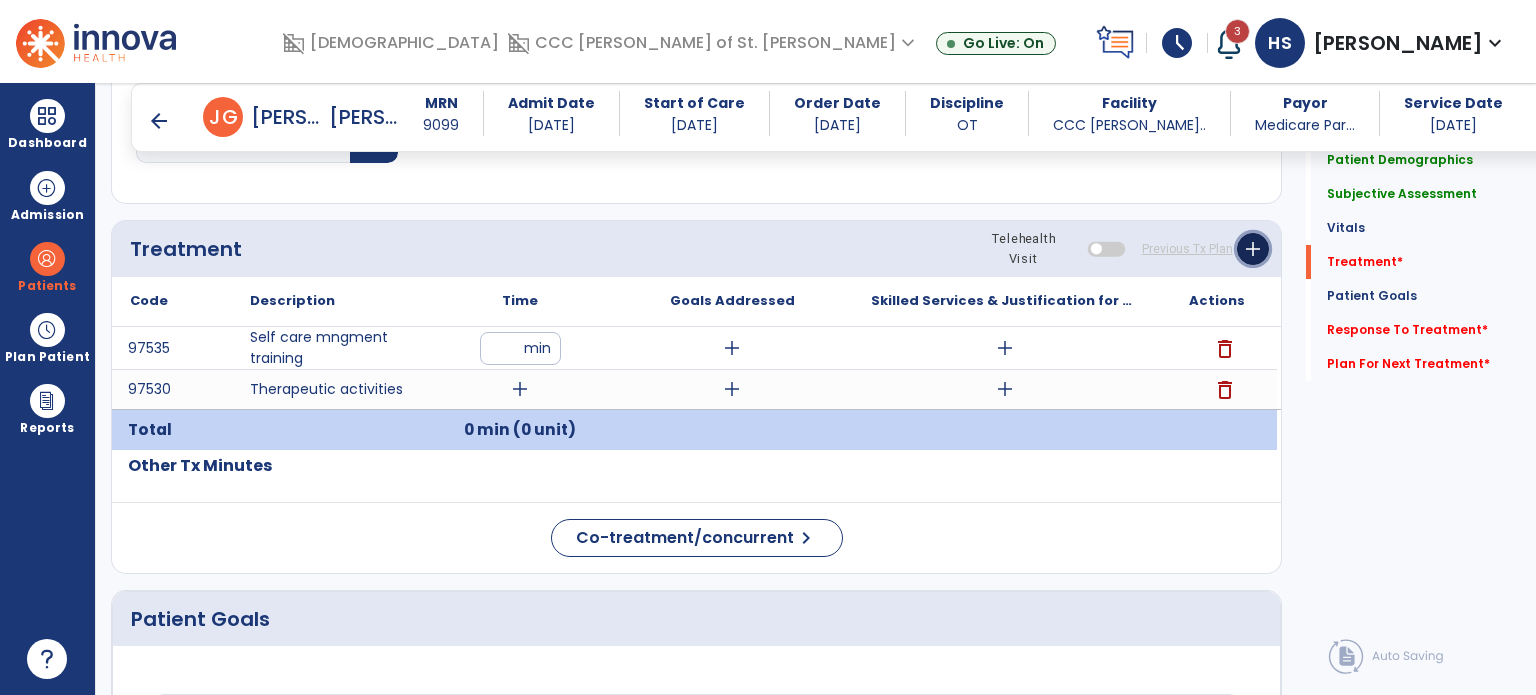 click on "add" 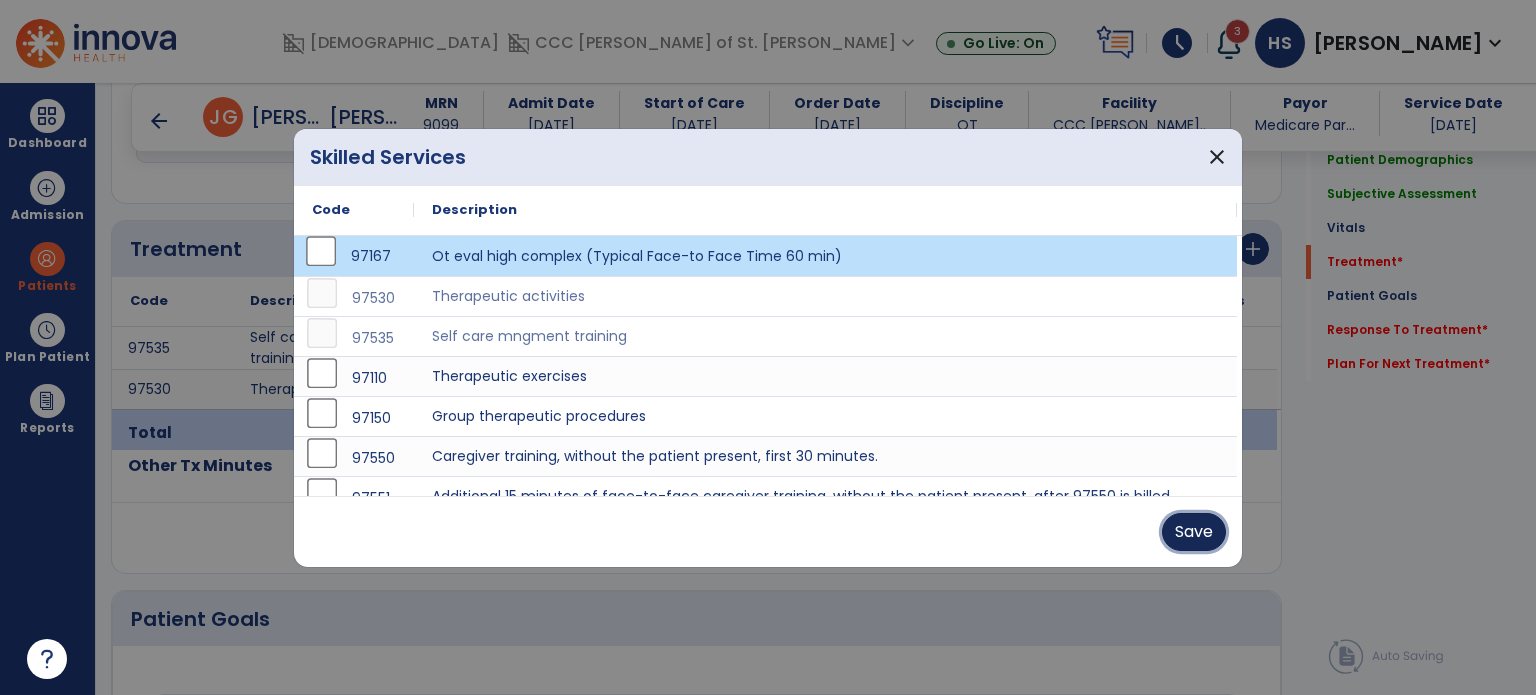 click on "Save" at bounding box center (1194, 532) 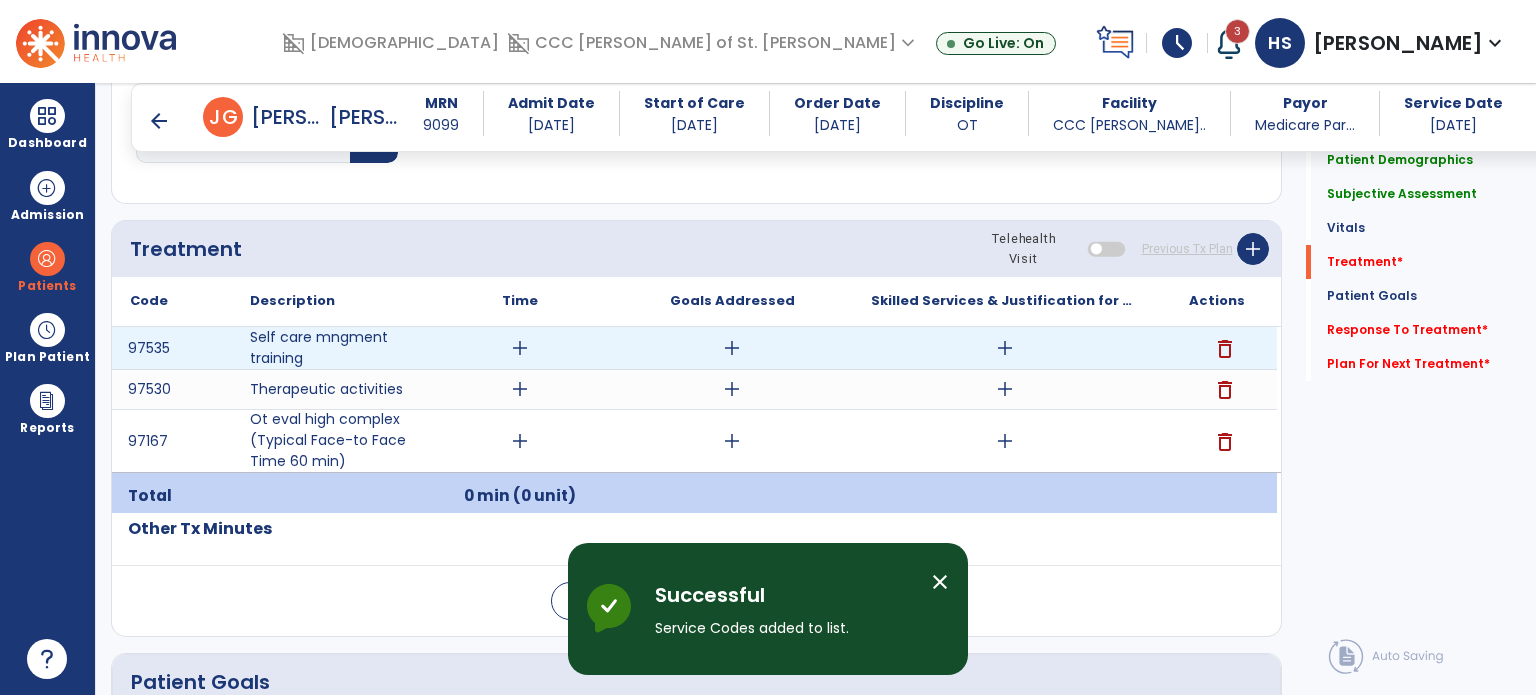 click on "add" at bounding box center (520, 348) 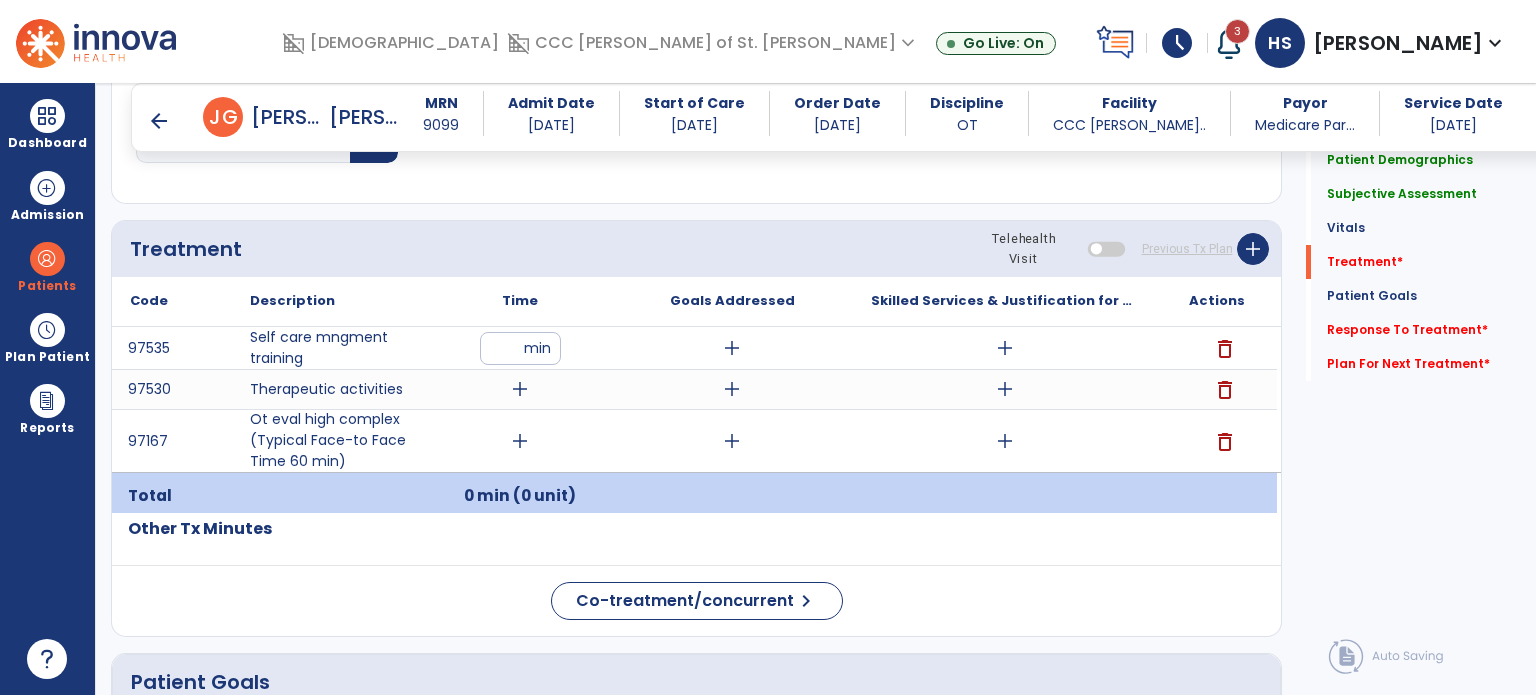 type on "*" 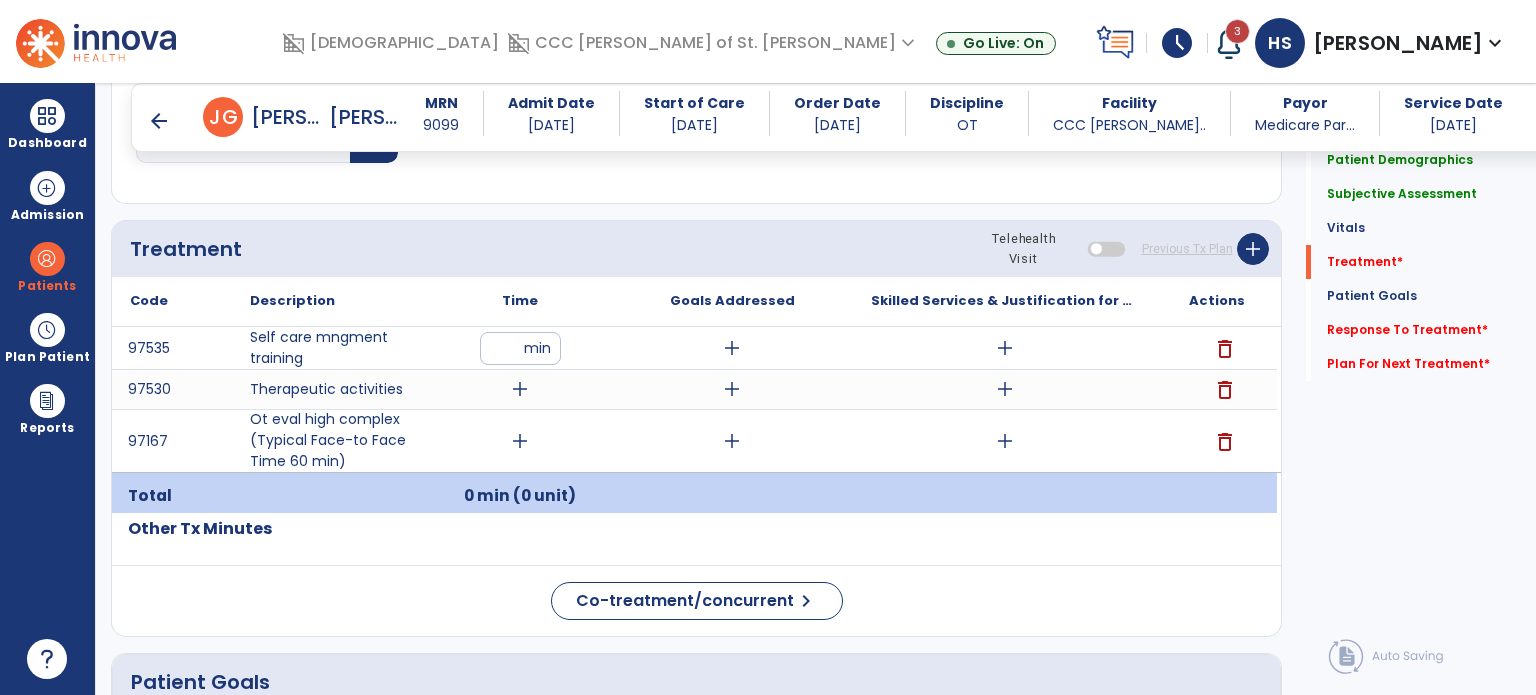 type on "**" 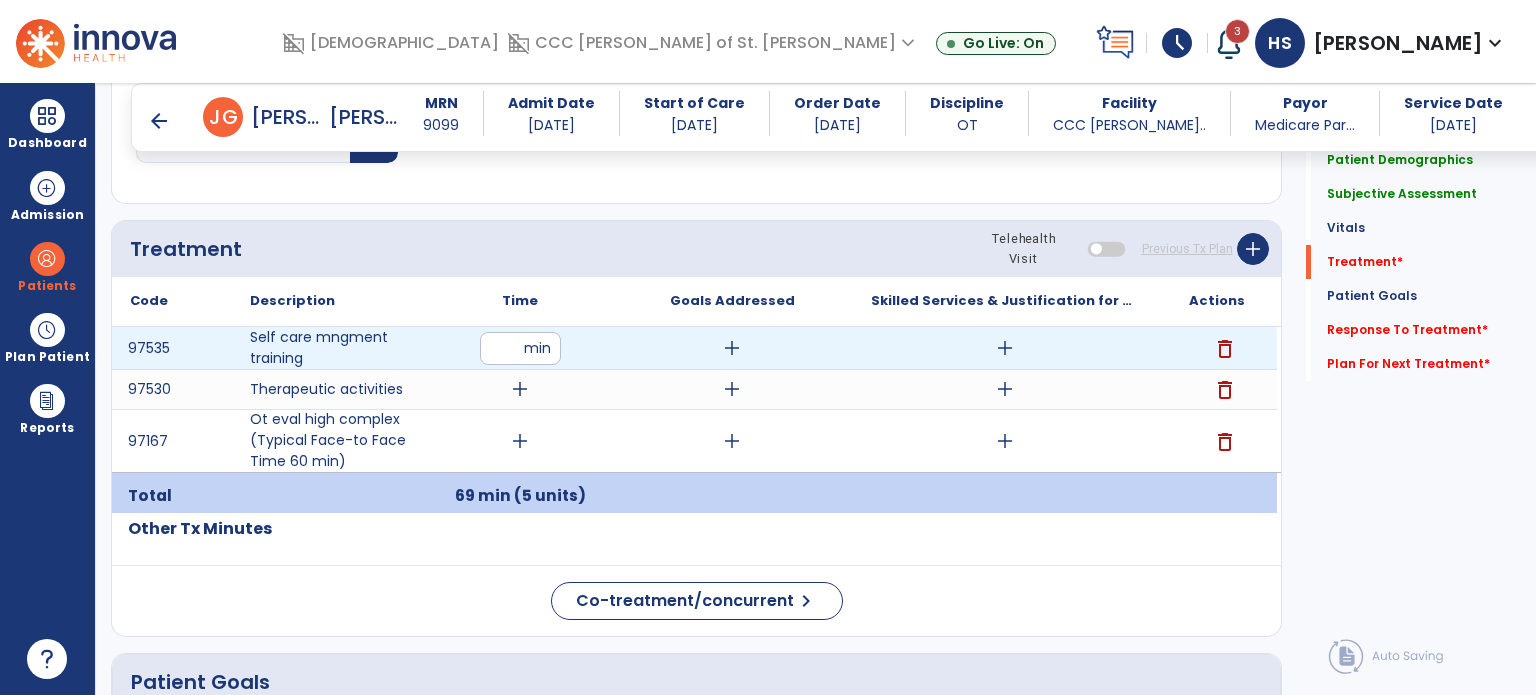 click on "add" at bounding box center [1005, 348] 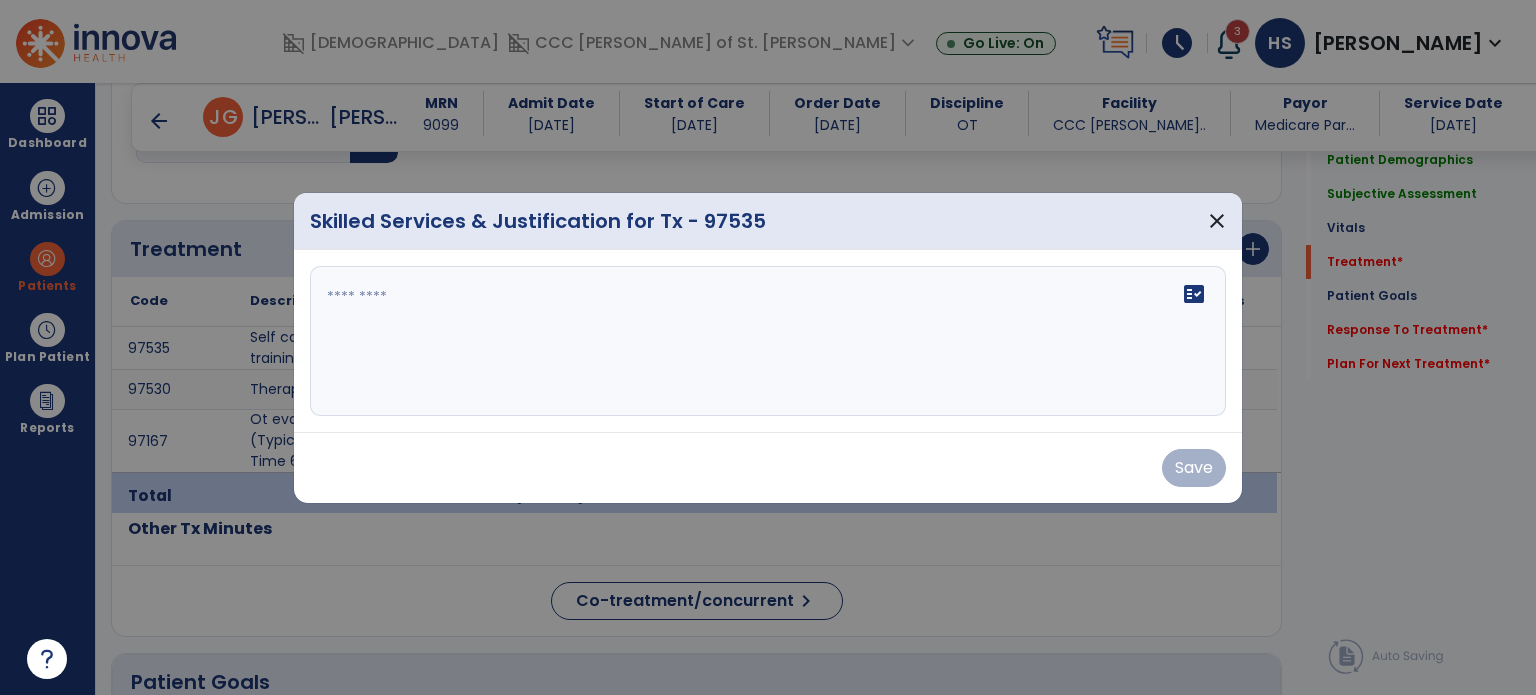 click on "fact_check" at bounding box center (768, 341) 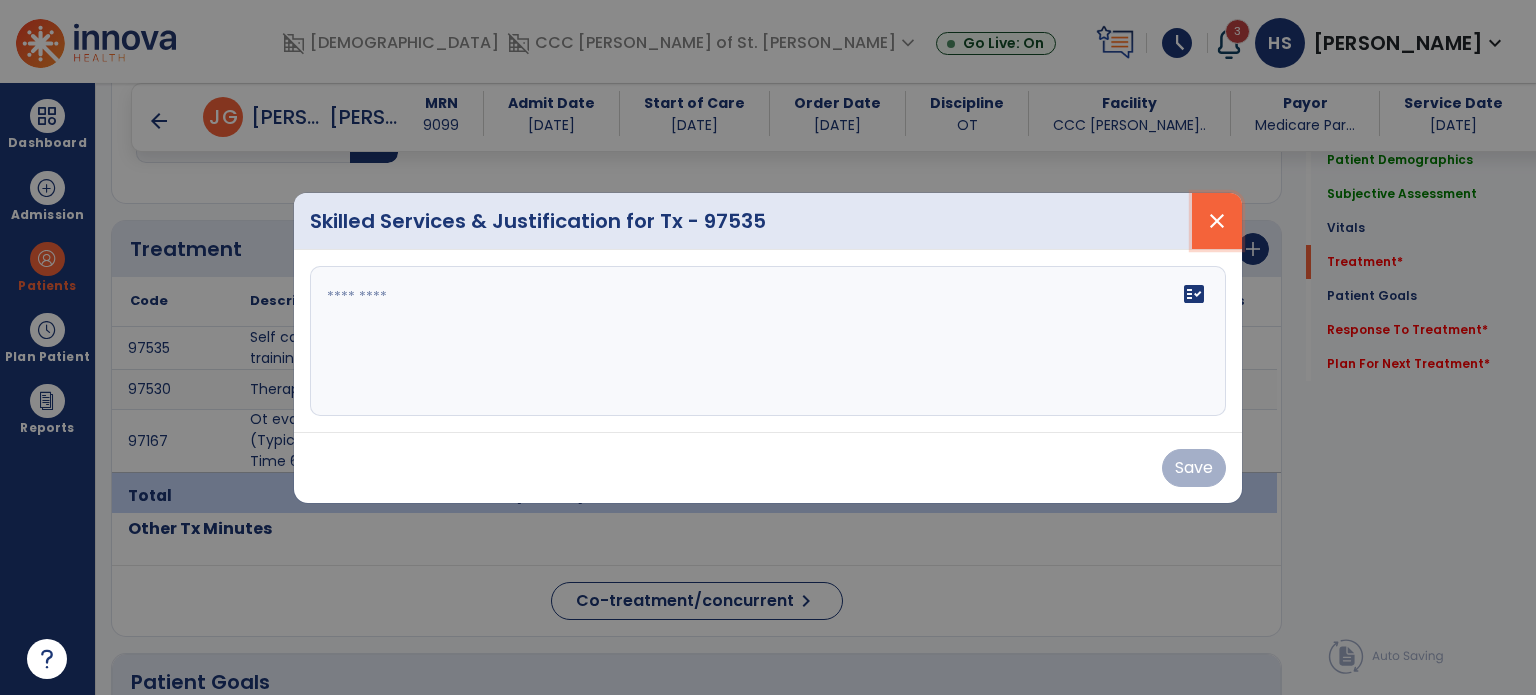 click on "close" at bounding box center [1217, 221] 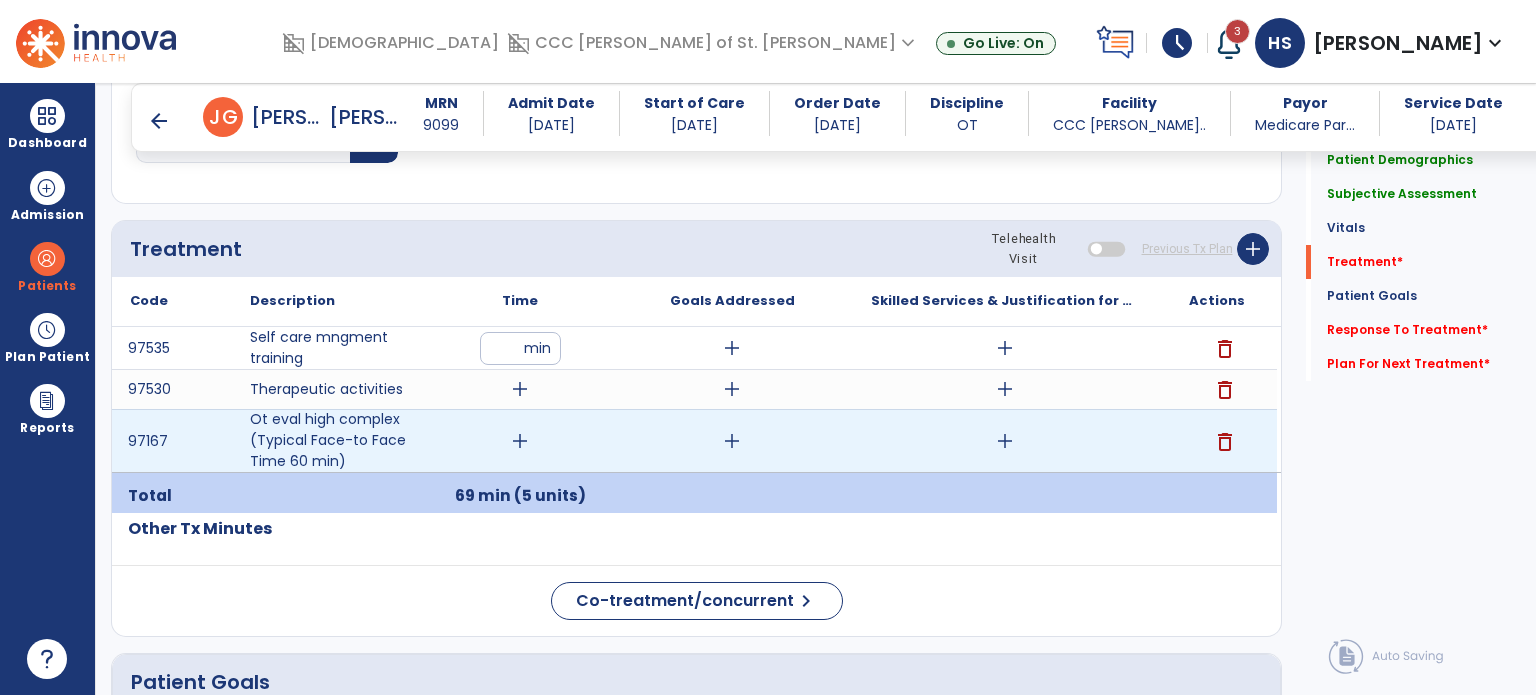 click on "add" at bounding box center (520, 441) 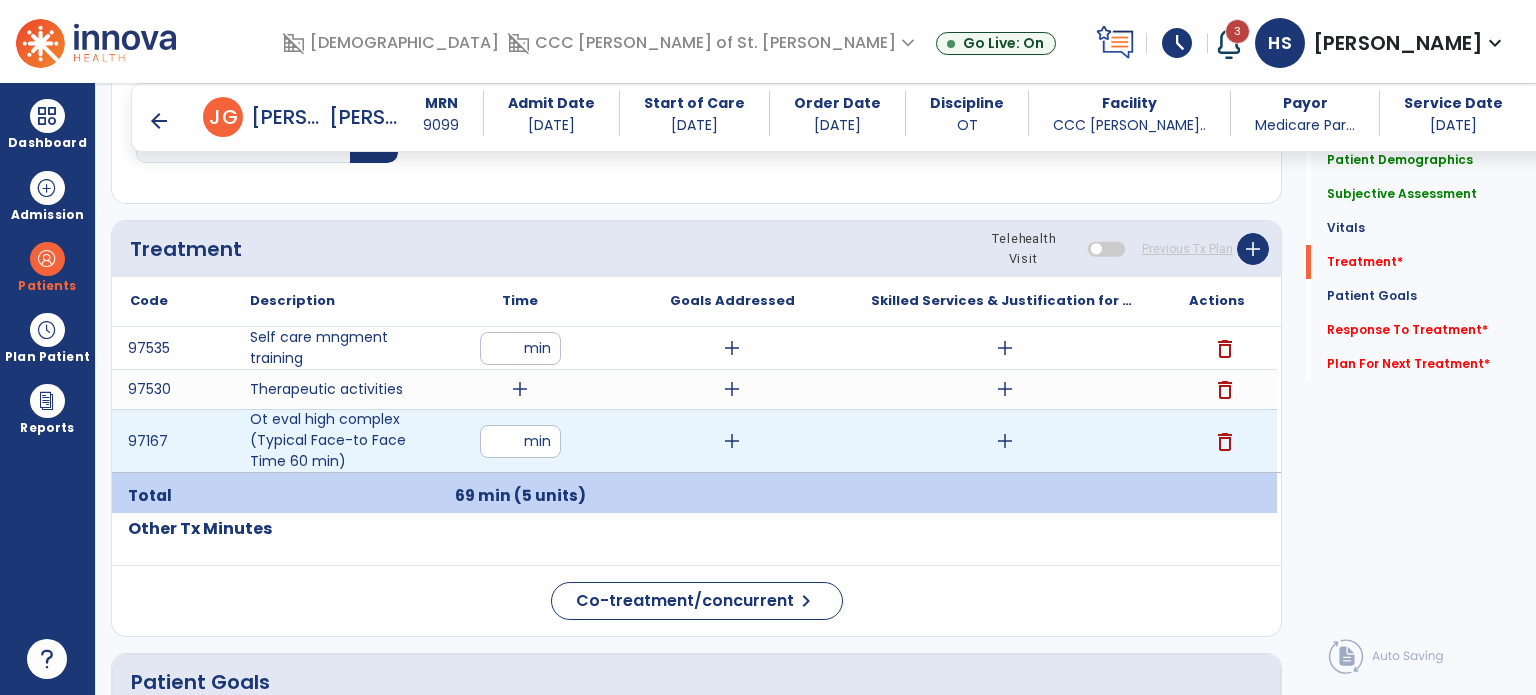 type on "**" 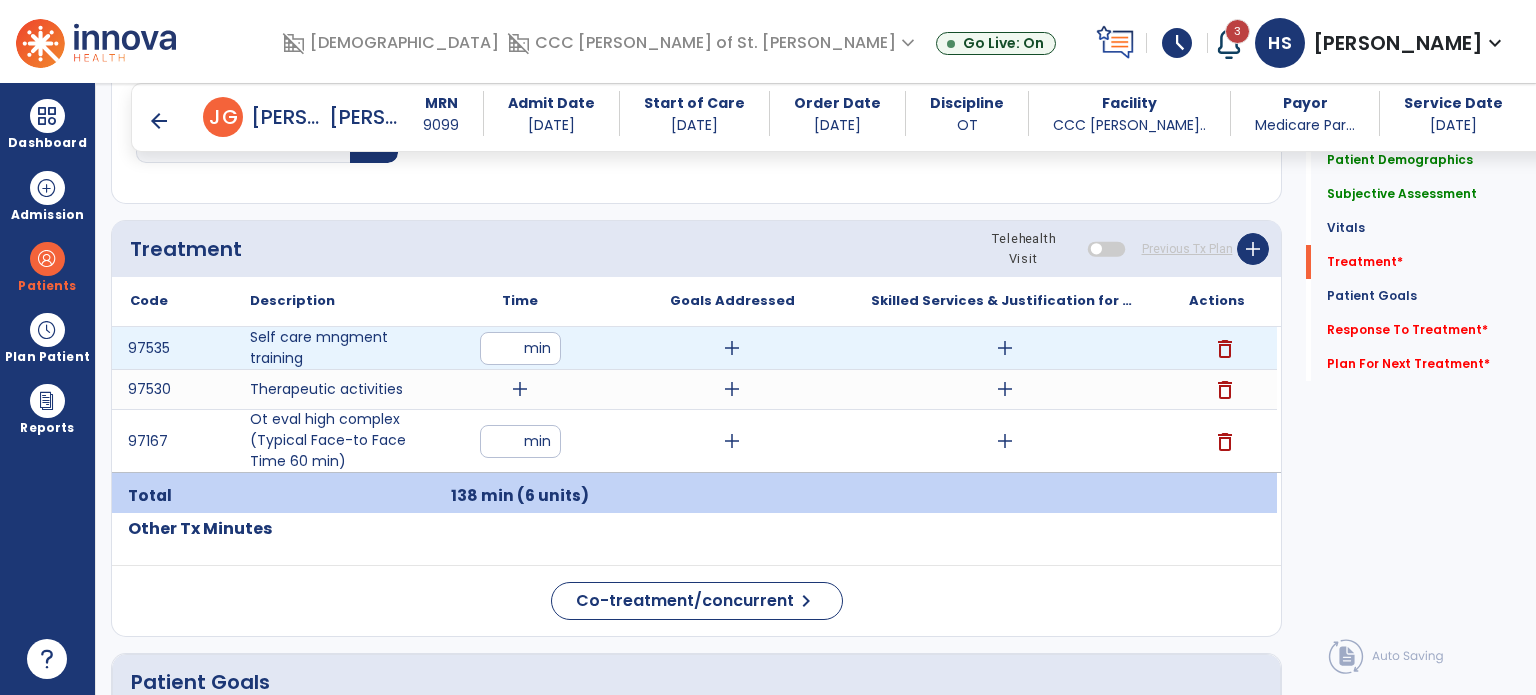 click on "**" at bounding box center (520, 348) 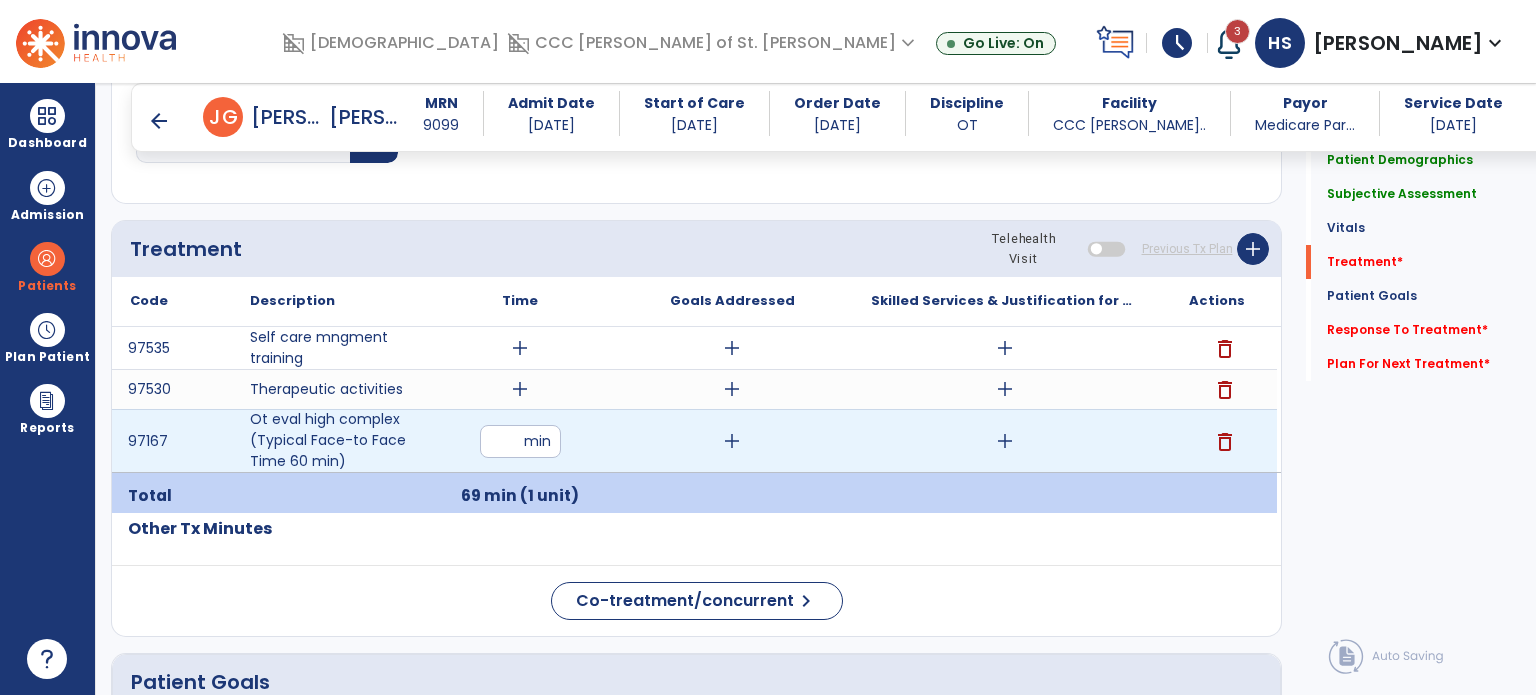 click on "add" at bounding box center [1005, 441] 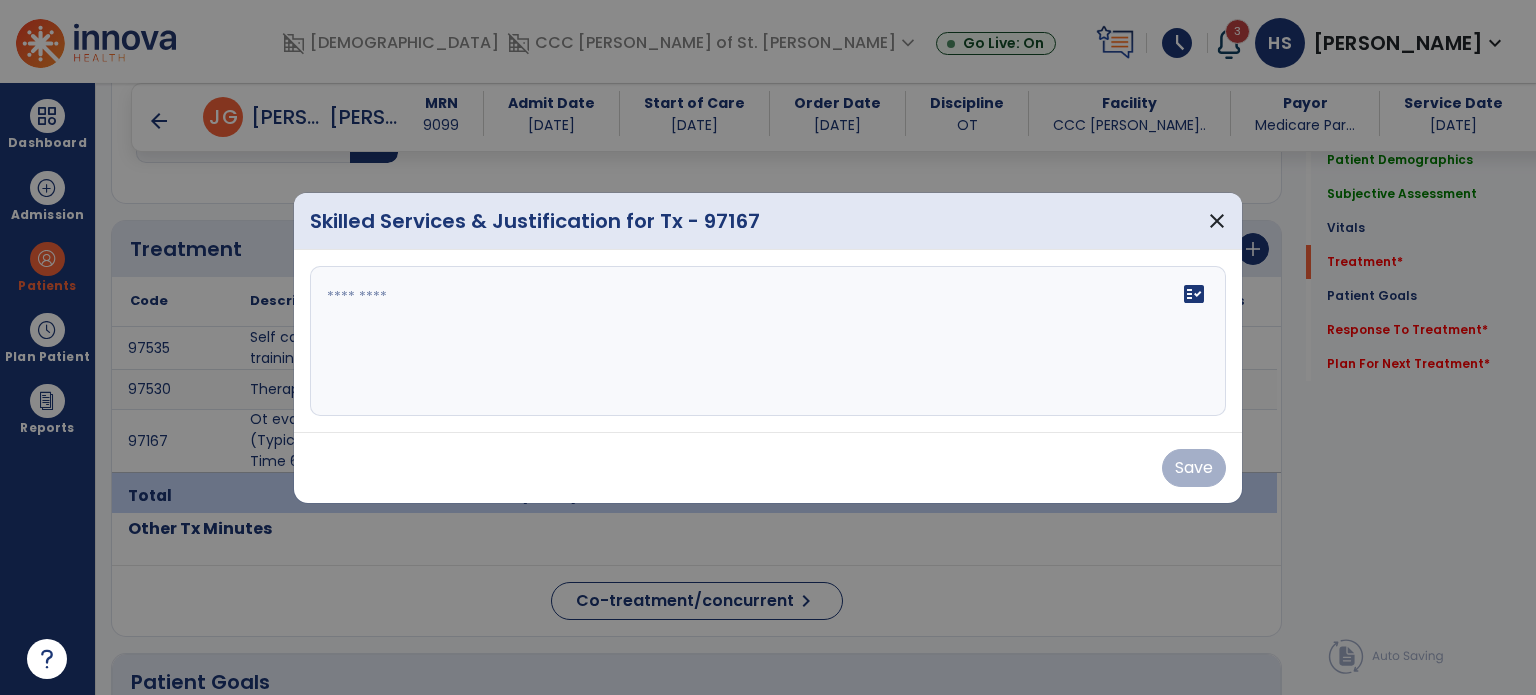 click on "fact_check" at bounding box center [768, 341] 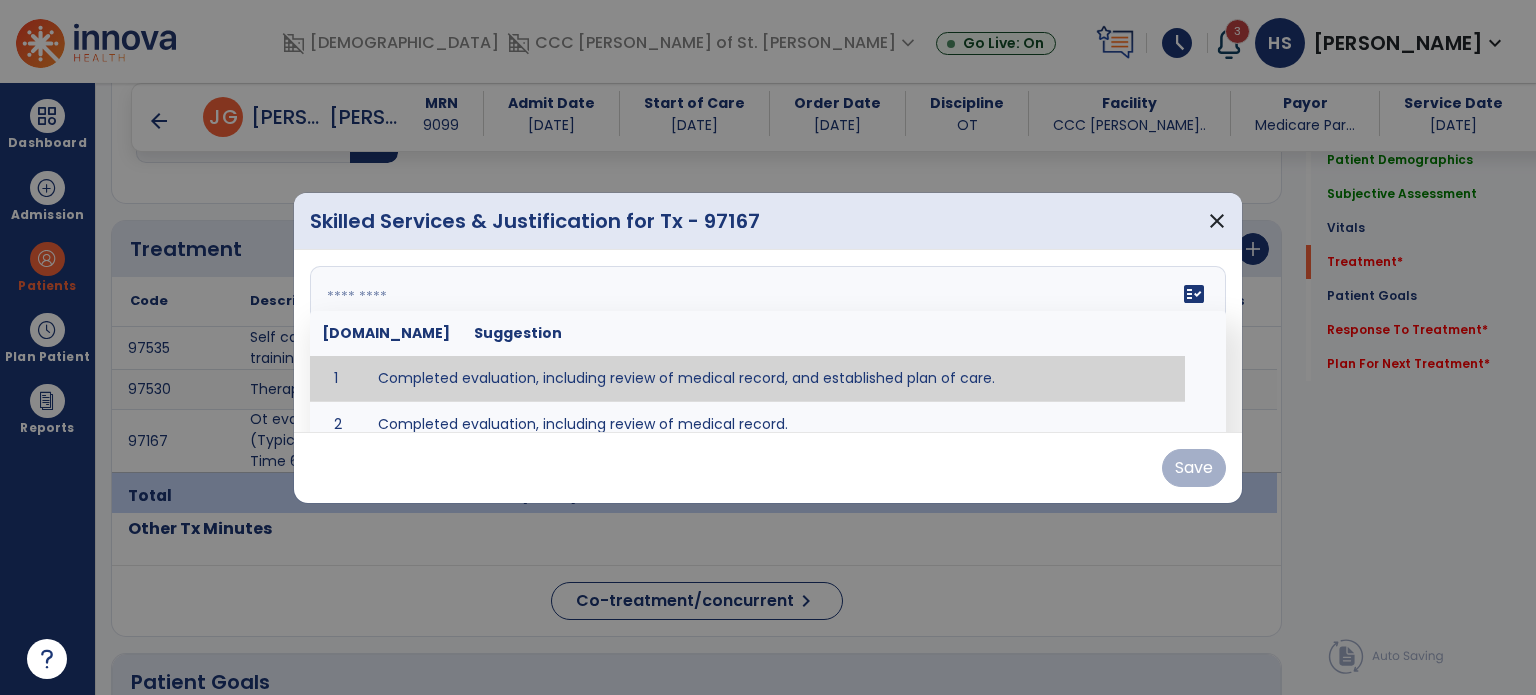 type on "**********" 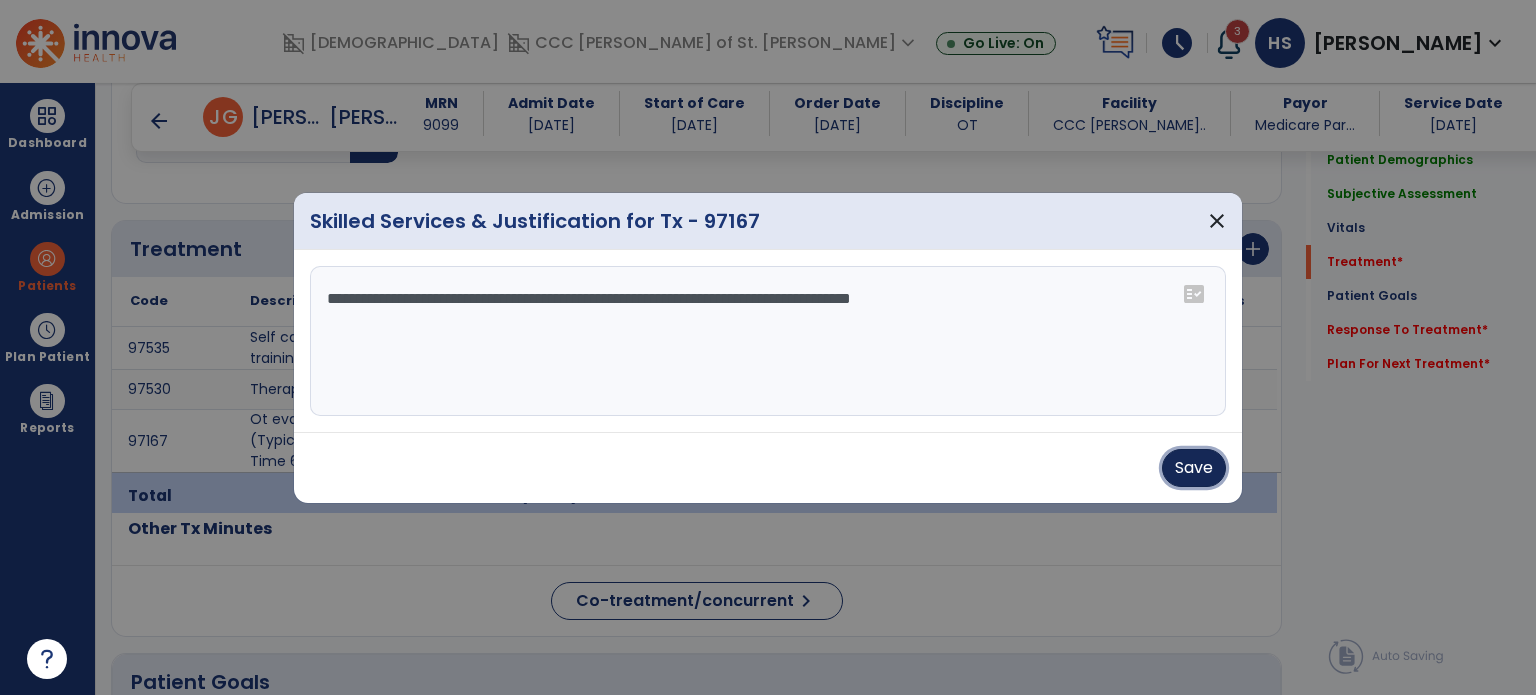 click on "Save" at bounding box center [1194, 468] 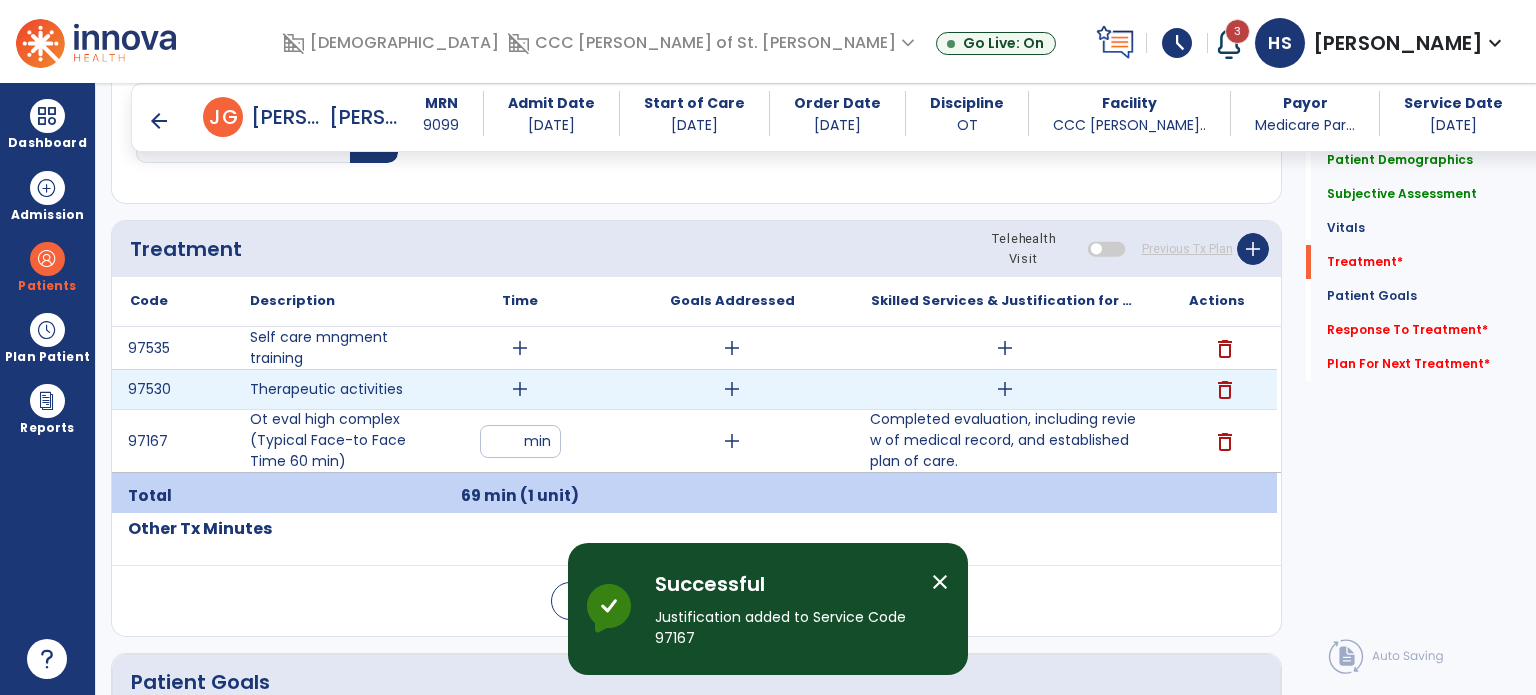 click on "add" at bounding box center [520, 389] 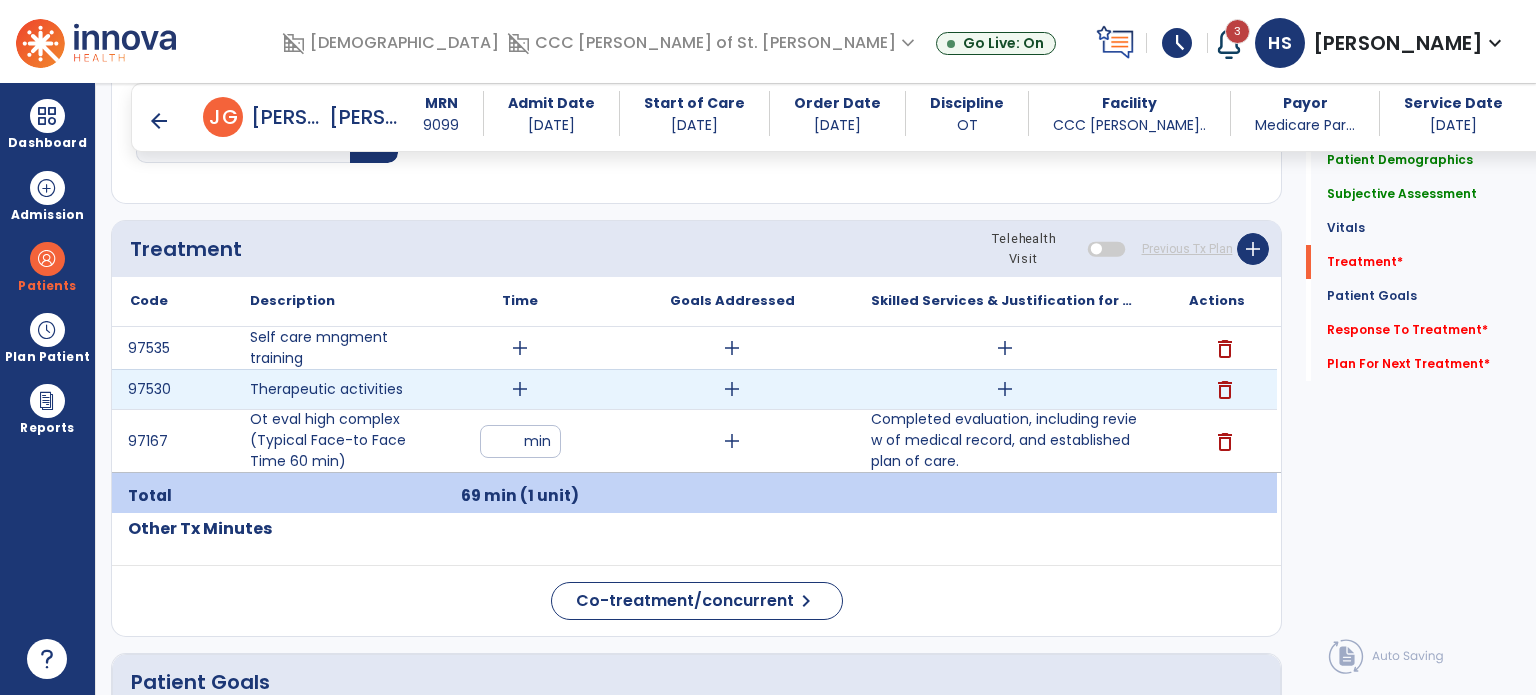 click on "delete" at bounding box center (1225, 390) 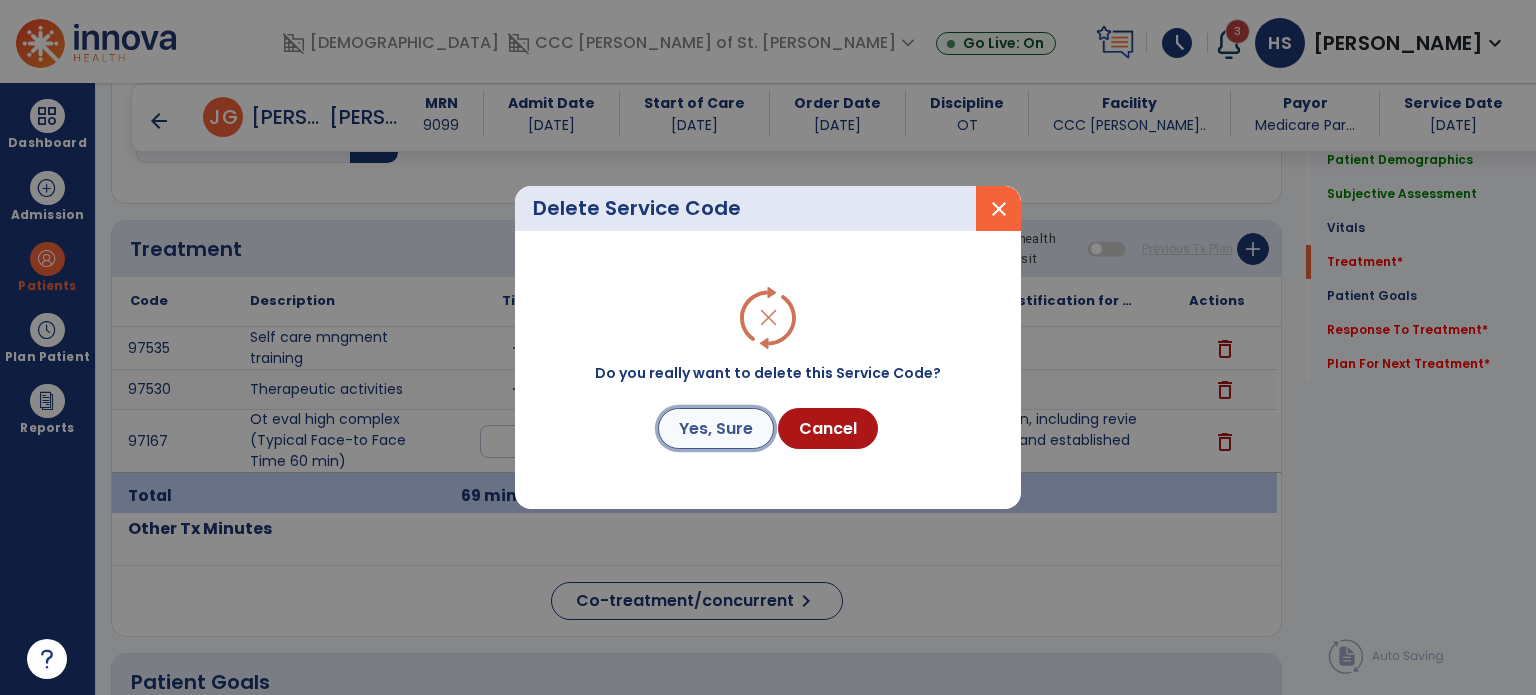 click on "Yes, Sure" at bounding box center (716, 428) 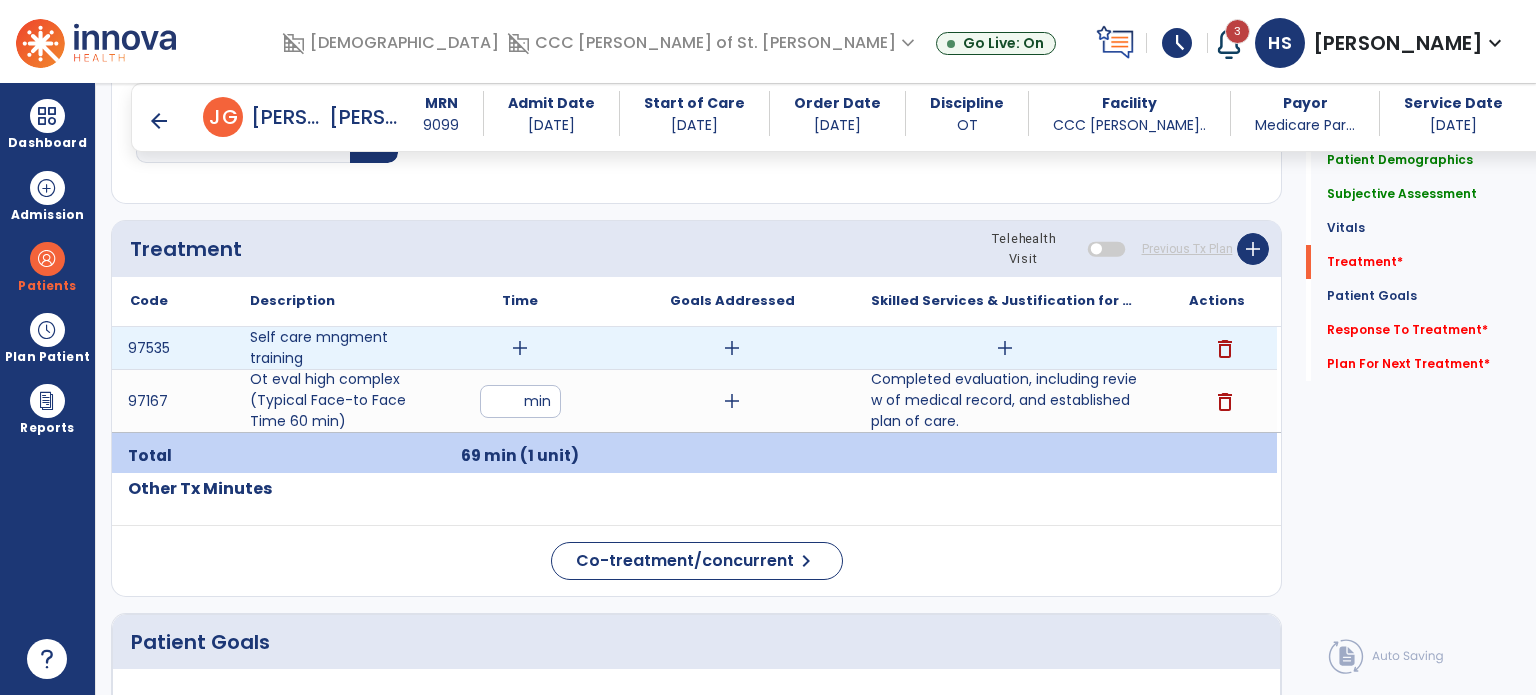 click on "add" at bounding box center (520, 348) 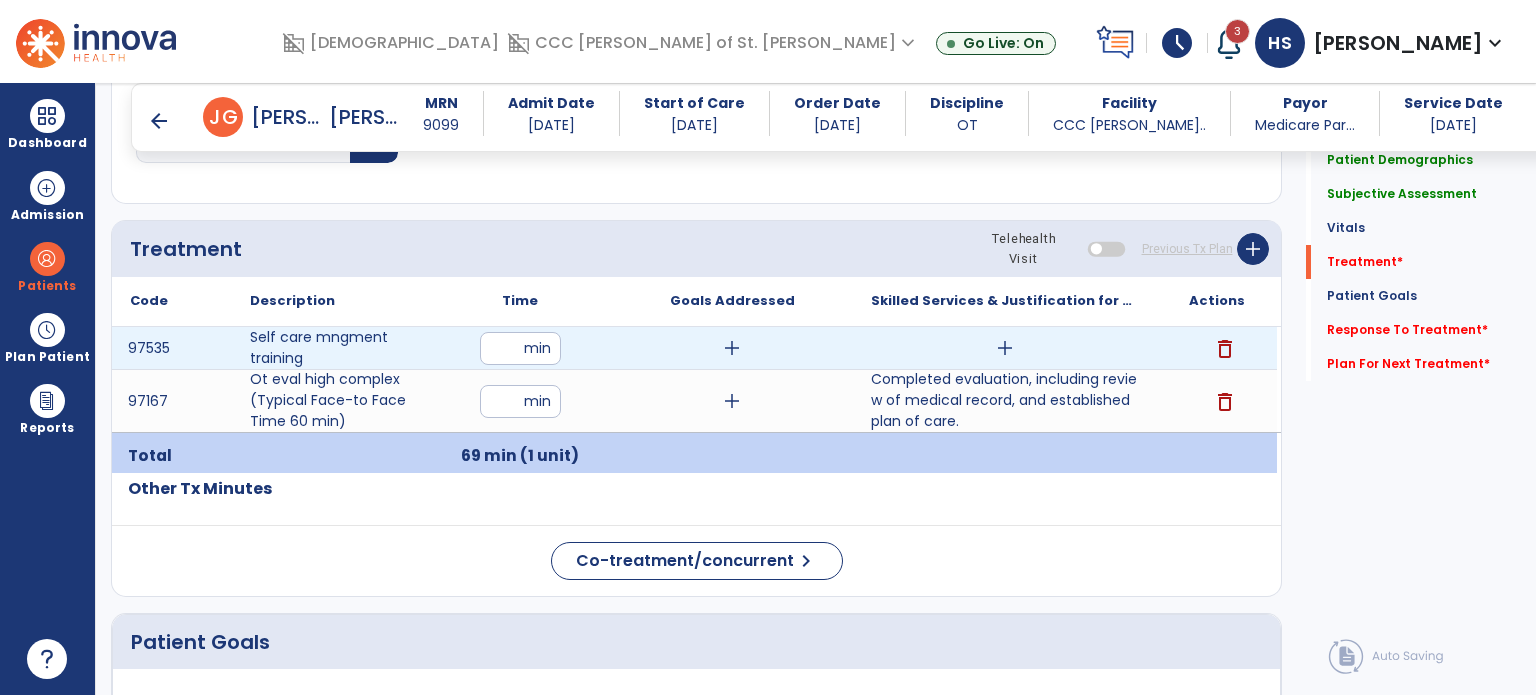 type on "**" 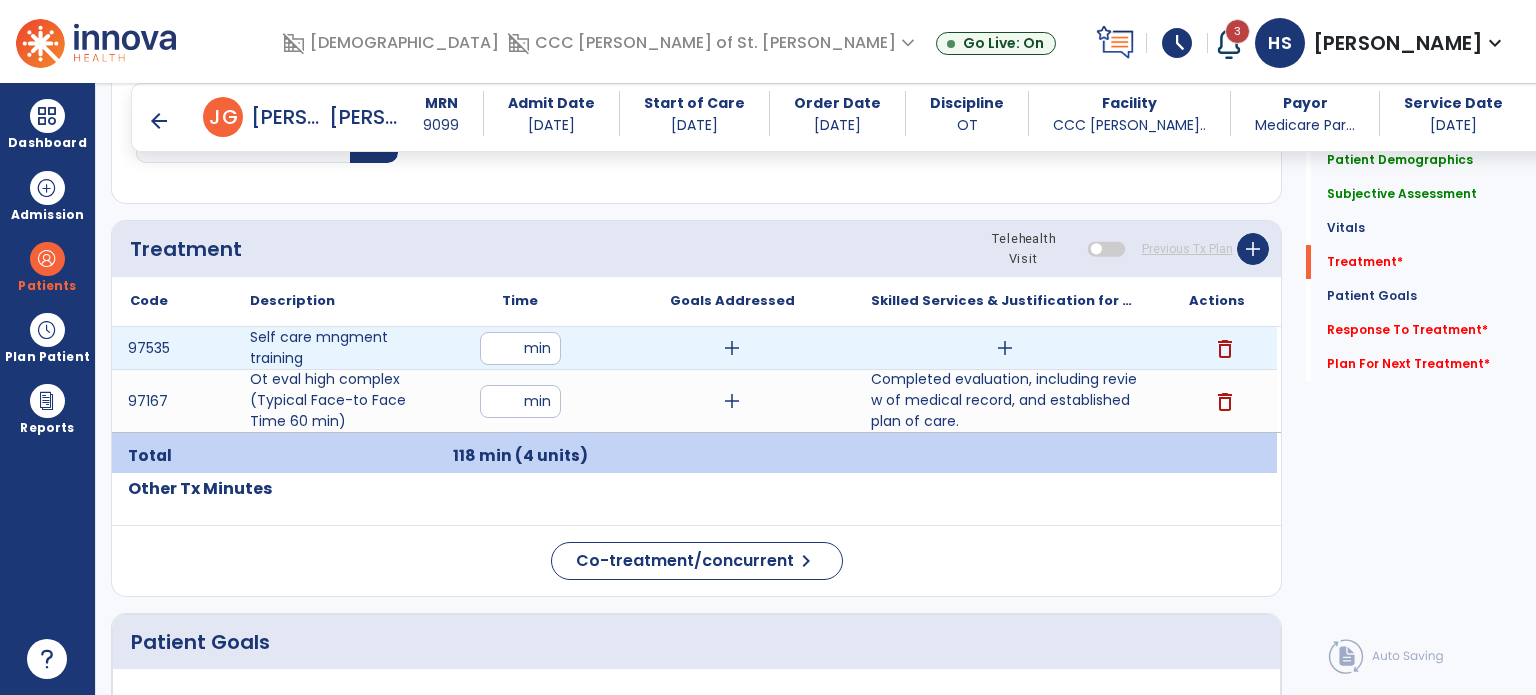 click on "add" at bounding box center [1005, 348] 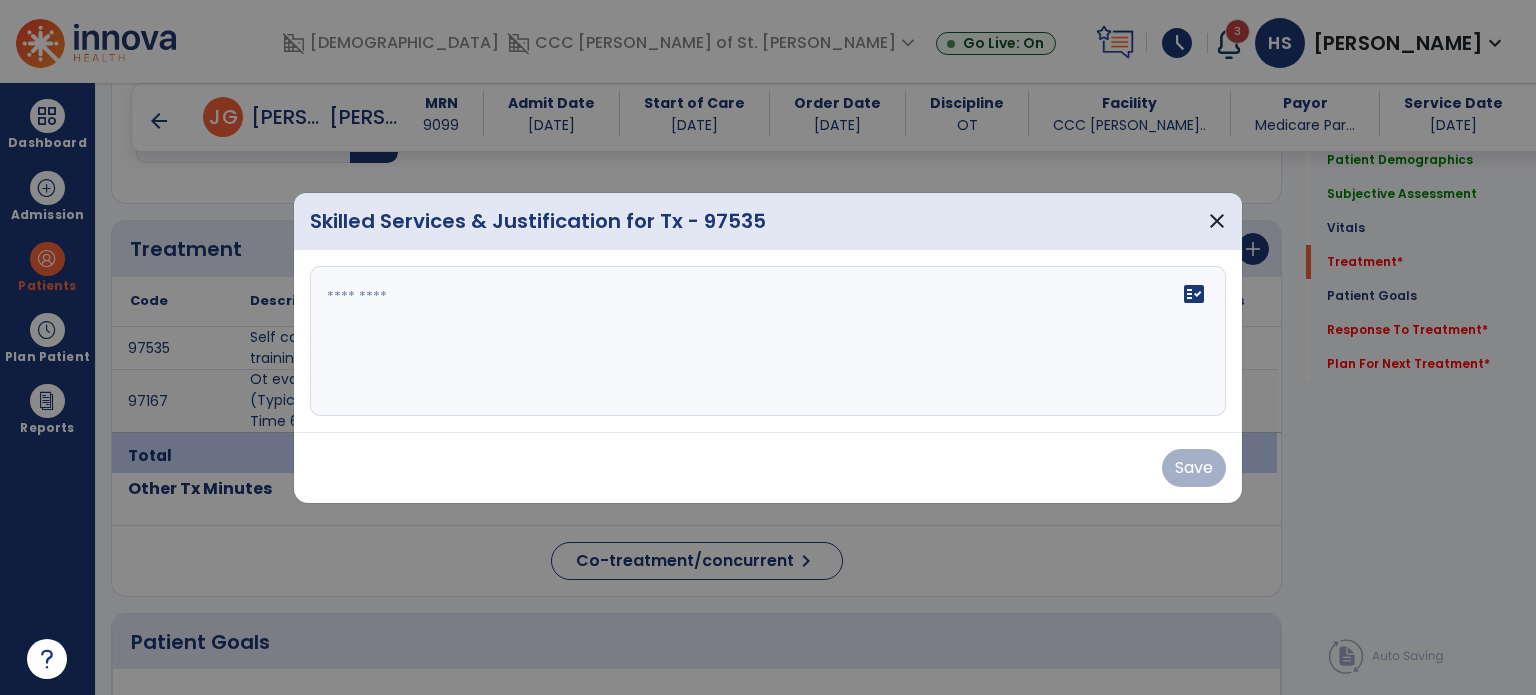 click on "fact_check" at bounding box center (768, 341) 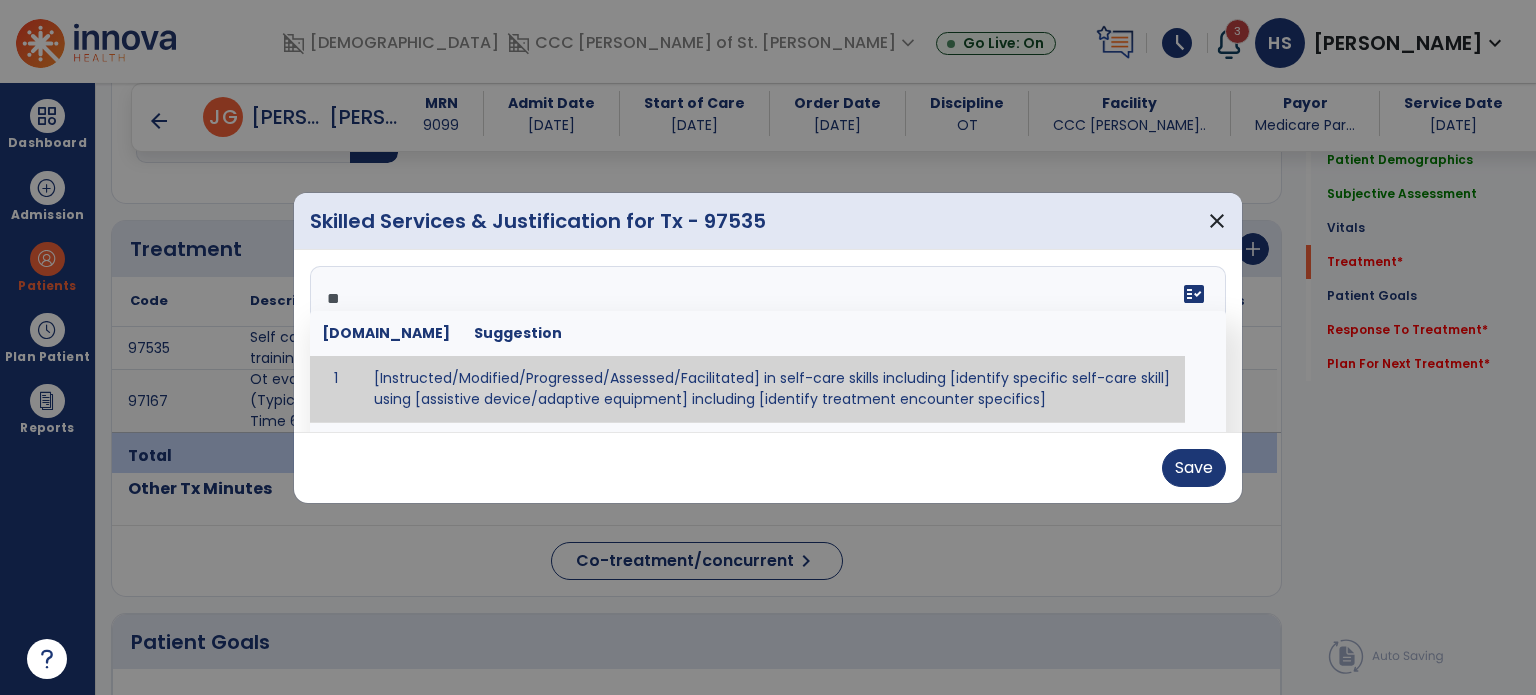 type on "*" 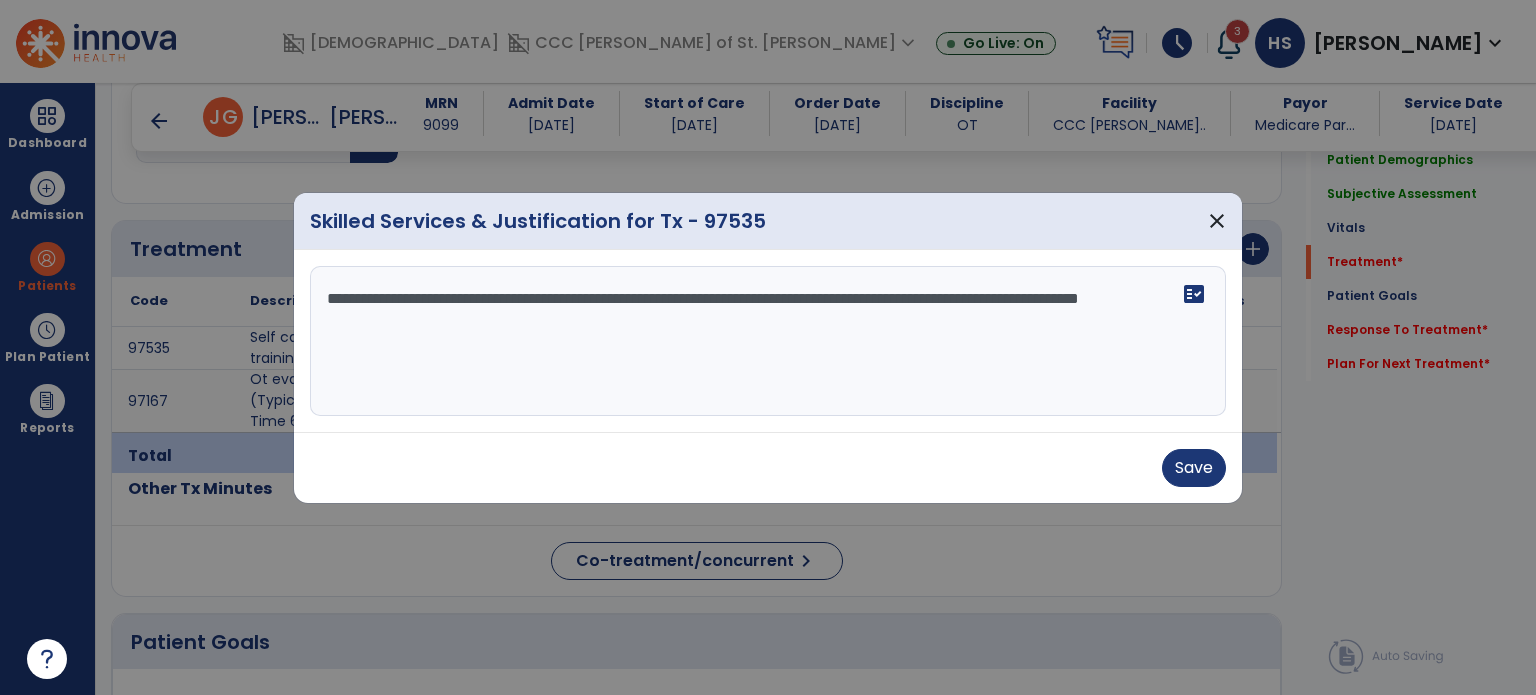 drag, startPoint x: 640, startPoint y: 279, endPoint x: 512, endPoint y: 327, distance: 136.70406 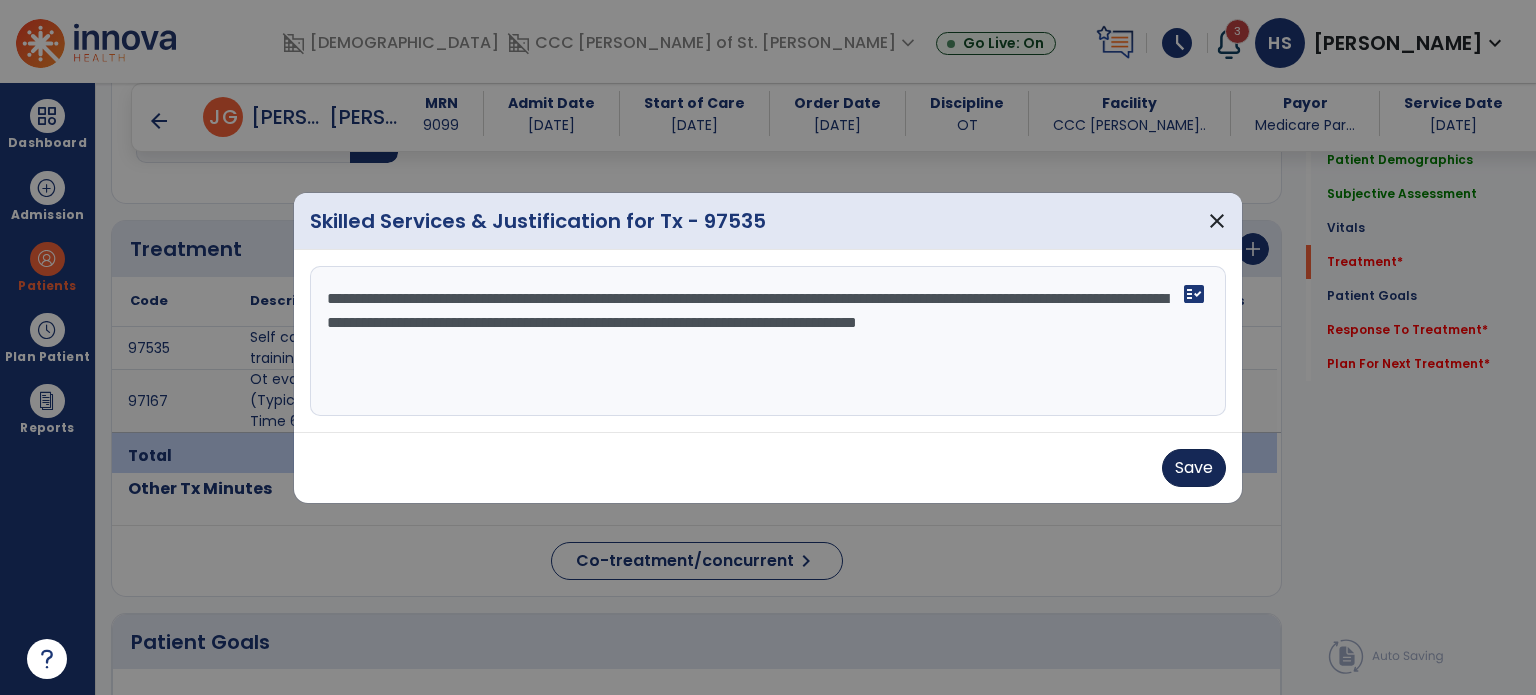 type on "**********" 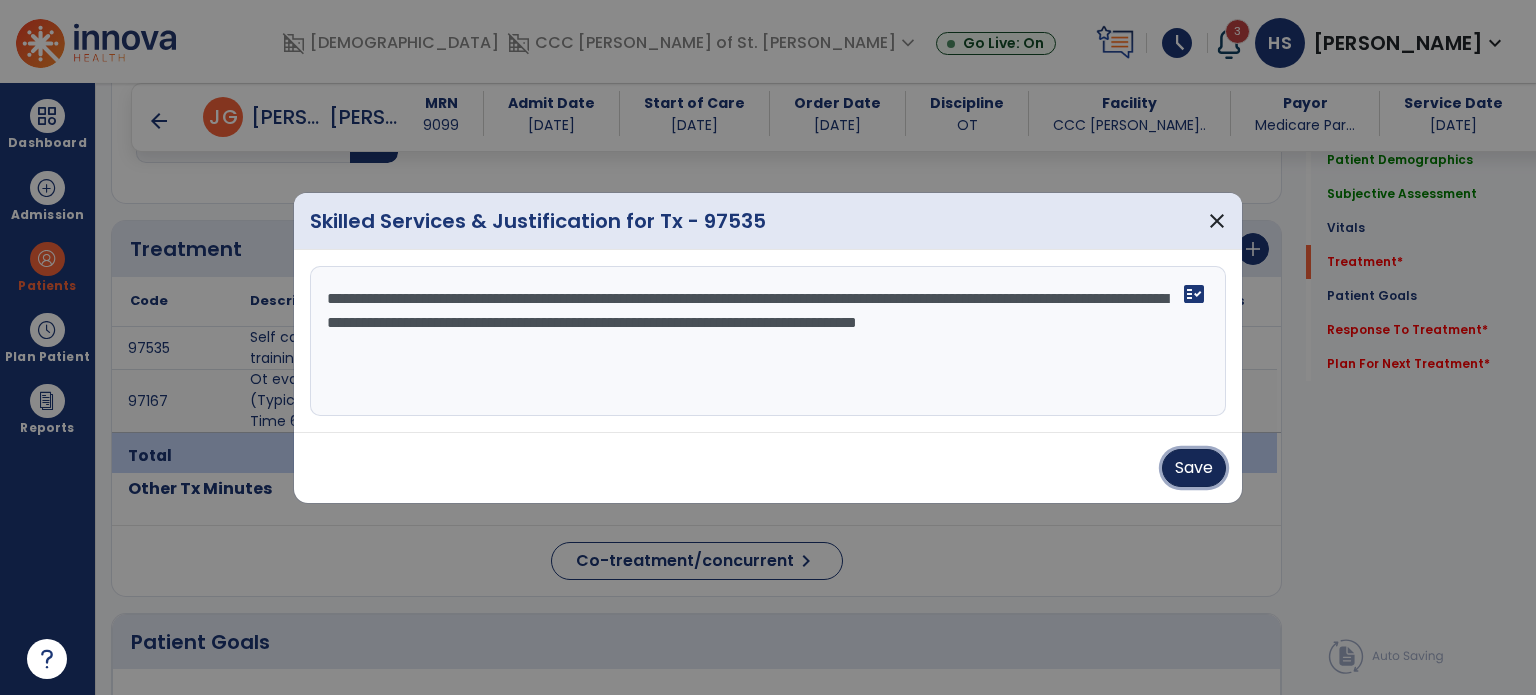 click on "Save" at bounding box center [1194, 468] 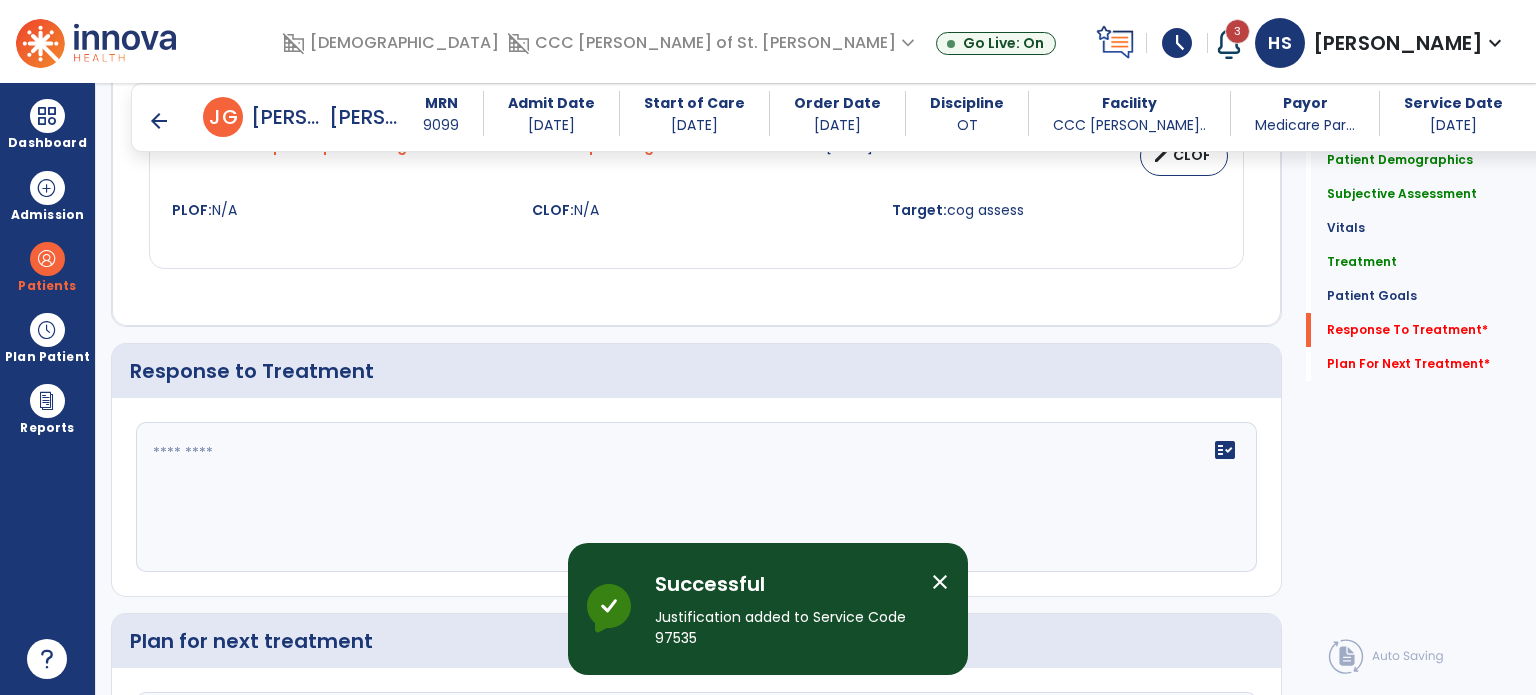 scroll, scrollTop: 2672, scrollLeft: 0, axis: vertical 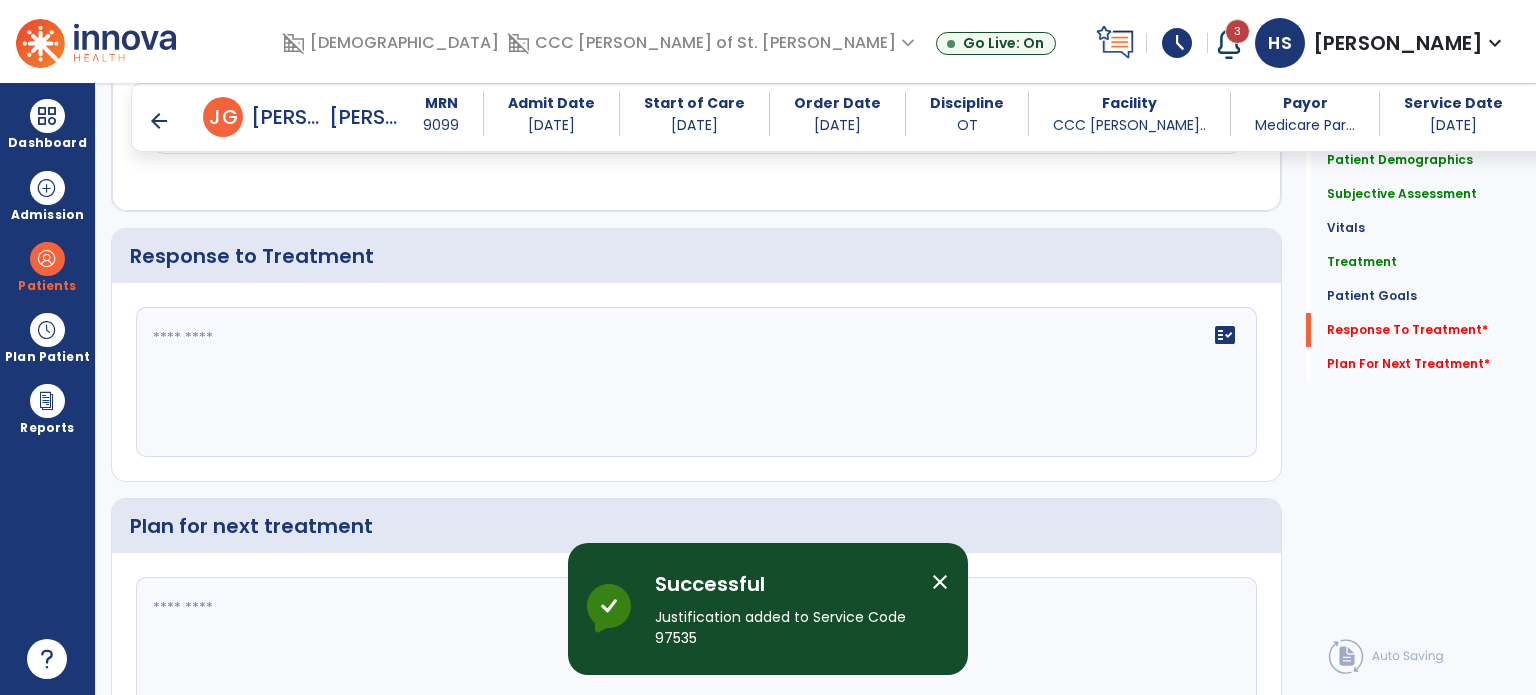 click on "fact_check" 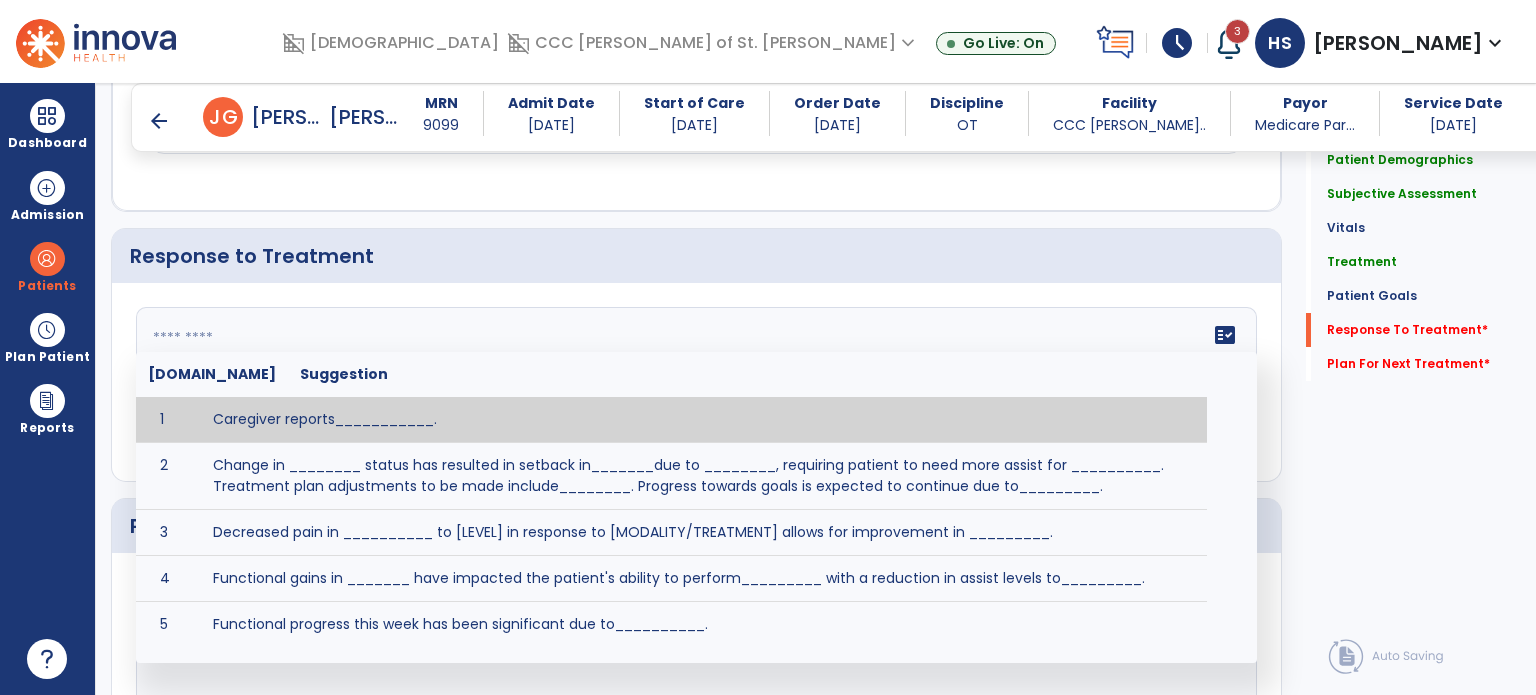 click 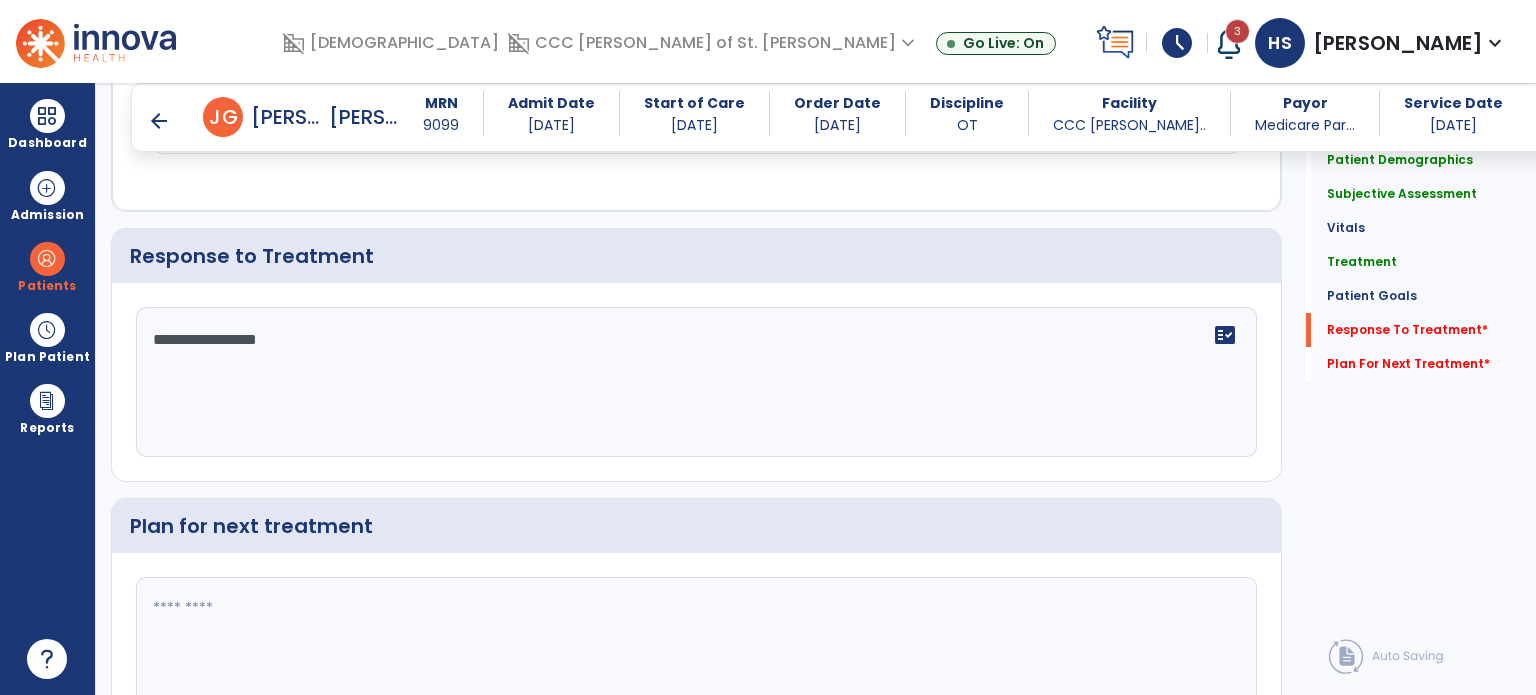 type on "**********" 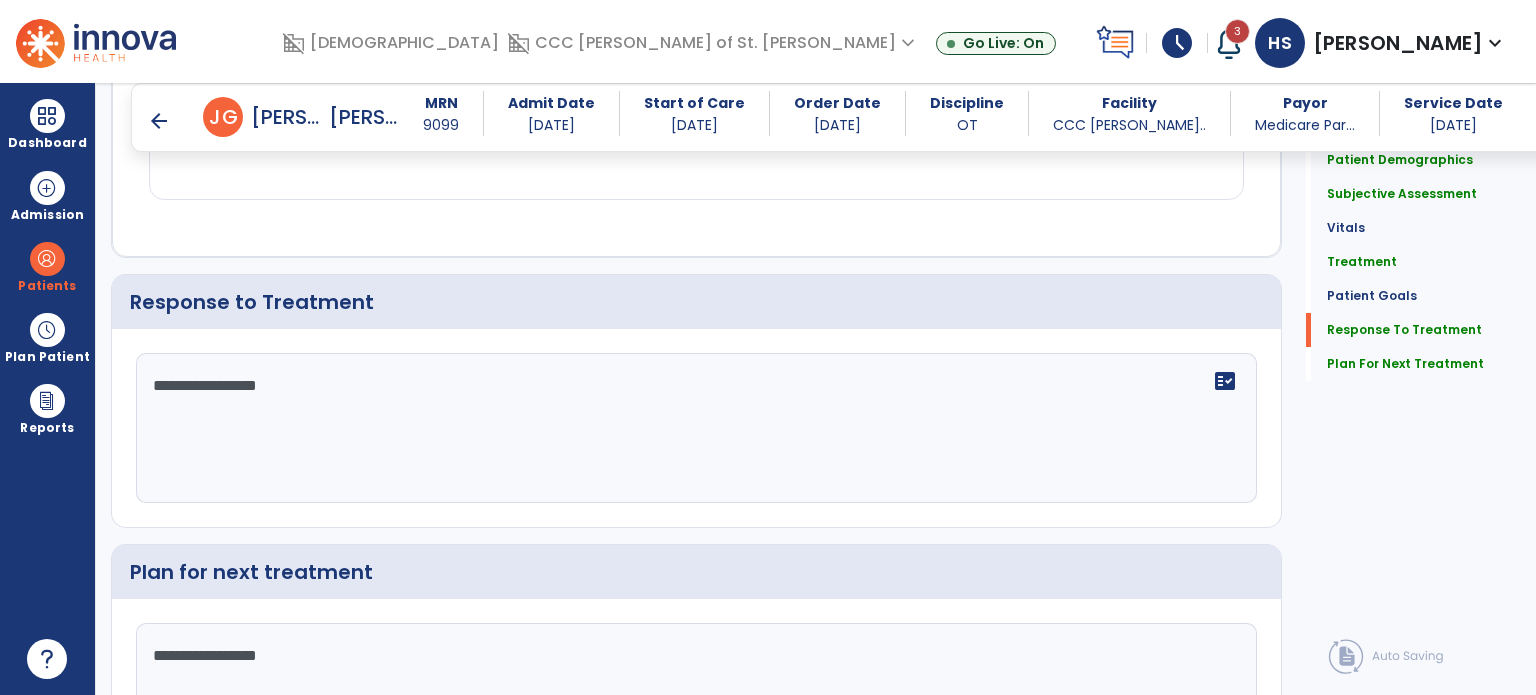 scroll, scrollTop: 2672, scrollLeft: 0, axis: vertical 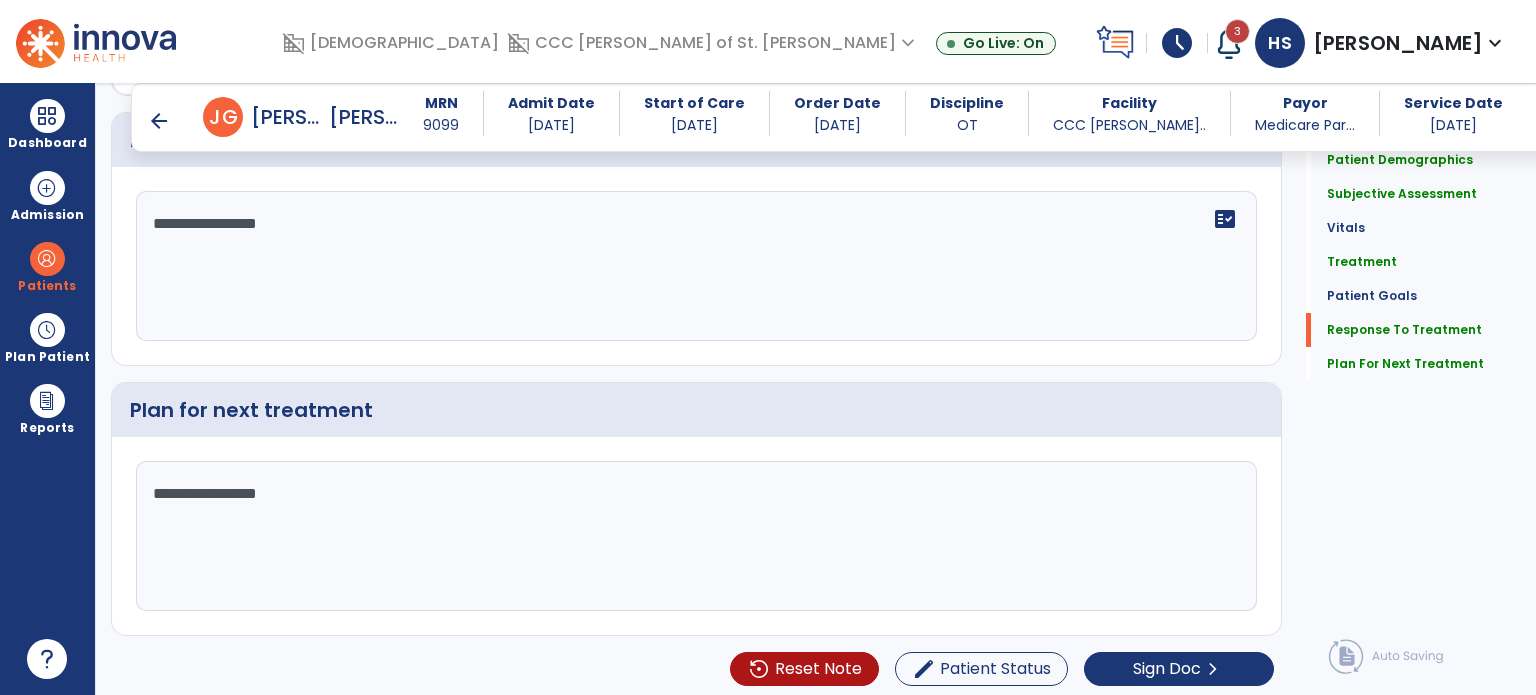 type on "**********" 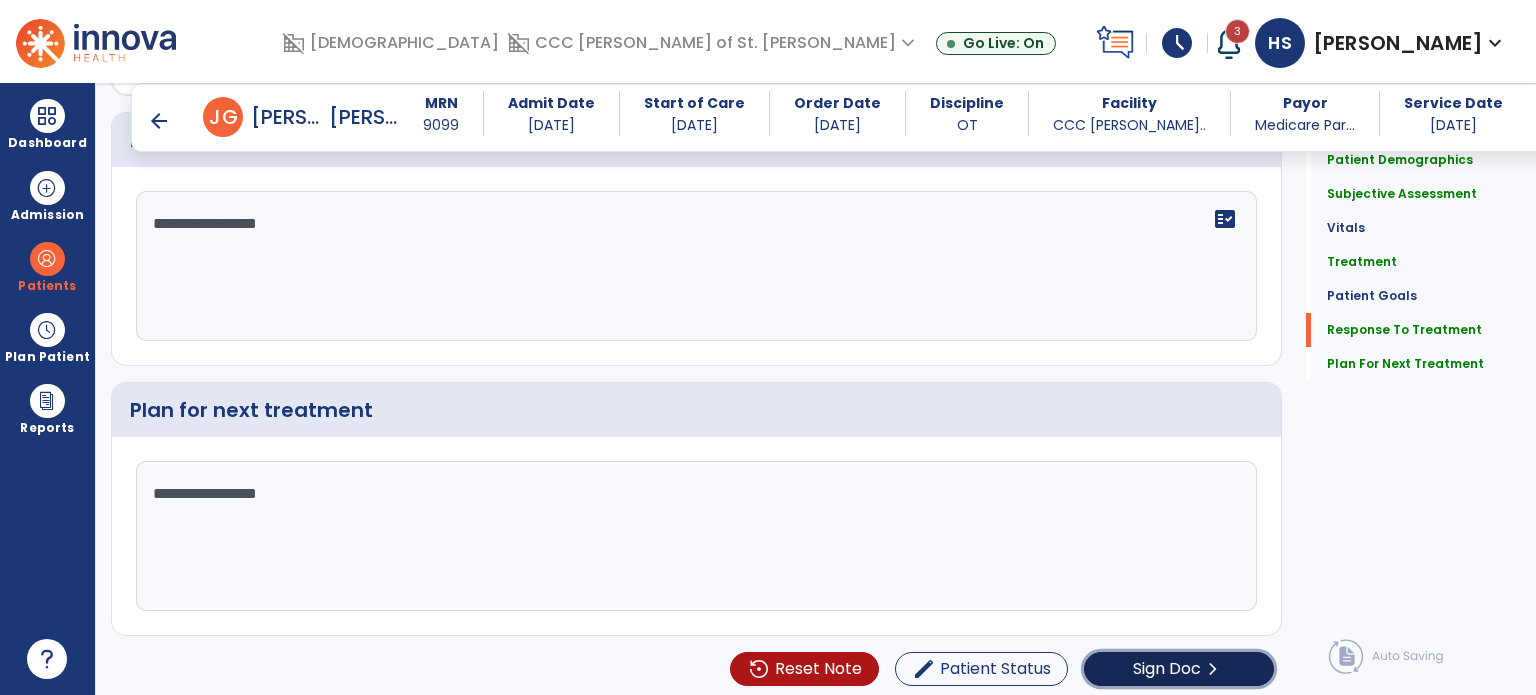 click on "Sign Doc" 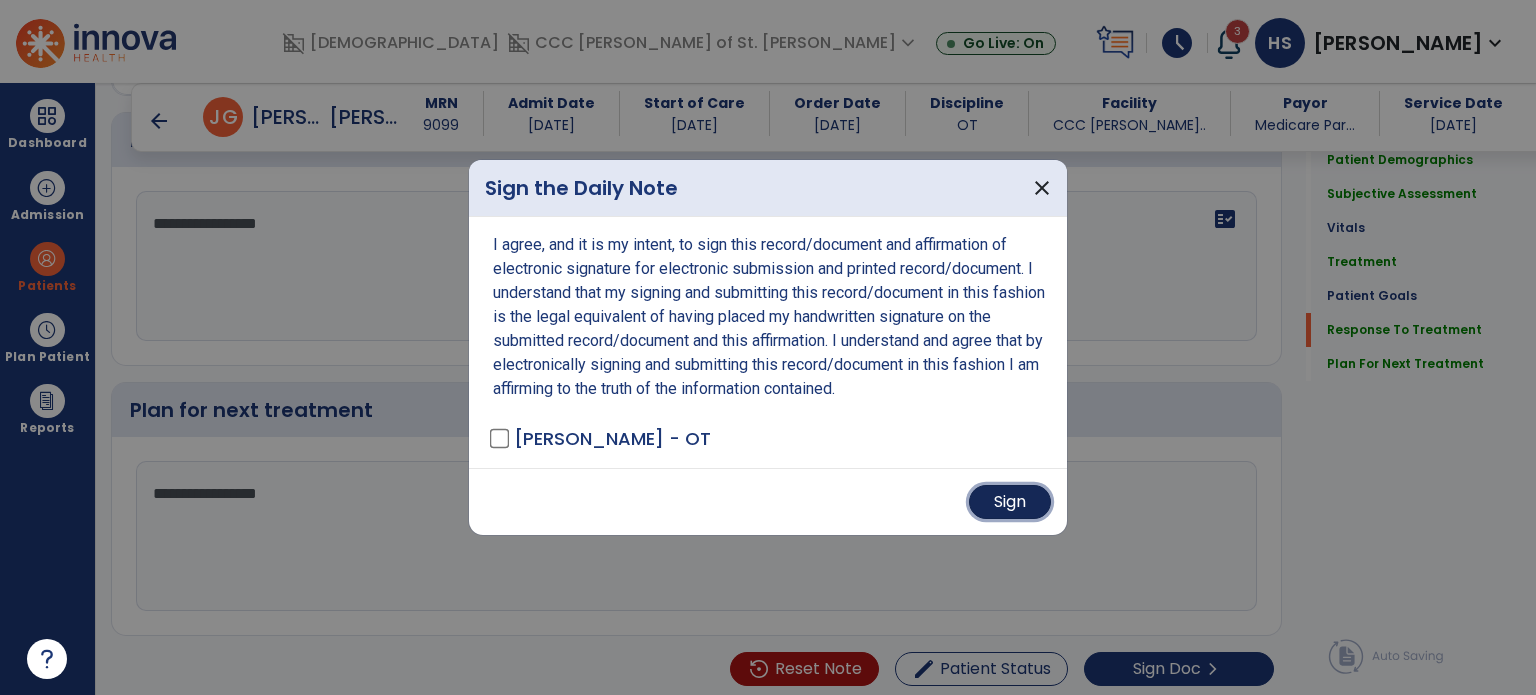 click on "Sign" at bounding box center [1010, 502] 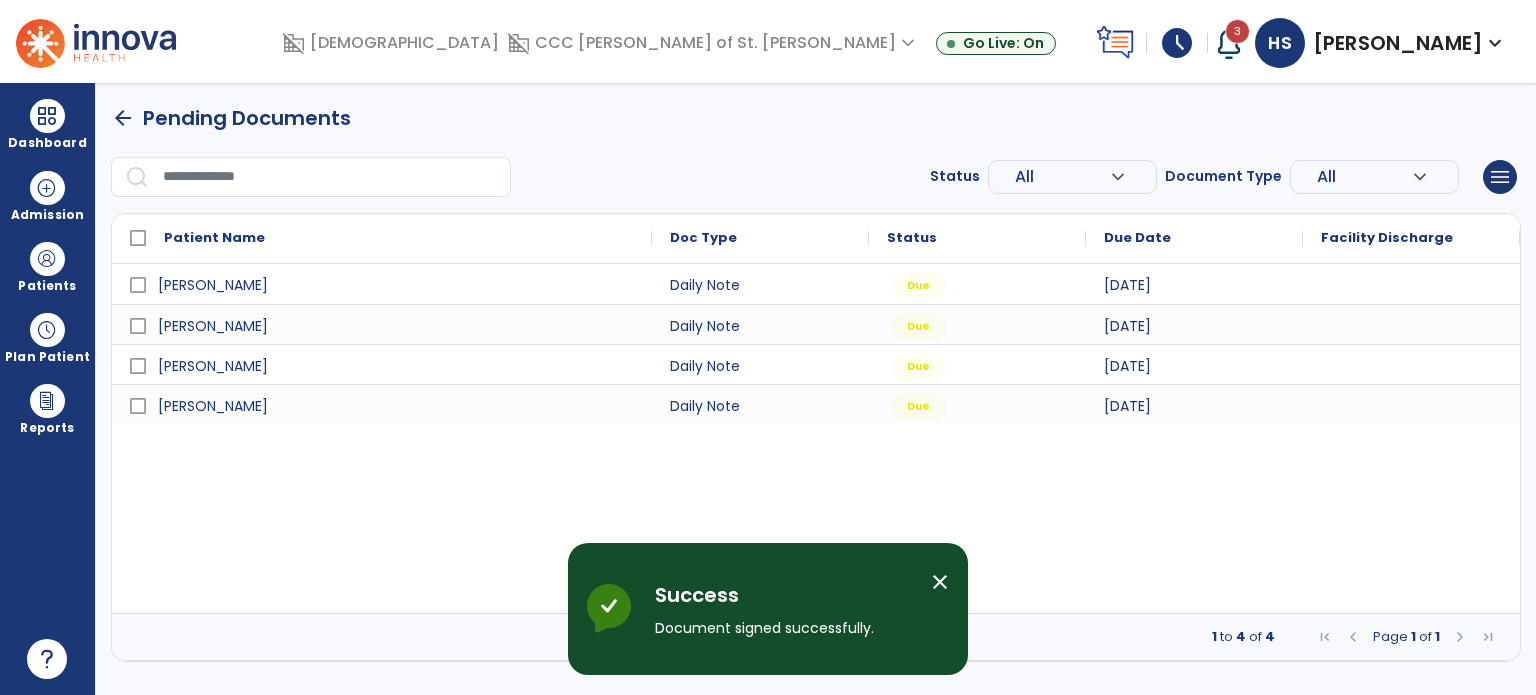 scroll, scrollTop: 0, scrollLeft: 0, axis: both 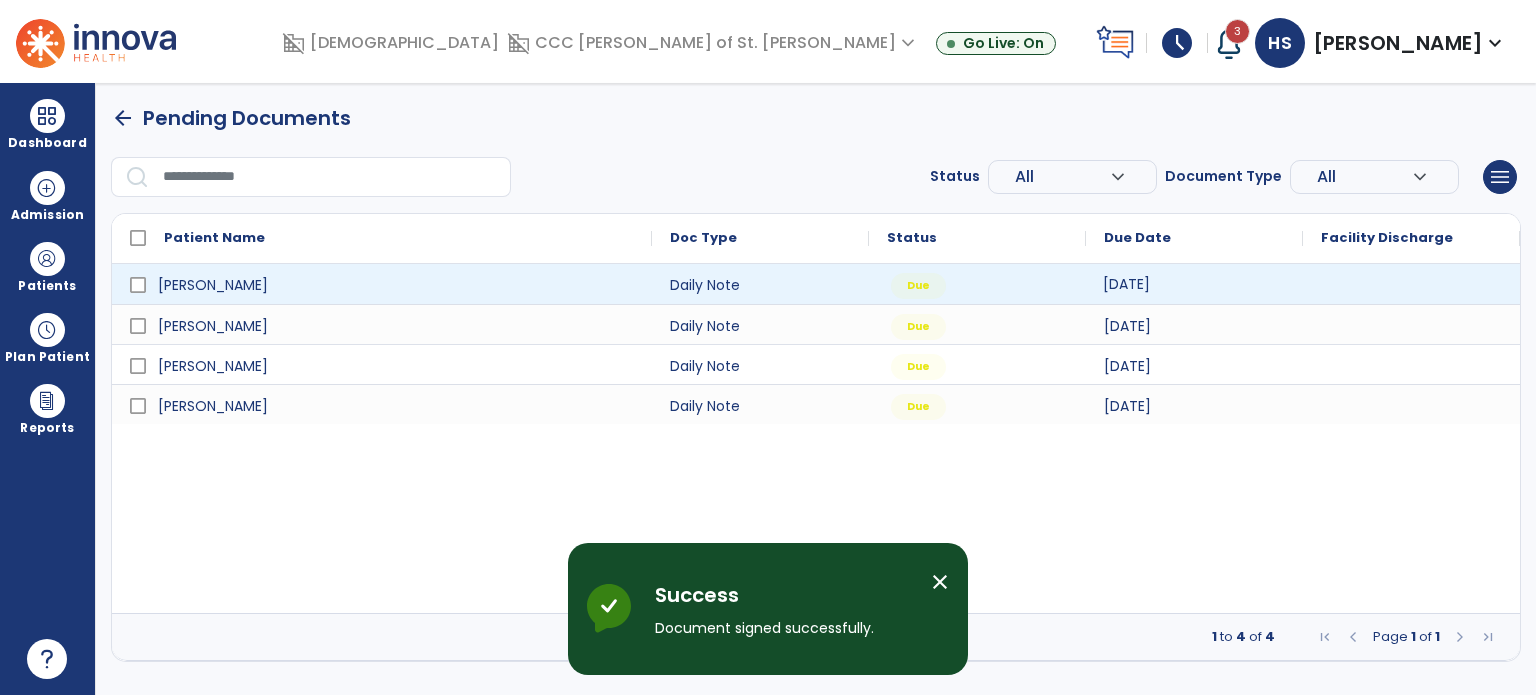 click on "[DATE]" at bounding box center (1126, 284) 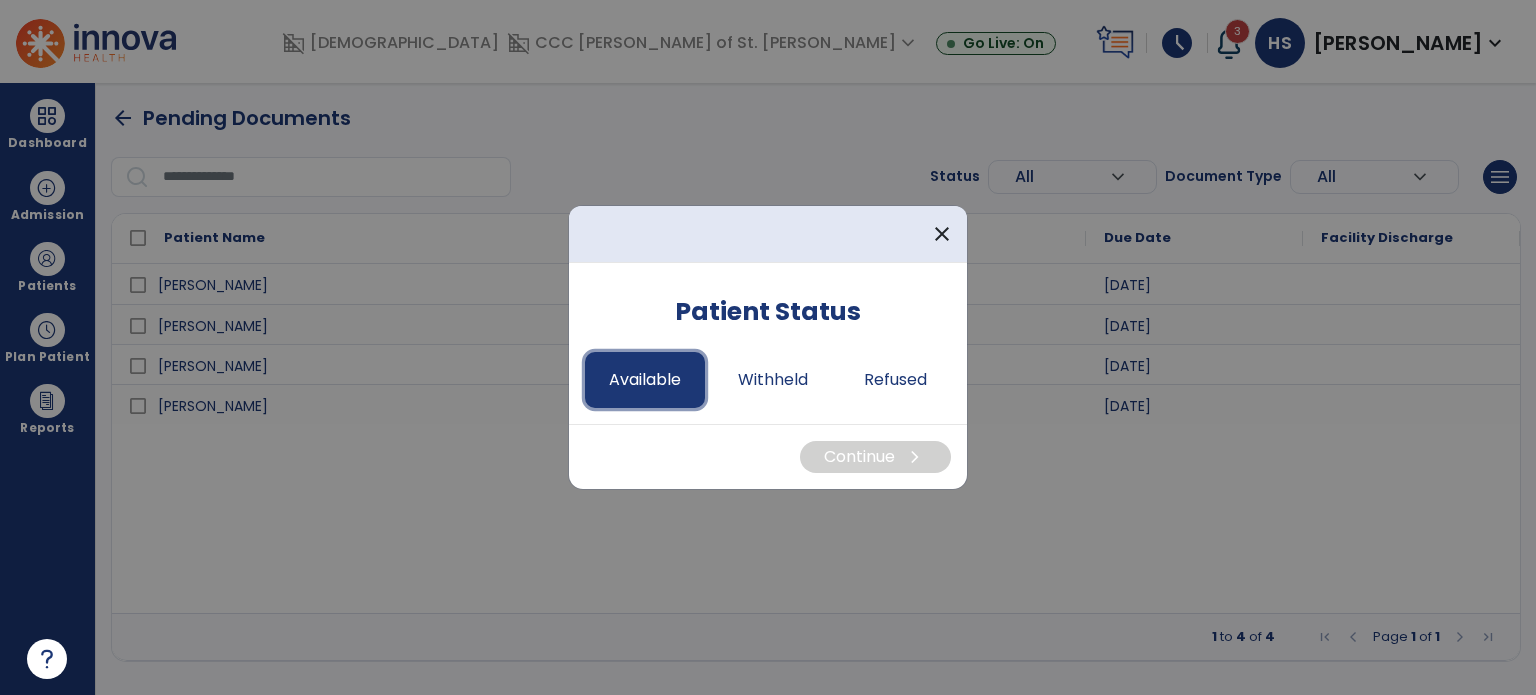 click on "Available" at bounding box center [645, 380] 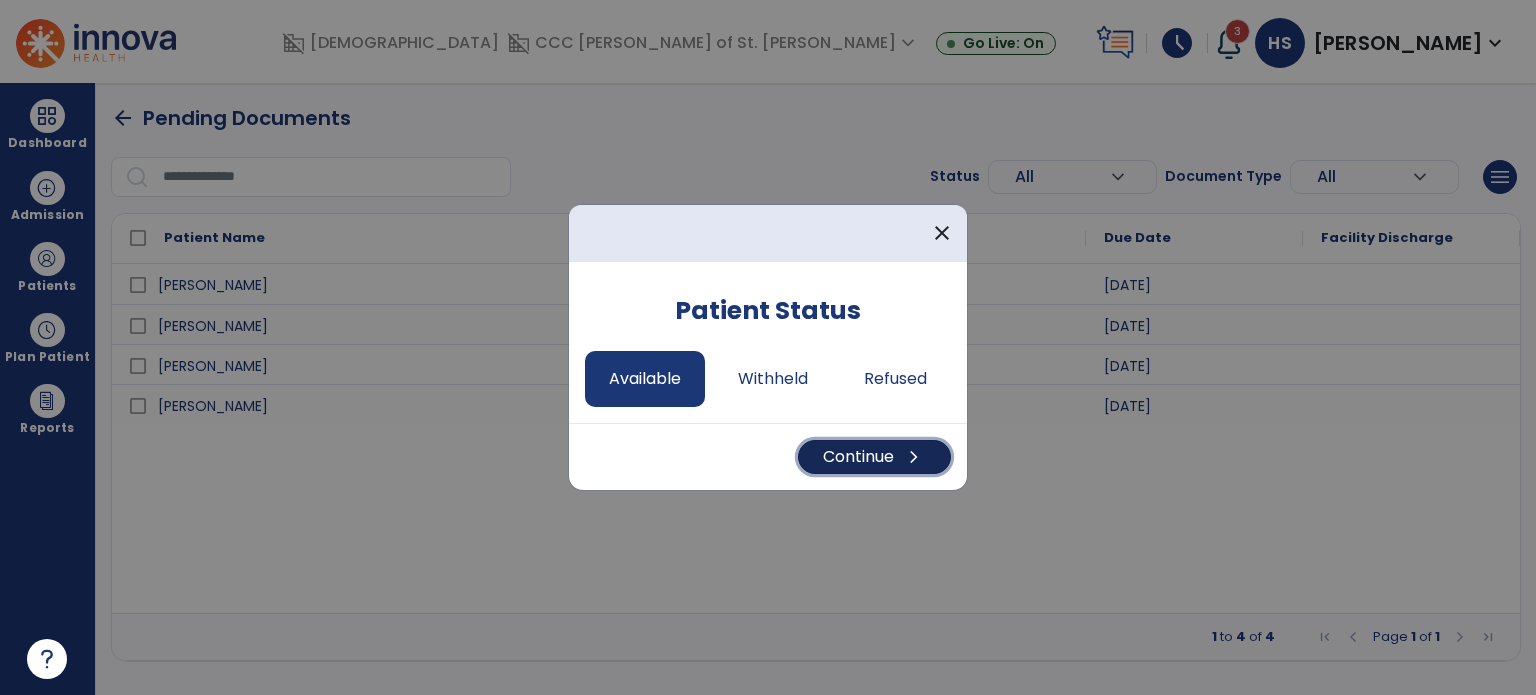 click on "chevron_right" at bounding box center (914, 457) 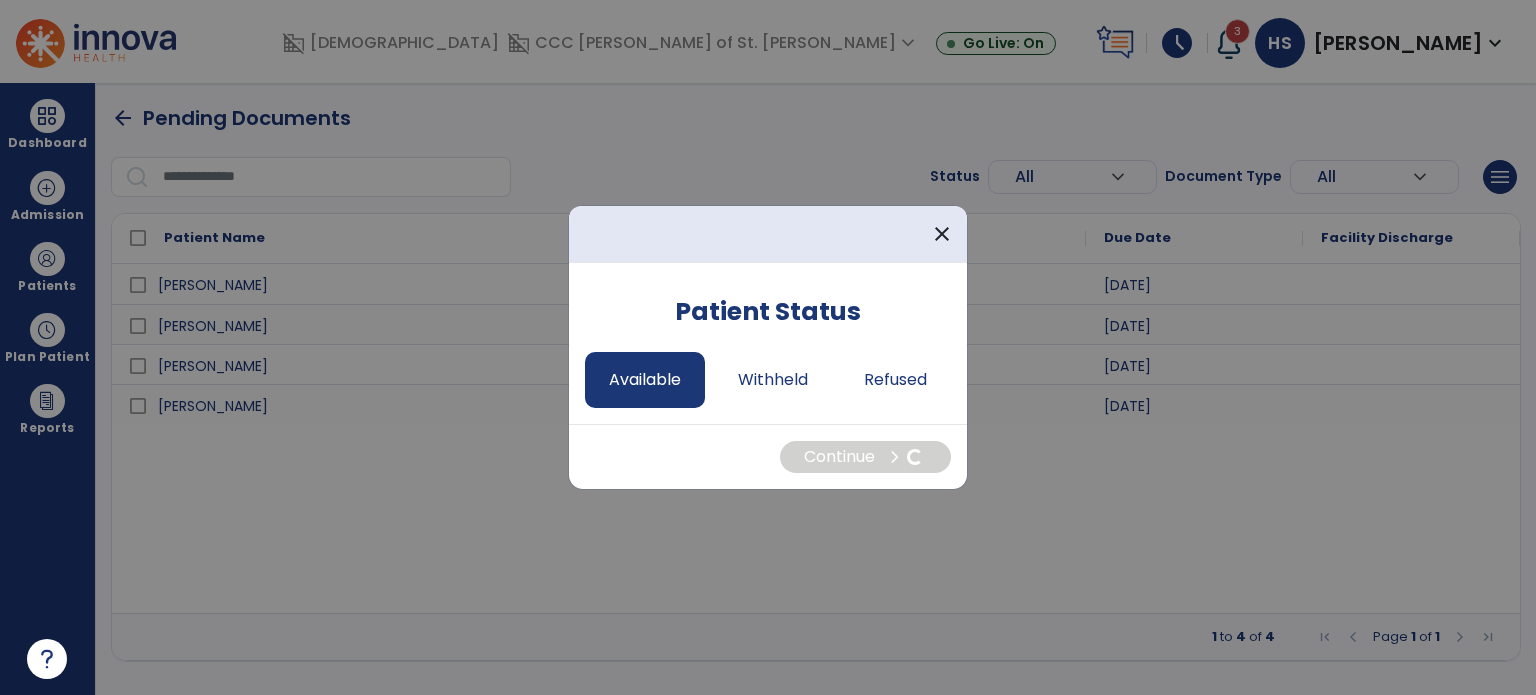 select on "*" 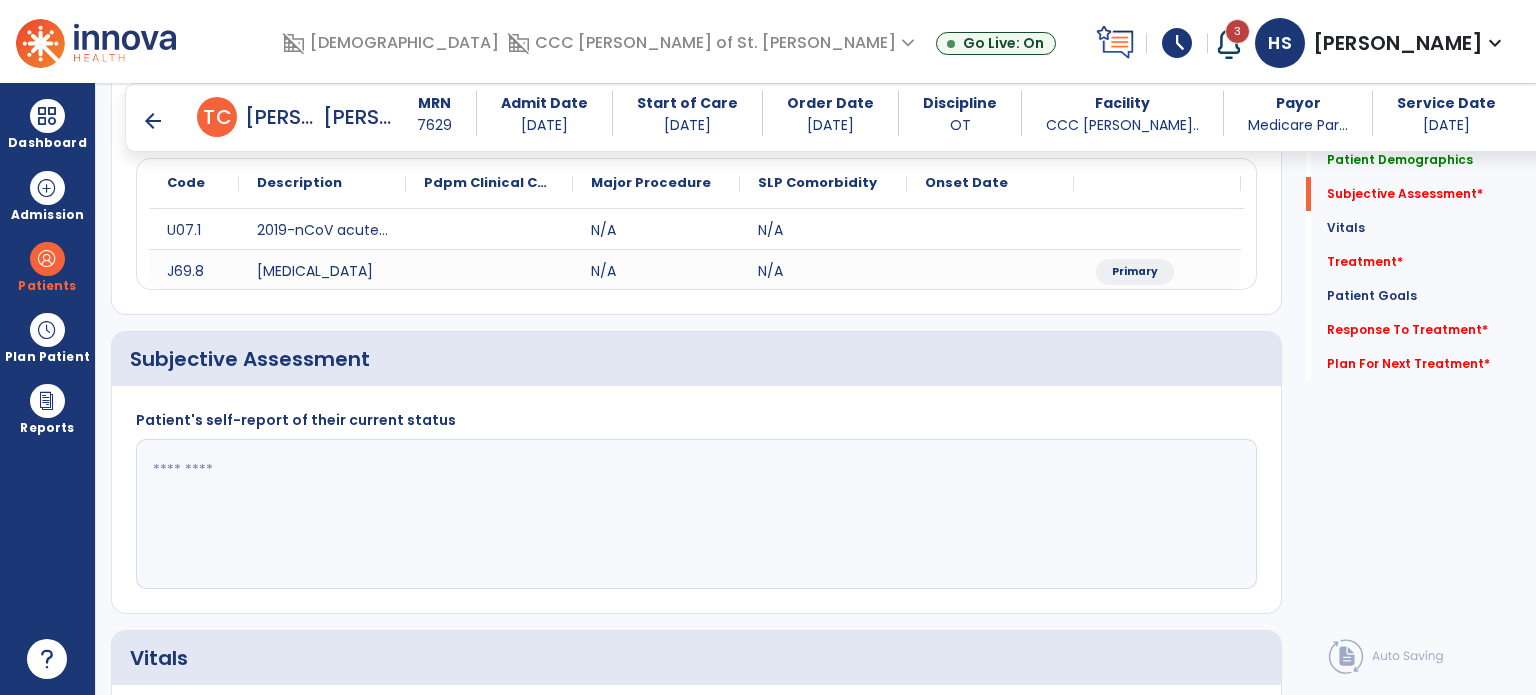 scroll, scrollTop: 268, scrollLeft: 0, axis: vertical 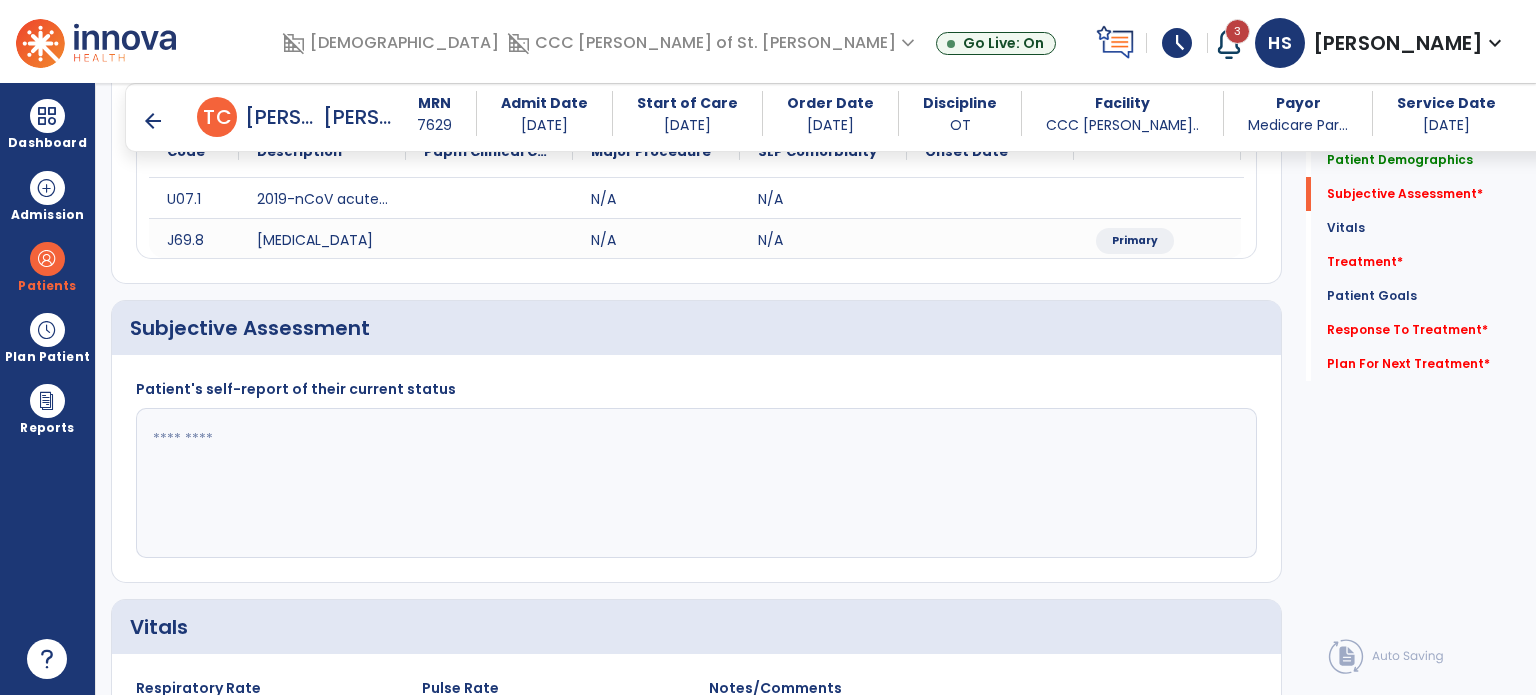 click 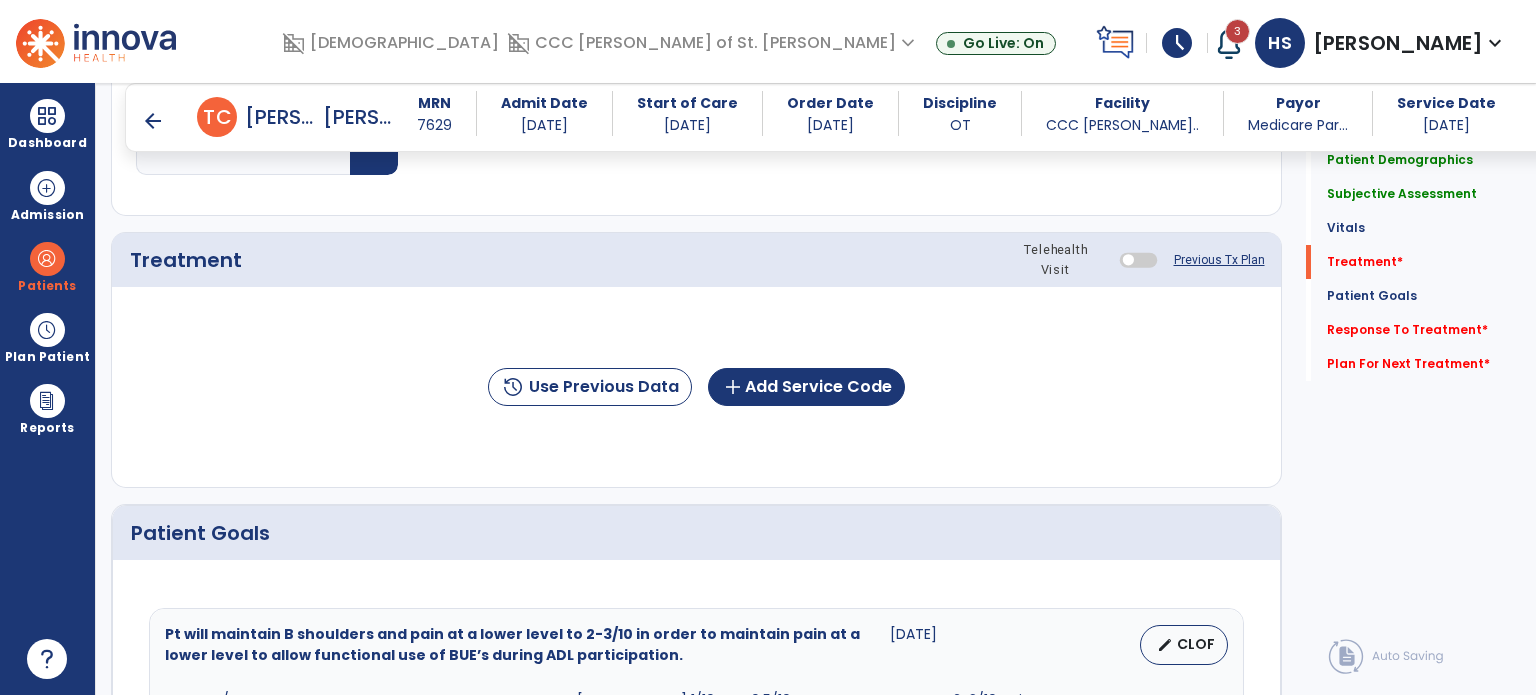 scroll, scrollTop: 1061, scrollLeft: 0, axis: vertical 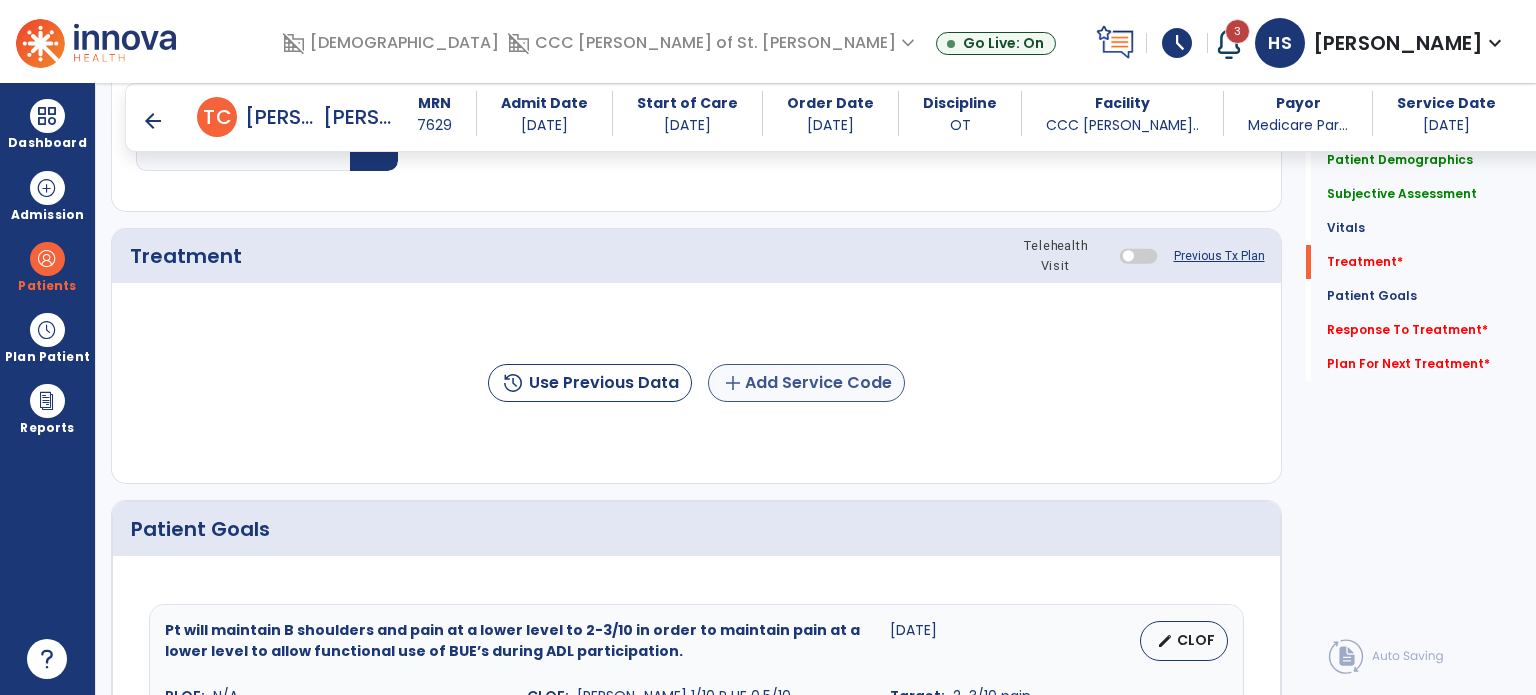 type on "**********" 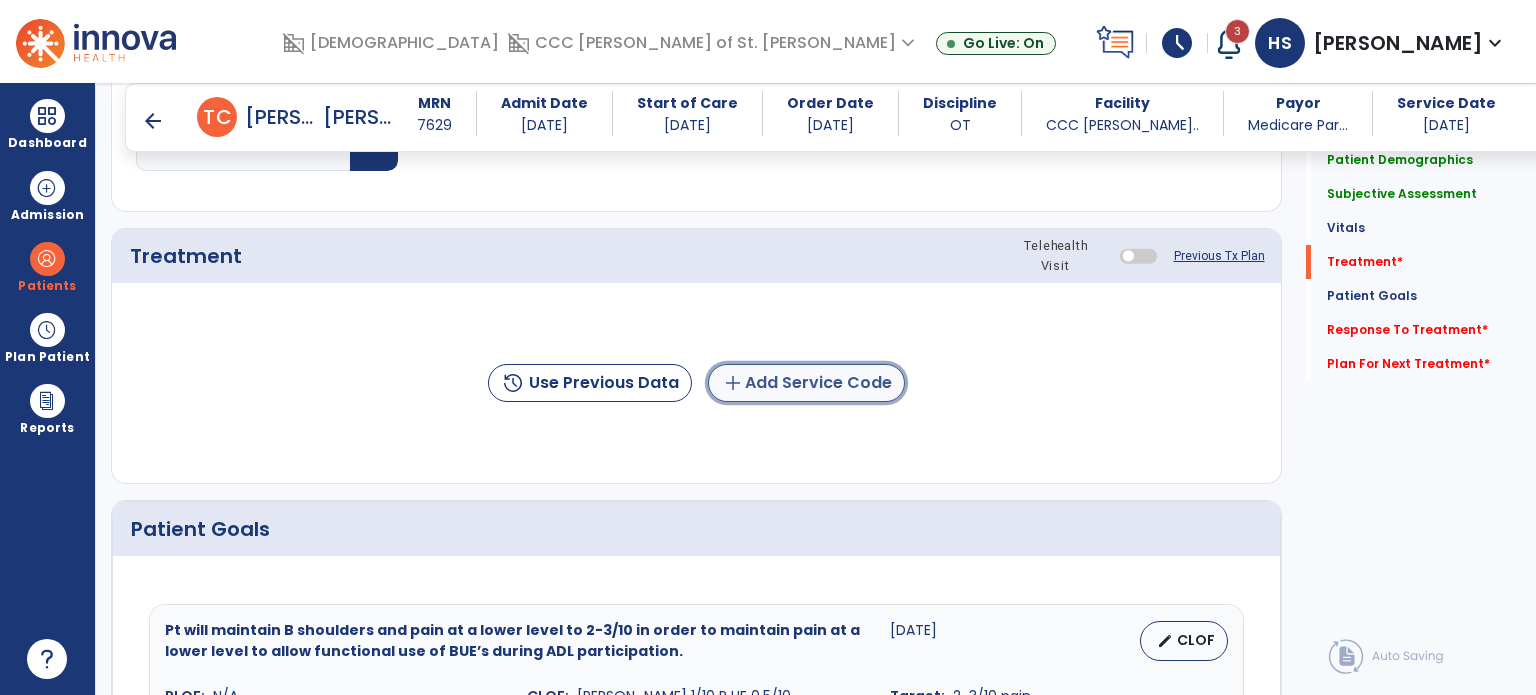 click on "add  Add Service Code" 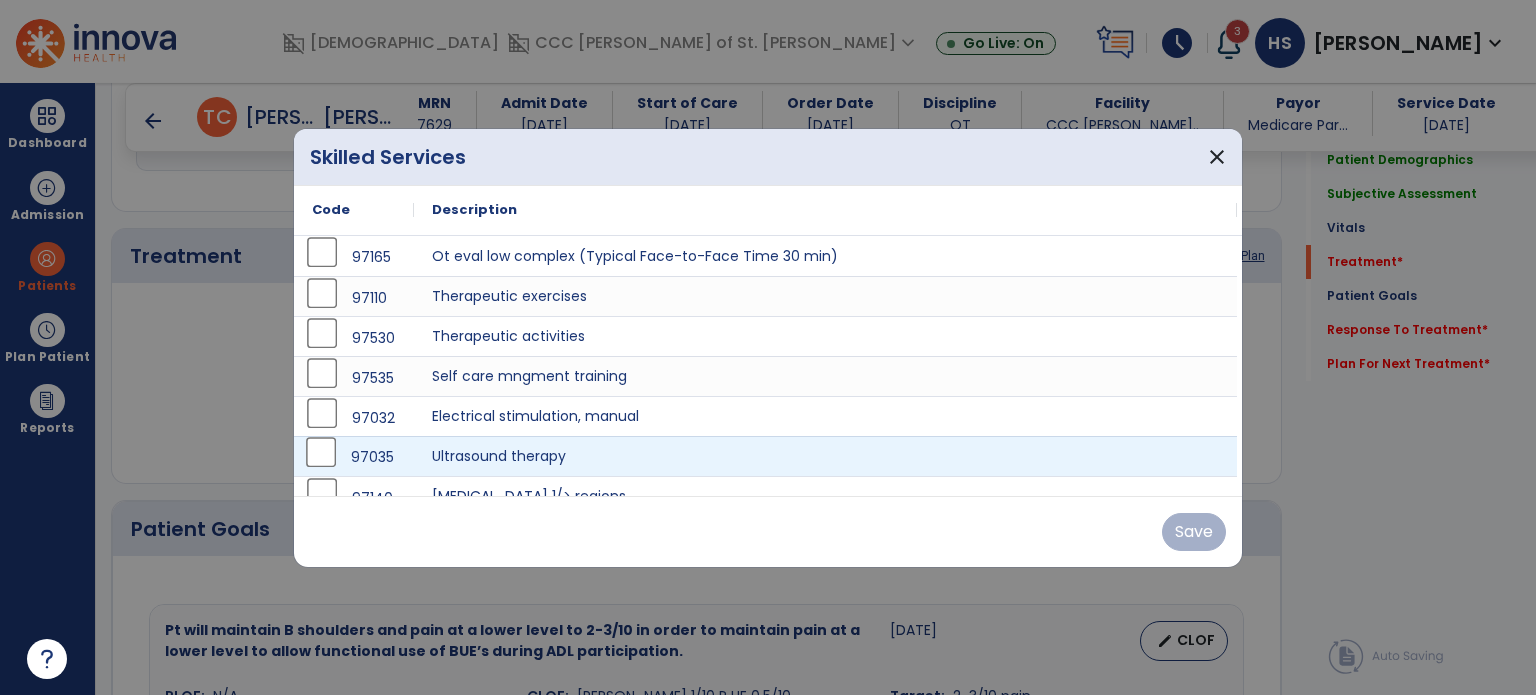 click on "97035" at bounding box center (354, 456) 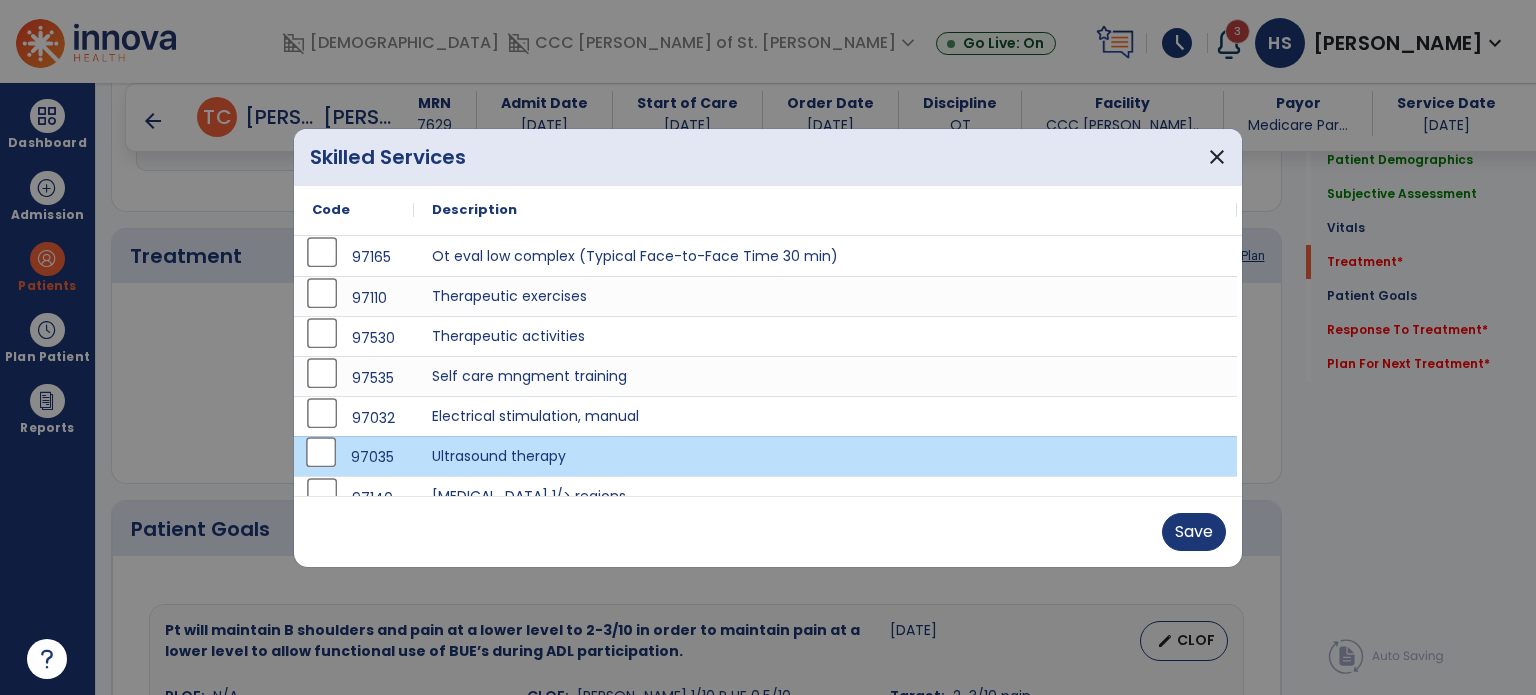scroll, scrollTop: 20, scrollLeft: 0, axis: vertical 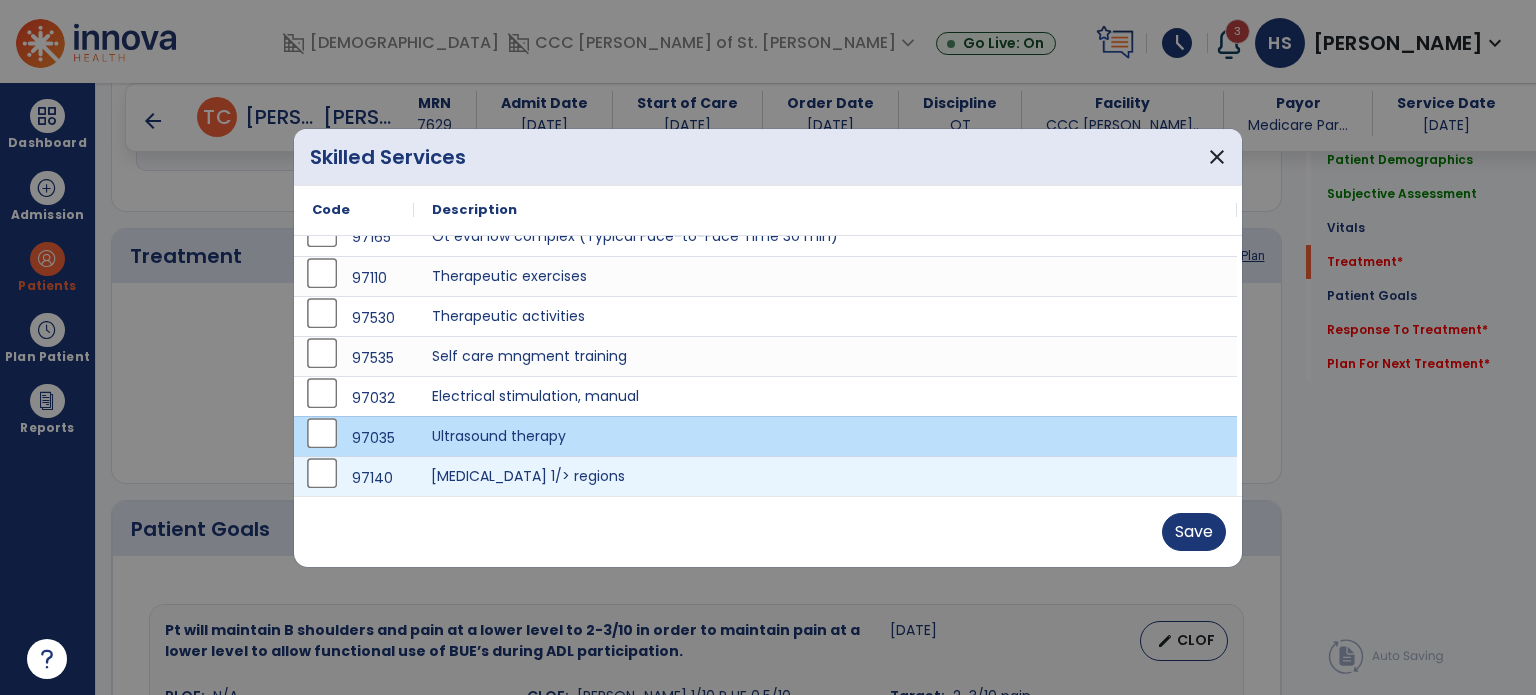 click on "[MEDICAL_DATA] 1/> regions" at bounding box center (825, 476) 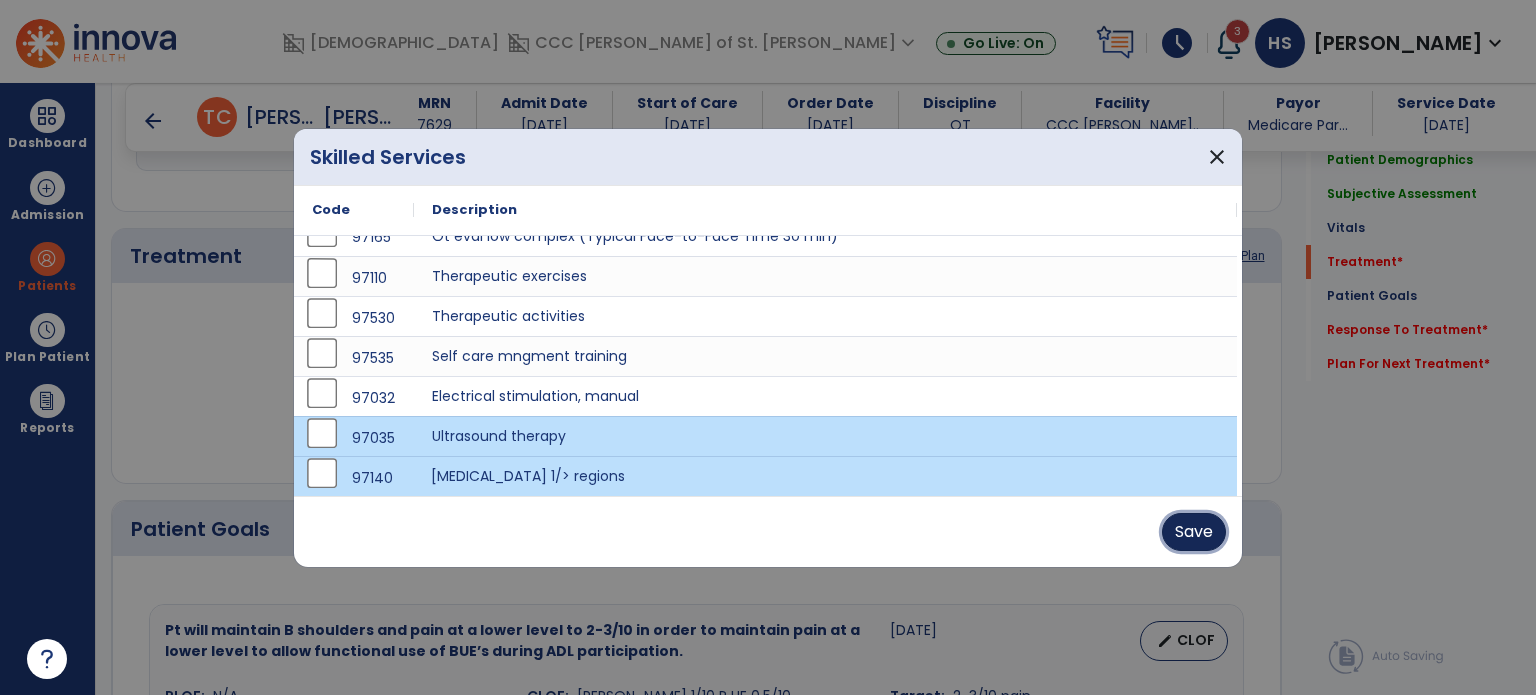 click on "Save" at bounding box center (1194, 532) 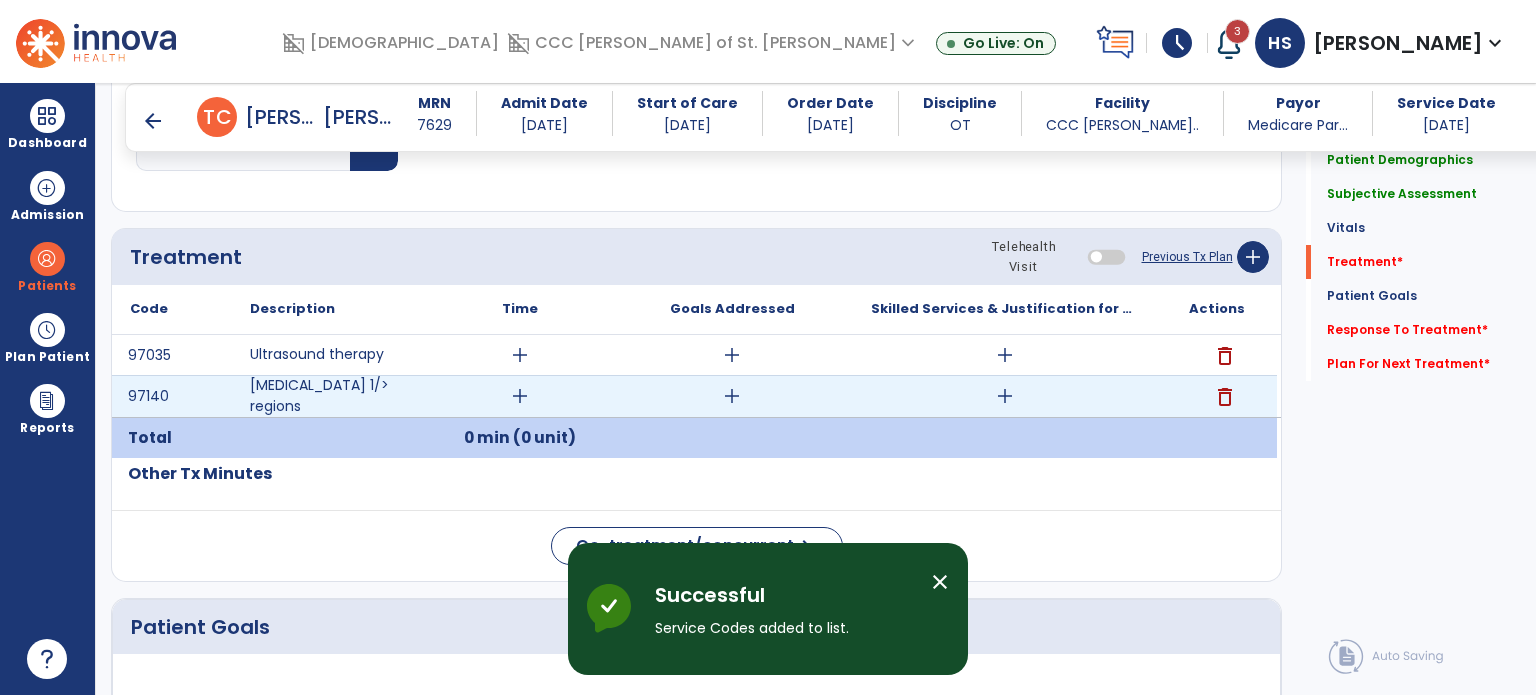 click on "add" at bounding box center (1005, 396) 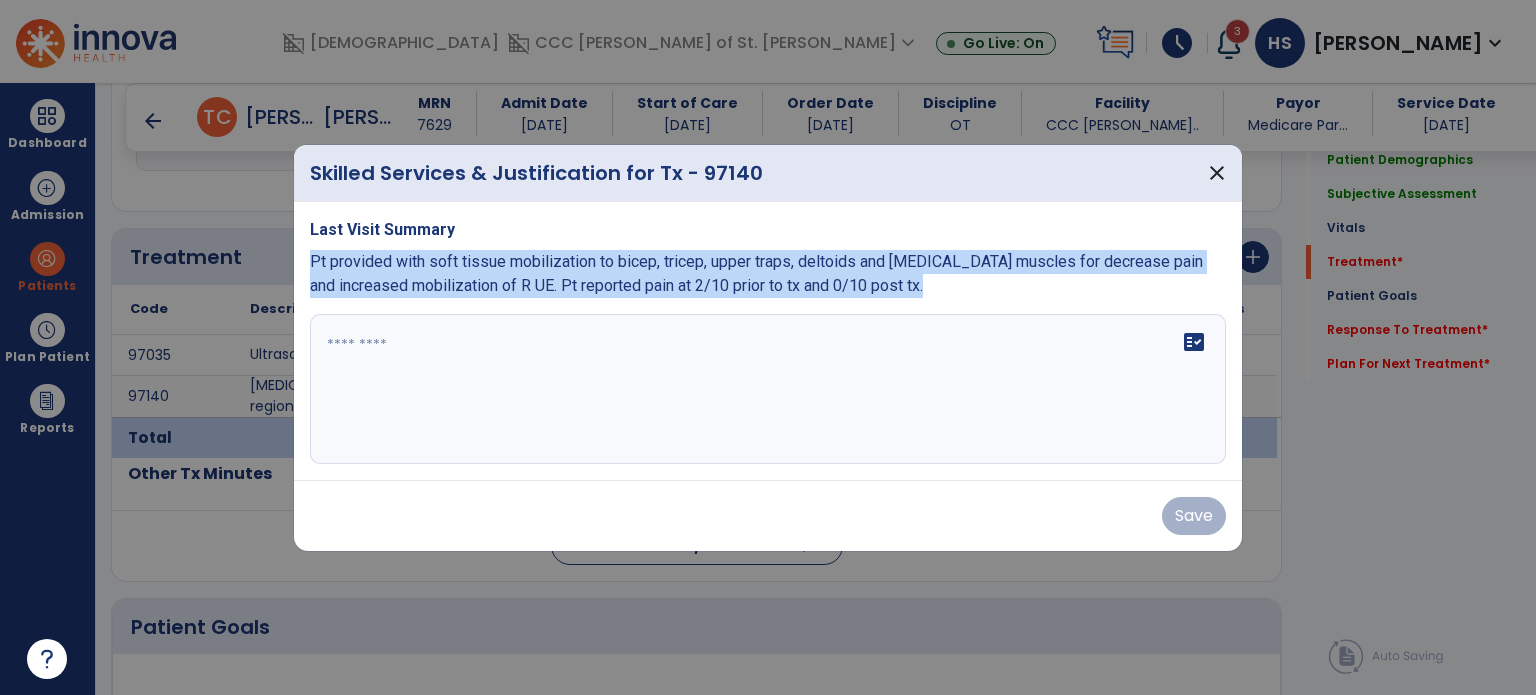 drag, startPoint x: 311, startPoint y: 255, endPoint x: 970, endPoint y: 302, distance: 660.6739 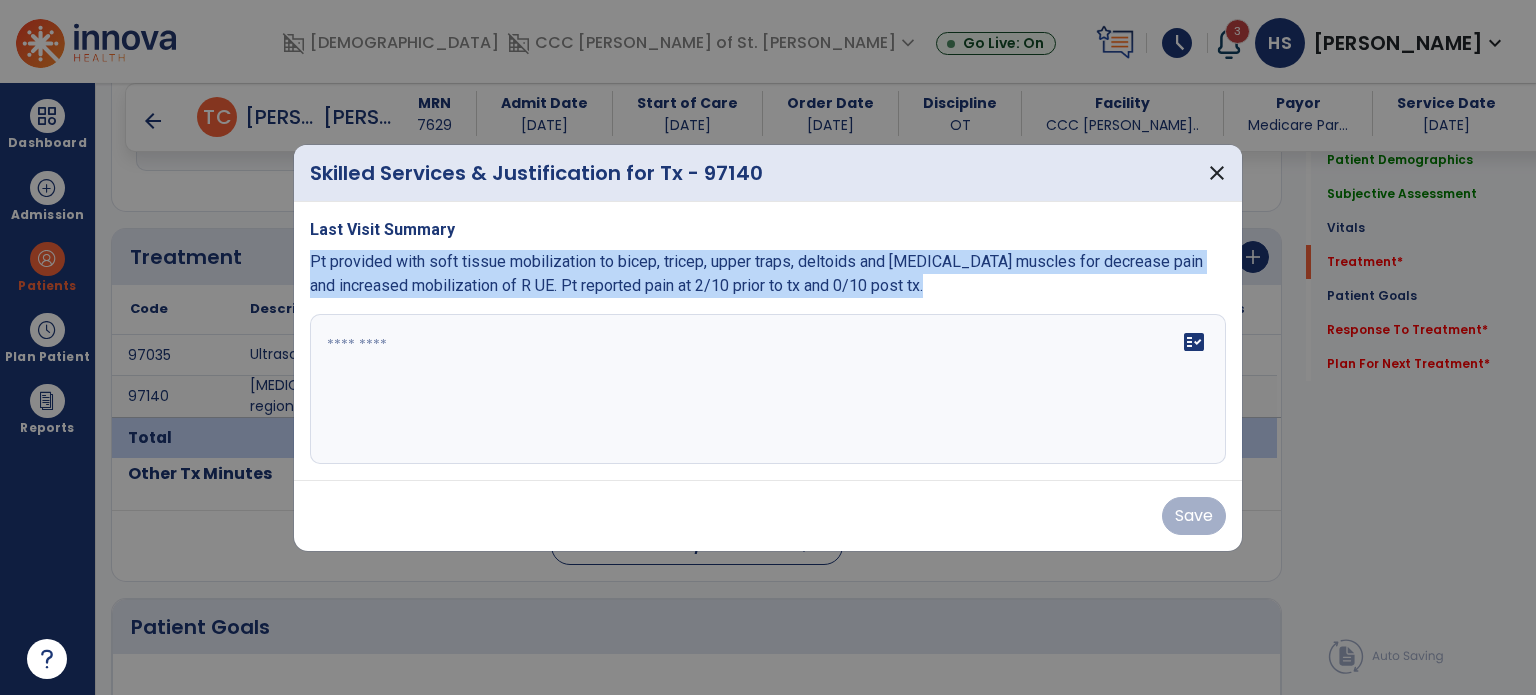 click on "Last Visit Summary Pt provided with soft tissue mobilization to bicep, tricep, upper traps, deltoids and [MEDICAL_DATA] muscles for decrease pain and increased mobilization of R UE.  Pt reported pain at 2/10 prior to tx and 0/10 post tx.
fact_check" at bounding box center (768, 341) 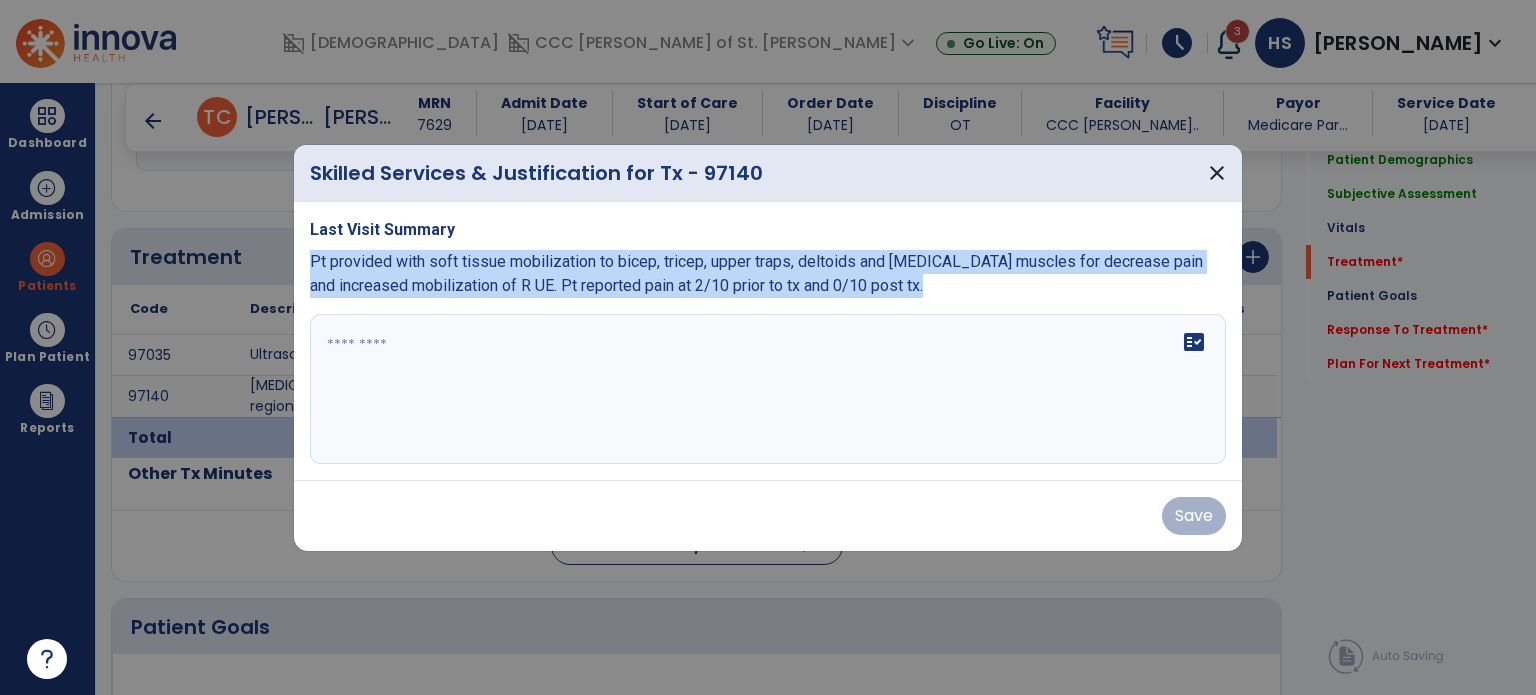 copy on "Pt provided with soft tissue mobilization to bicep, tricep, upper traps, deltoids and [MEDICAL_DATA] muscles for decrease pain and increased mobilization of R UE.  Pt reported pain at 2/10 prior to tx and 0/10 post tx." 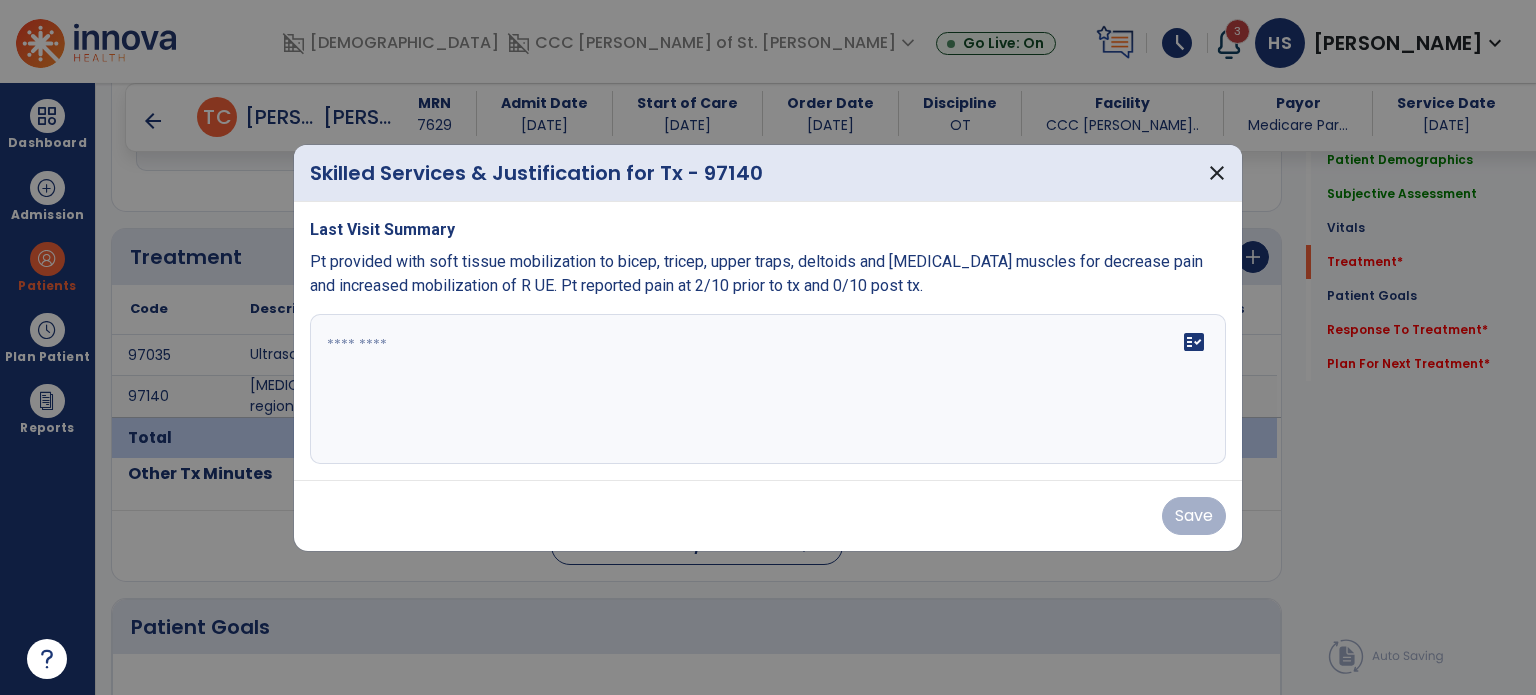 click at bounding box center [768, 389] 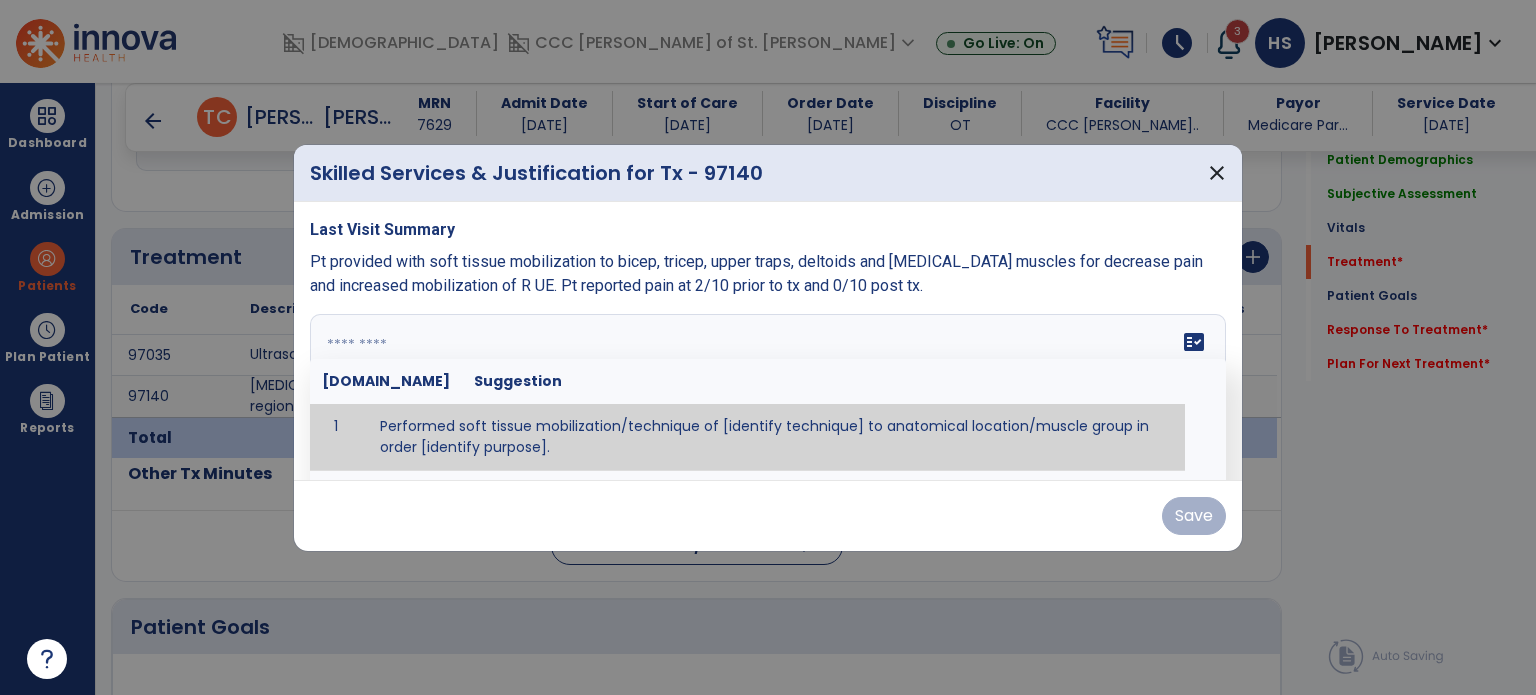 paste on "**********" 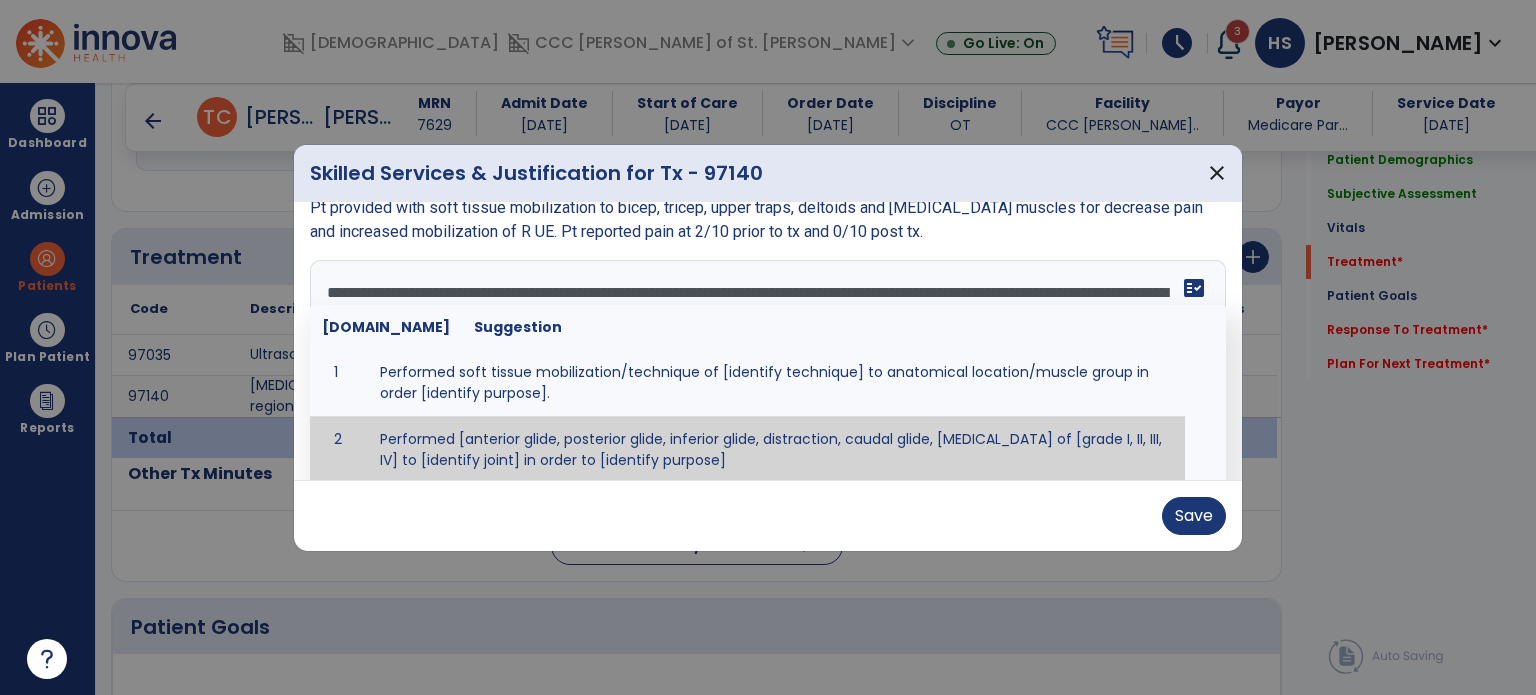 scroll, scrollTop: 0, scrollLeft: 0, axis: both 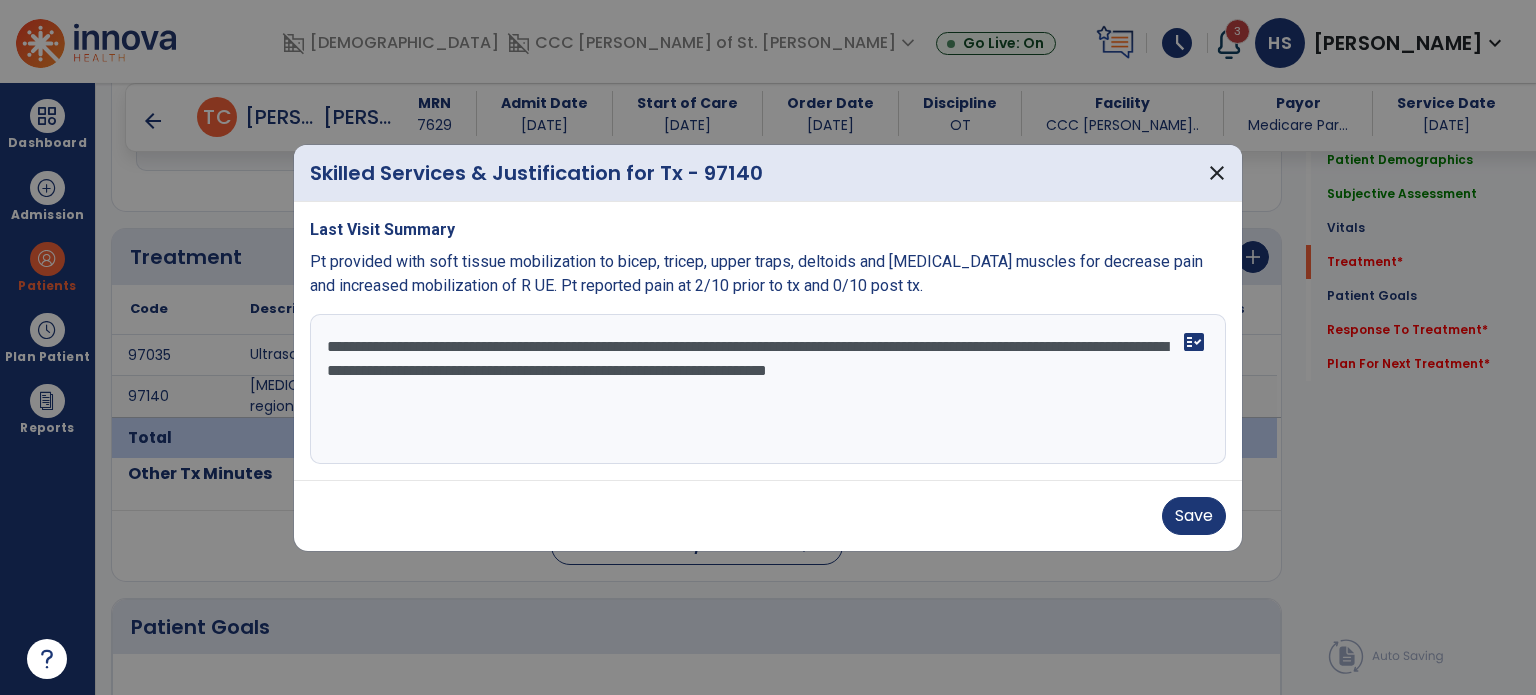 click on "**********" at bounding box center (768, 389) 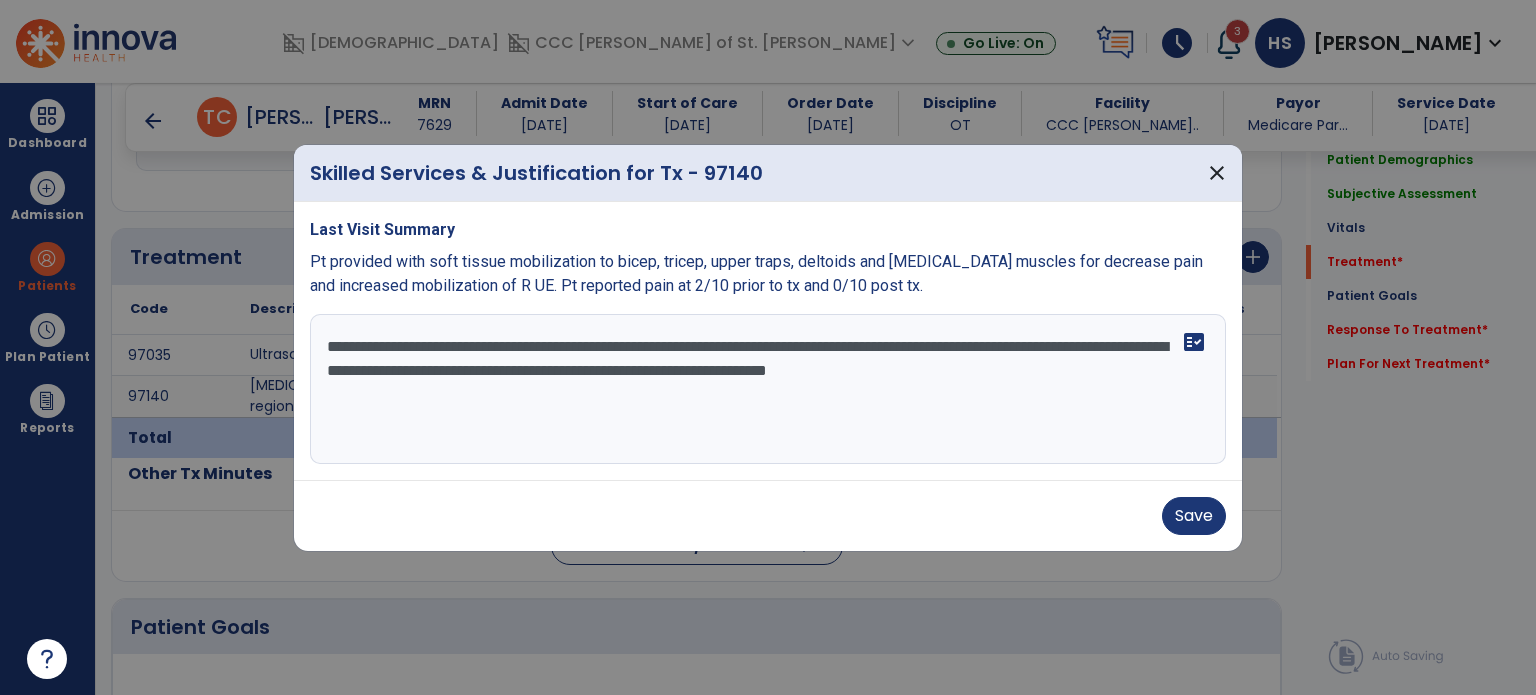 click on "**********" at bounding box center (768, 389) 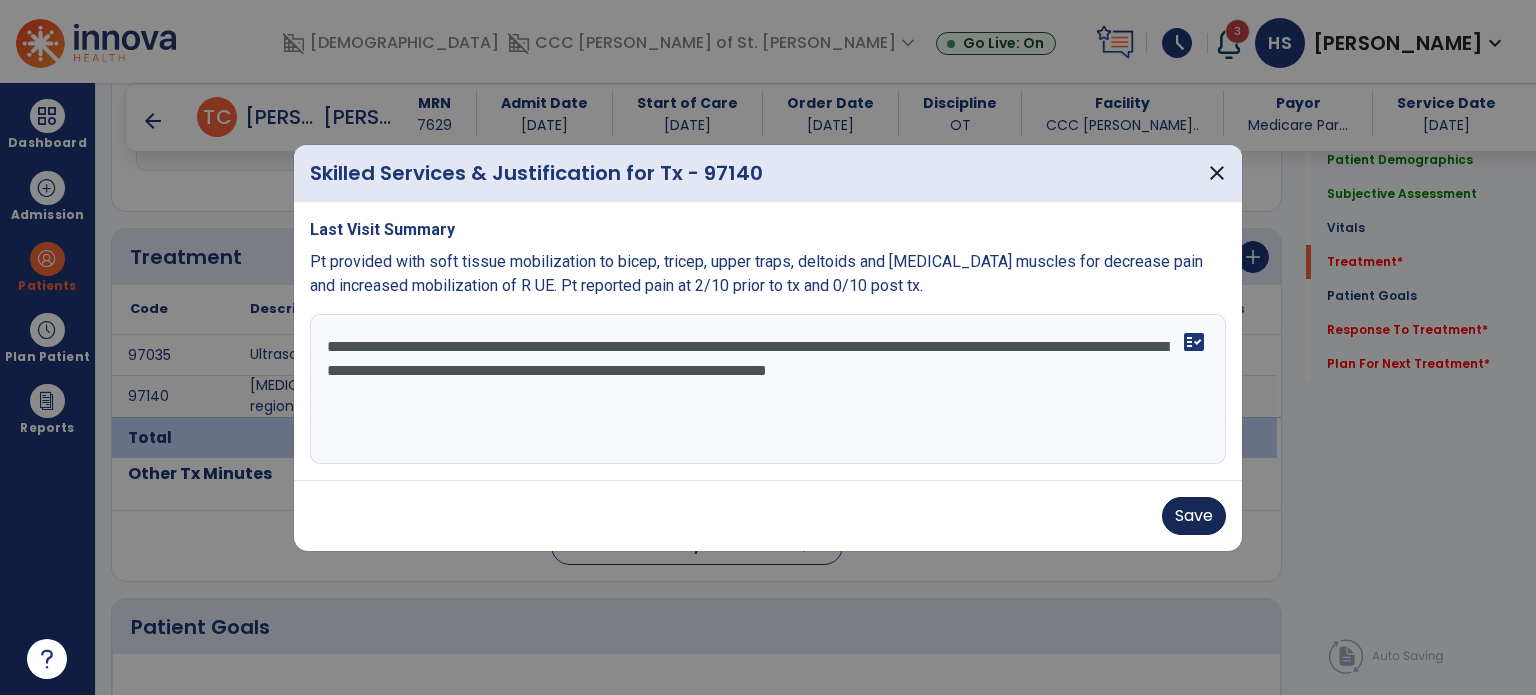 type on "**********" 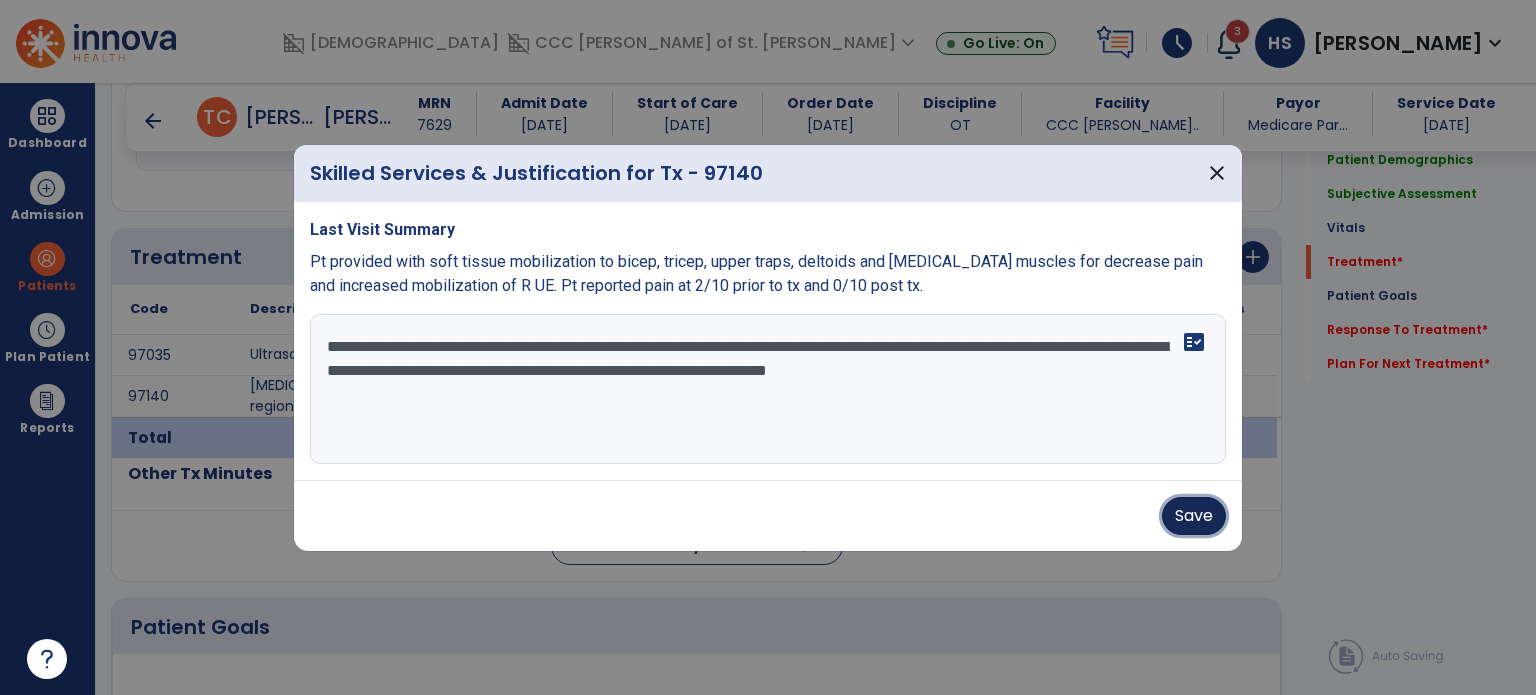 click on "Save" at bounding box center [1194, 516] 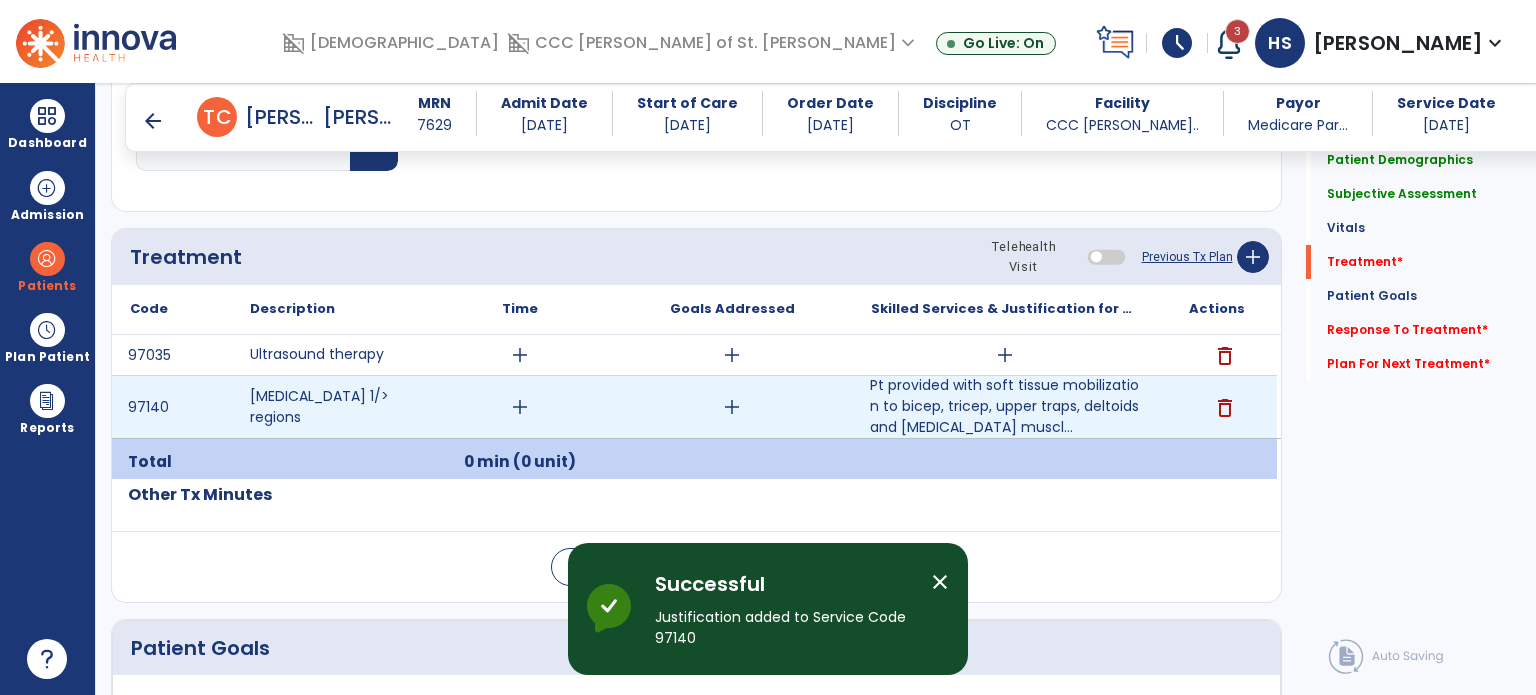 click on "add" at bounding box center (520, 407) 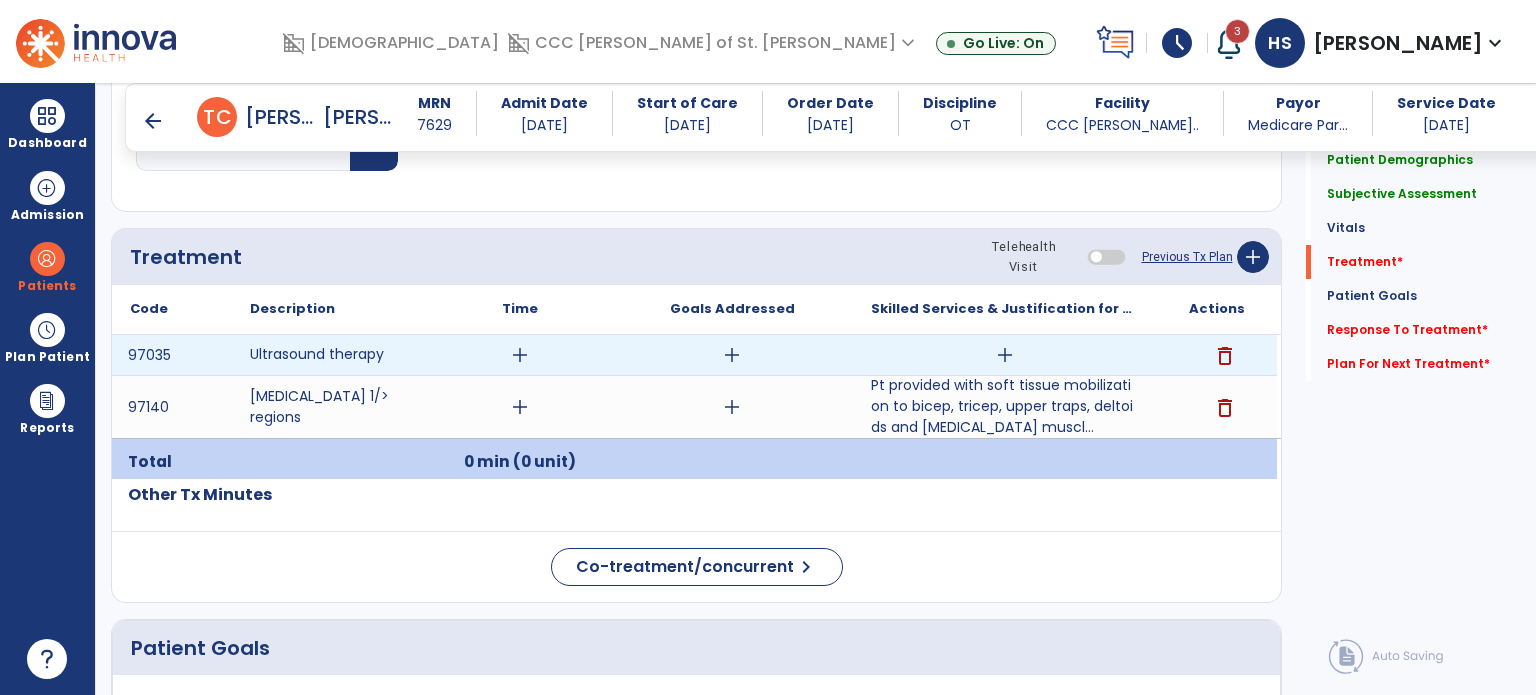 click on "add" at bounding box center (520, 355) 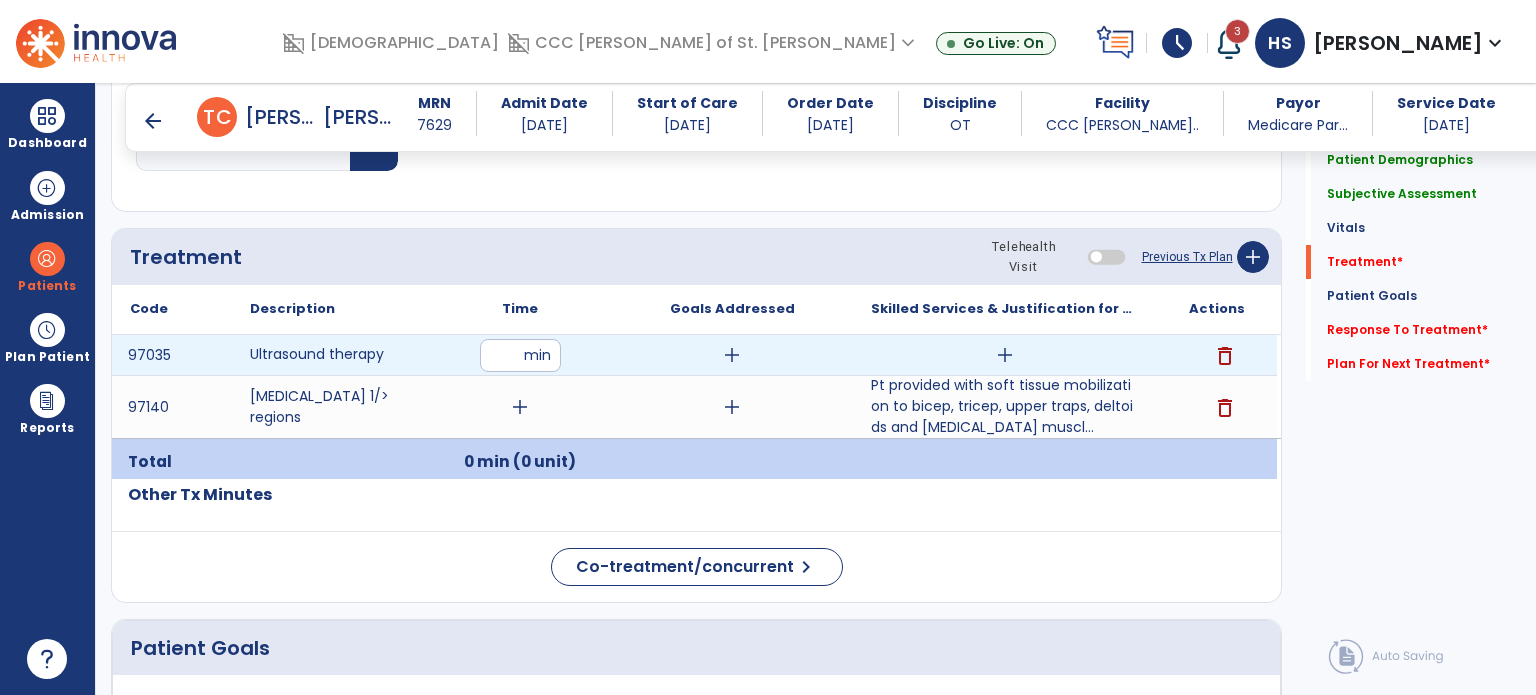 type on "**" 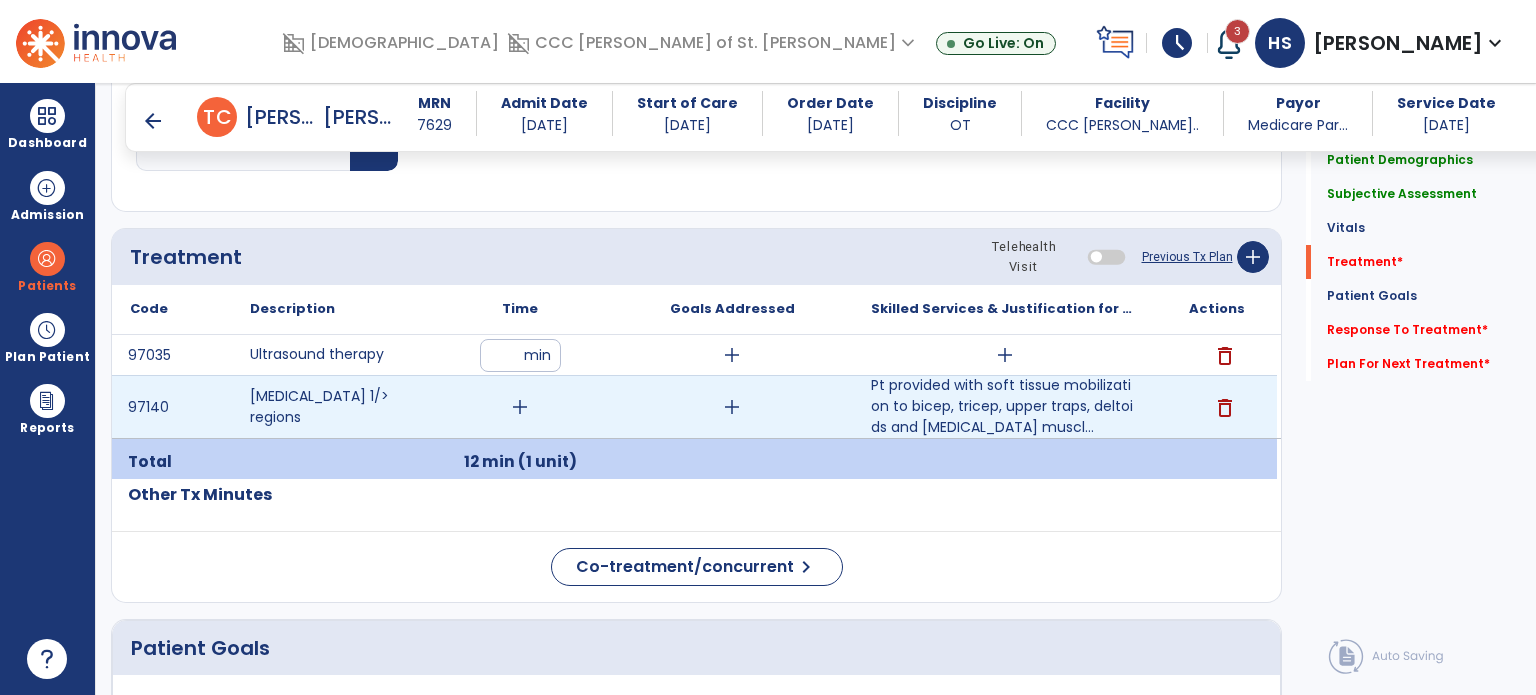 click on "add" at bounding box center [520, 407] 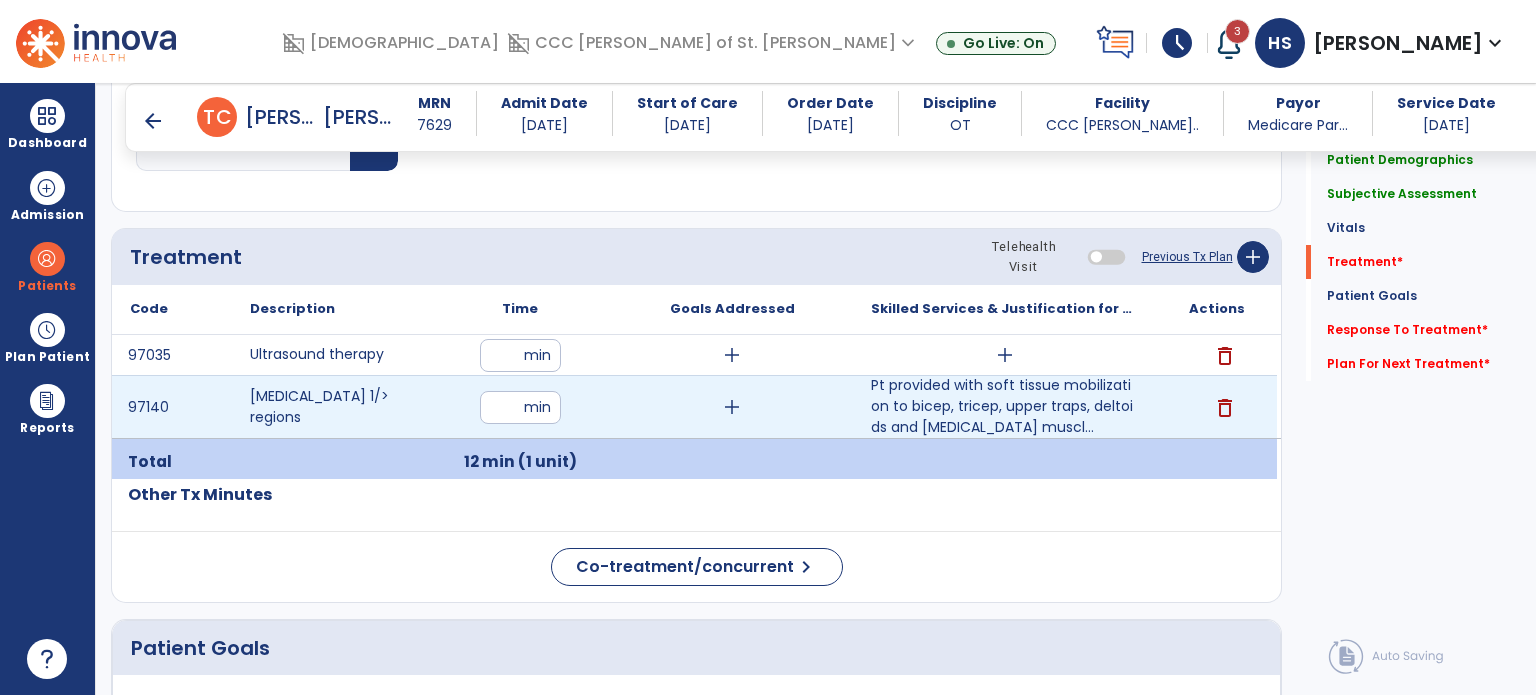 type on "**" 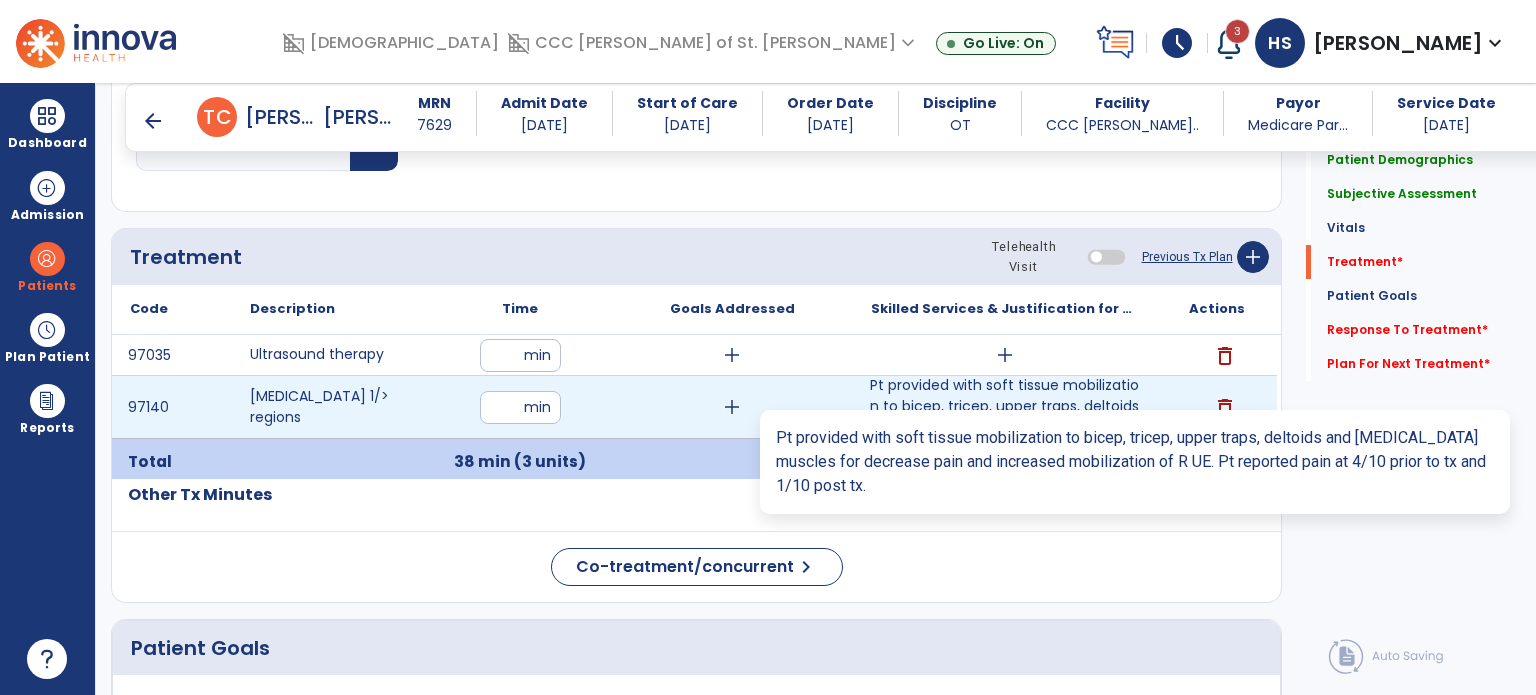 click on "Pt provided with soft tissue mobilization to bicep, tricep, upper traps, deltoids and [MEDICAL_DATA] muscl..." at bounding box center [1004, 406] 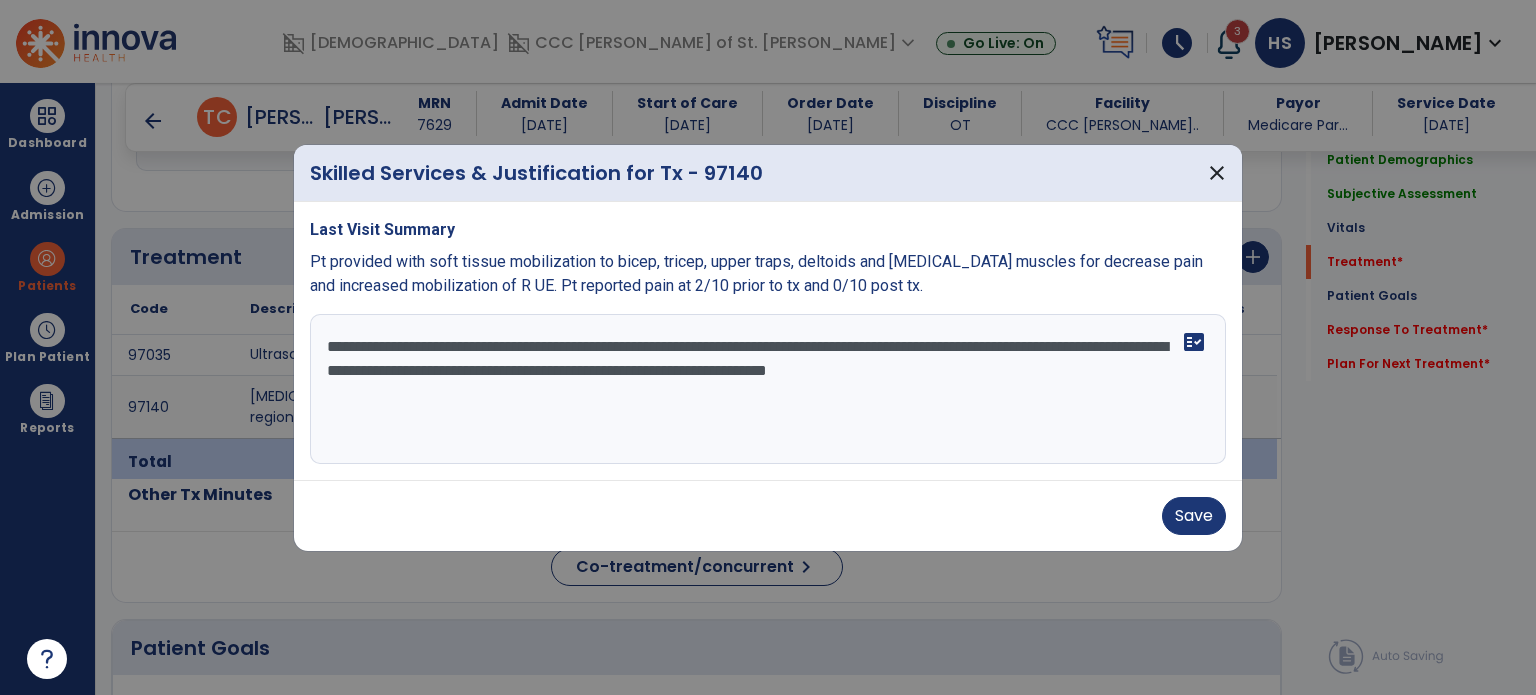 click on "**********" at bounding box center (768, 389) 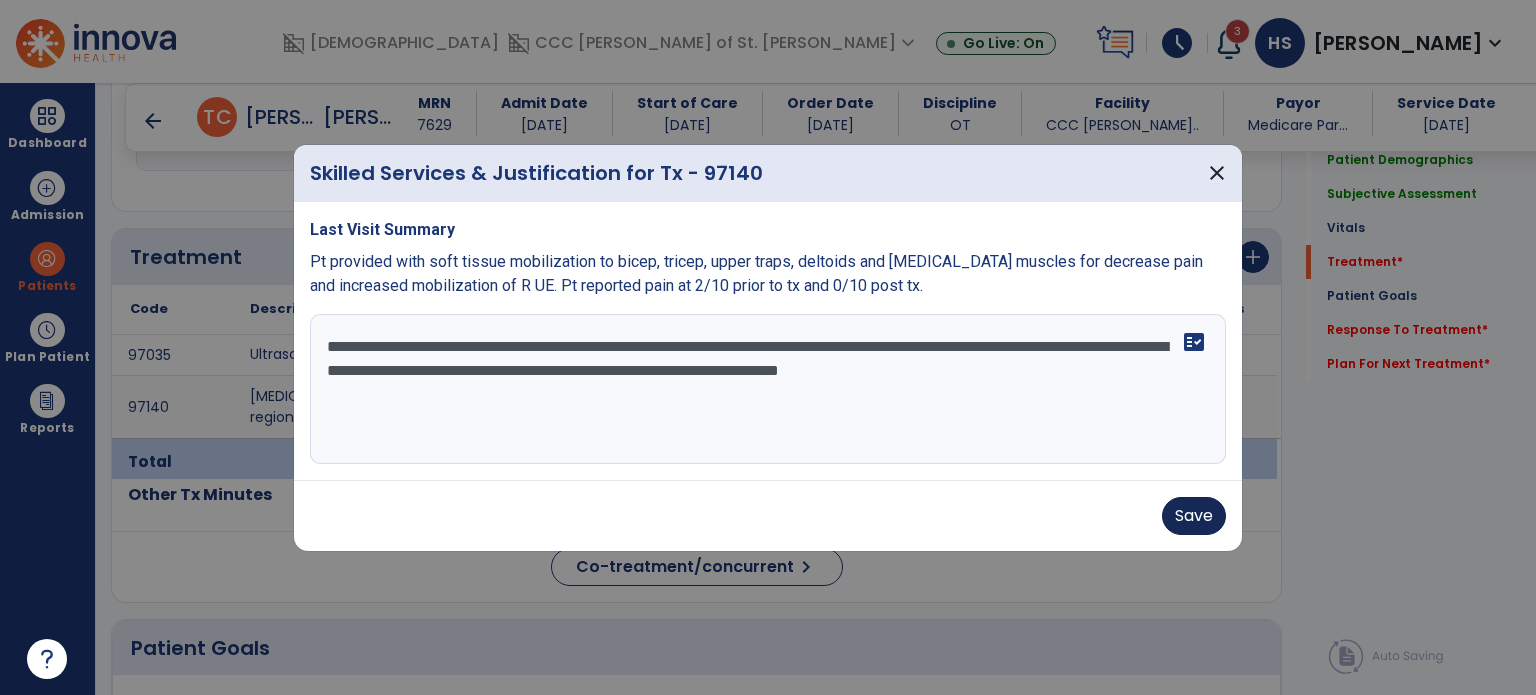 type on "**********" 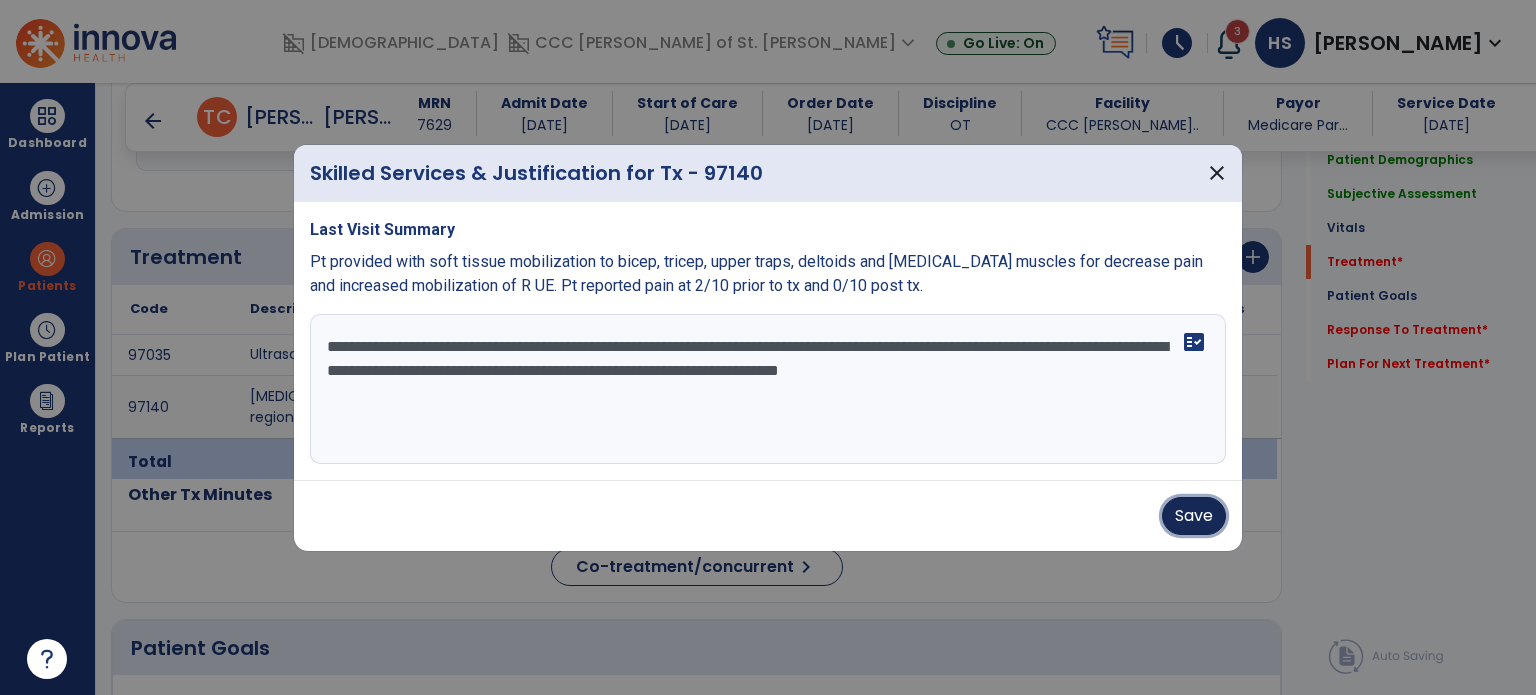 click on "Save" at bounding box center (1194, 516) 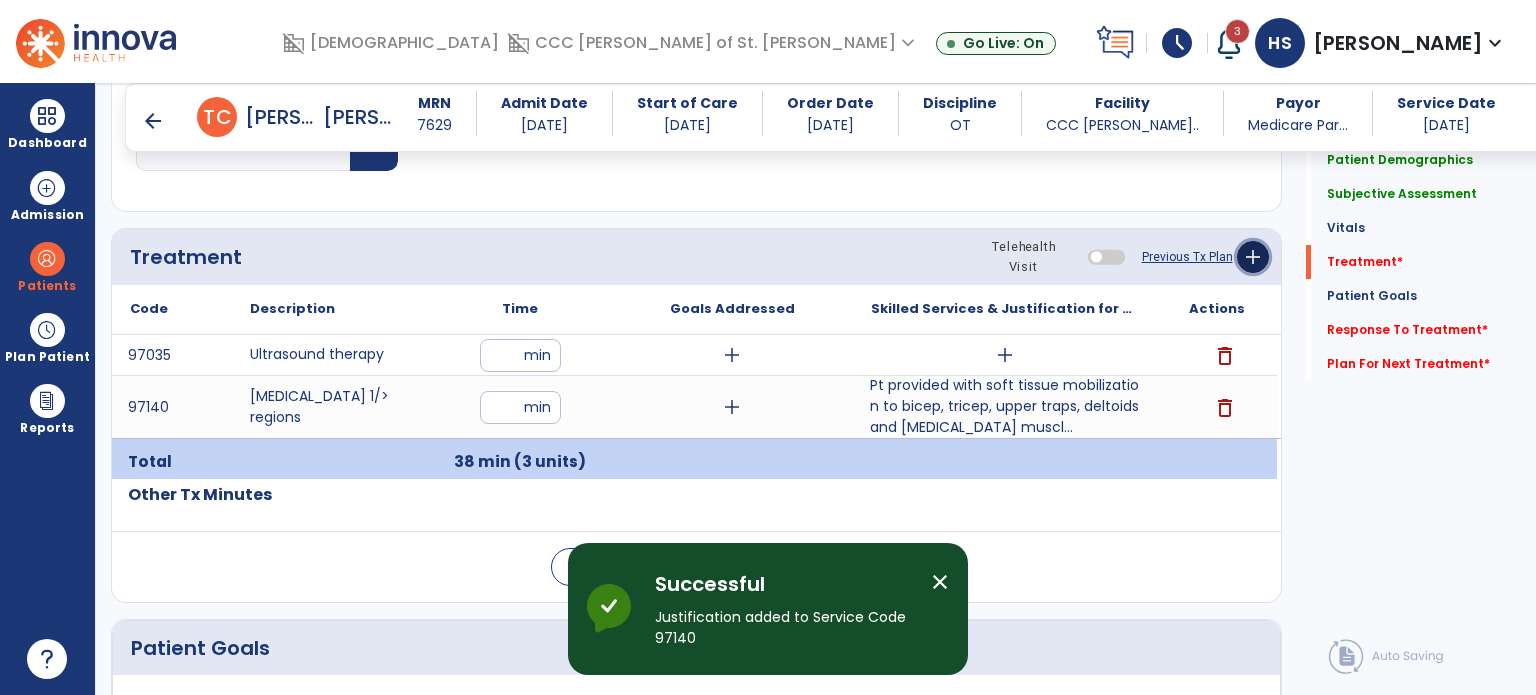 click on "add" 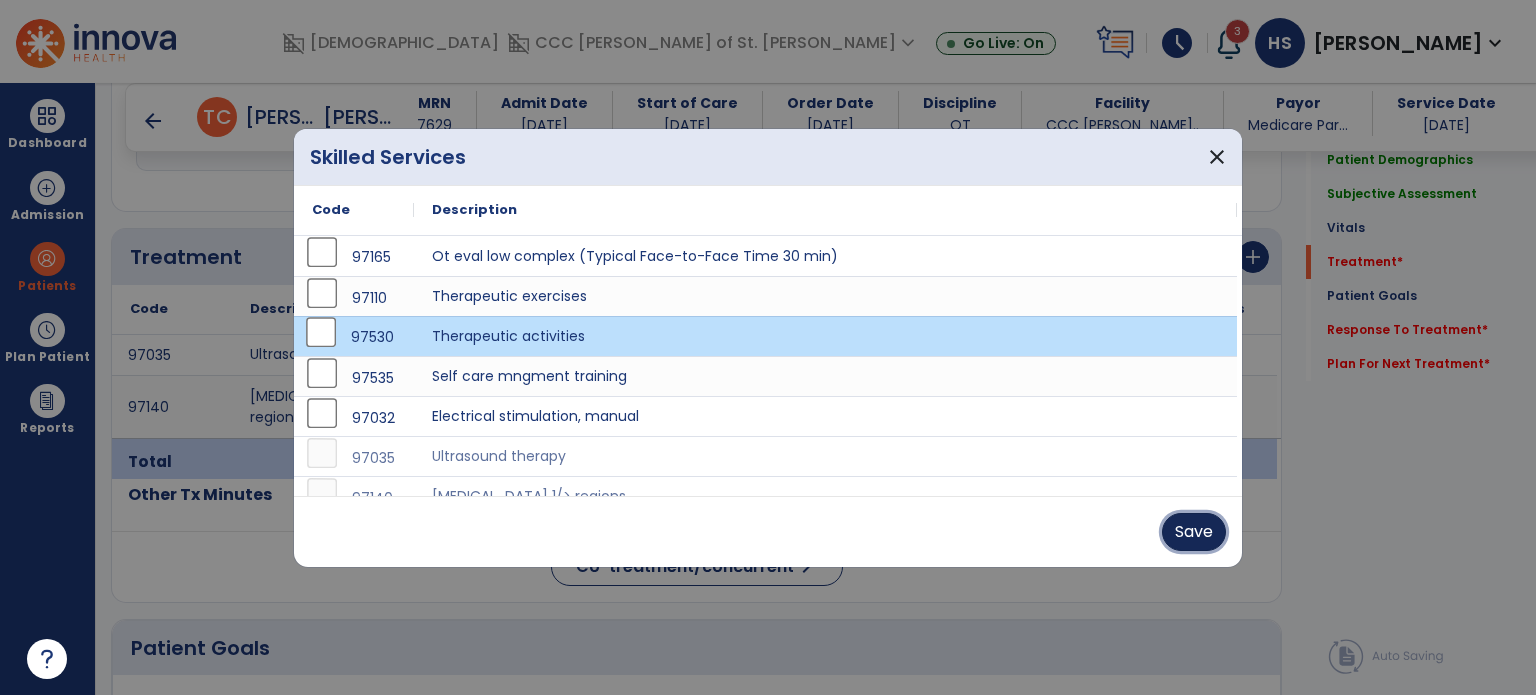 click on "Save" at bounding box center [1194, 532] 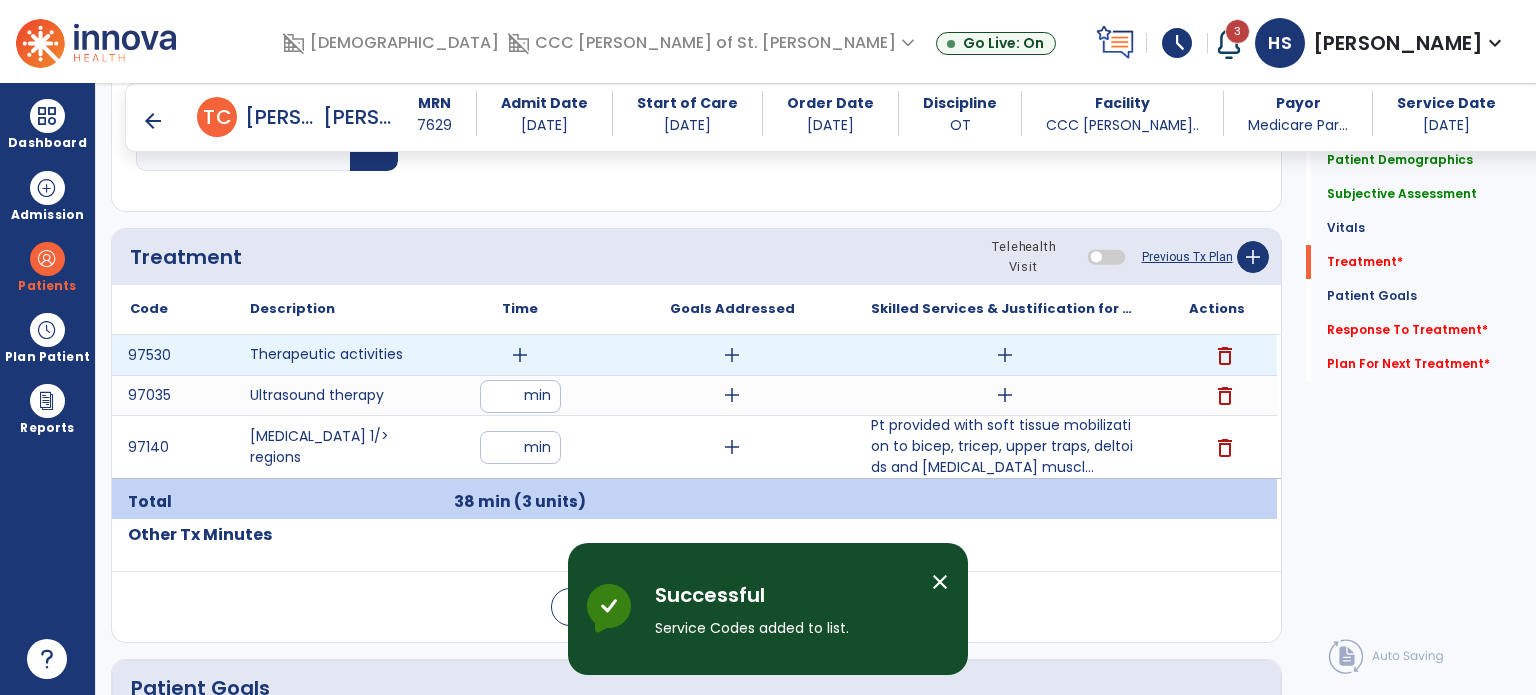 click on "add" at bounding box center [520, 355] 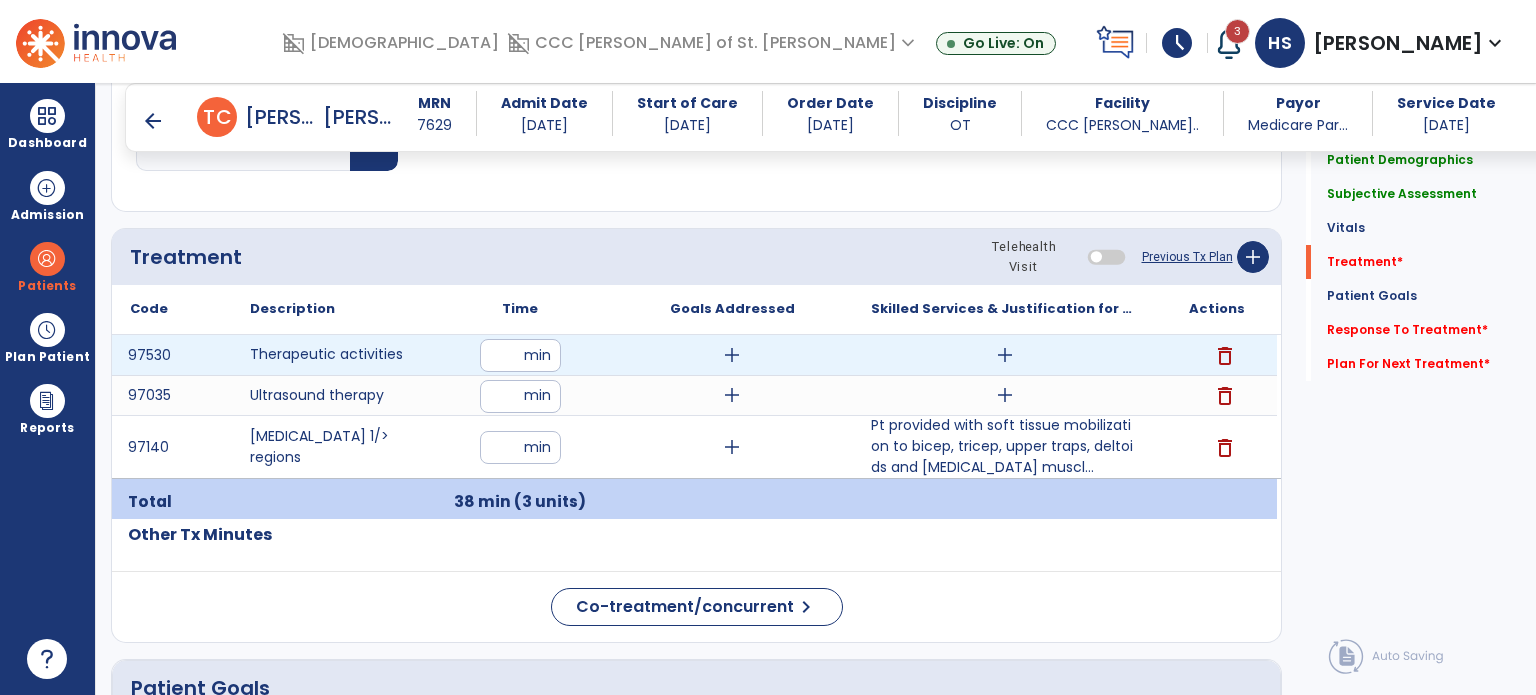 type on "*" 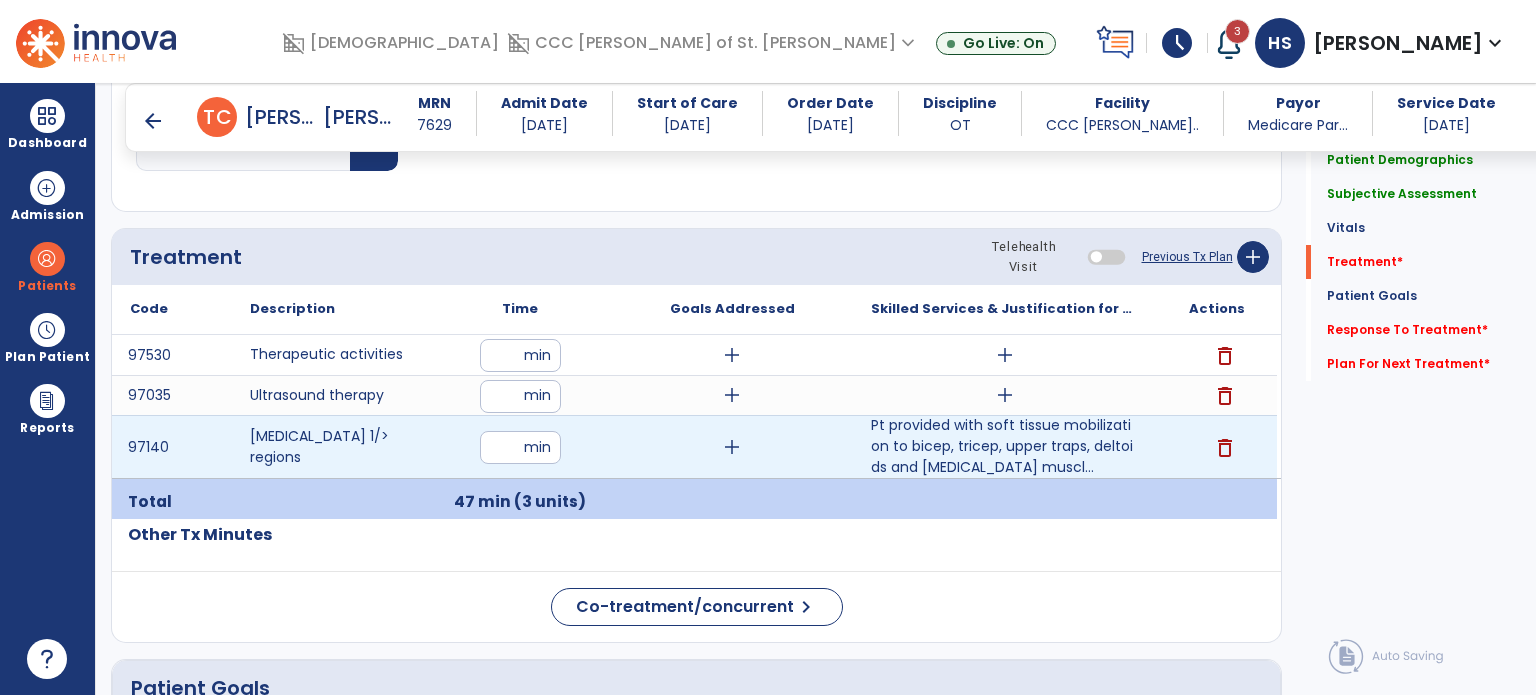 click on "**" at bounding box center [520, 447] 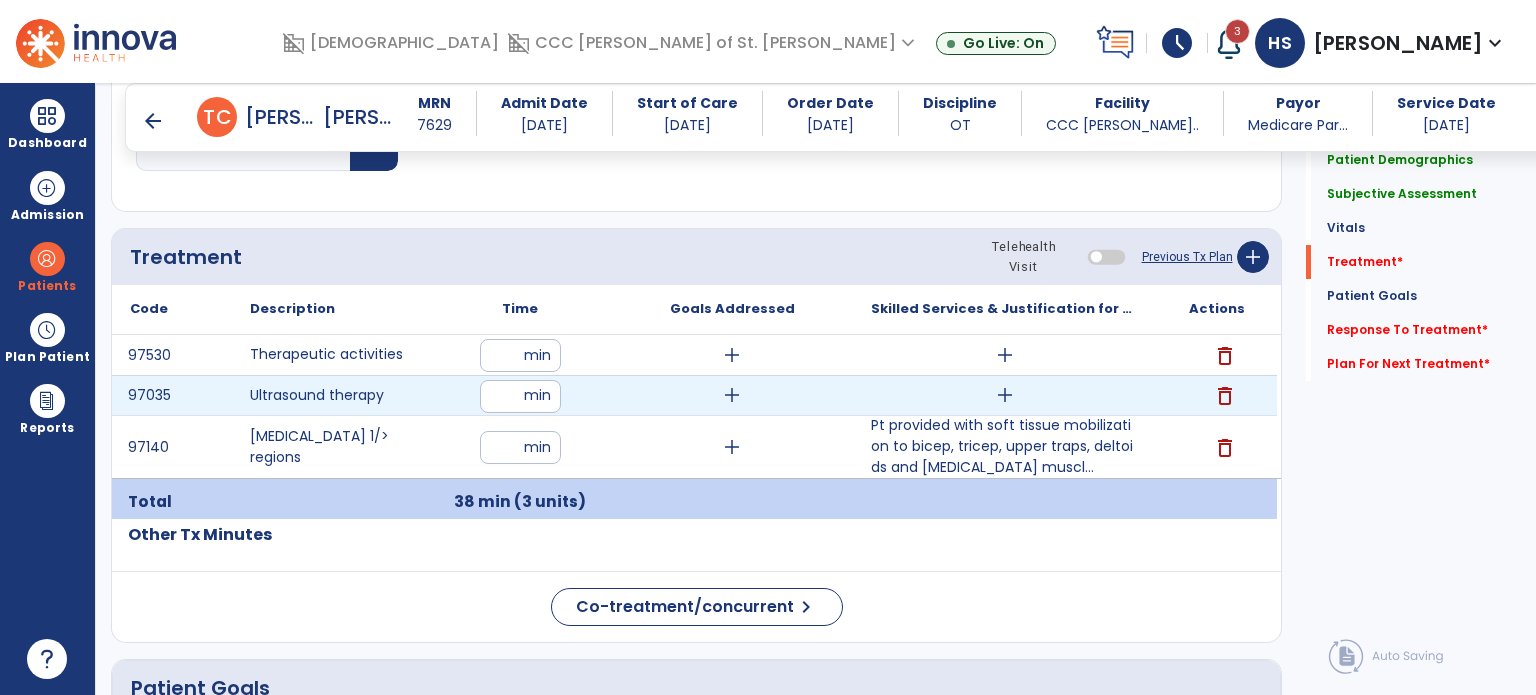 click on "add" at bounding box center [1005, 395] 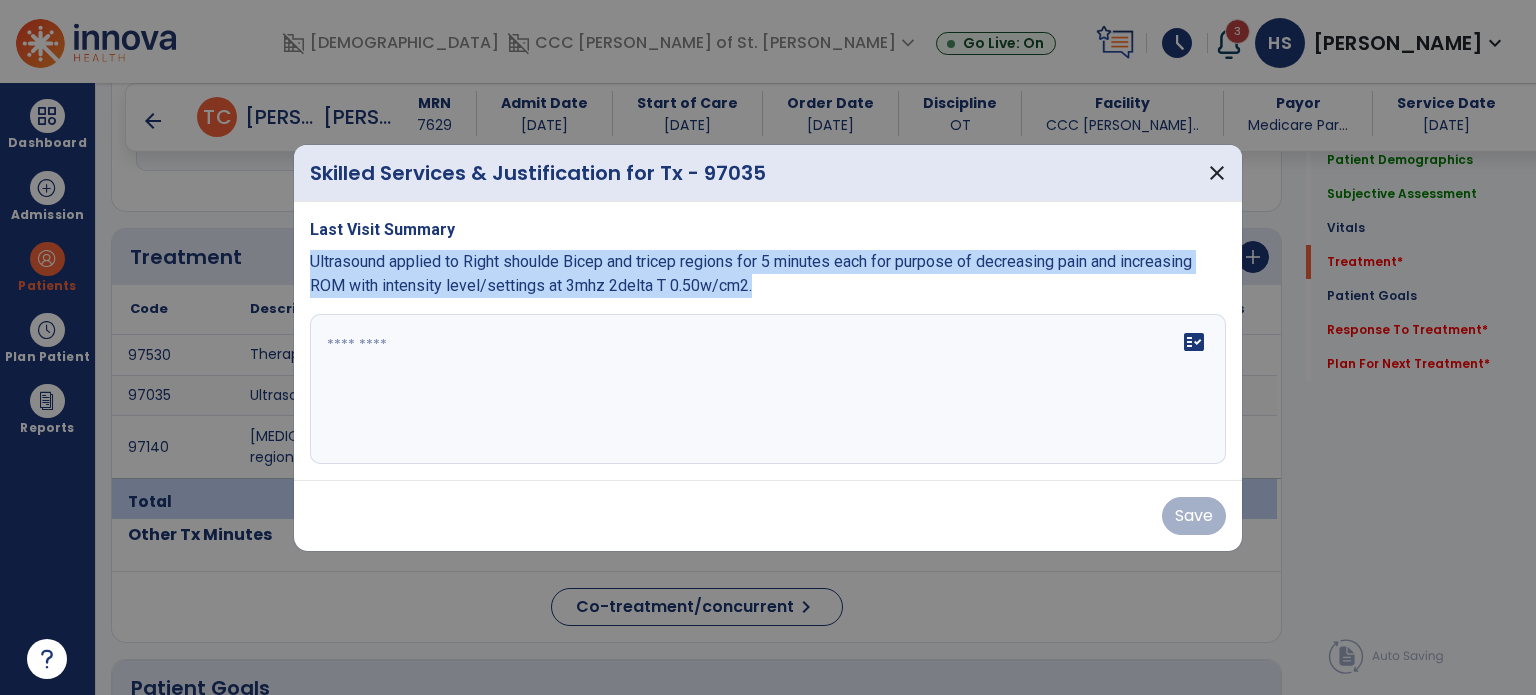 drag, startPoint x: 314, startPoint y: 262, endPoint x: 811, endPoint y: 288, distance: 497.67963 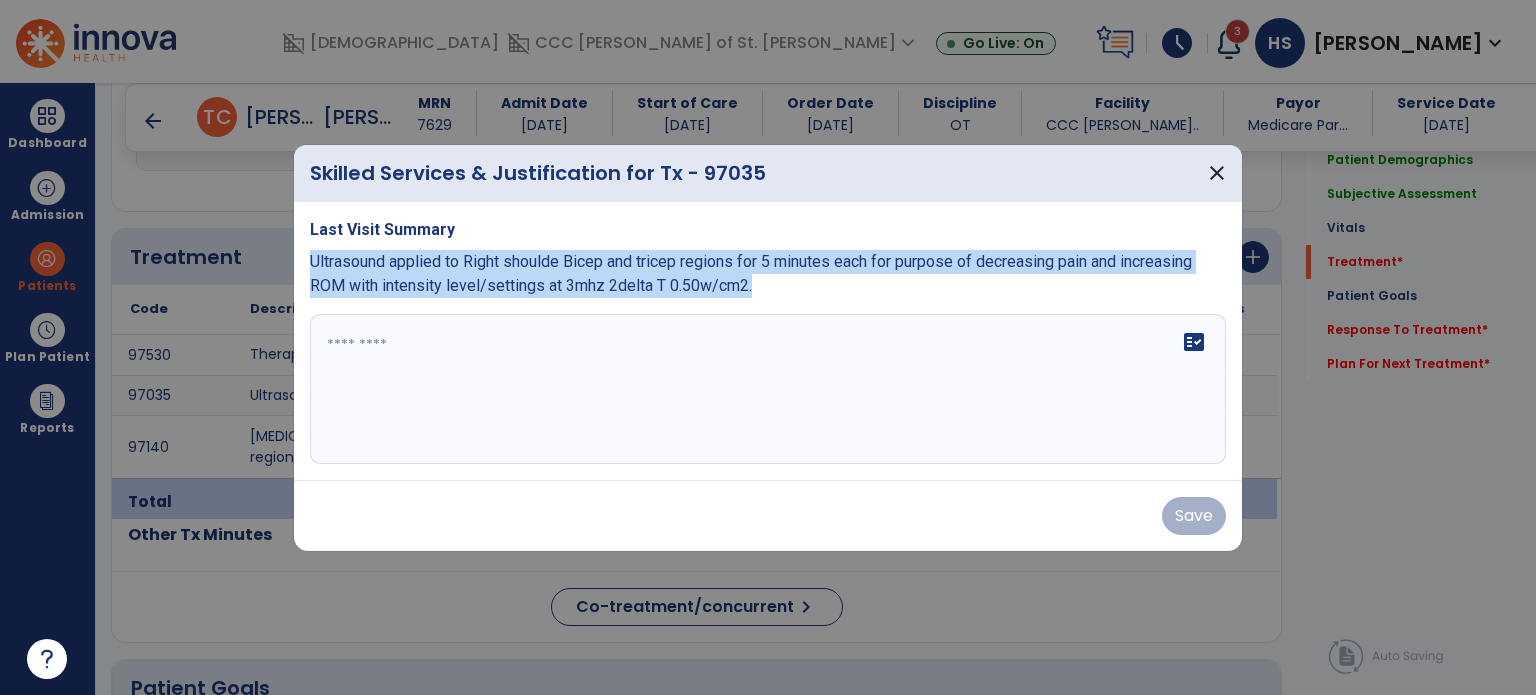 click on "Ultrasound applied to Right shoulde Bicep and tricep regions  for 5 minutes each for purpose of decreasing pain and increasing ROM with intensity level/settings at 3mhz 2delta T 0.50w/cm2." at bounding box center [768, 274] 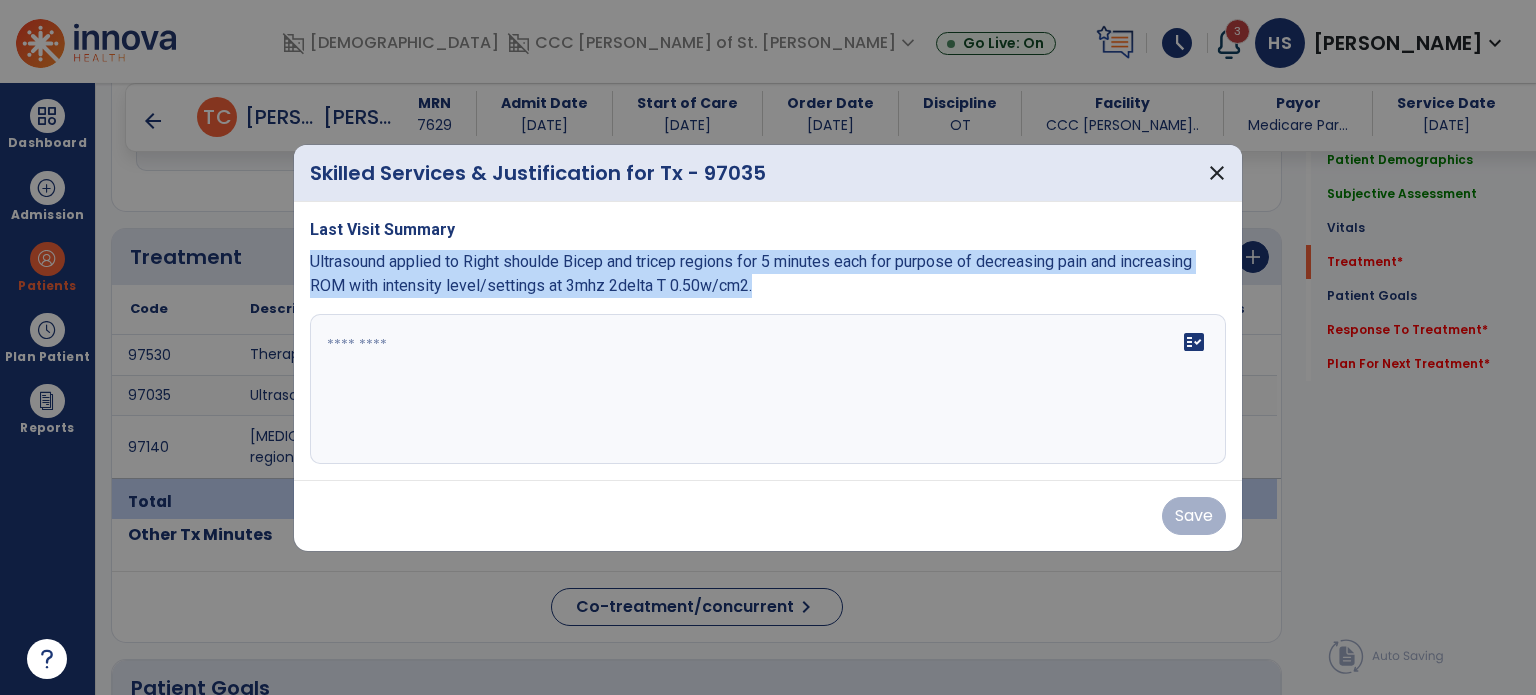 copy on "Ultrasound applied to Right shoulde Bicep and tricep regions  for 5 minutes each for purpose of decreasing pain and increasing ROM with intensity level/settings at 3mhz 2delta T 0.50w/cm2." 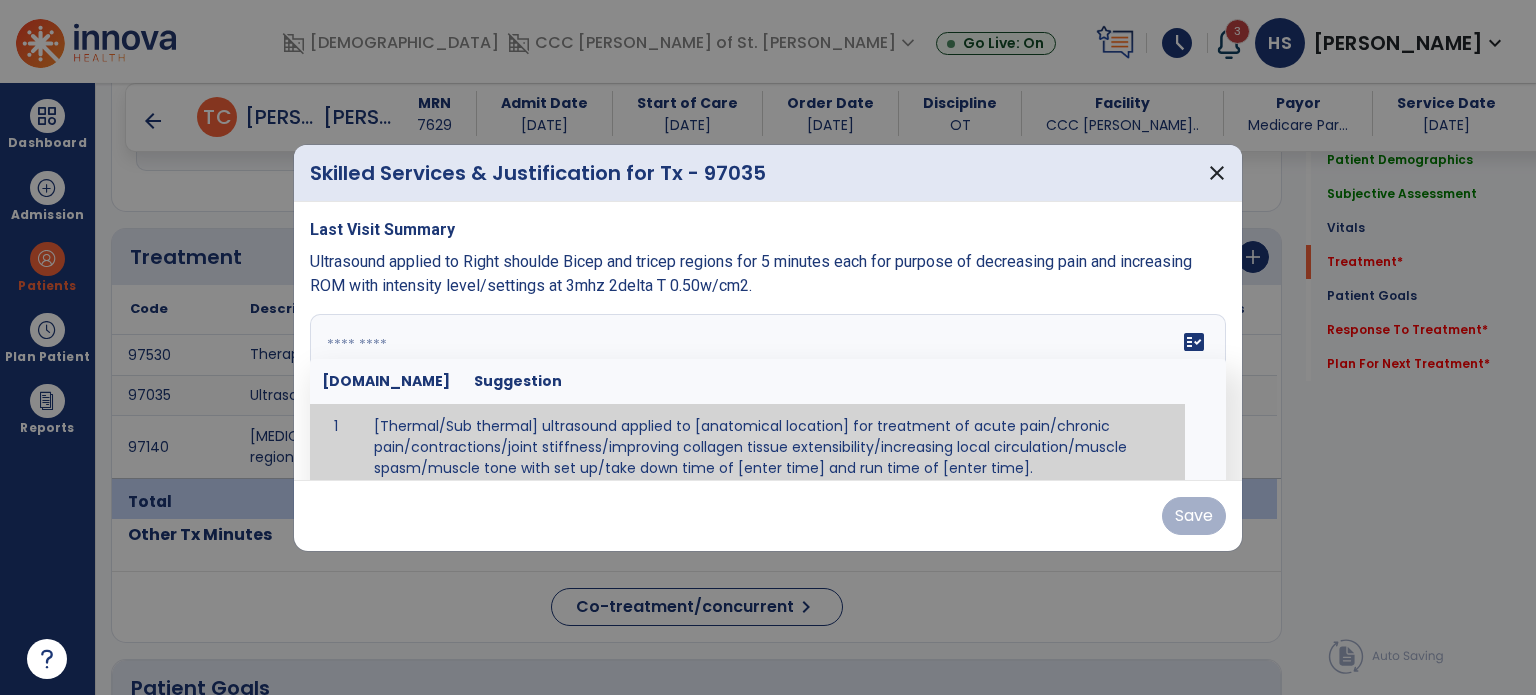click at bounding box center [766, 389] 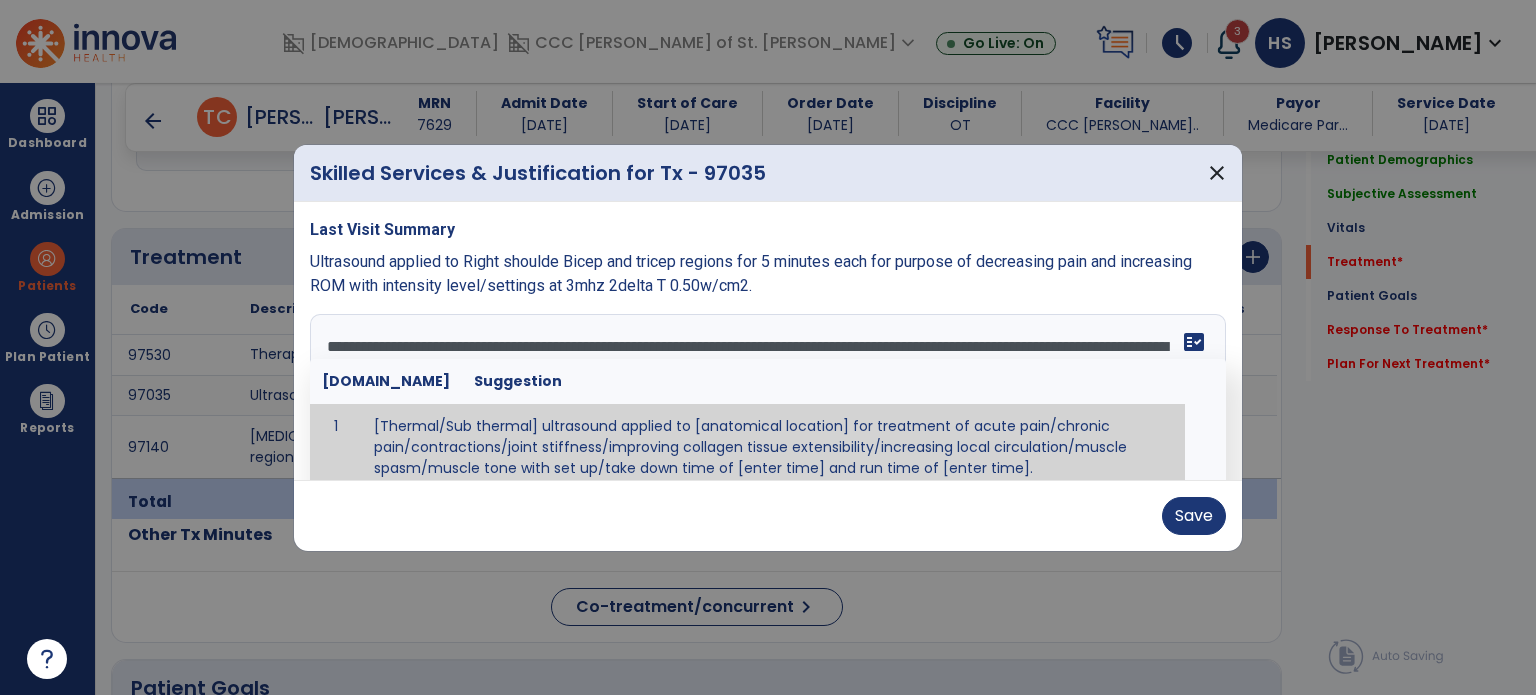 click on "**********" at bounding box center (766, 389) 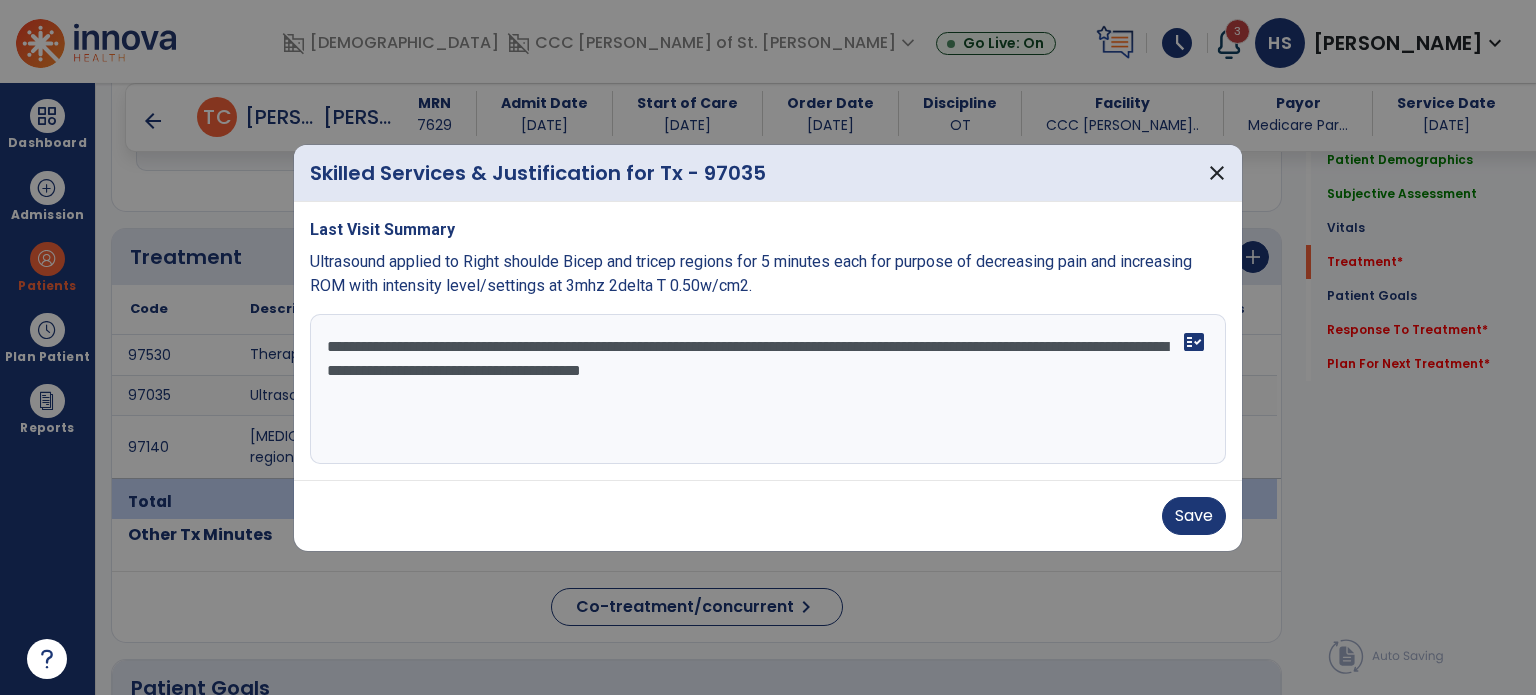 click on "**********" at bounding box center [768, 389] 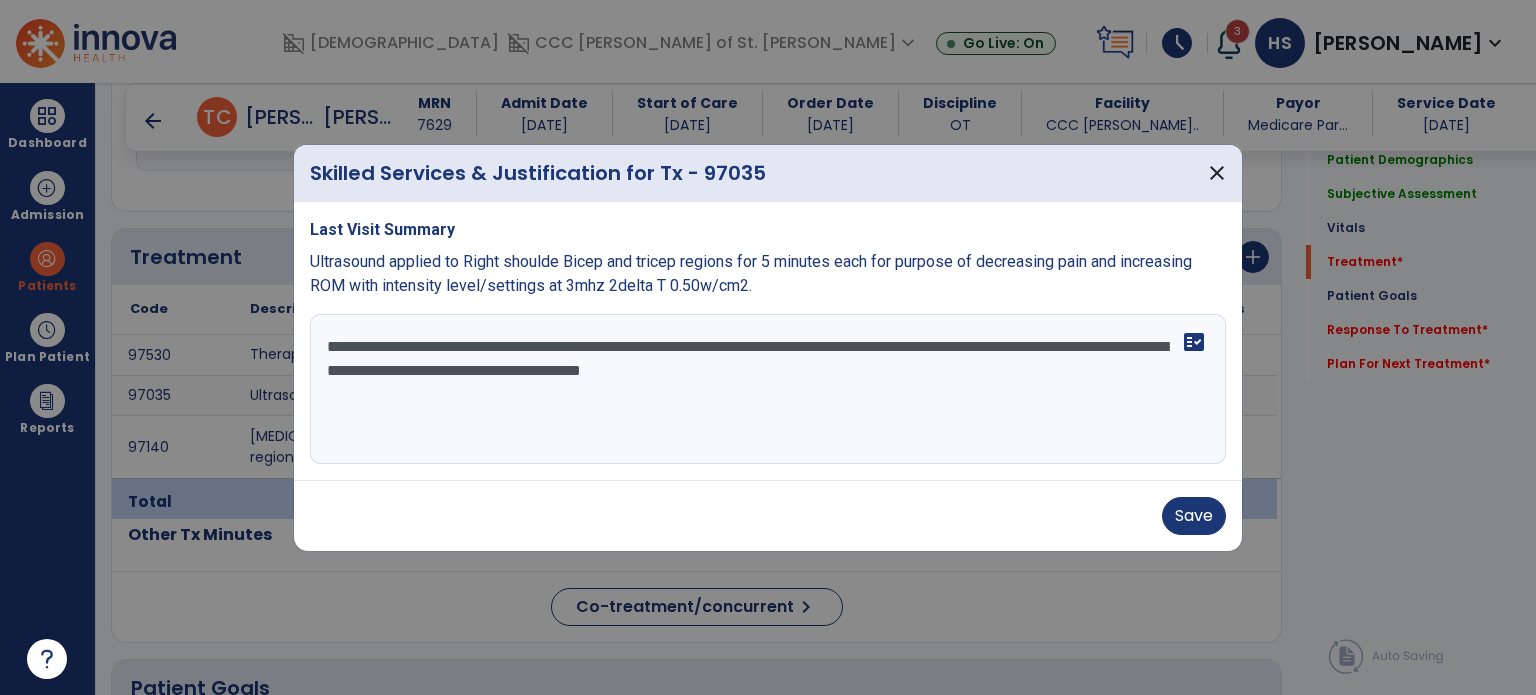 click on "**********" at bounding box center [768, 389] 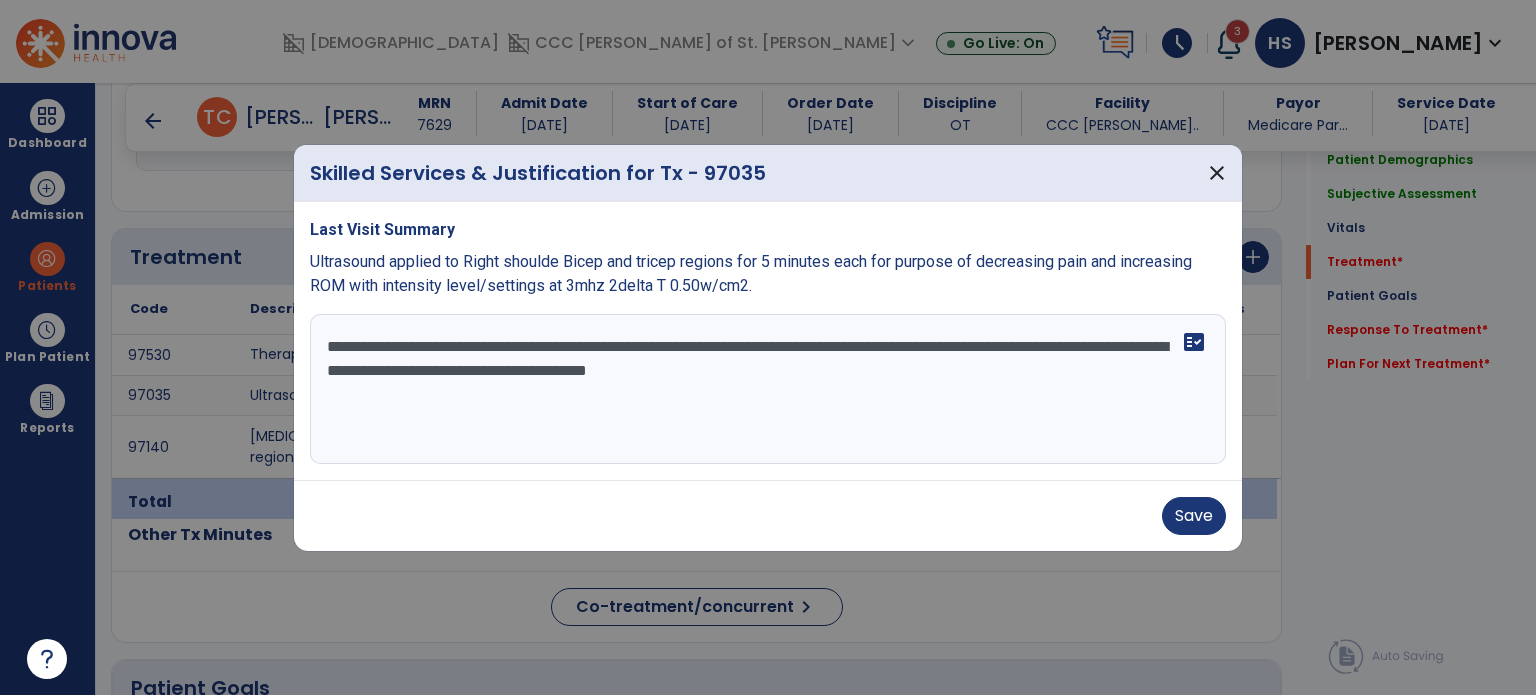 click on "**********" at bounding box center (768, 389) 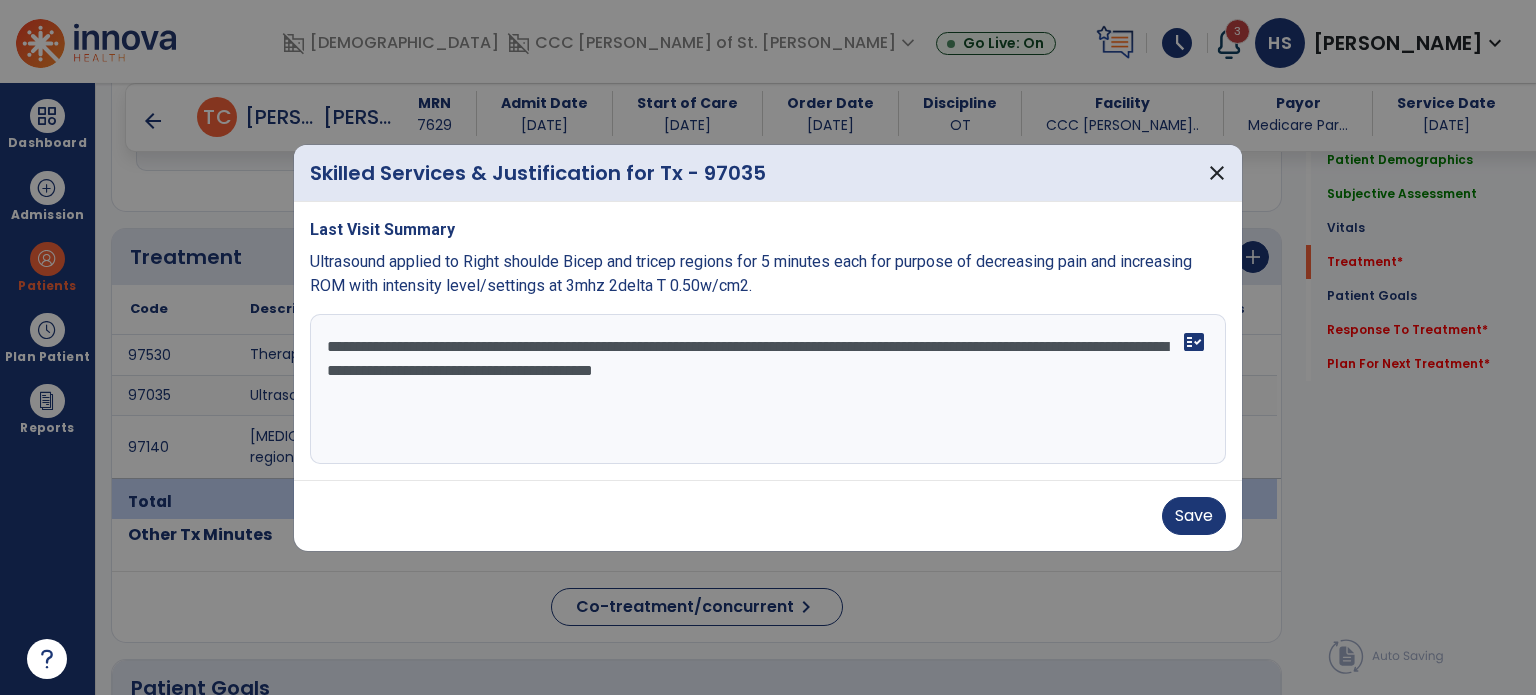click on "**********" at bounding box center [768, 389] 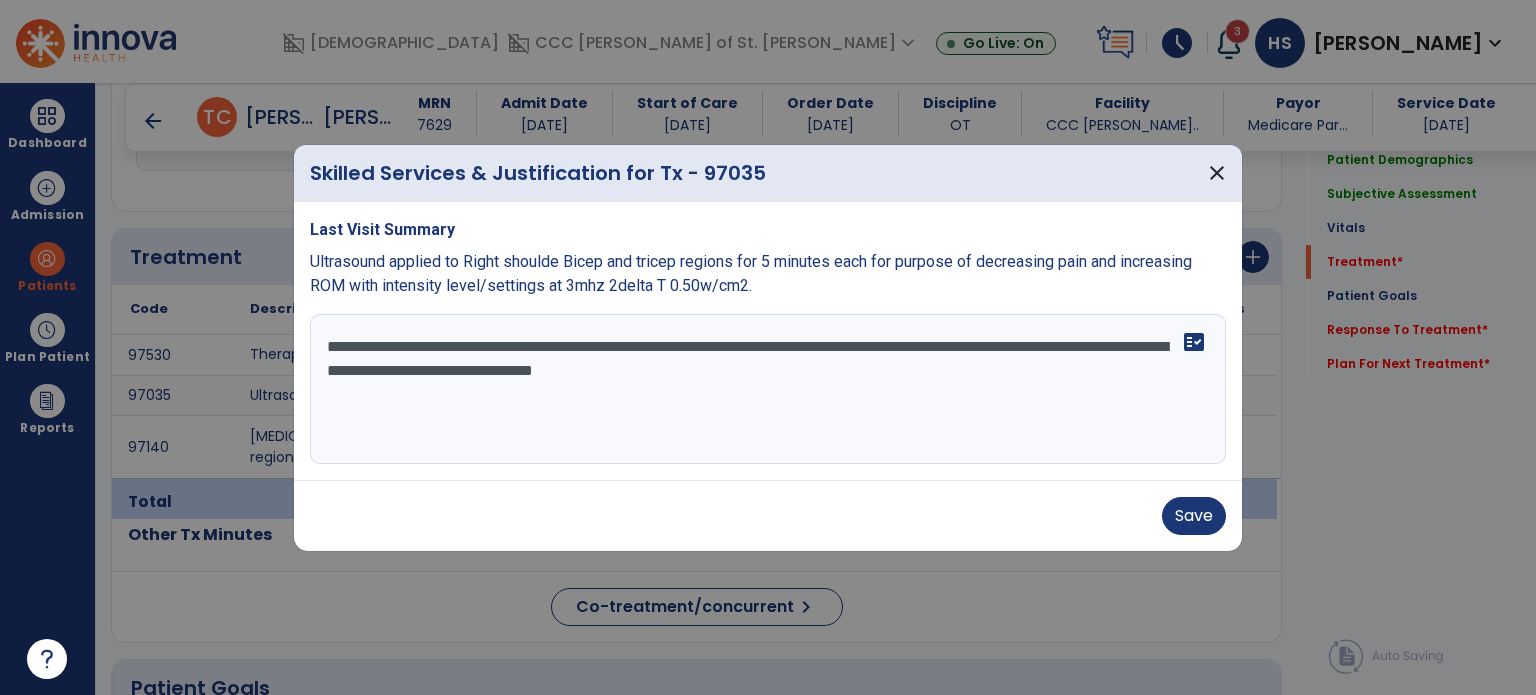 click on "**********" at bounding box center (768, 389) 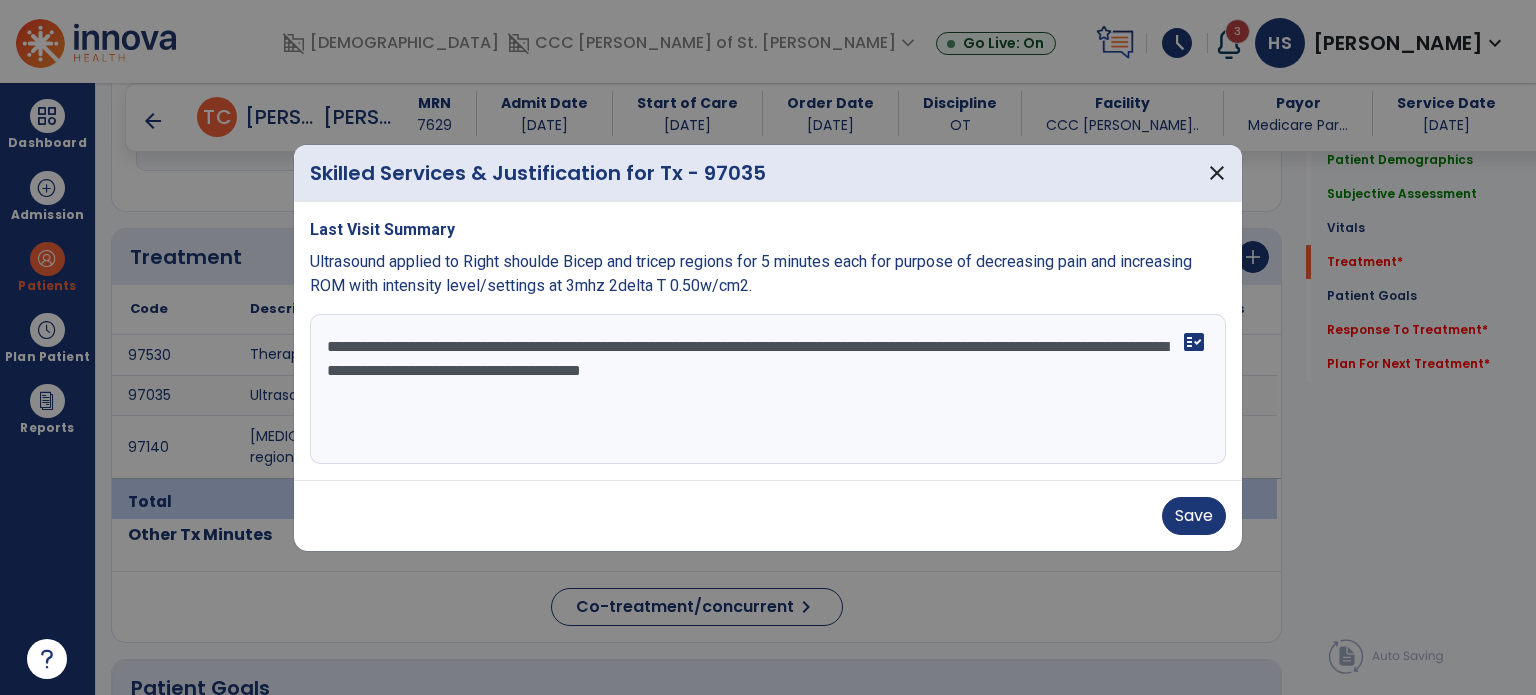 click on "**********" at bounding box center [768, 389] 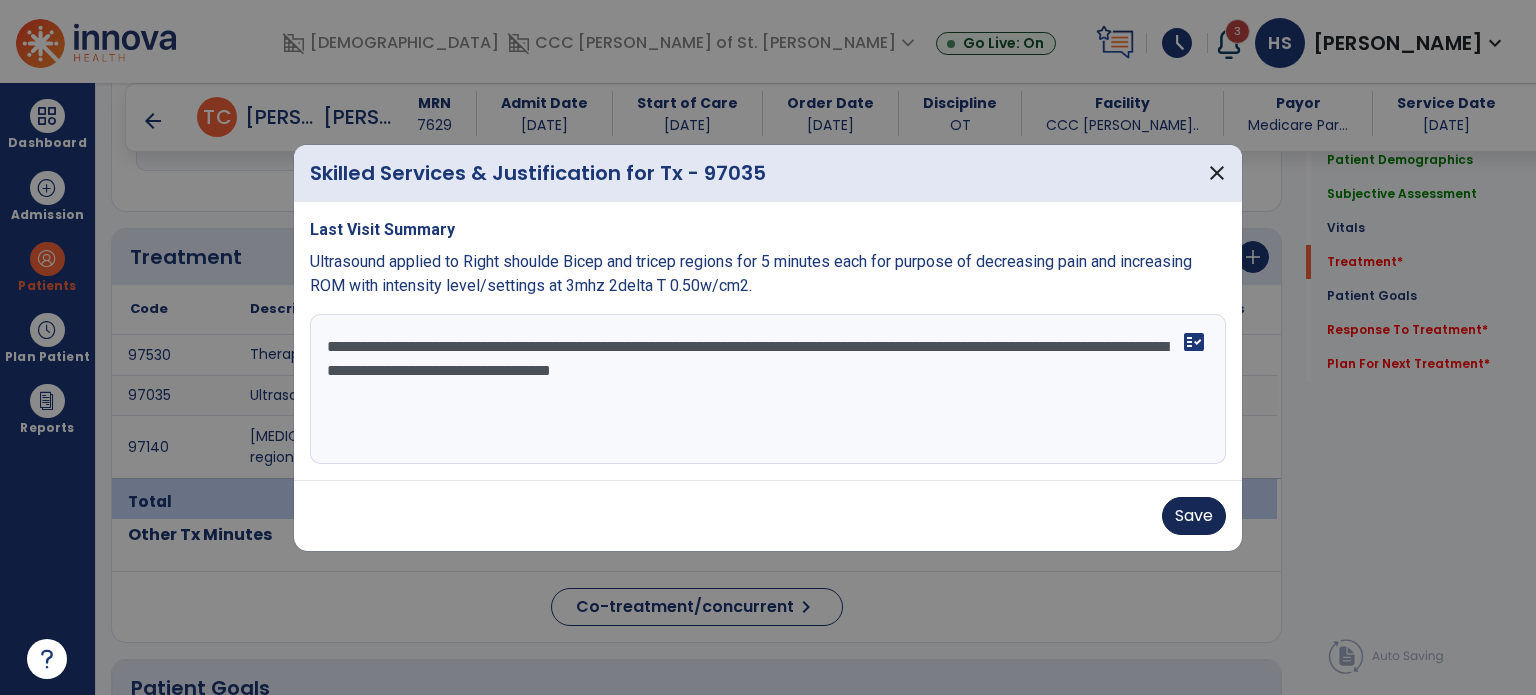 type on "**********" 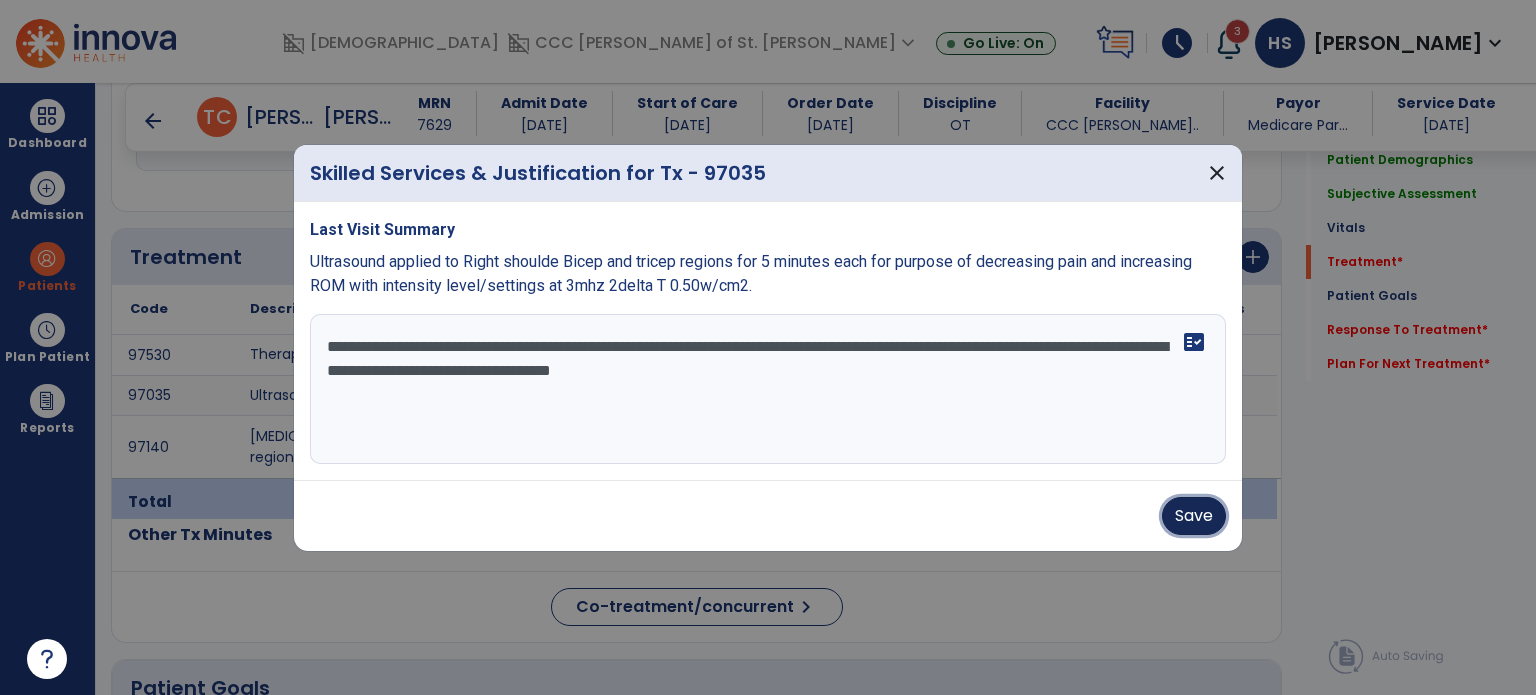 click on "Save" at bounding box center (1194, 516) 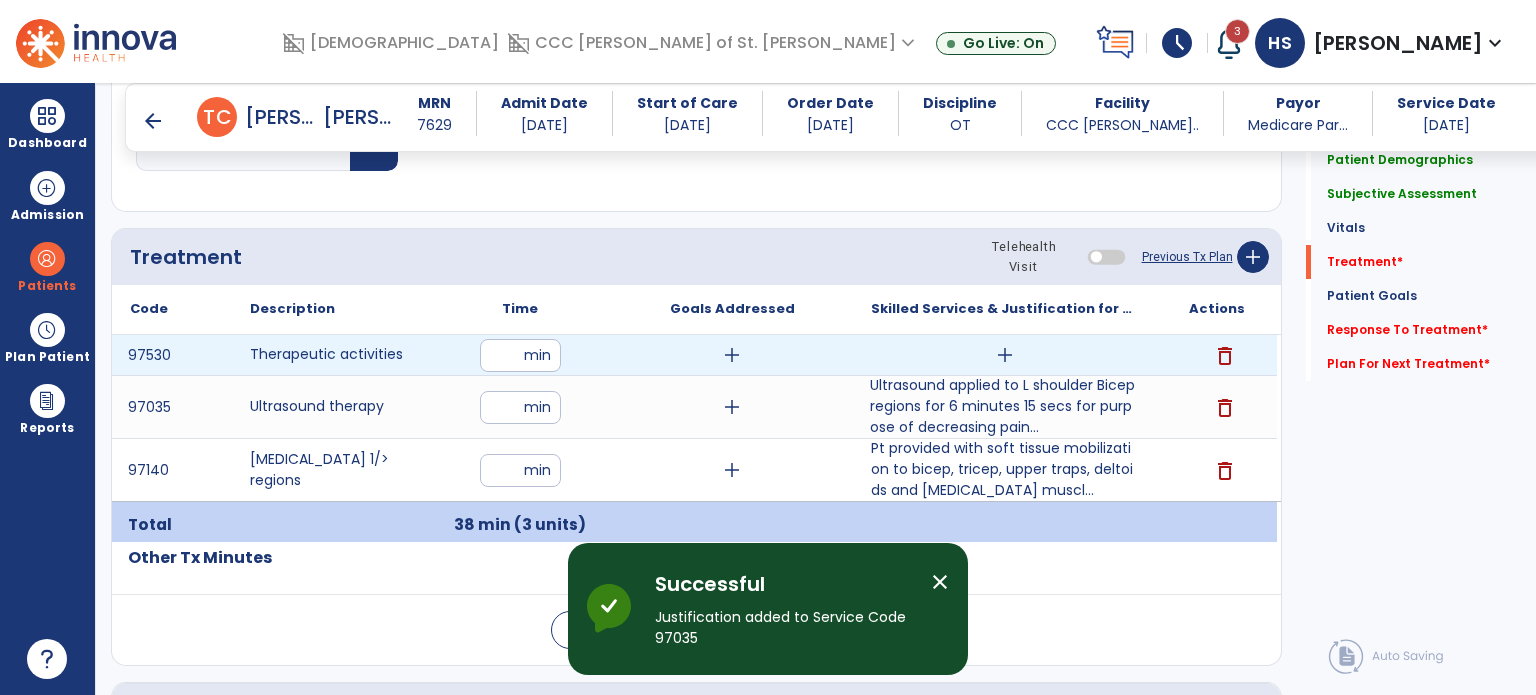 click on "add" at bounding box center [1005, 355] 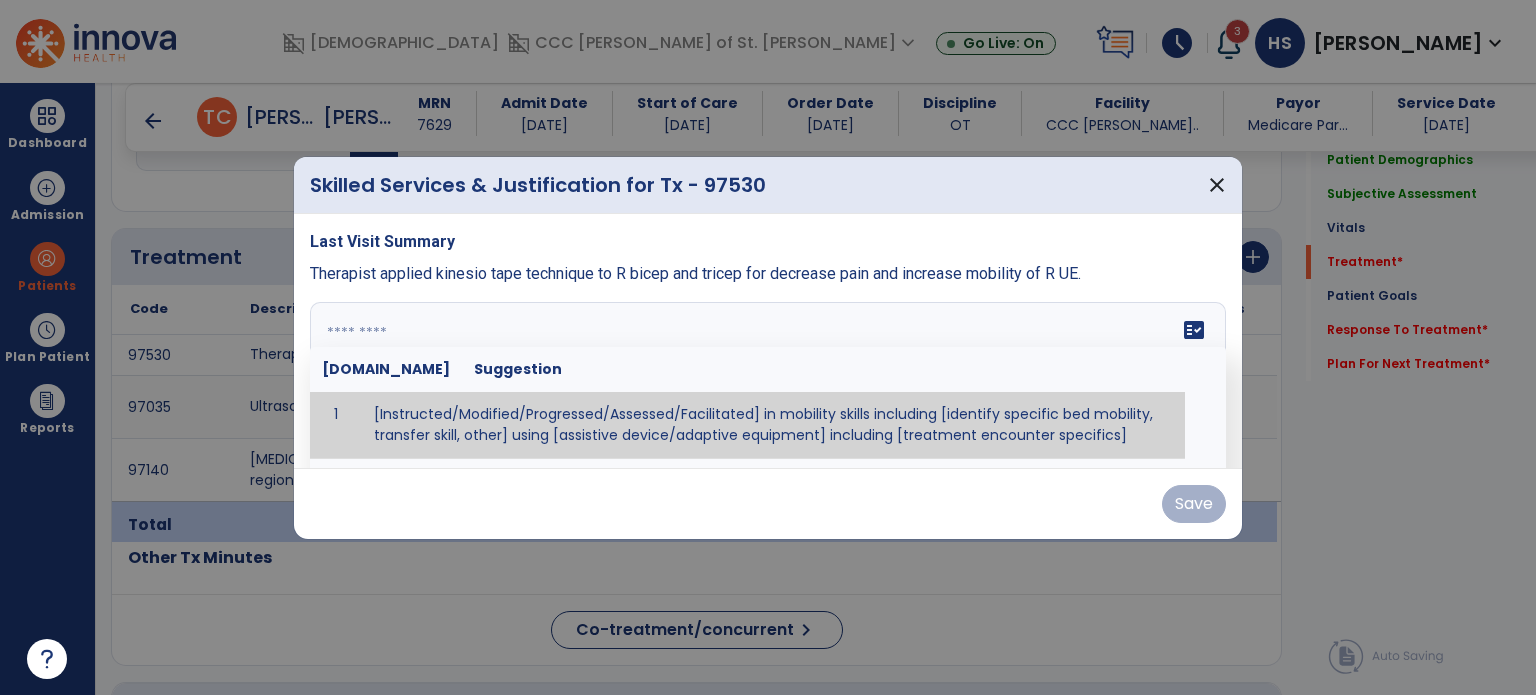 click at bounding box center (766, 377) 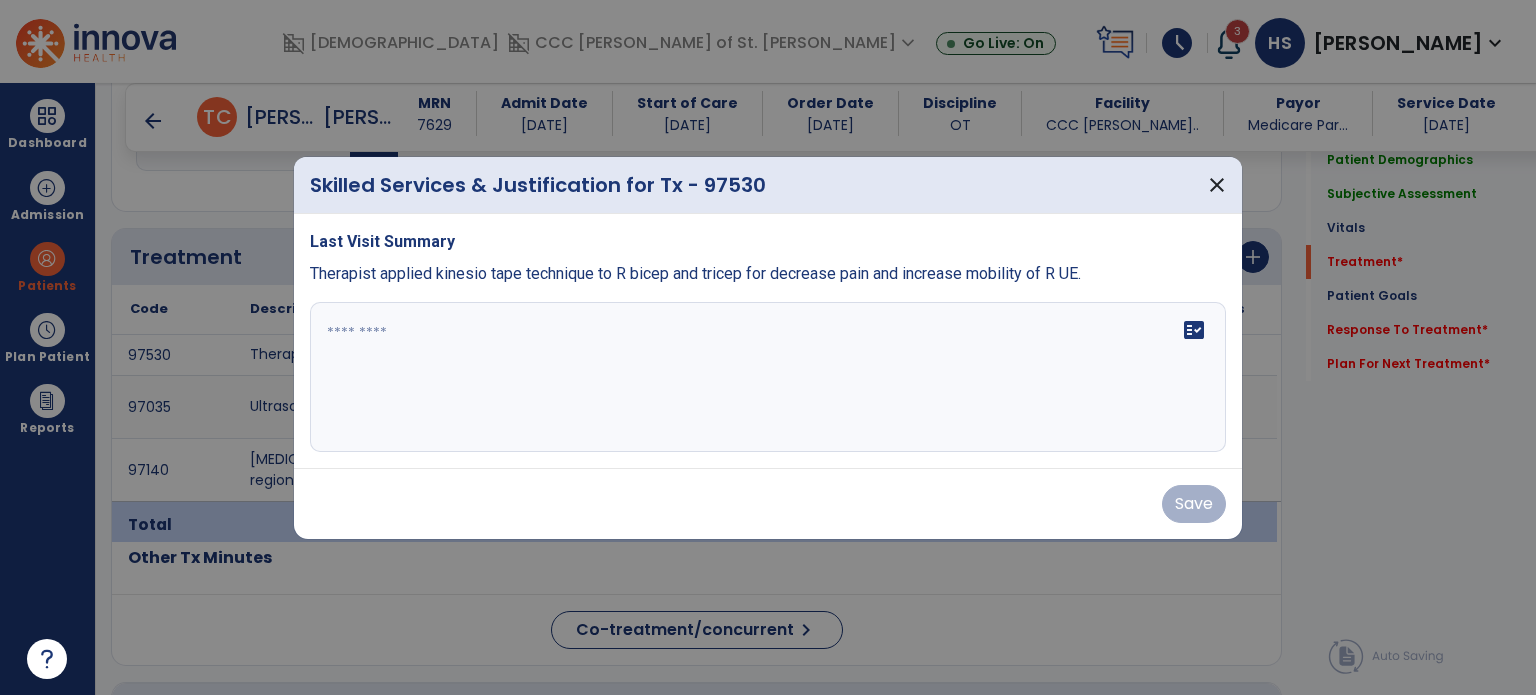 click on "Last Visit Summary Therapist applied kinesio tape technique to R bicep and tricep for decrease pain and increase mobility of R UE." at bounding box center (768, 258) 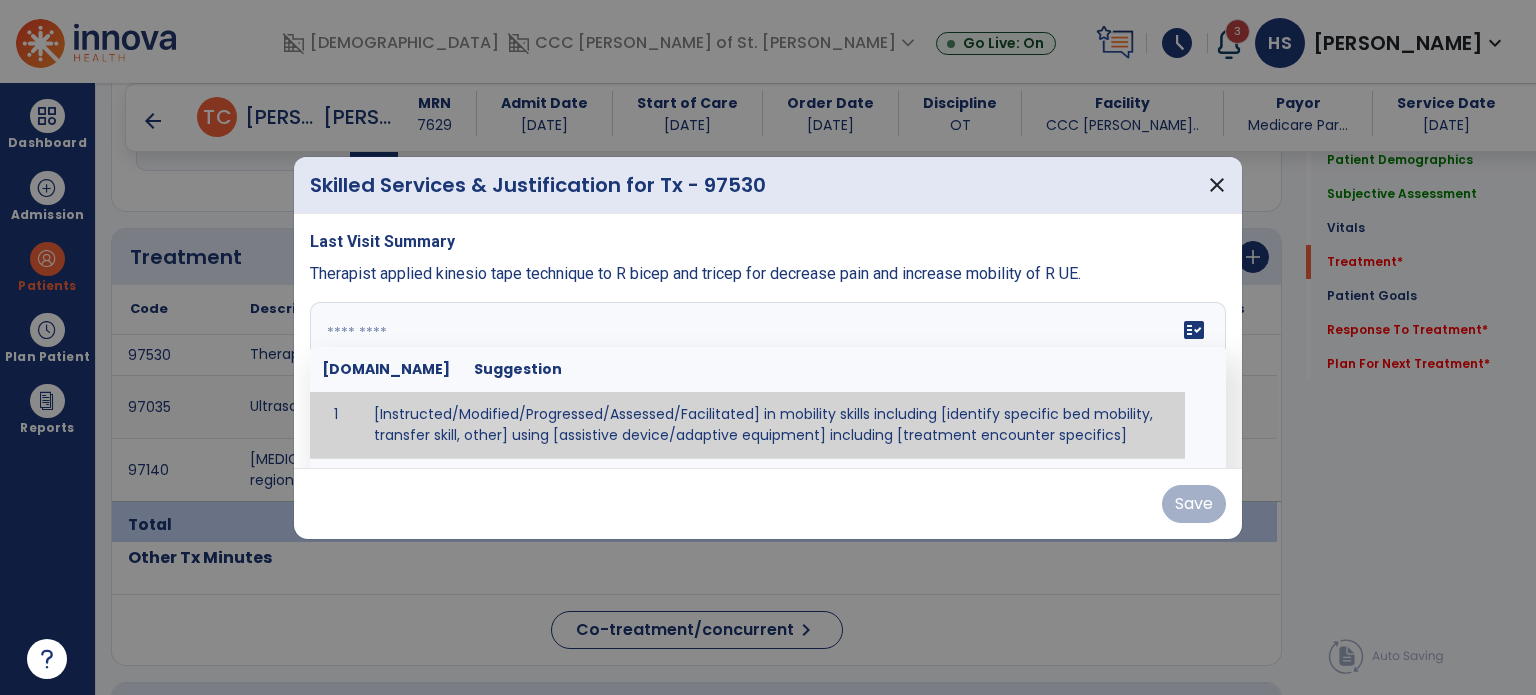 click at bounding box center [768, 377] 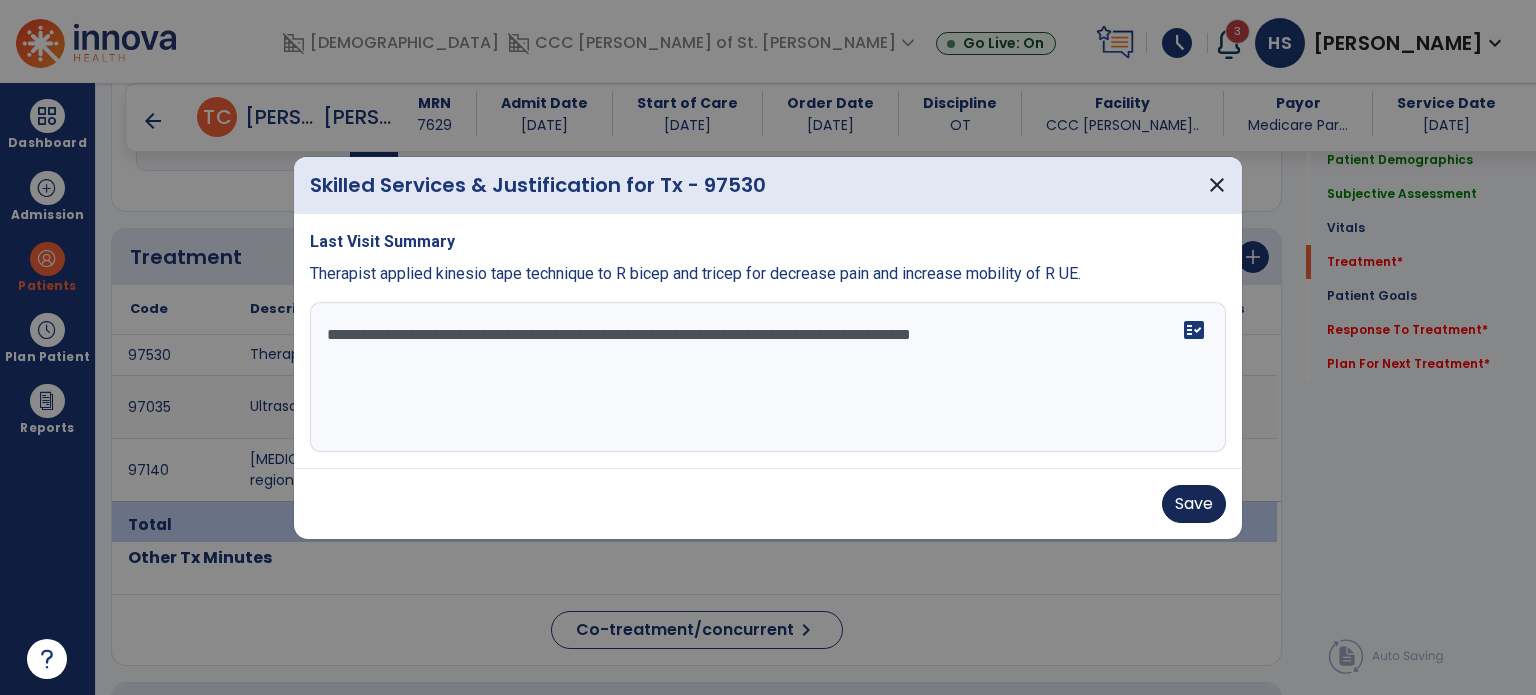 type on "**********" 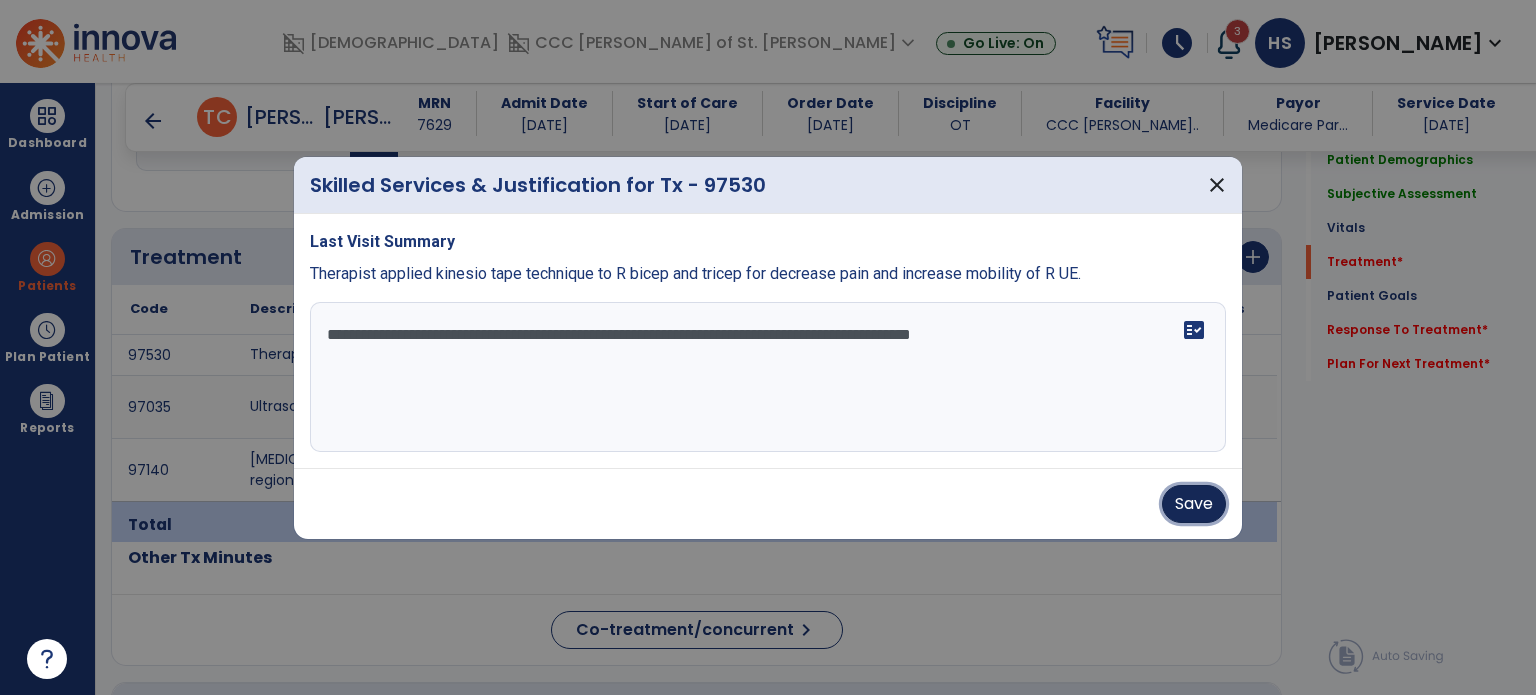 click on "Save" at bounding box center (1194, 504) 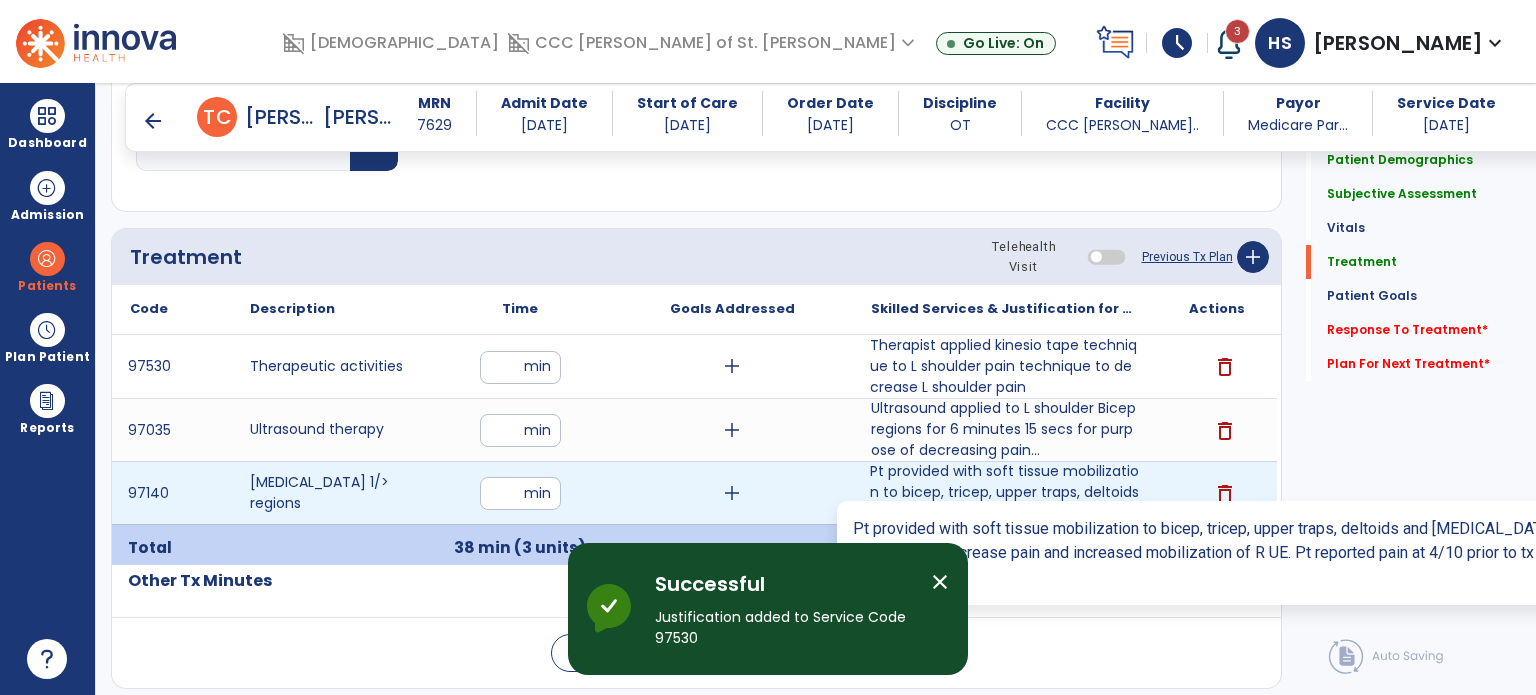 click on "Pt provided with soft tissue mobilization to bicep, tricep, upper traps, deltoids and [MEDICAL_DATA] muscl..." at bounding box center [1004, 492] 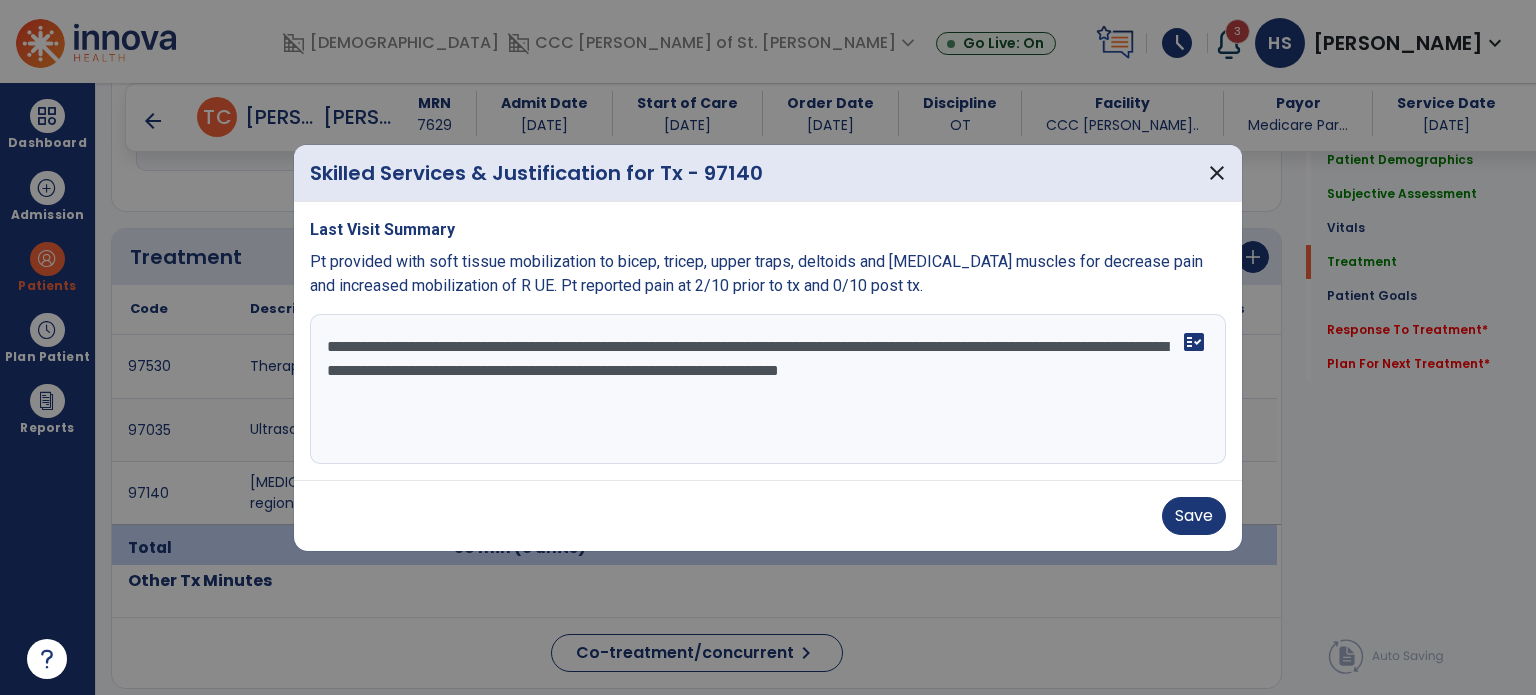 click on "**********" at bounding box center [768, 389] 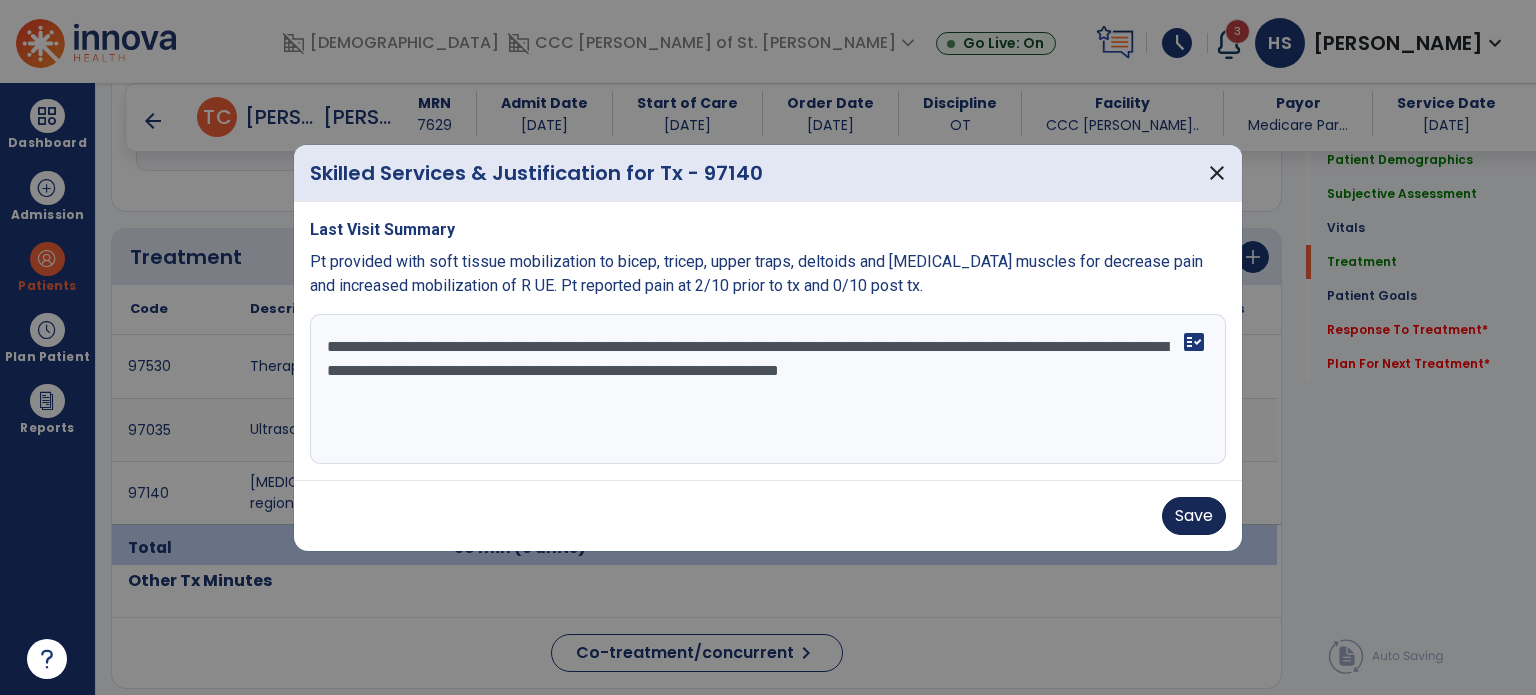 type on "**********" 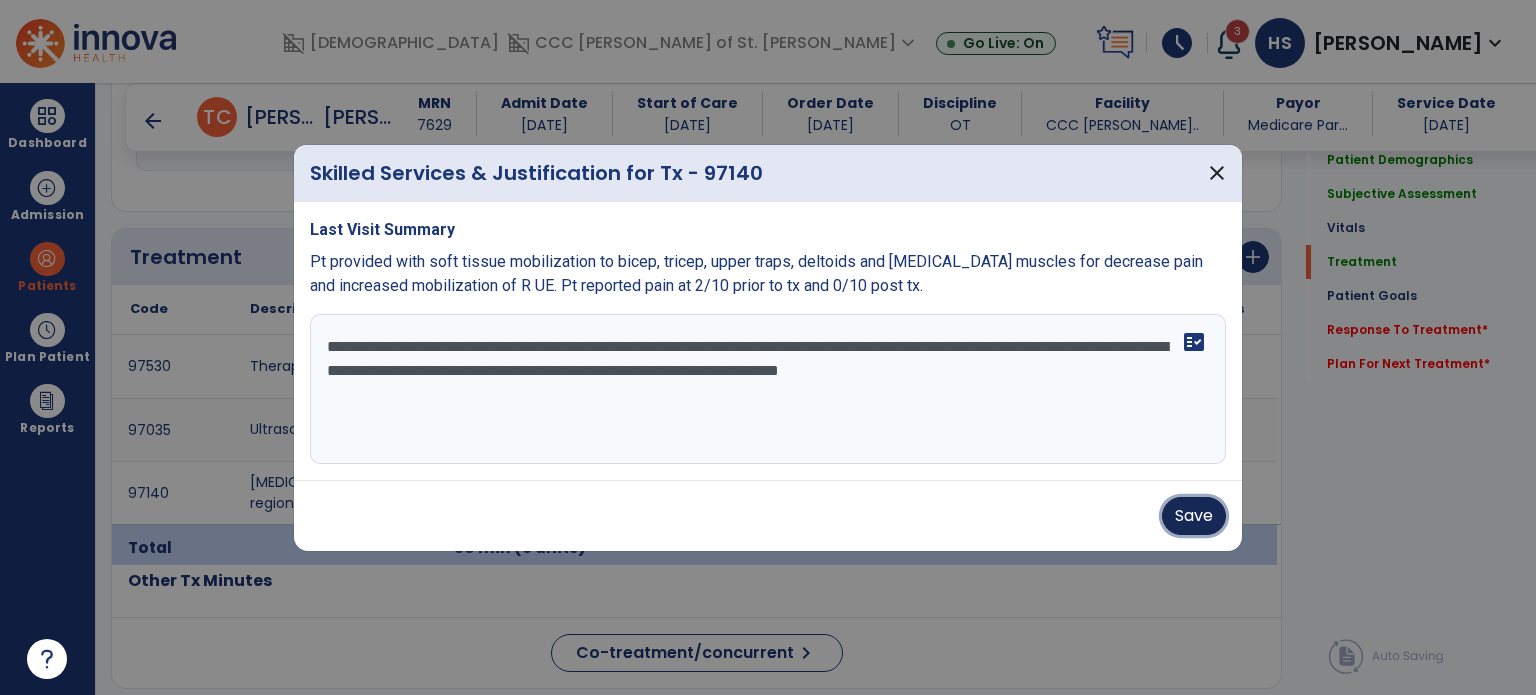 click on "Save" at bounding box center [1194, 516] 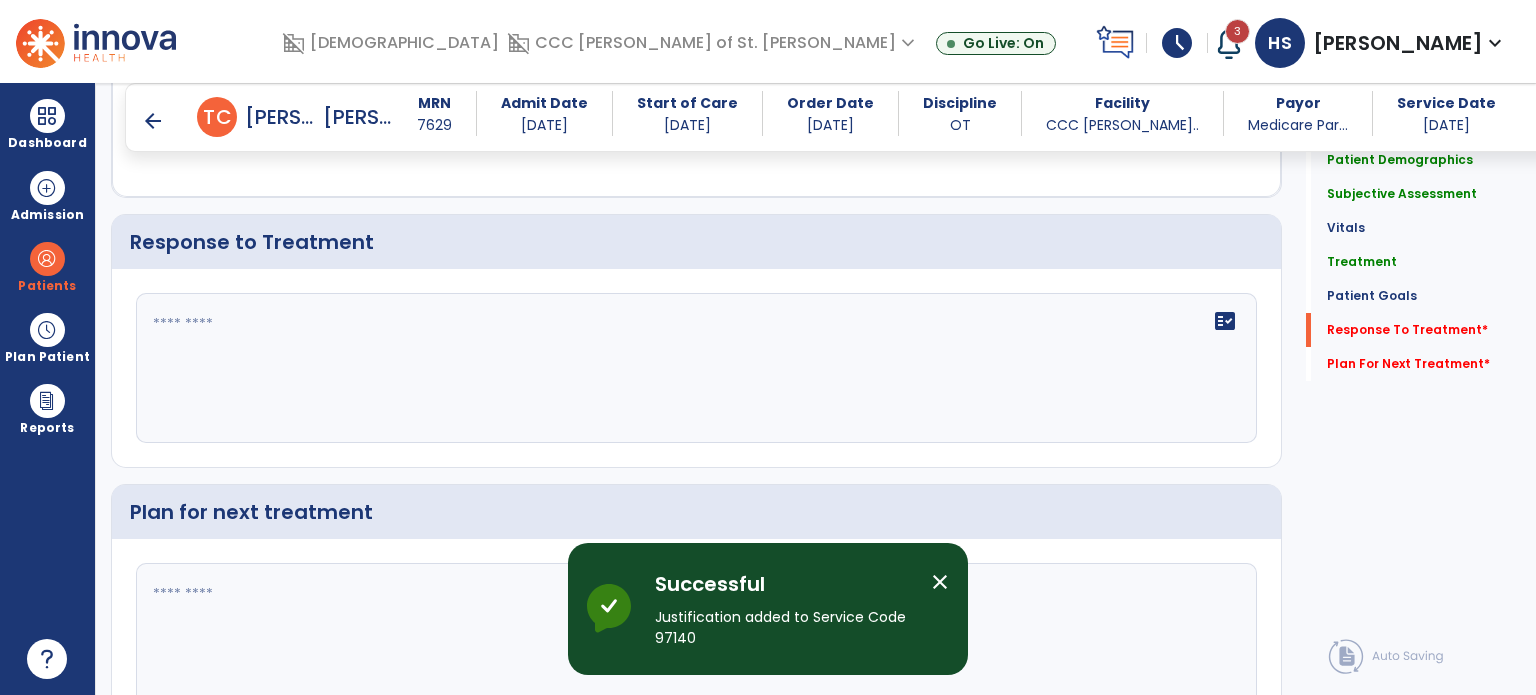 scroll, scrollTop: 2096, scrollLeft: 0, axis: vertical 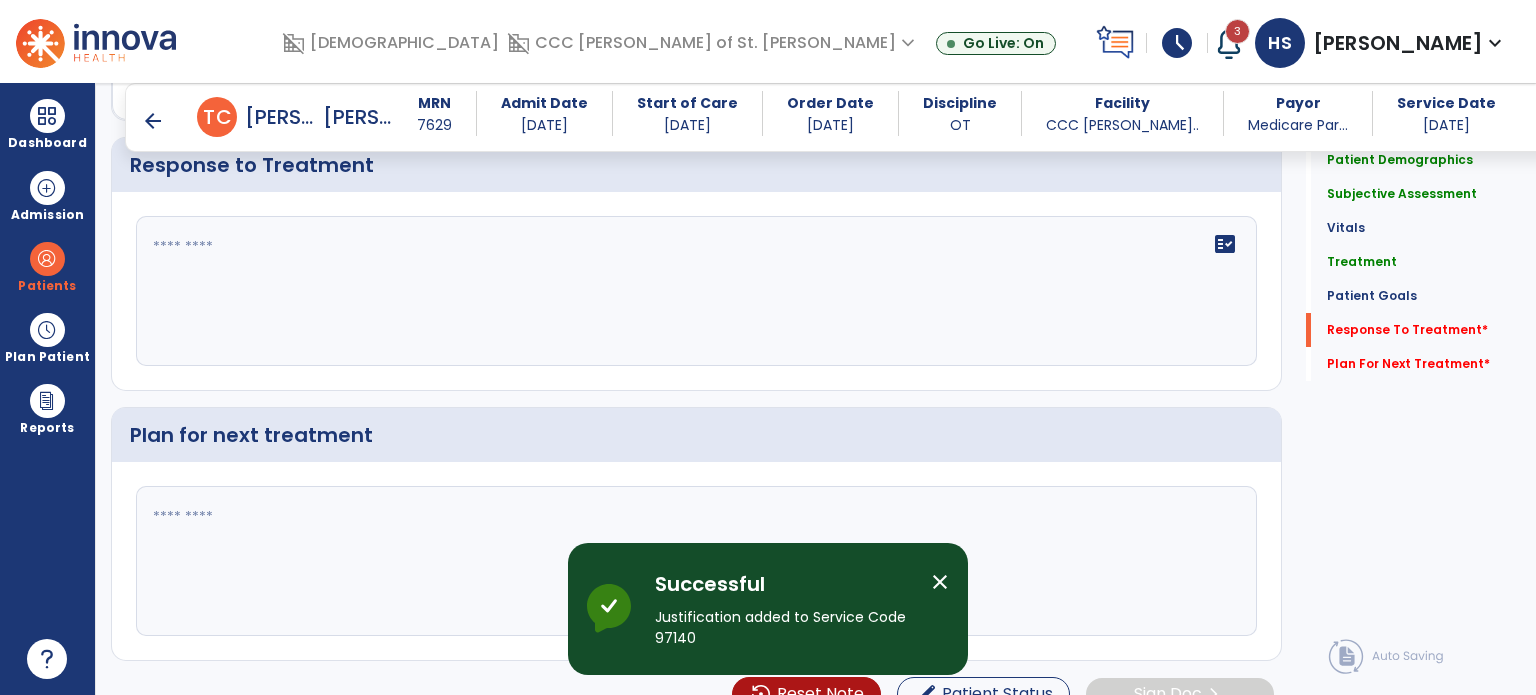 click on "fact_check" 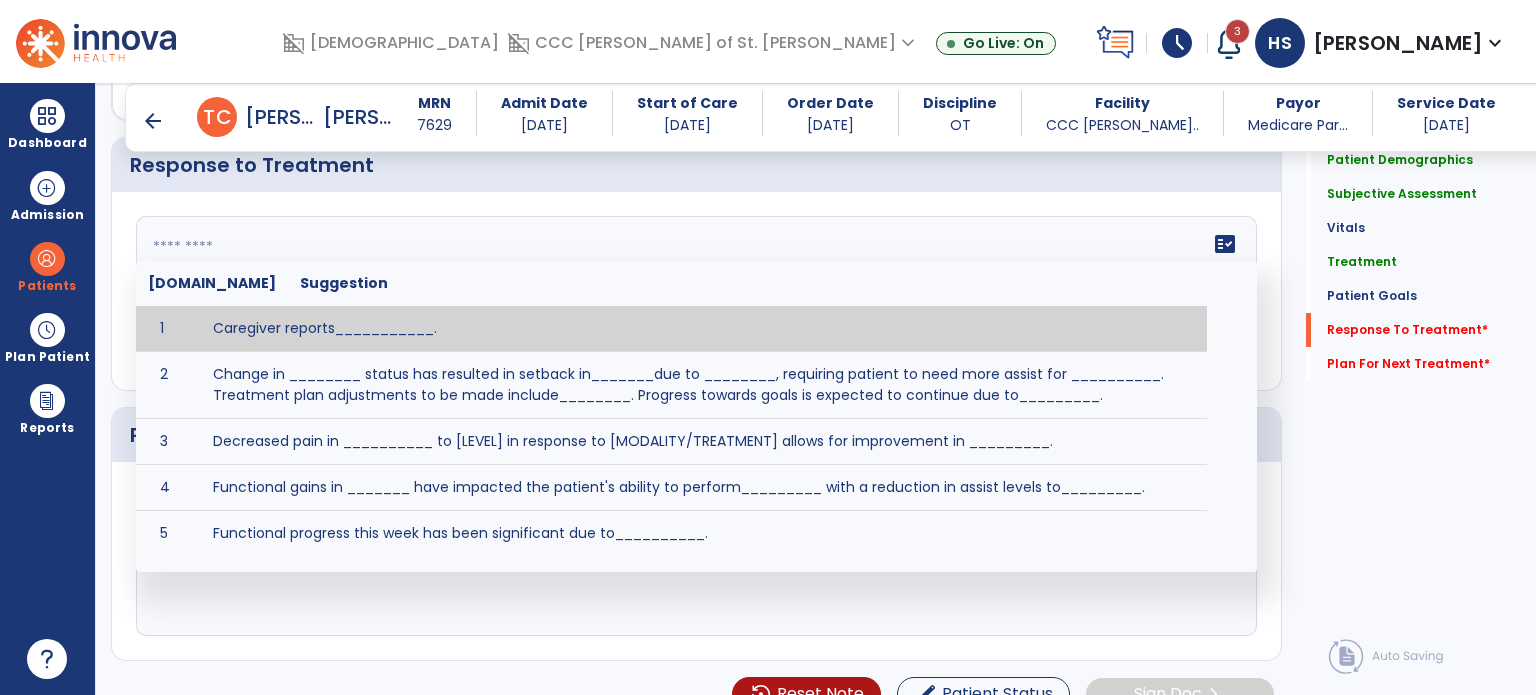 click 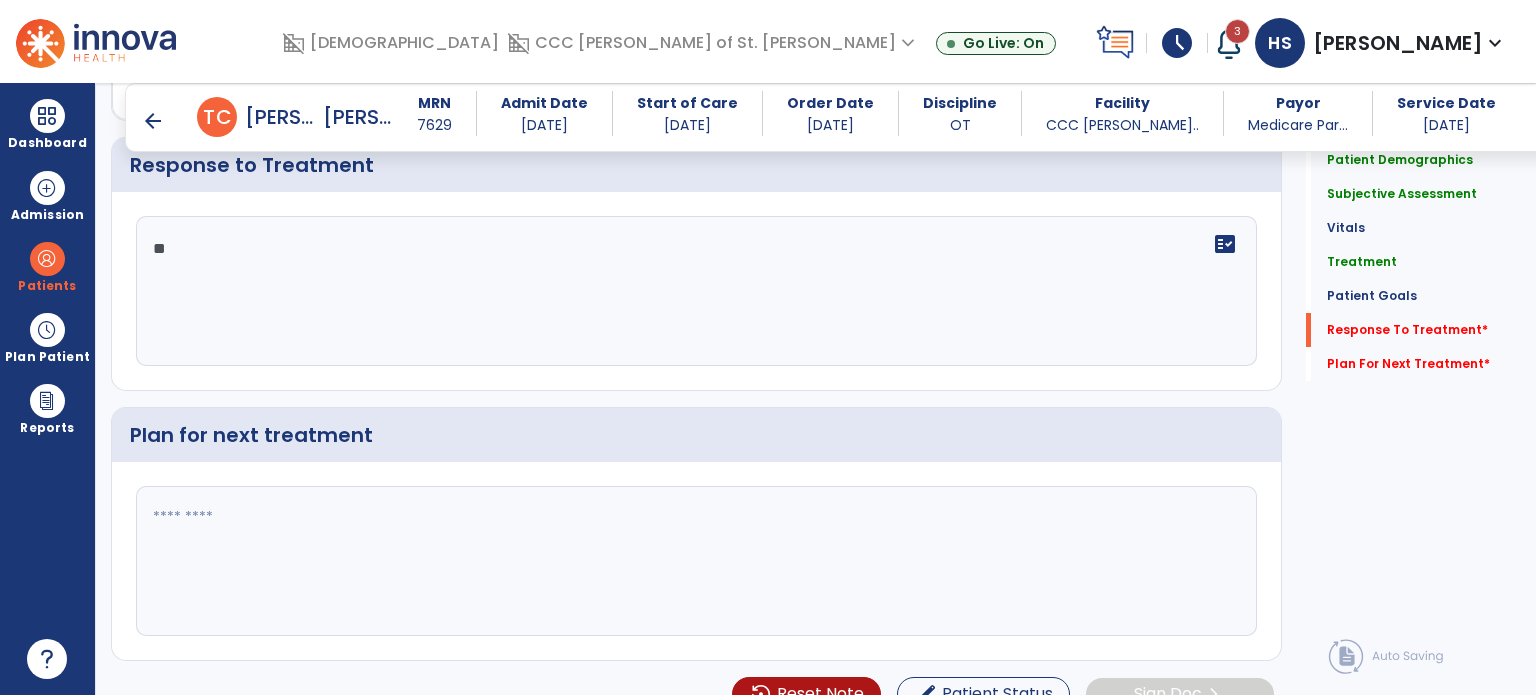 type on "*" 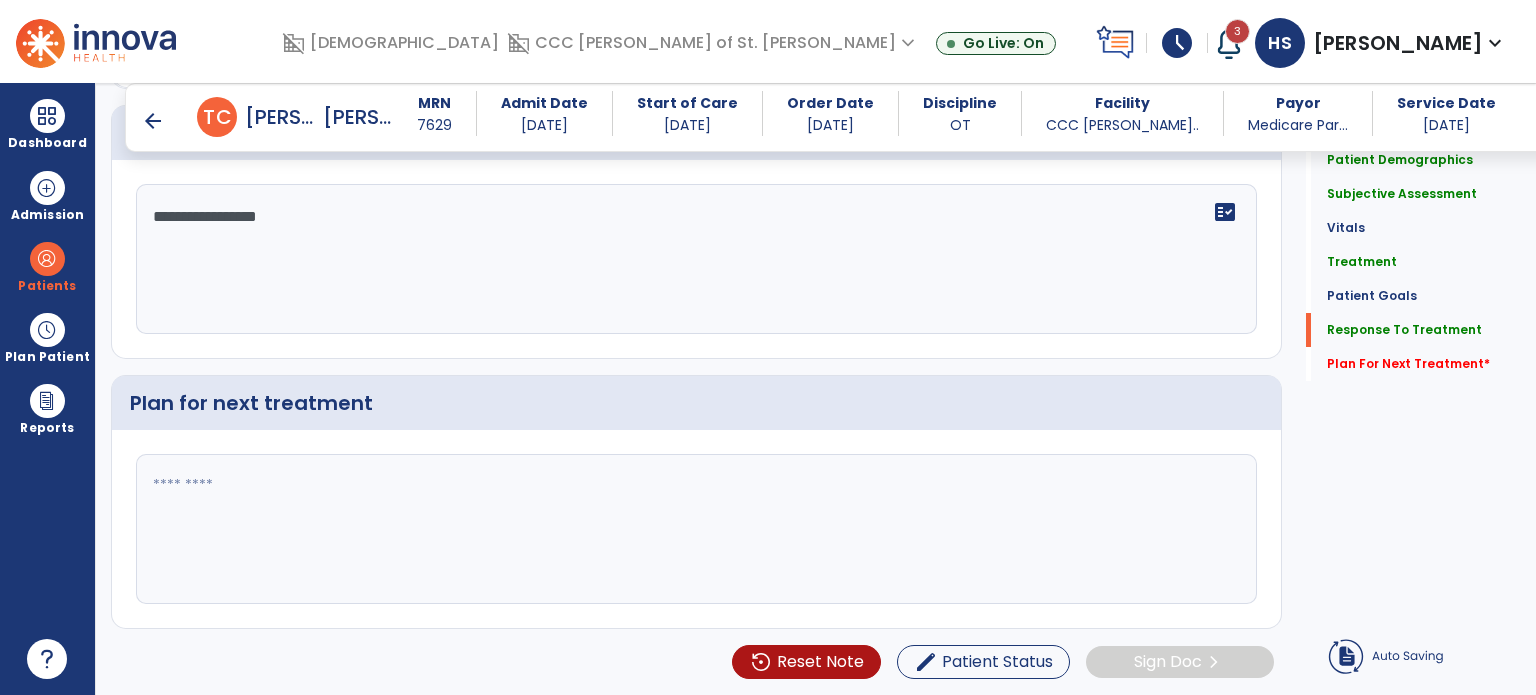 type on "**********" 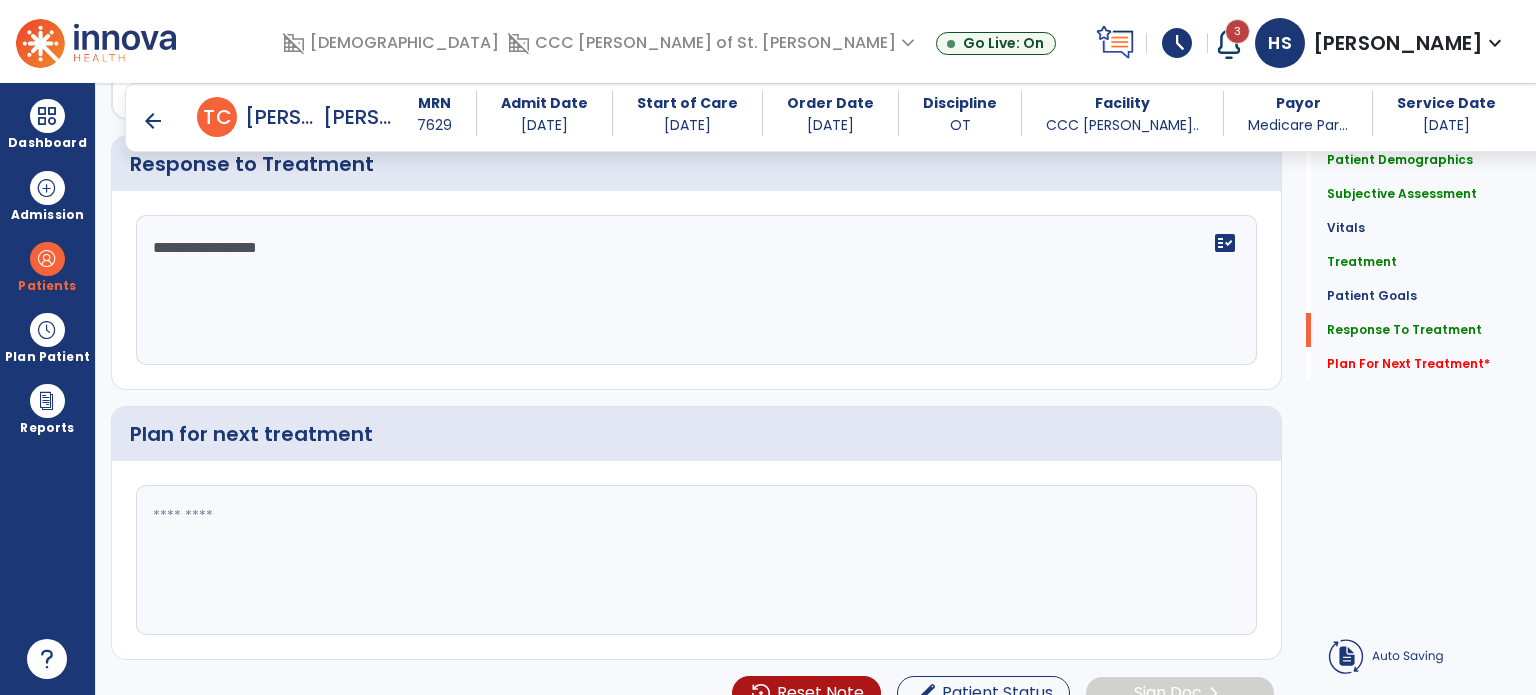click 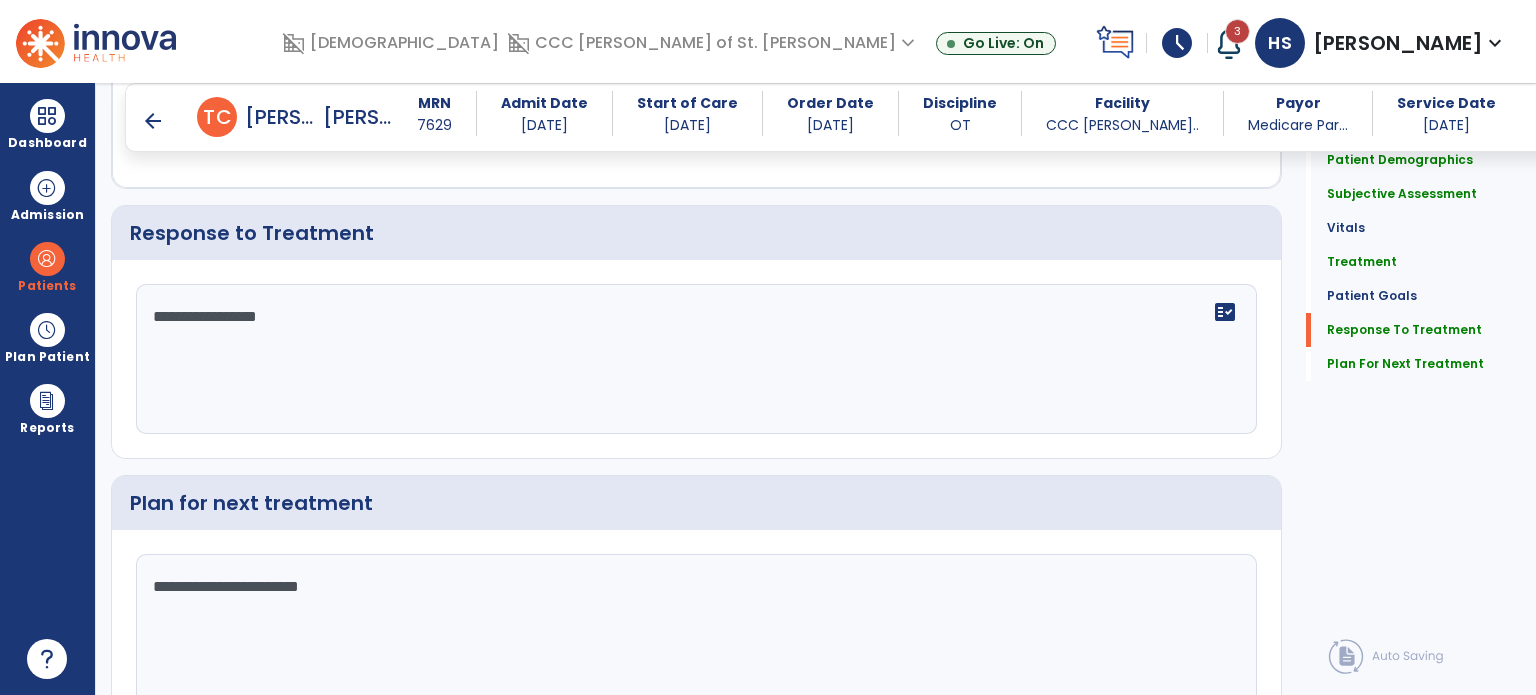 scroll, scrollTop: 2096, scrollLeft: 0, axis: vertical 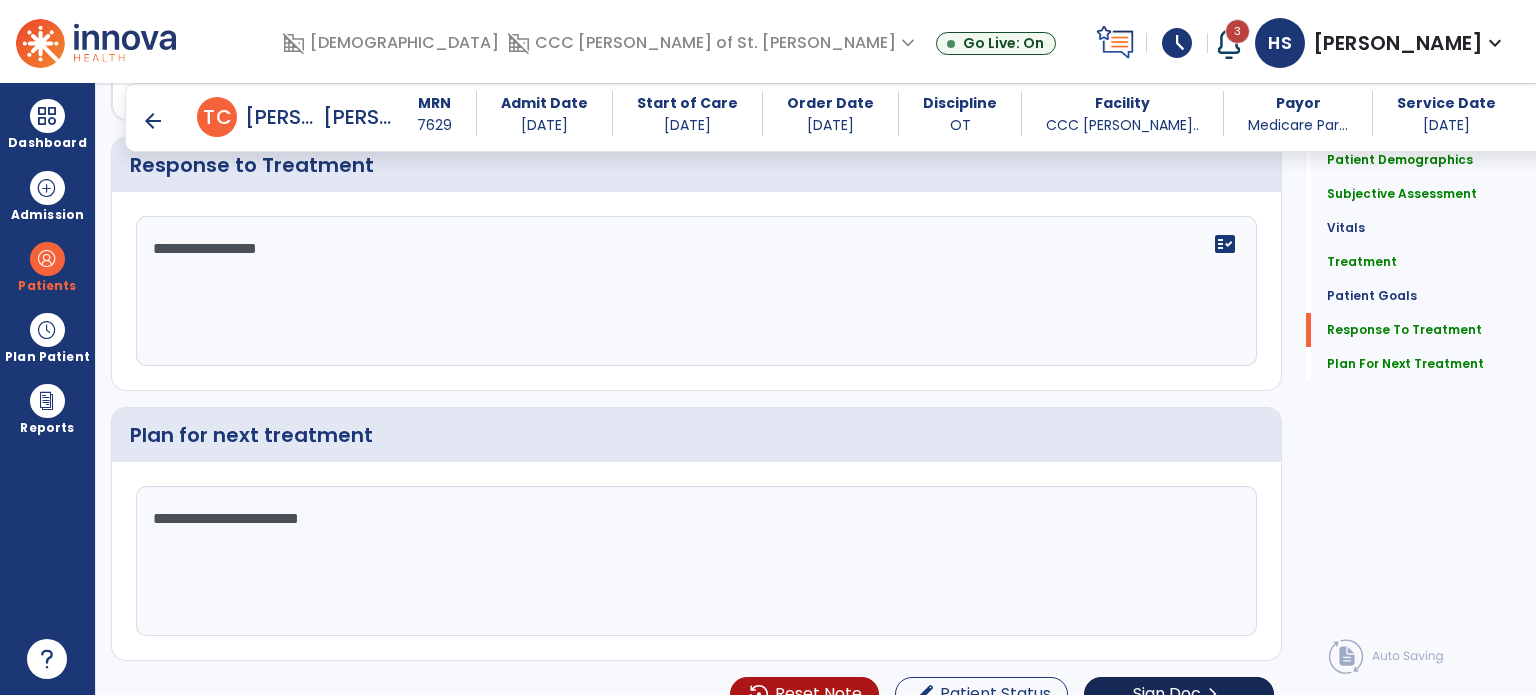 type on "**********" 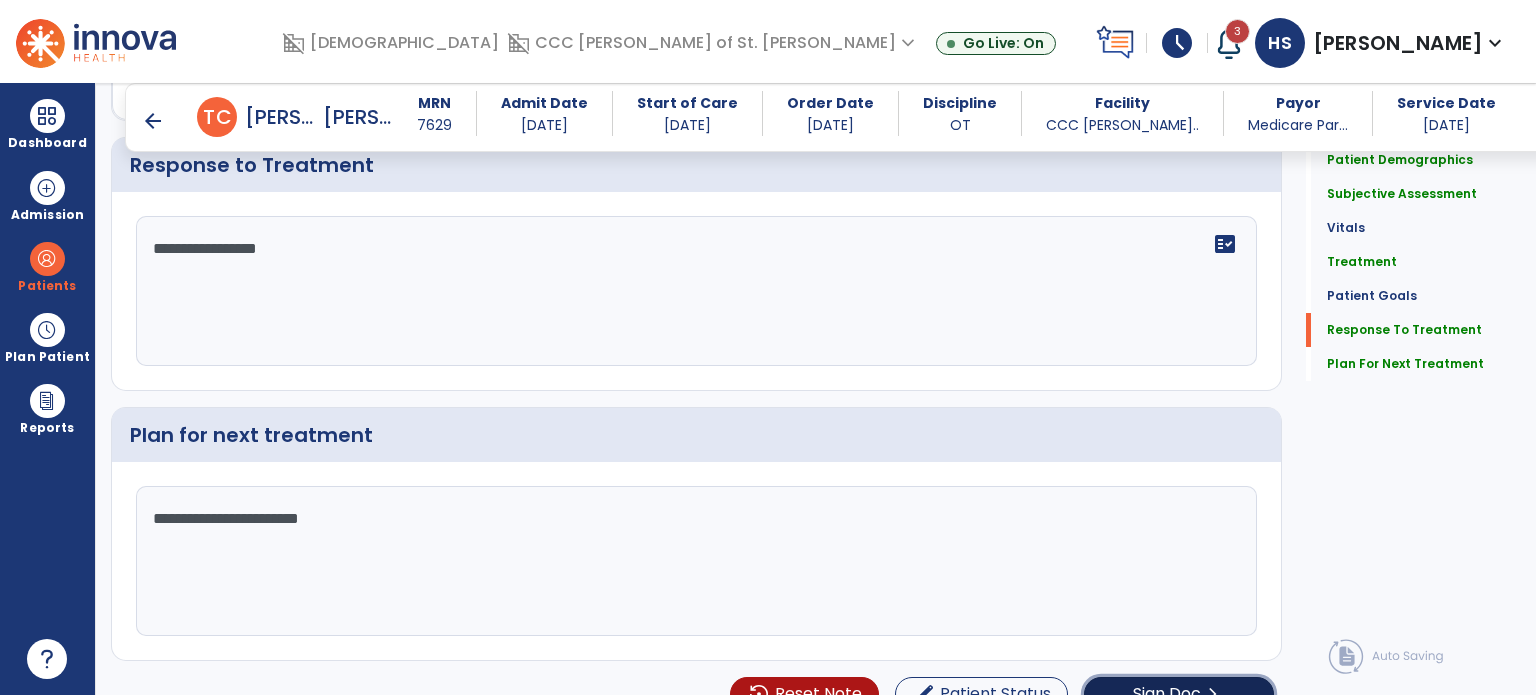 click on "Sign Doc  chevron_right" 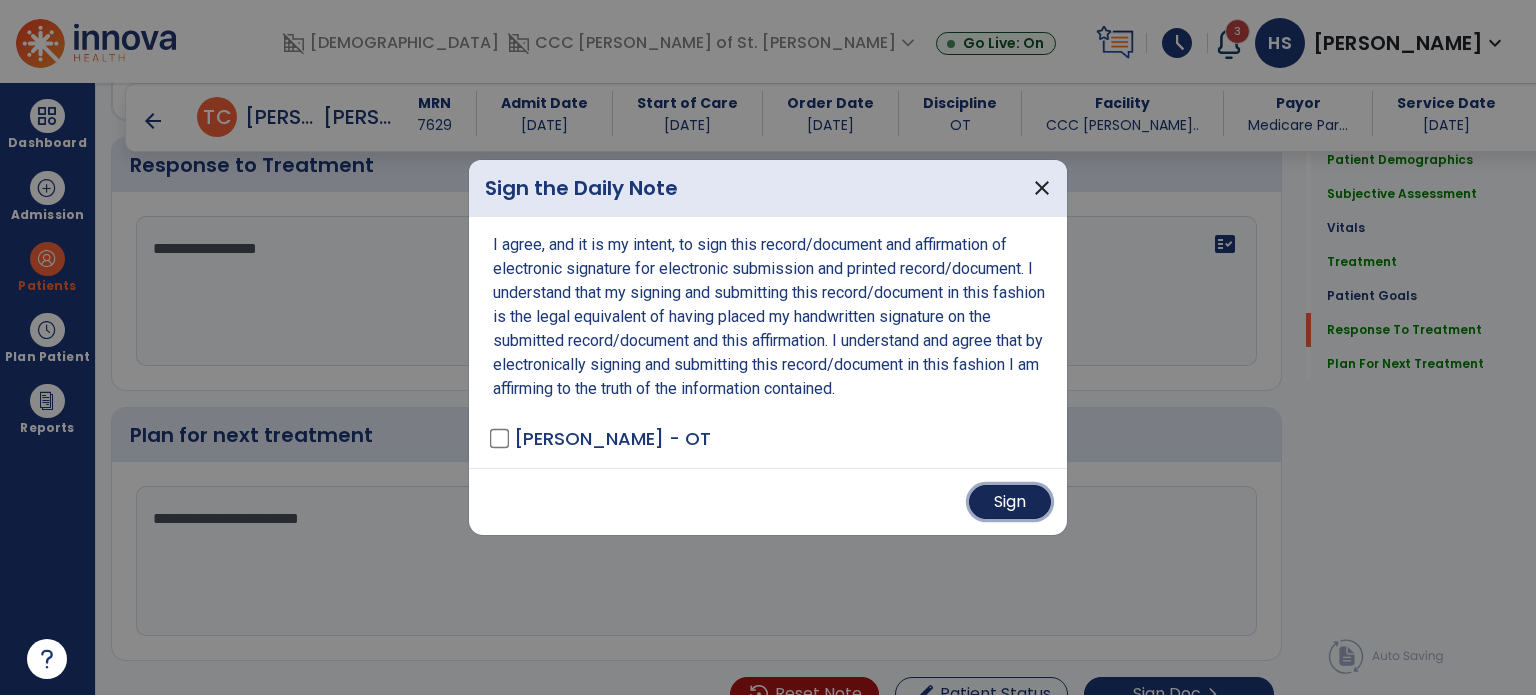 click on "Sign" at bounding box center [1010, 502] 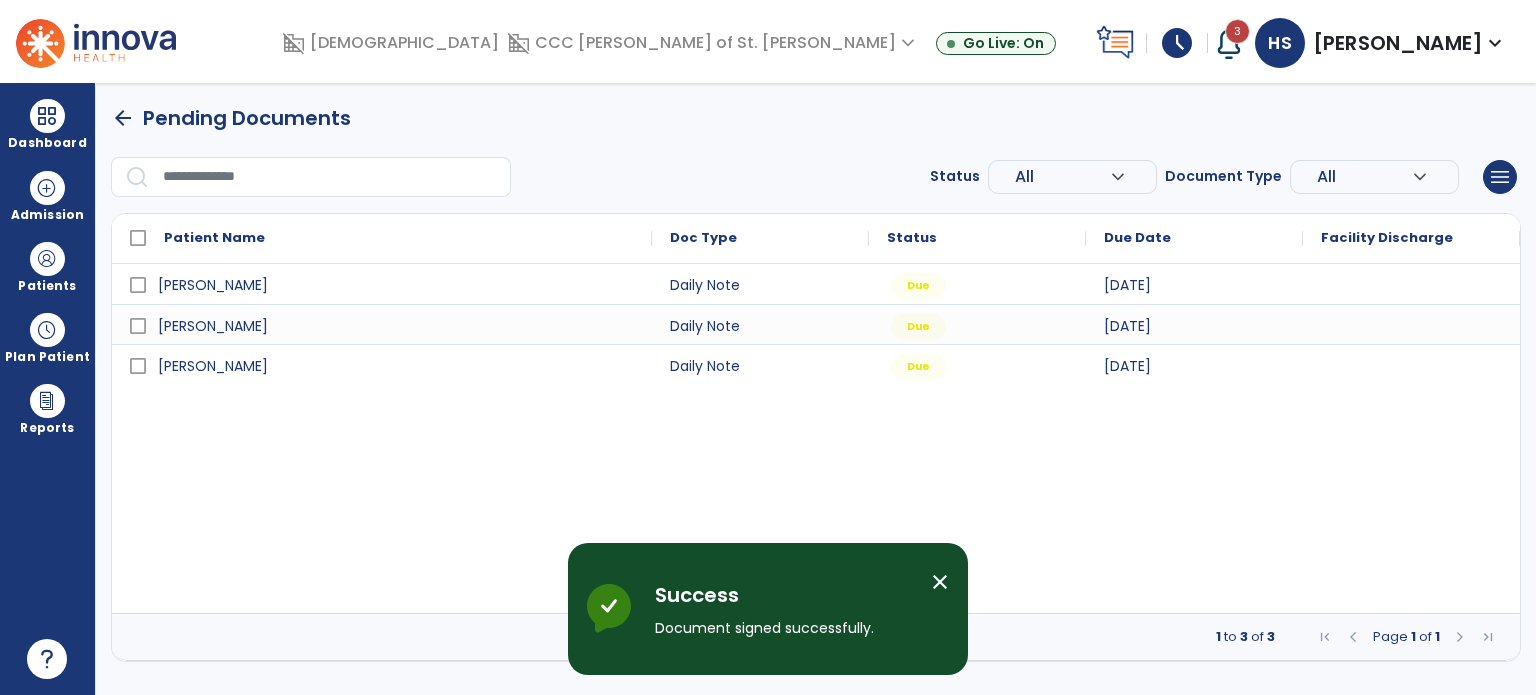 scroll, scrollTop: 0, scrollLeft: 0, axis: both 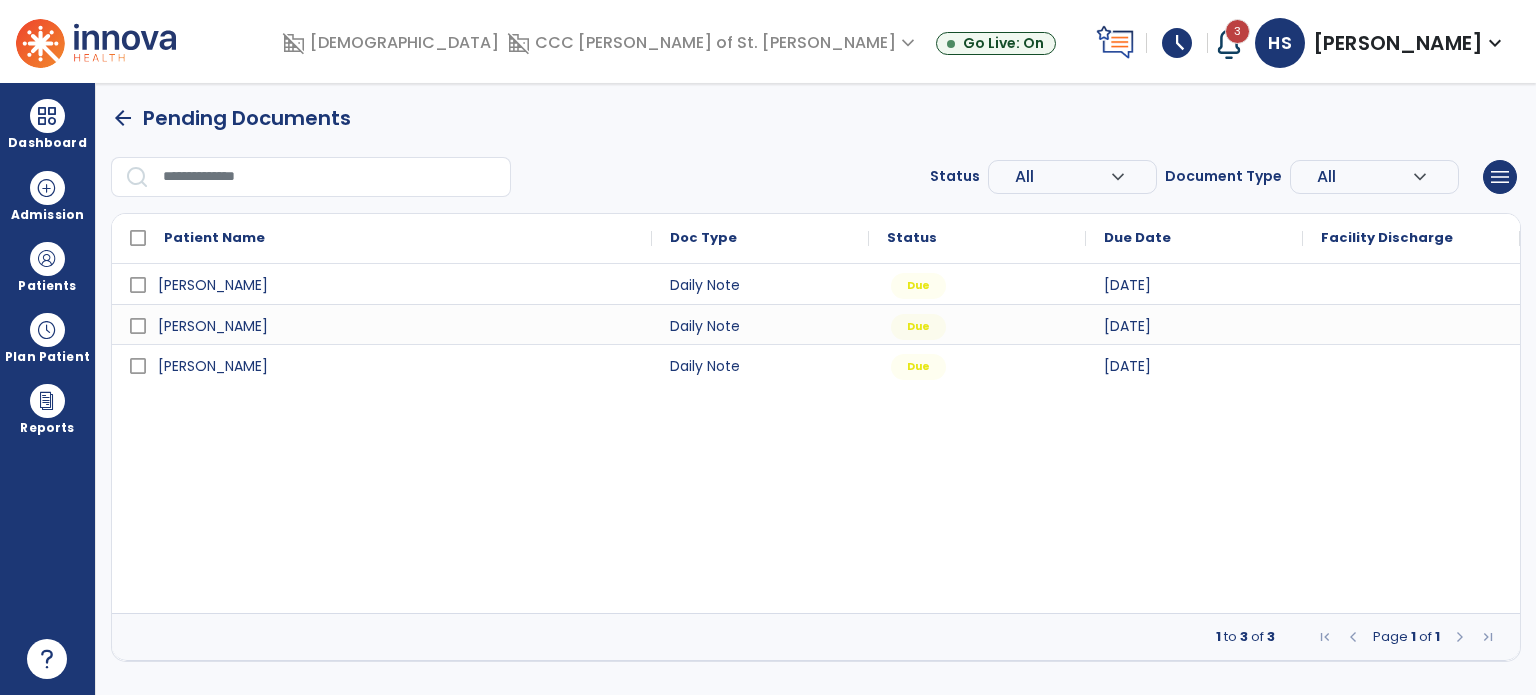 click on "schedule" at bounding box center (1177, 43) 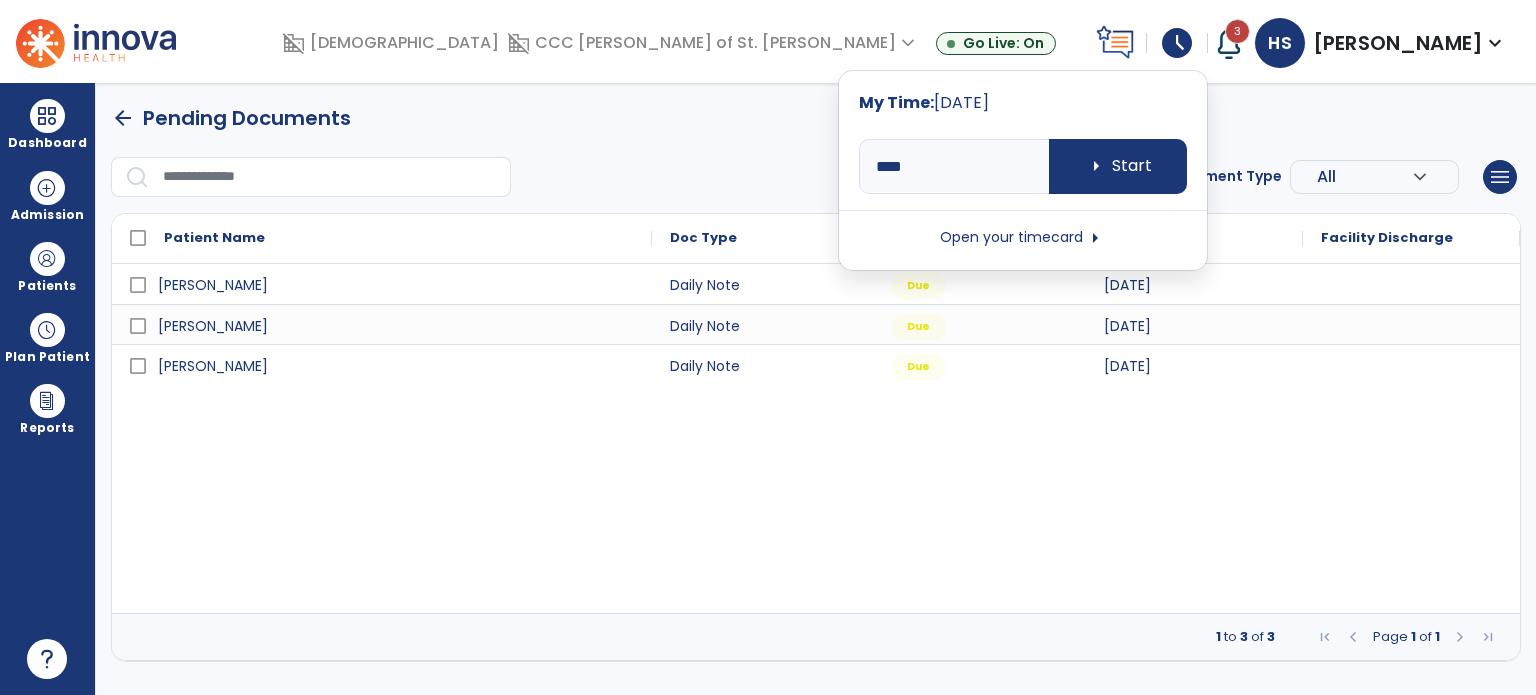 click on "Open your timecard  arrow_right" at bounding box center [1023, 238] 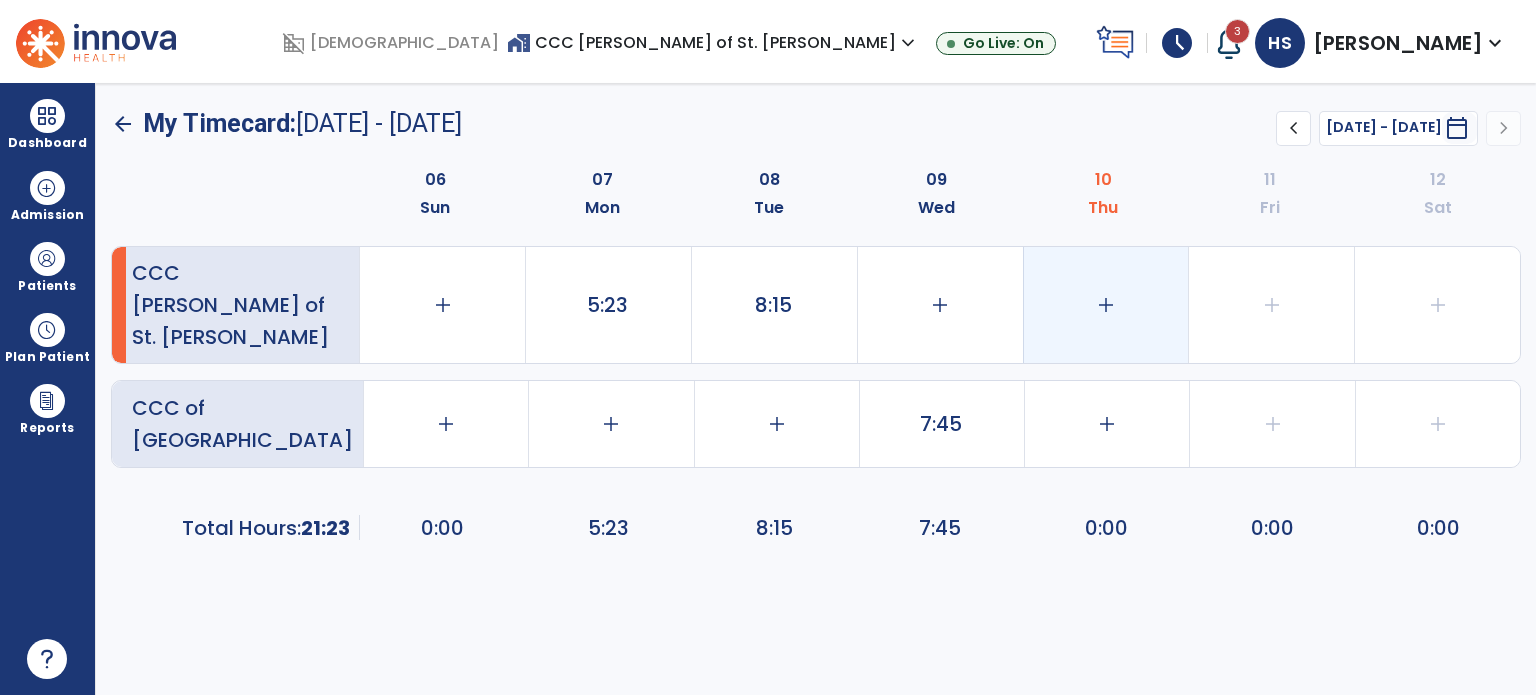 click on "add" 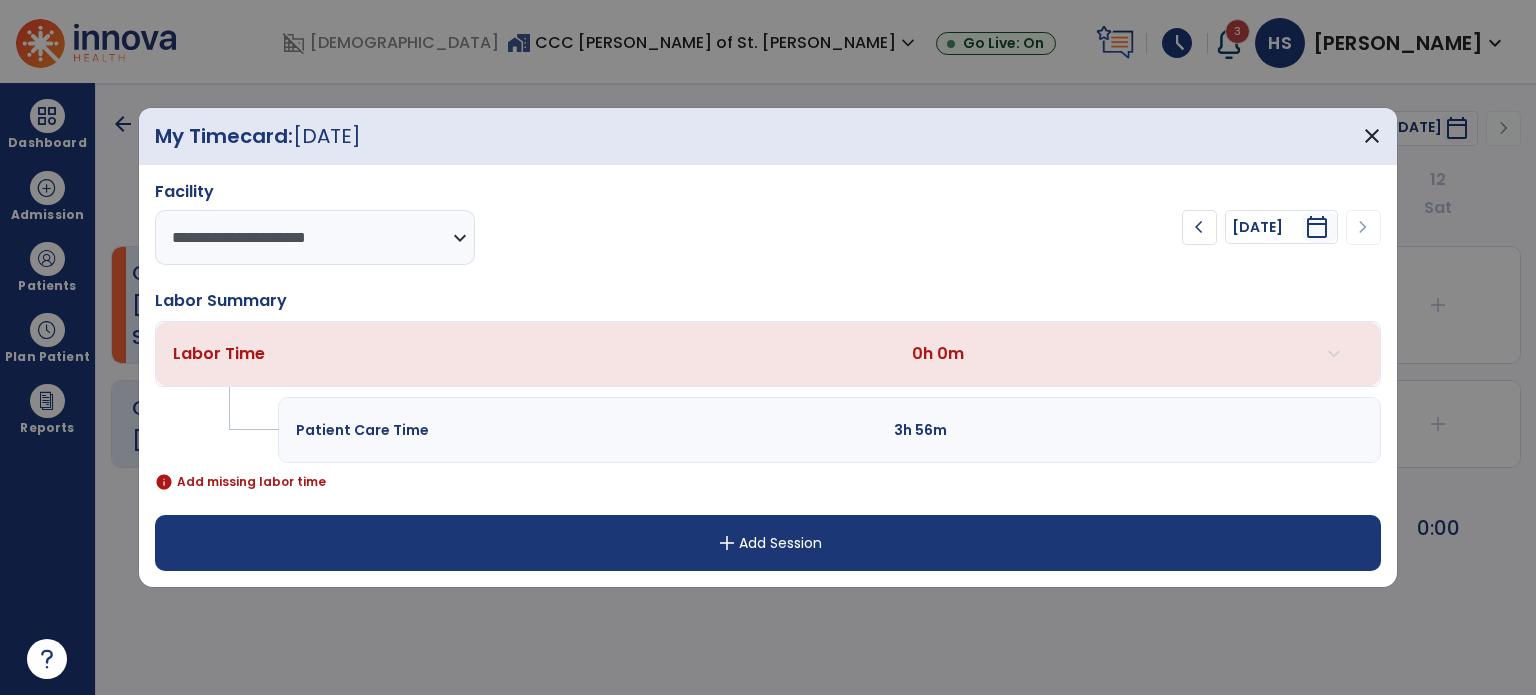 click on "add  Add Session" at bounding box center [768, 543] 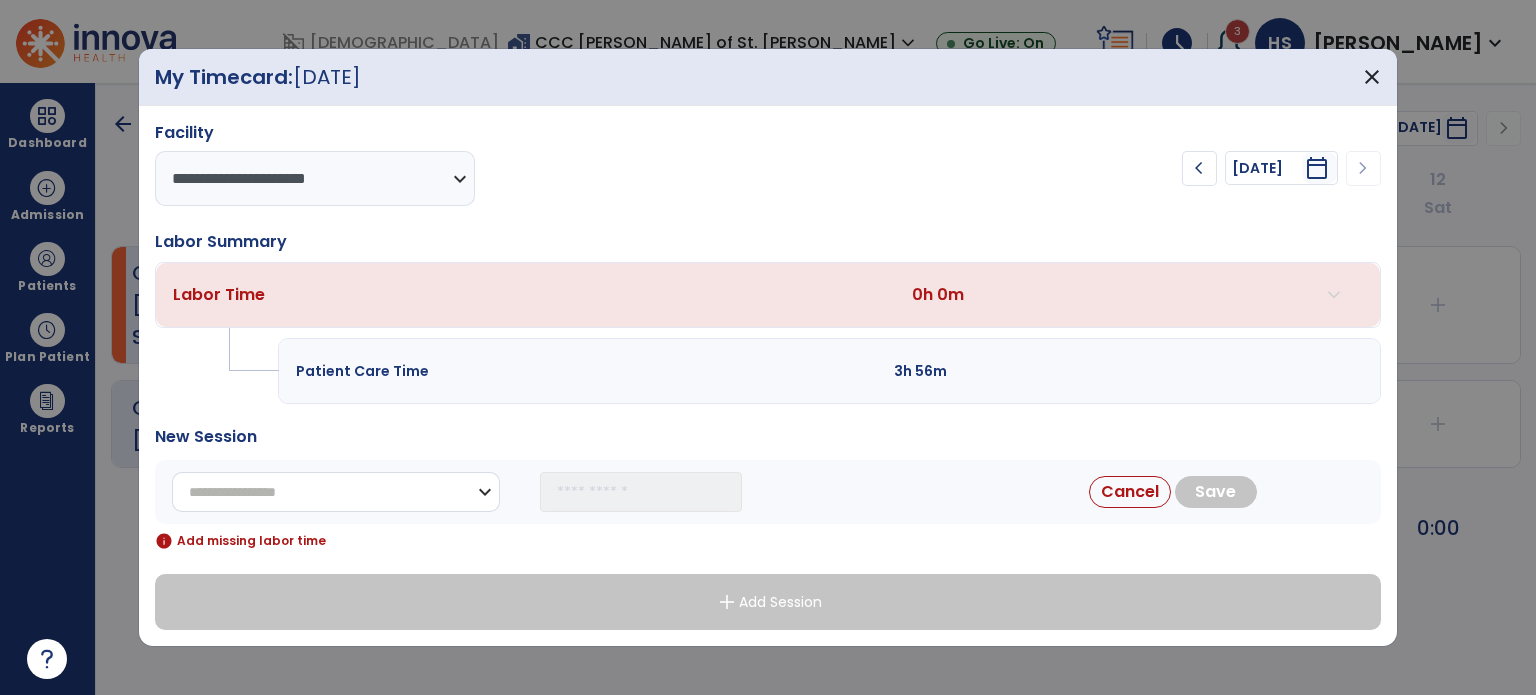 click on "**********" at bounding box center (336, 492) 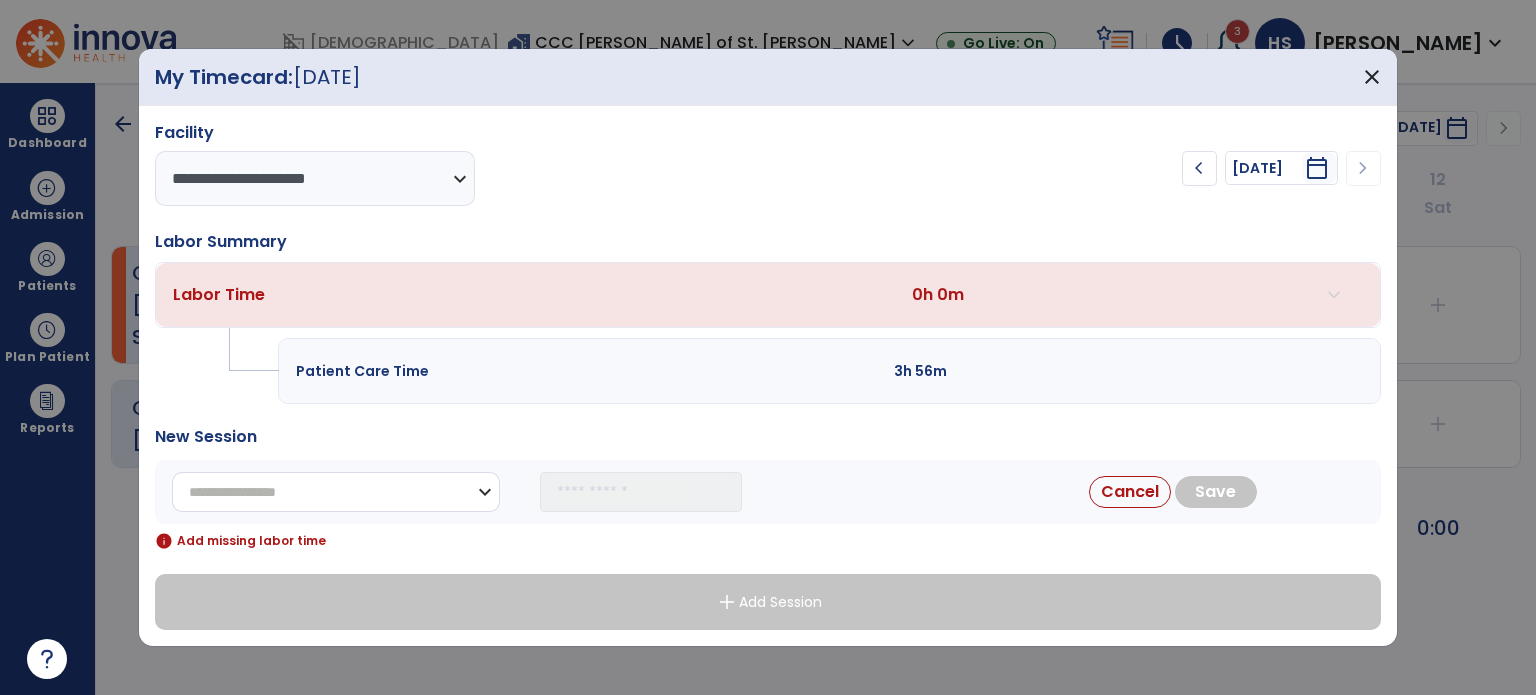 select on "**********" 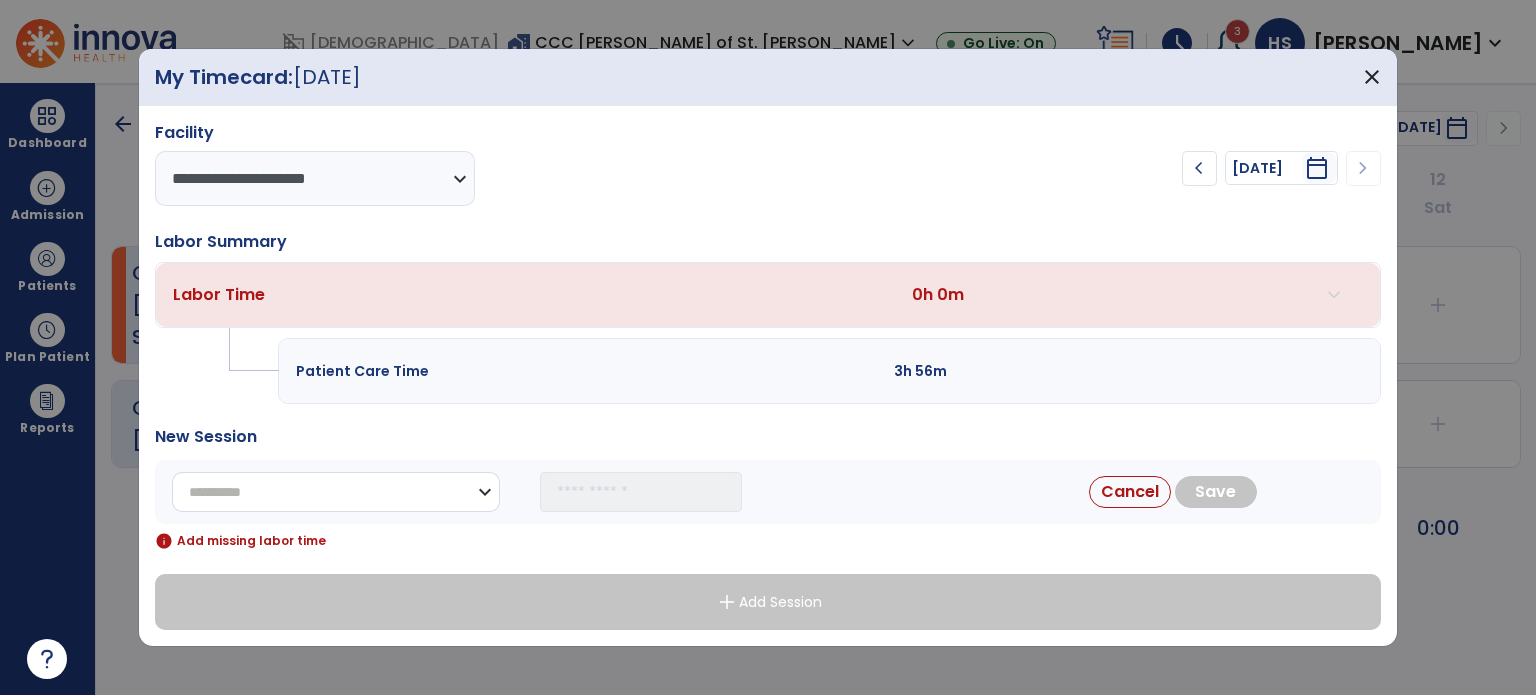 click on "**********" at bounding box center (336, 492) 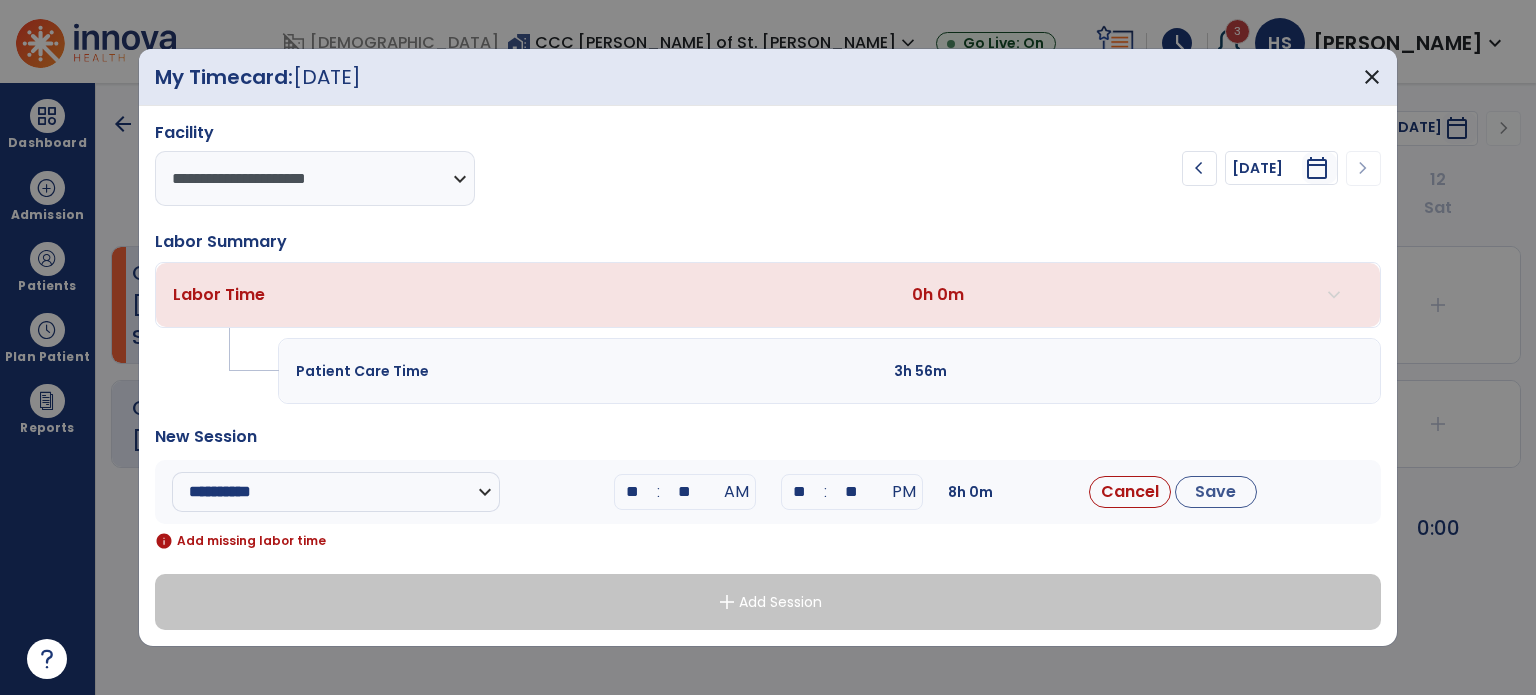 click on "**" at bounding box center [633, 492] 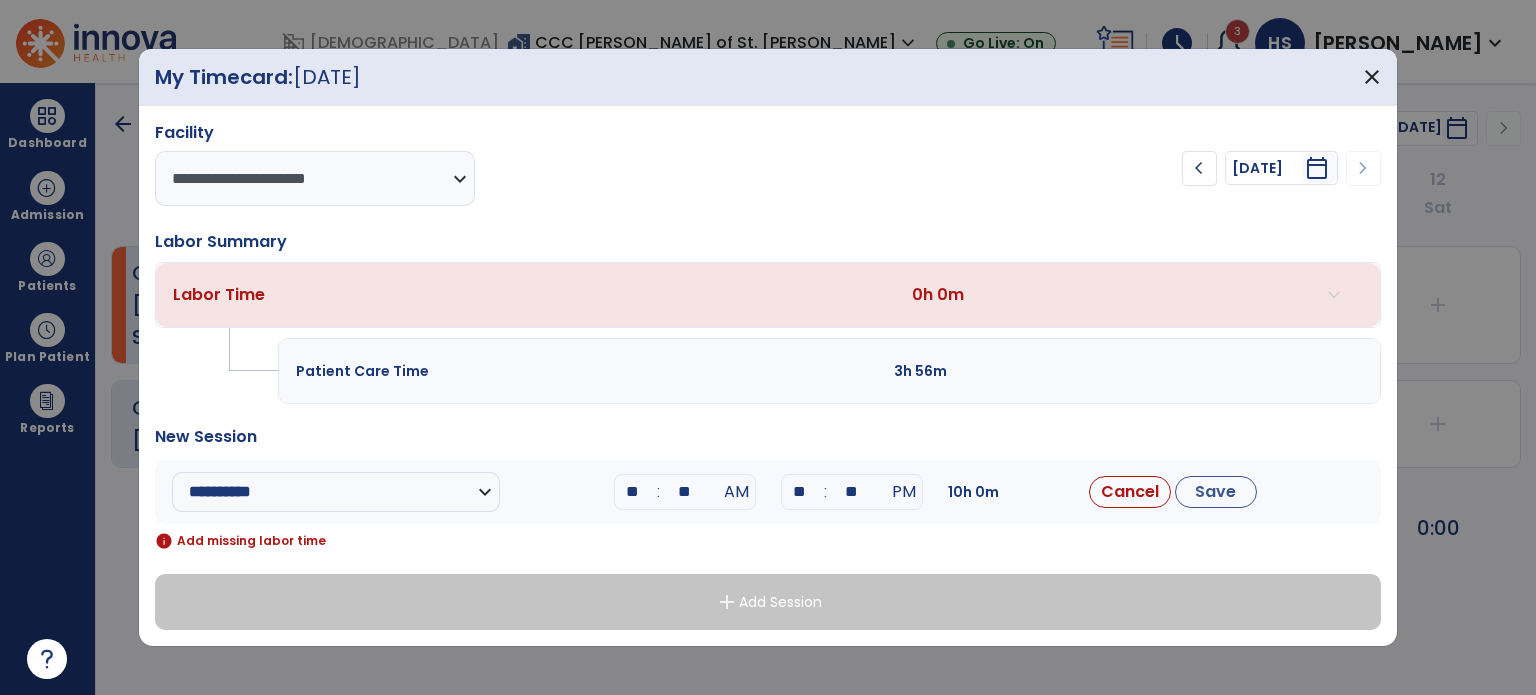 type on "*" 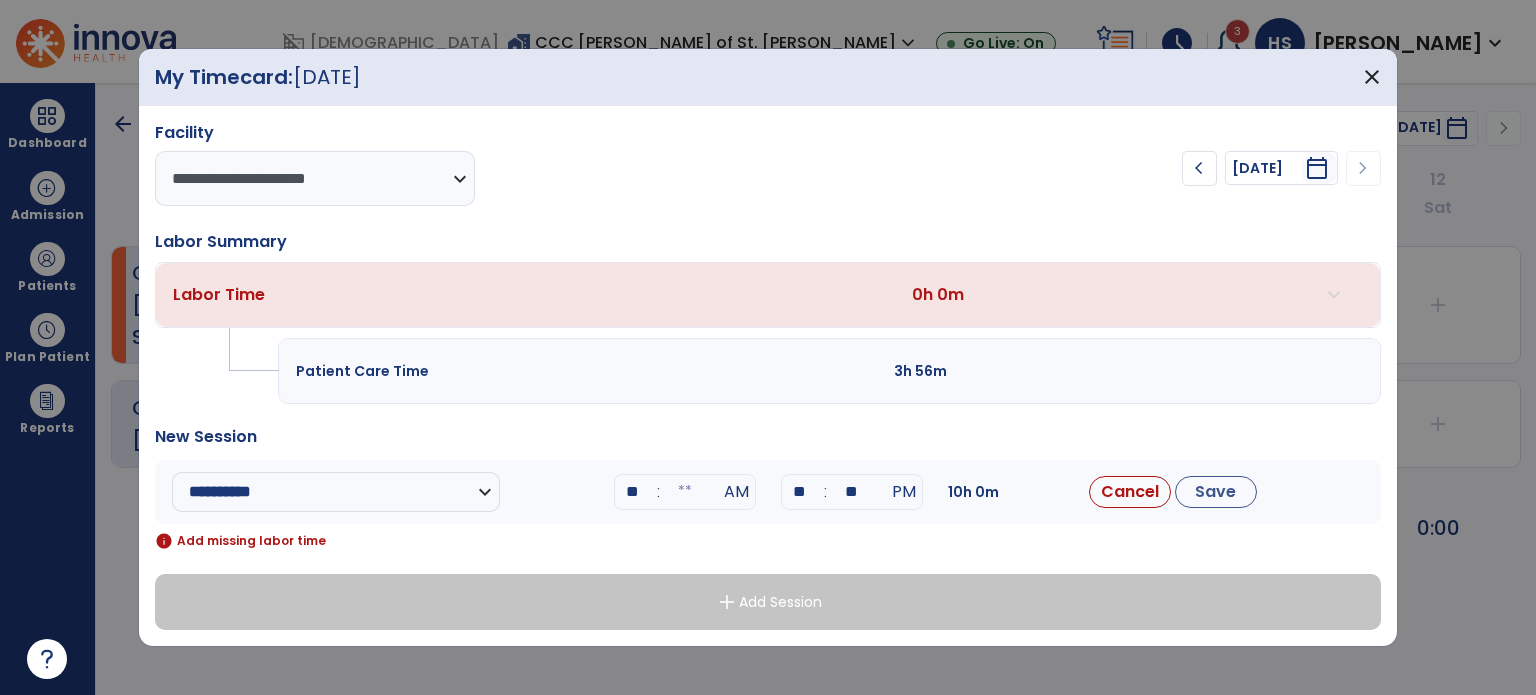 type on "*" 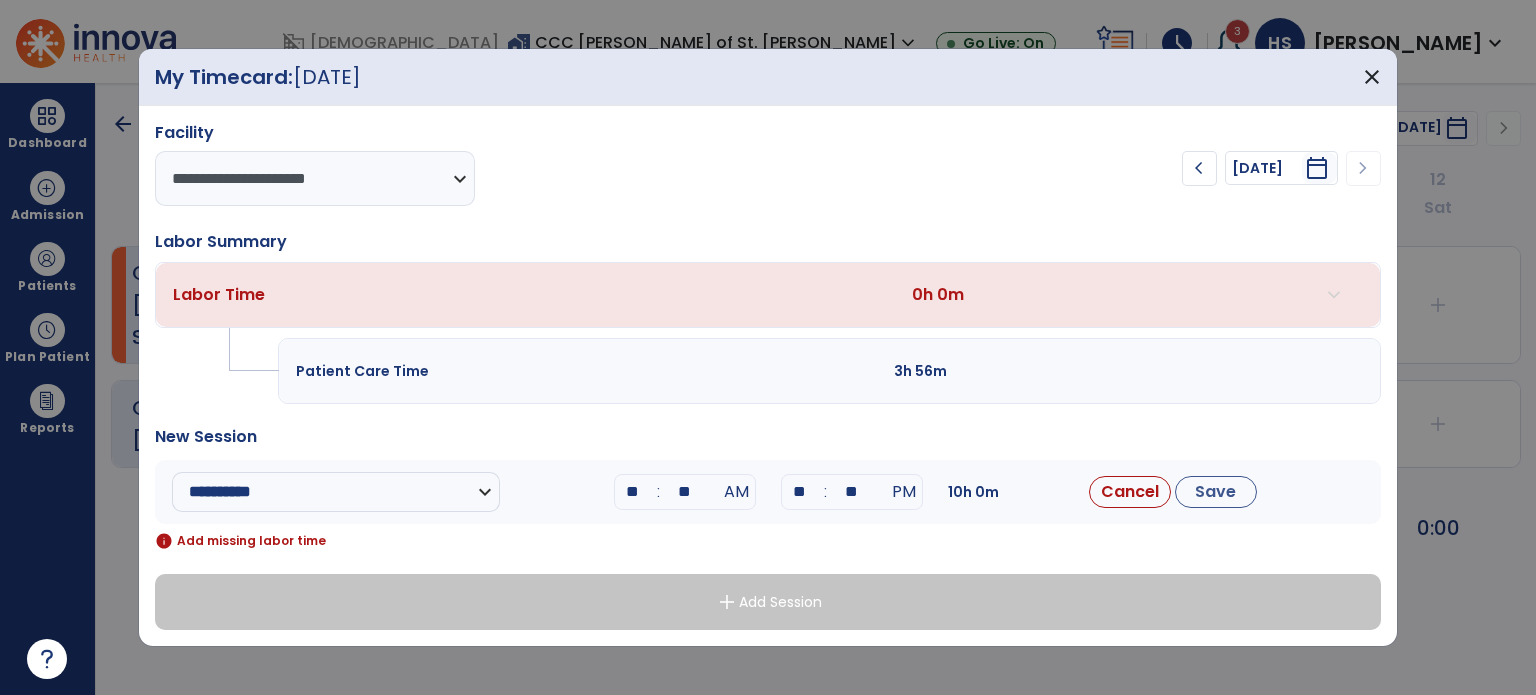 type on "**" 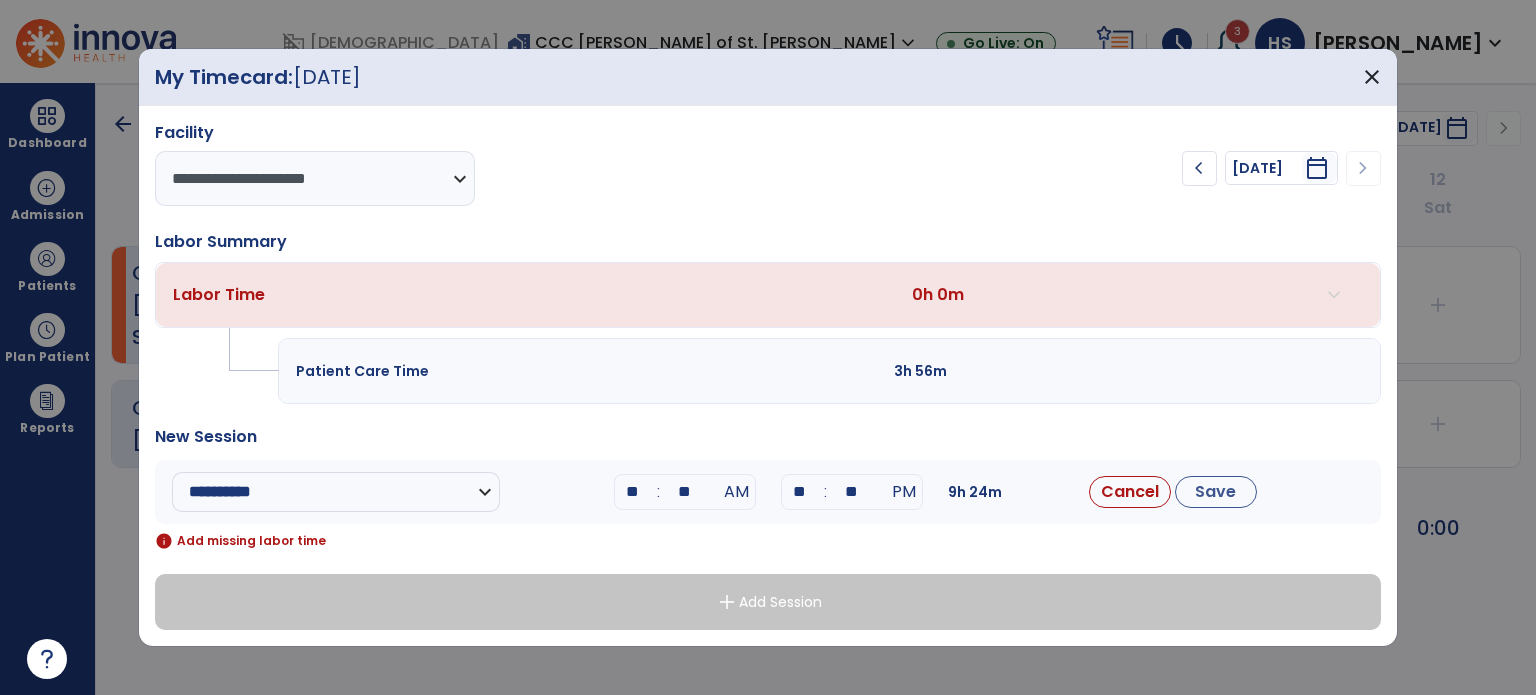 type on "*" 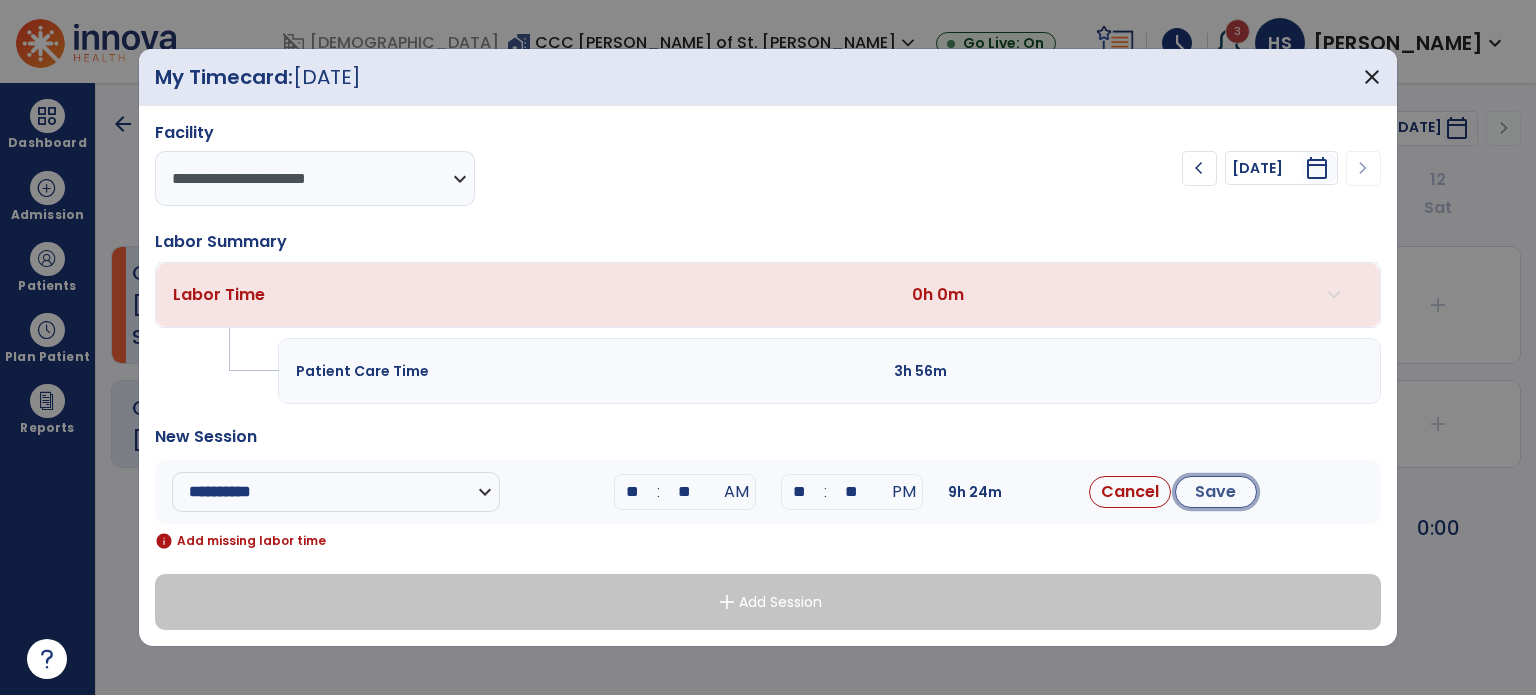 click on "Save" at bounding box center [1216, 492] 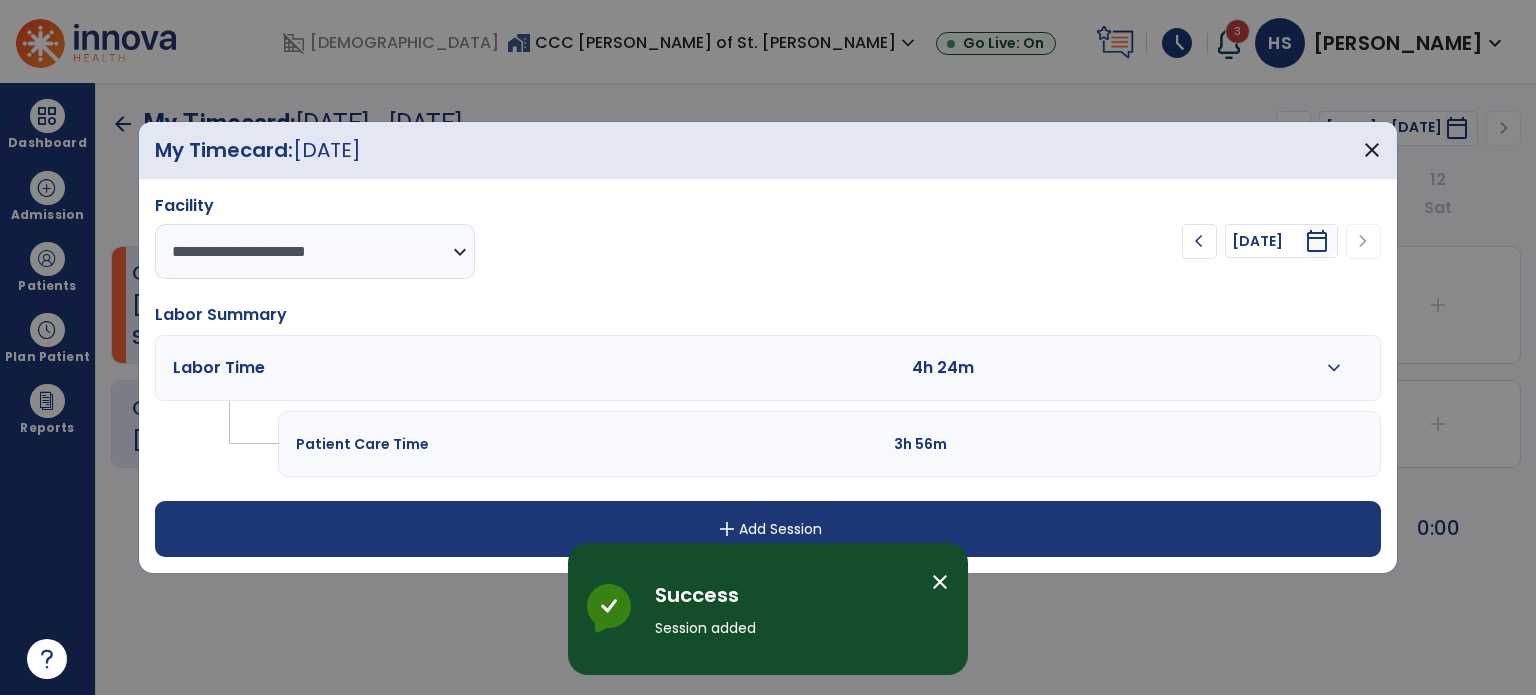 click on "add  Add Session" at bounding box center [768, 529] 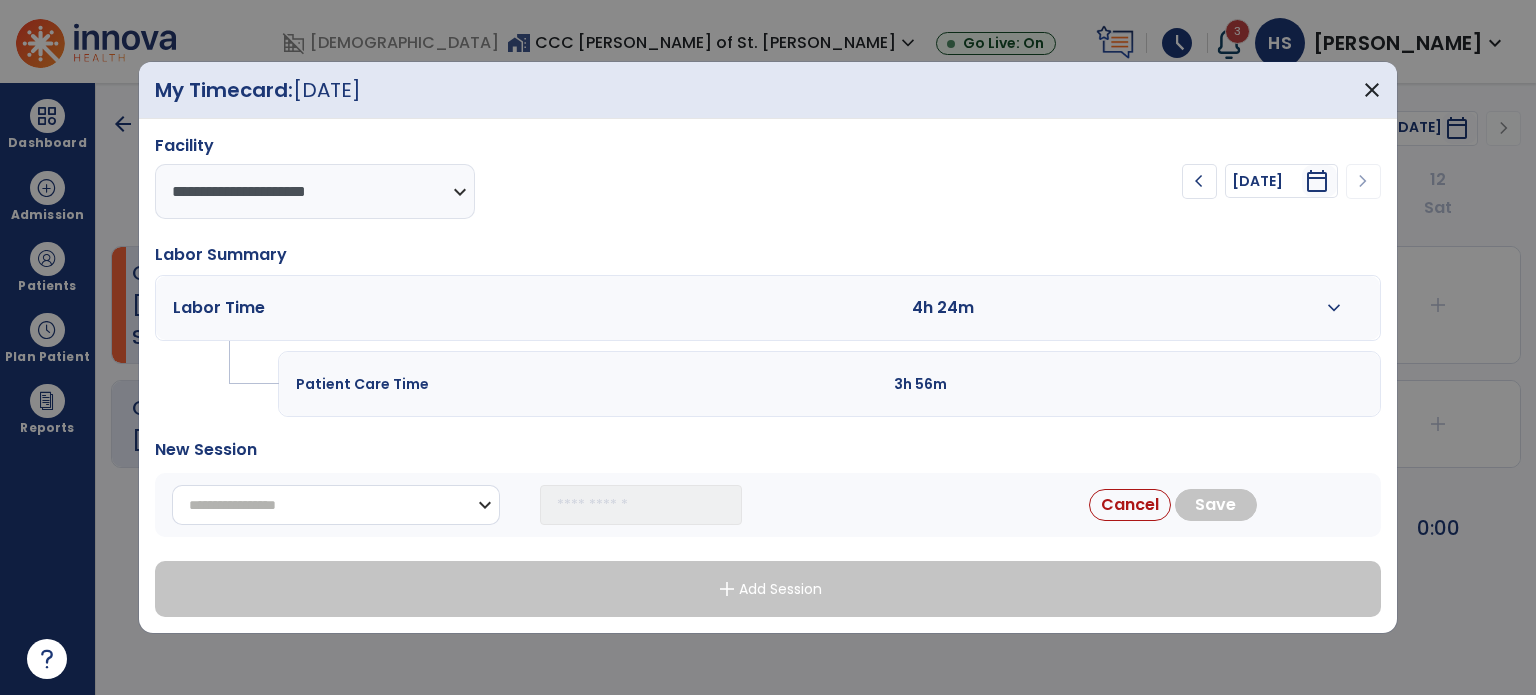click on "**********" at bounding box center (336, 505) 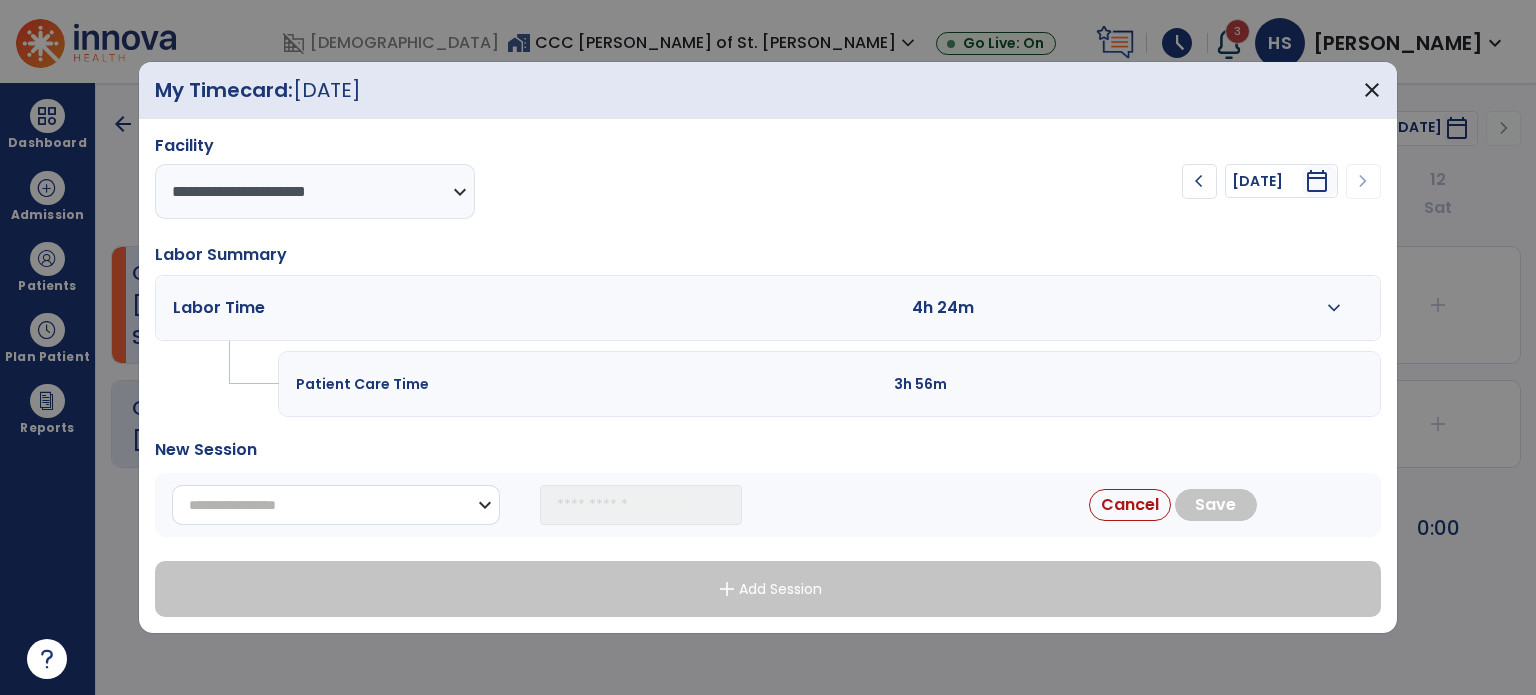 select on "**********" 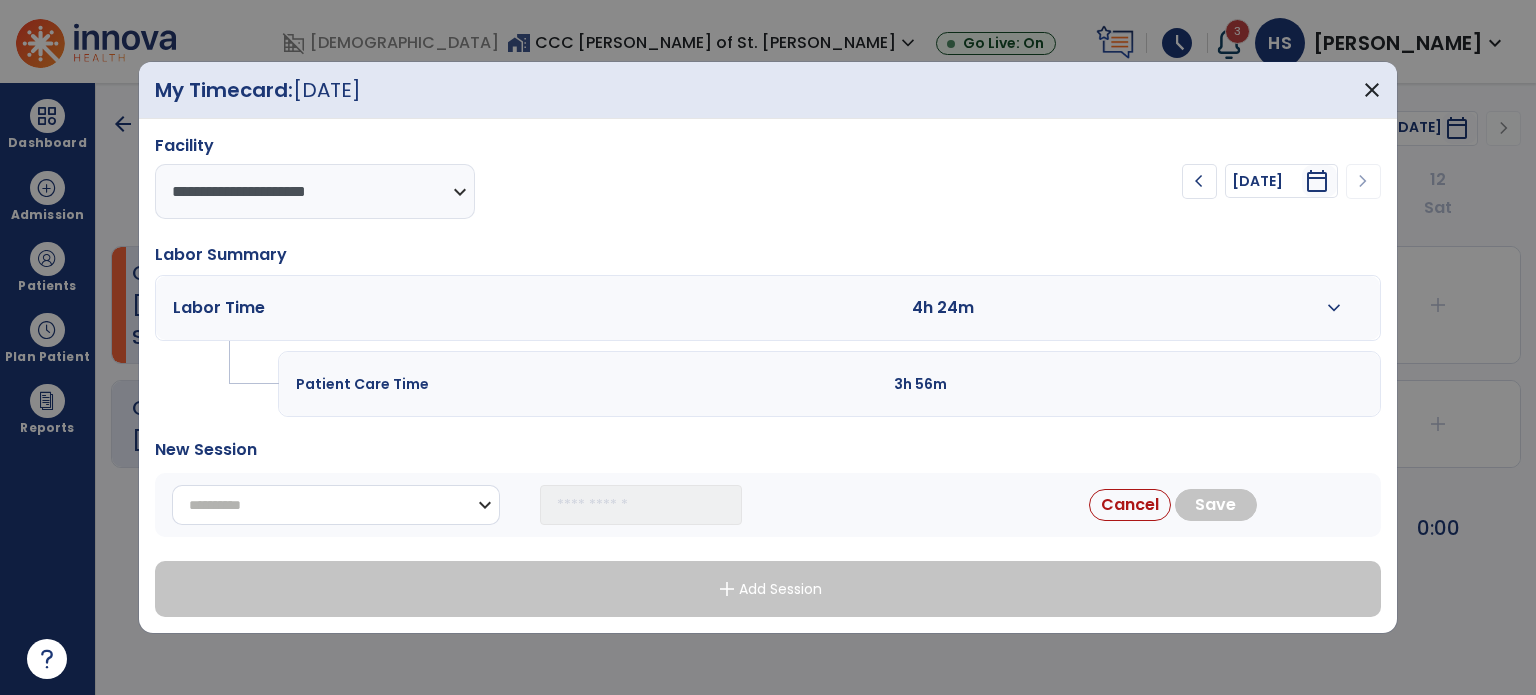 click on "**********" at bounding box center [336, 505] 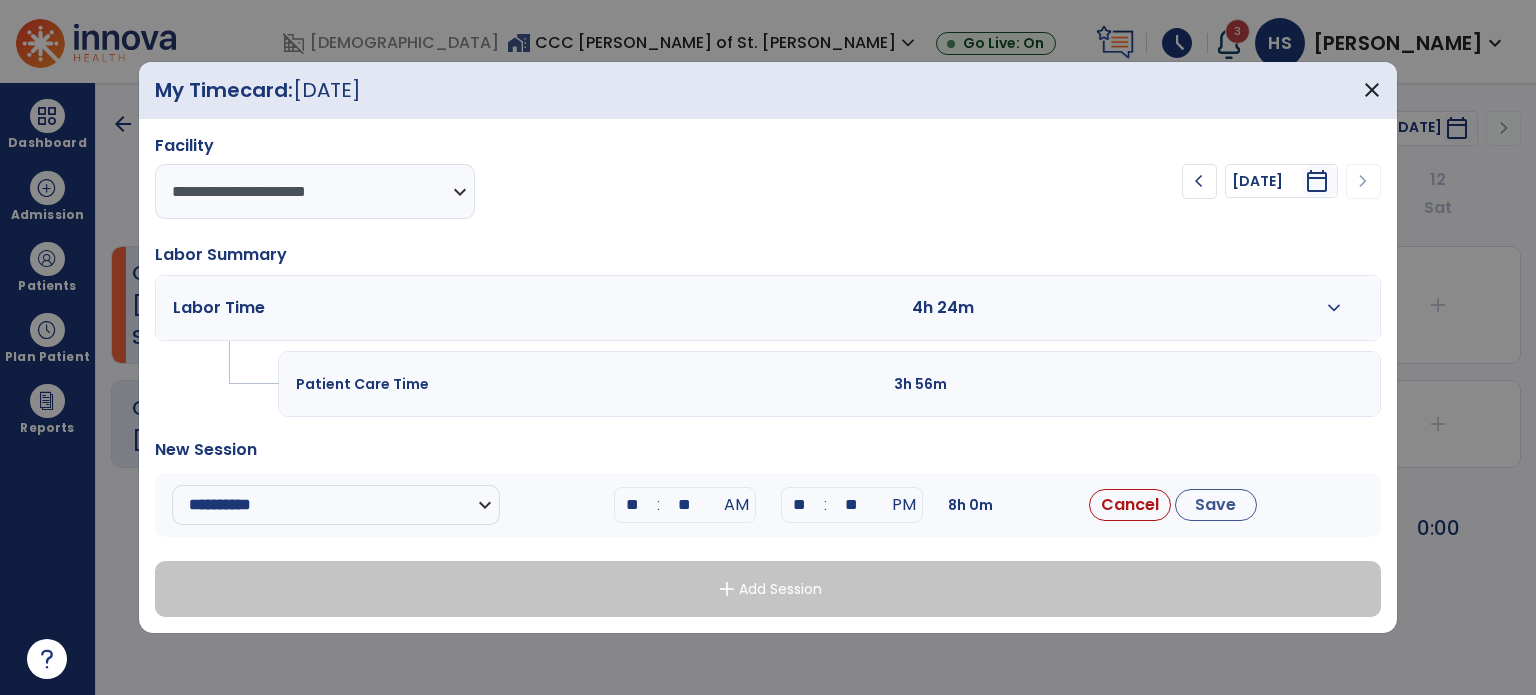 click on "**" at bounding box center [633, 505] 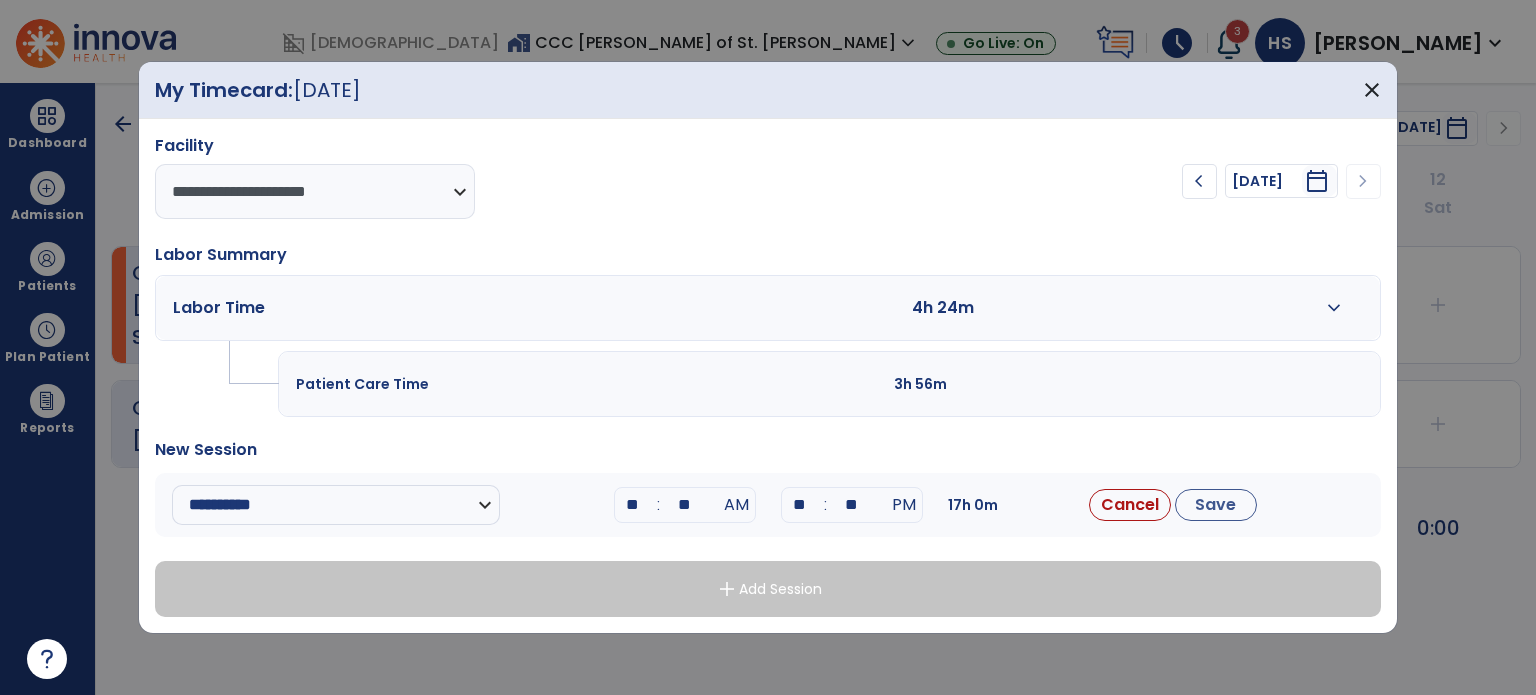 type on "*" 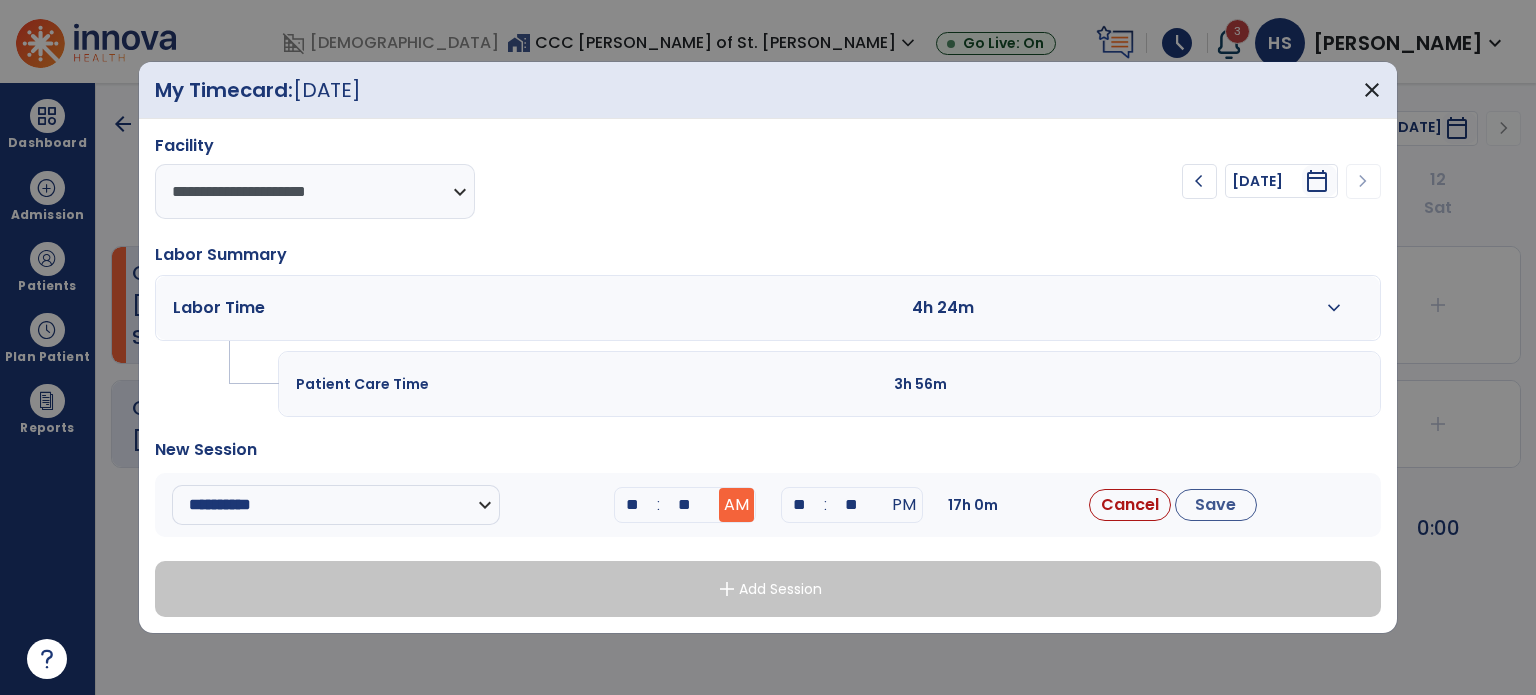 type on "**" 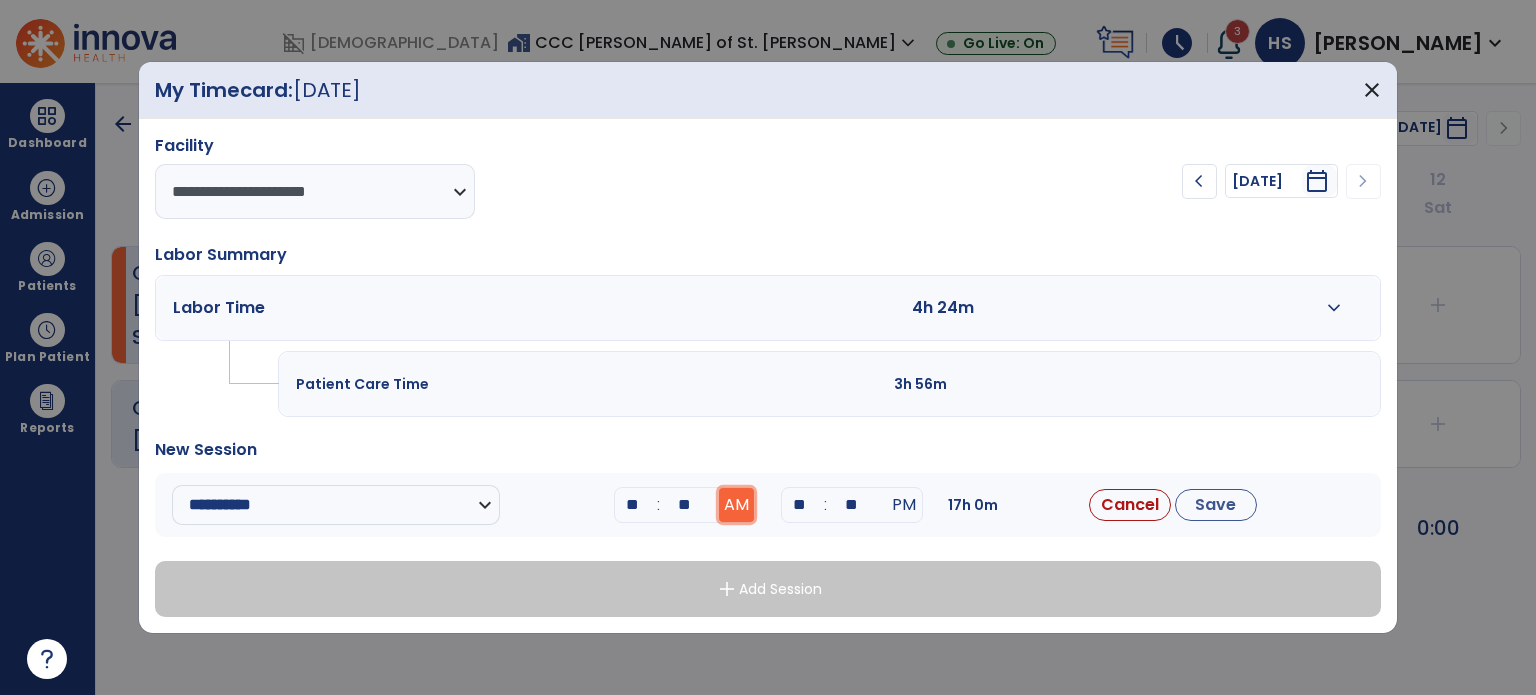 click on "AM" at bounding box center (736, 505) 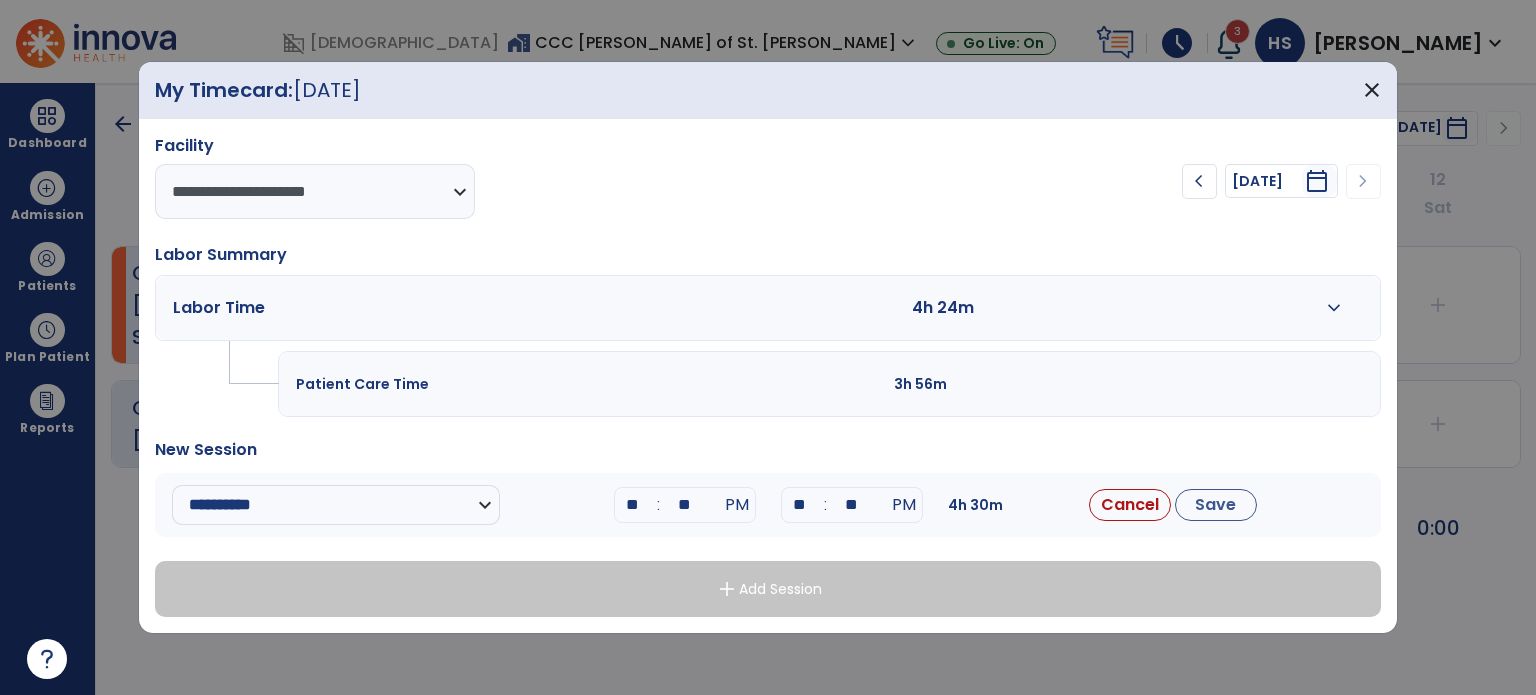 click on "**" at bounding box center (800, 505) 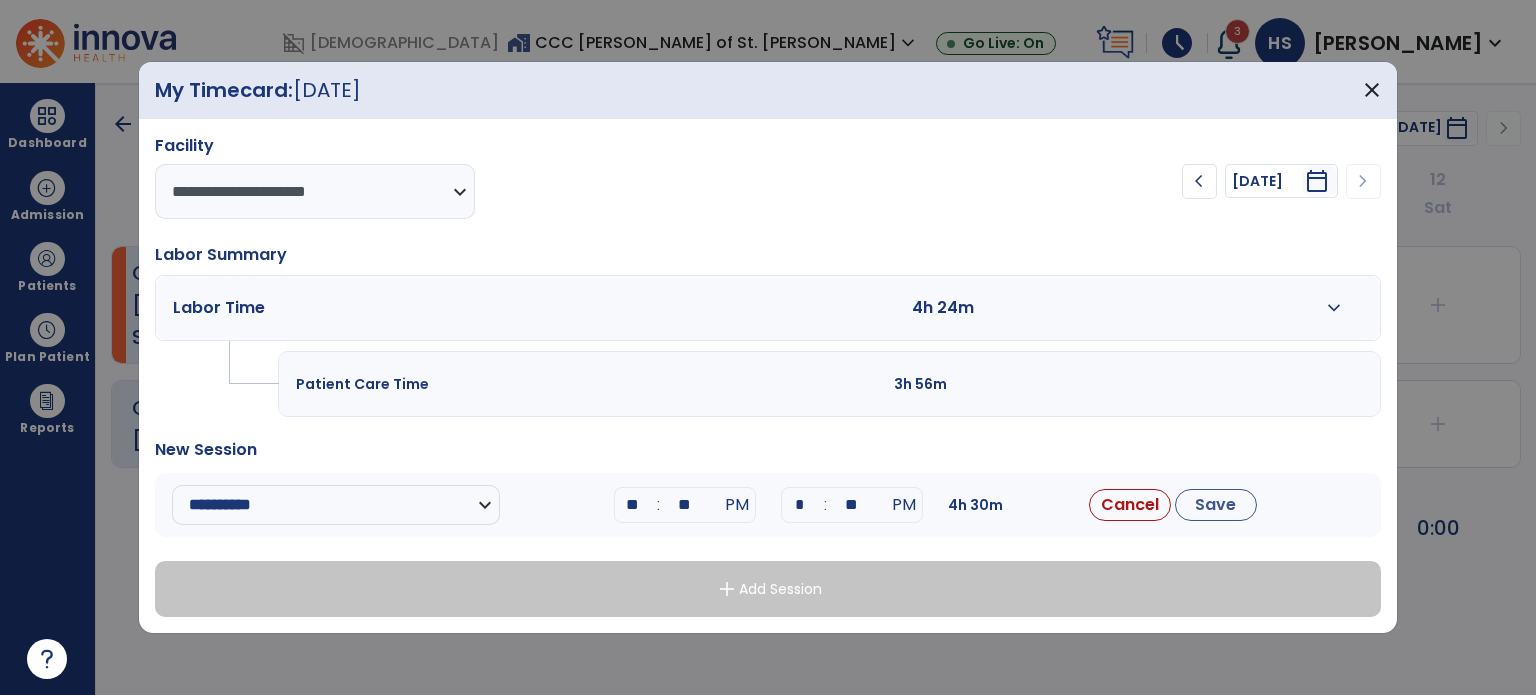 type on "**" 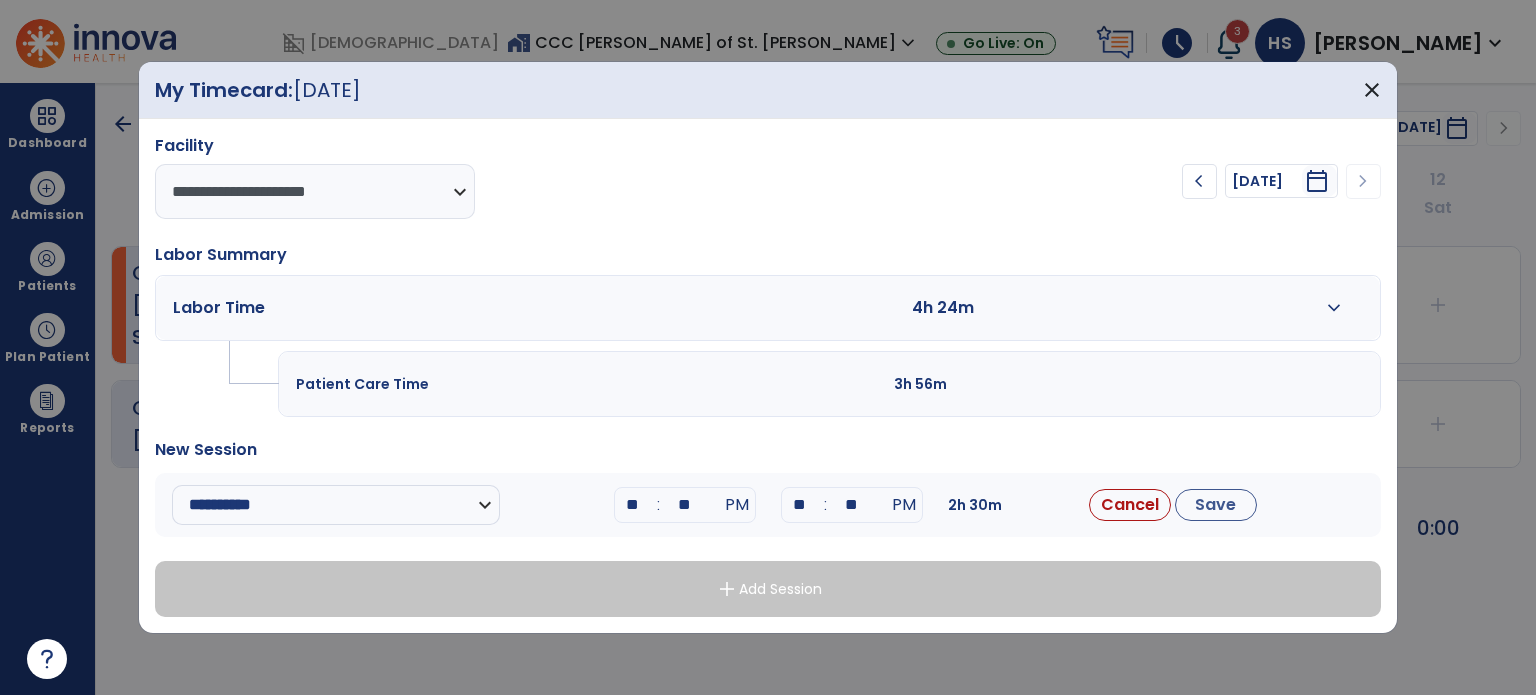click on "**" at bounding box center (852, 505) 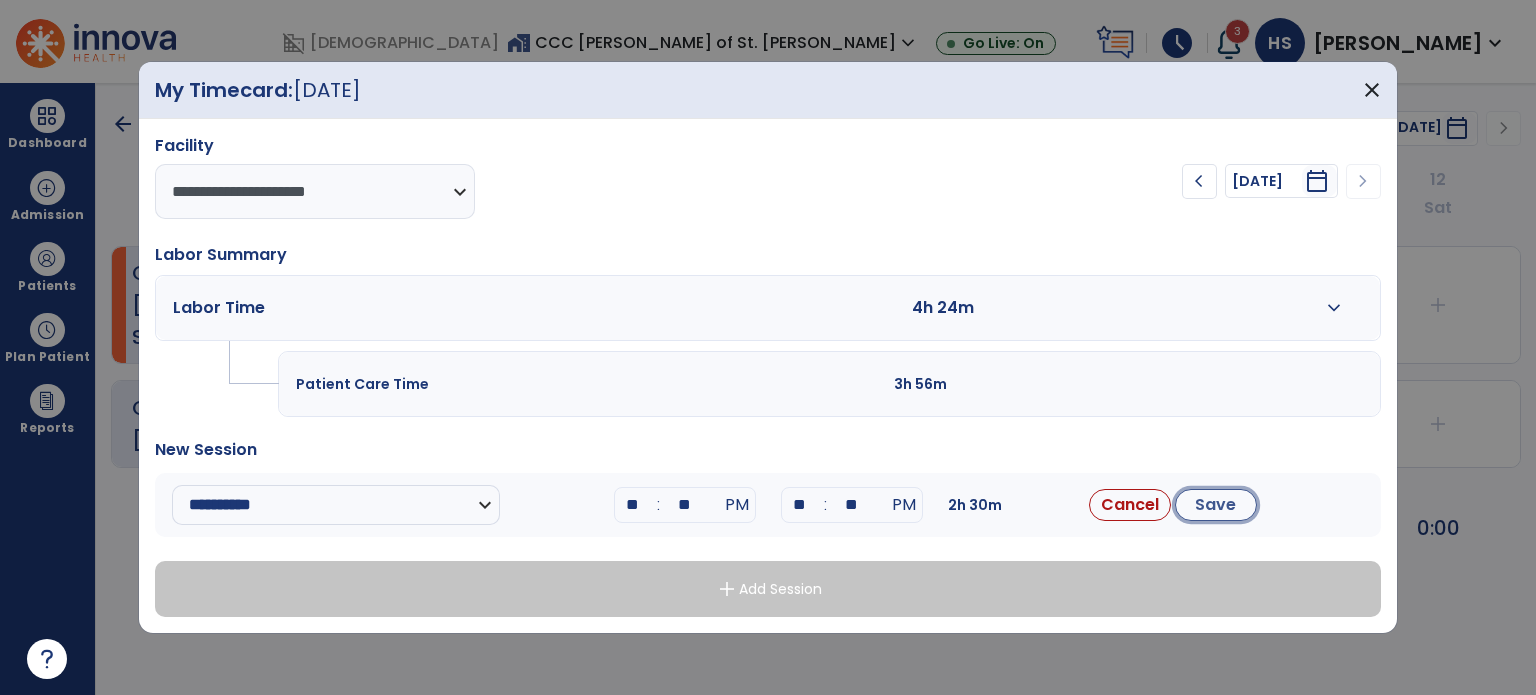click on "Save" at bounding box center [1216, 505] 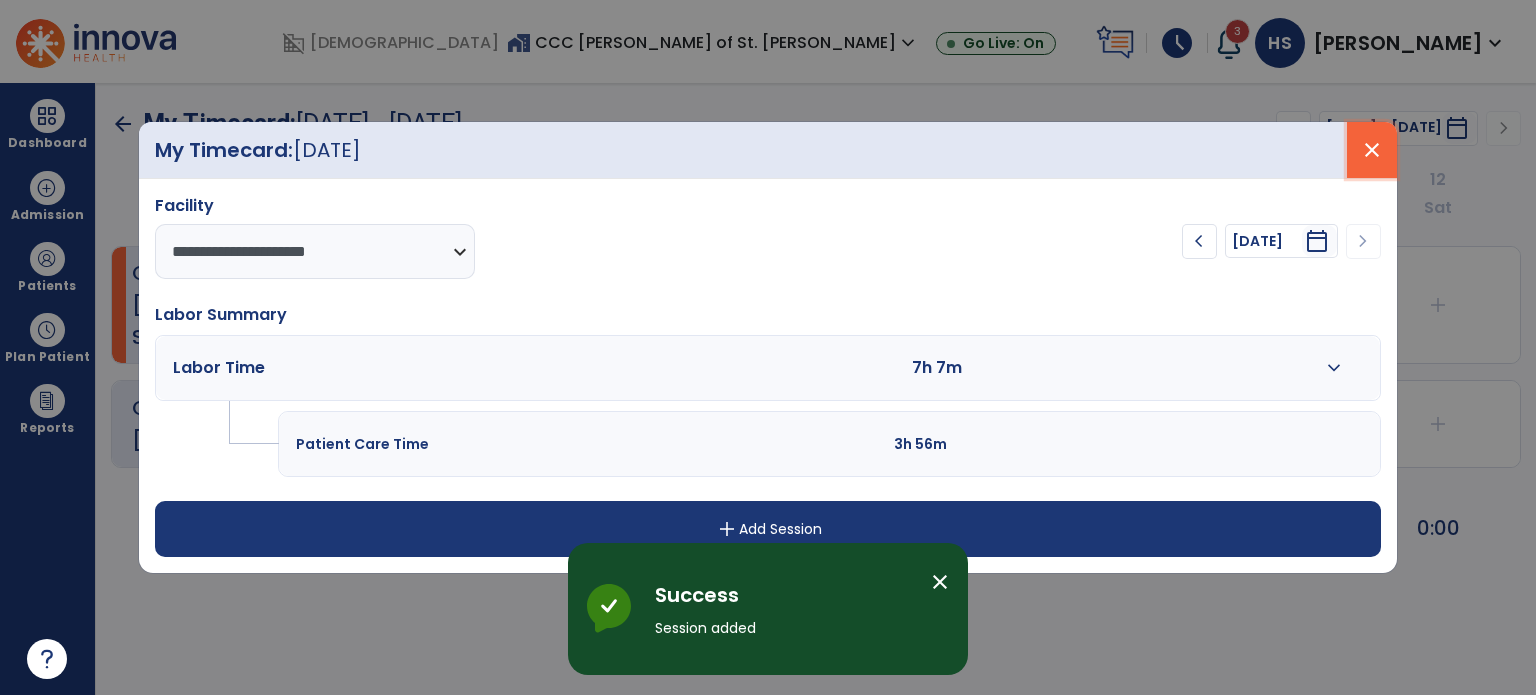 click on "close" at bounding box center (1372, 150) 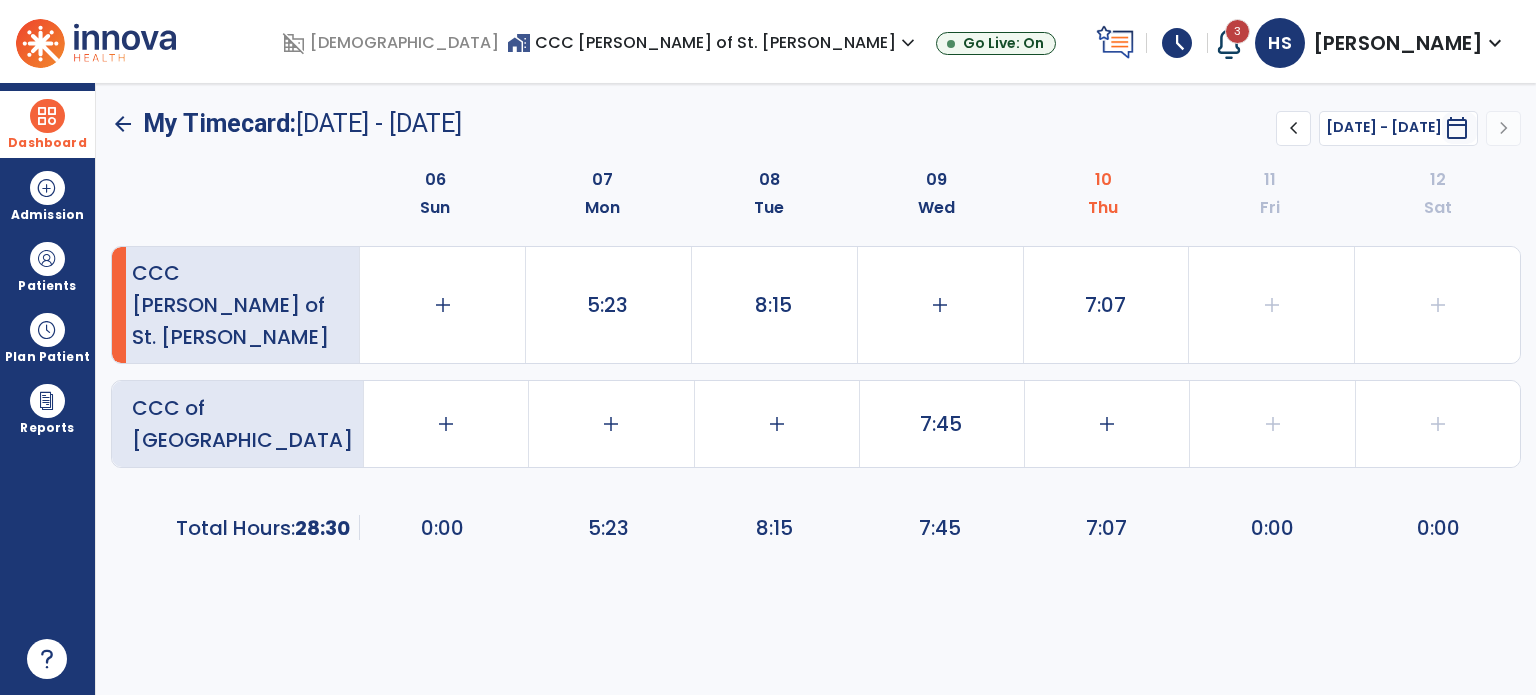 click at bounding box center (47, 116) 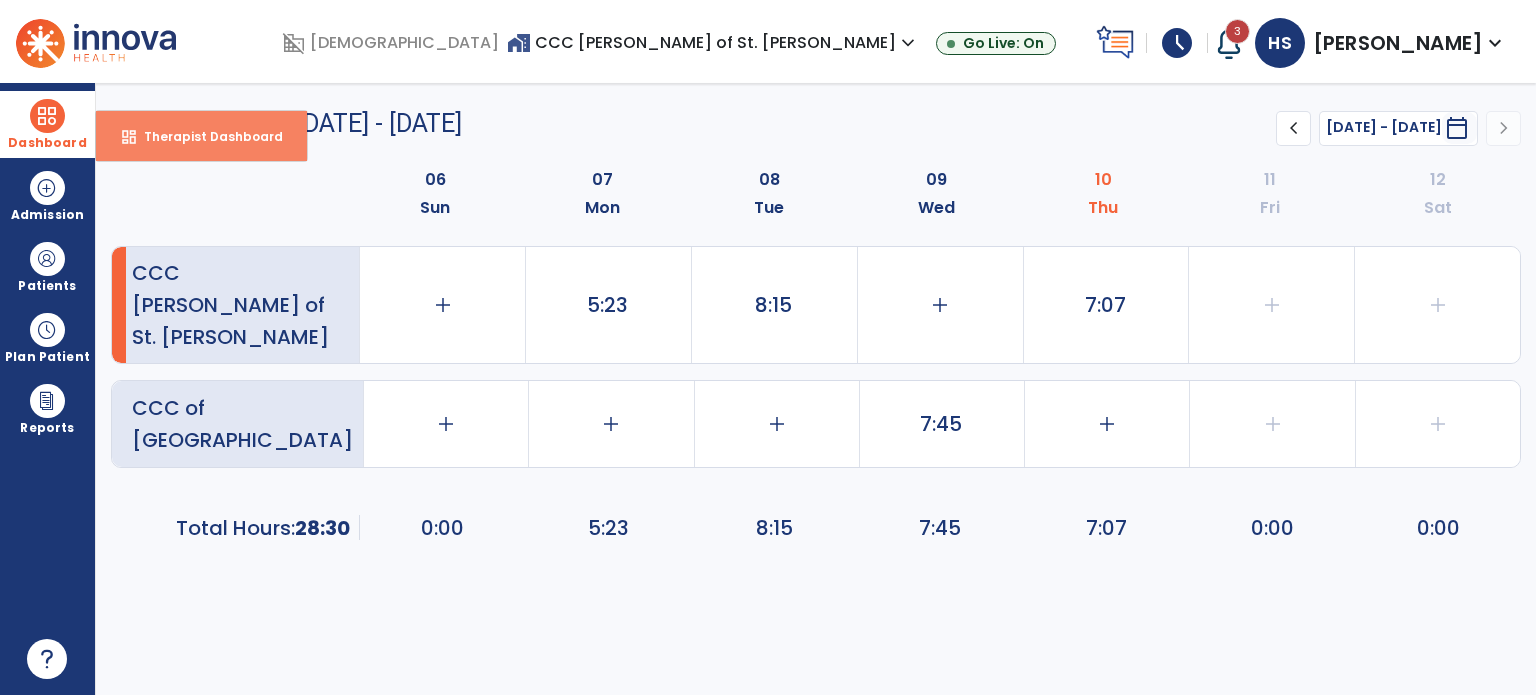 click on "Therapist Dashboard" at bounding box center [205, 136] 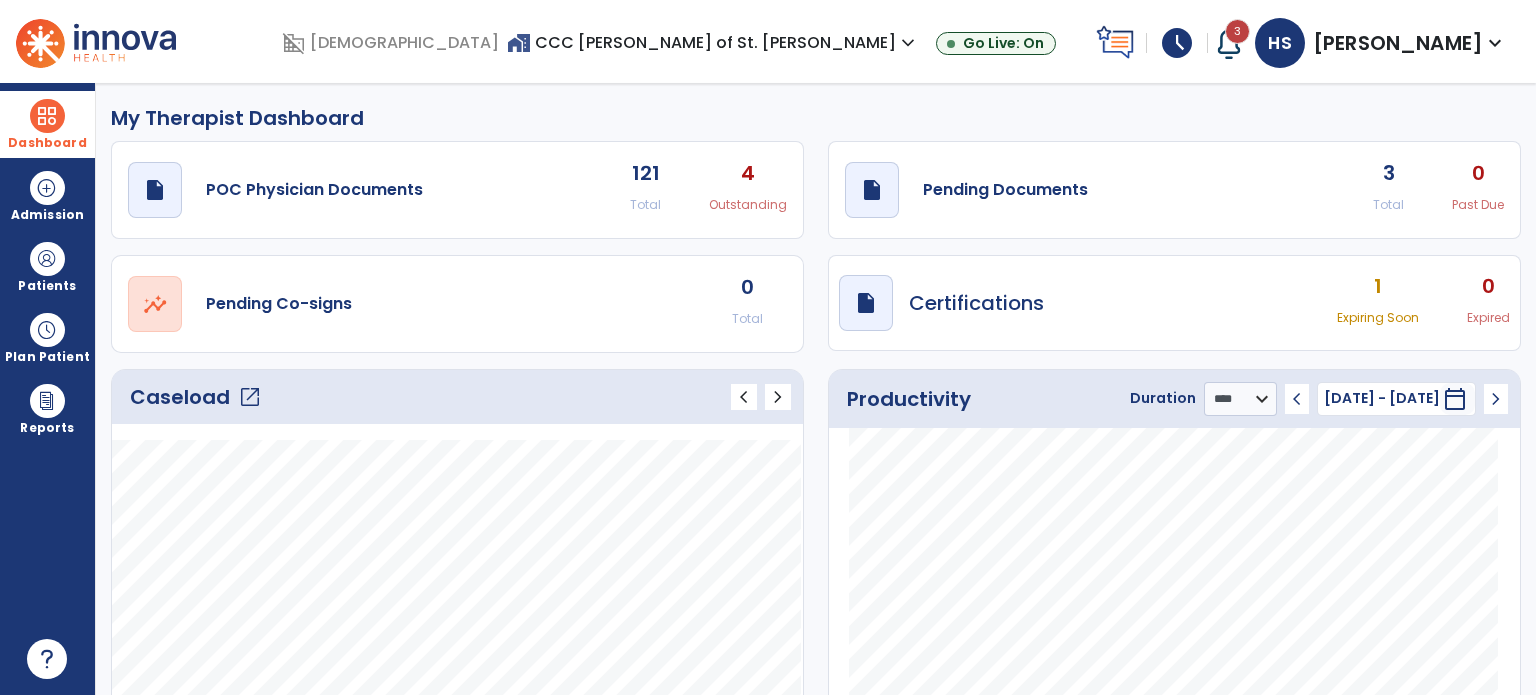 click on "3" 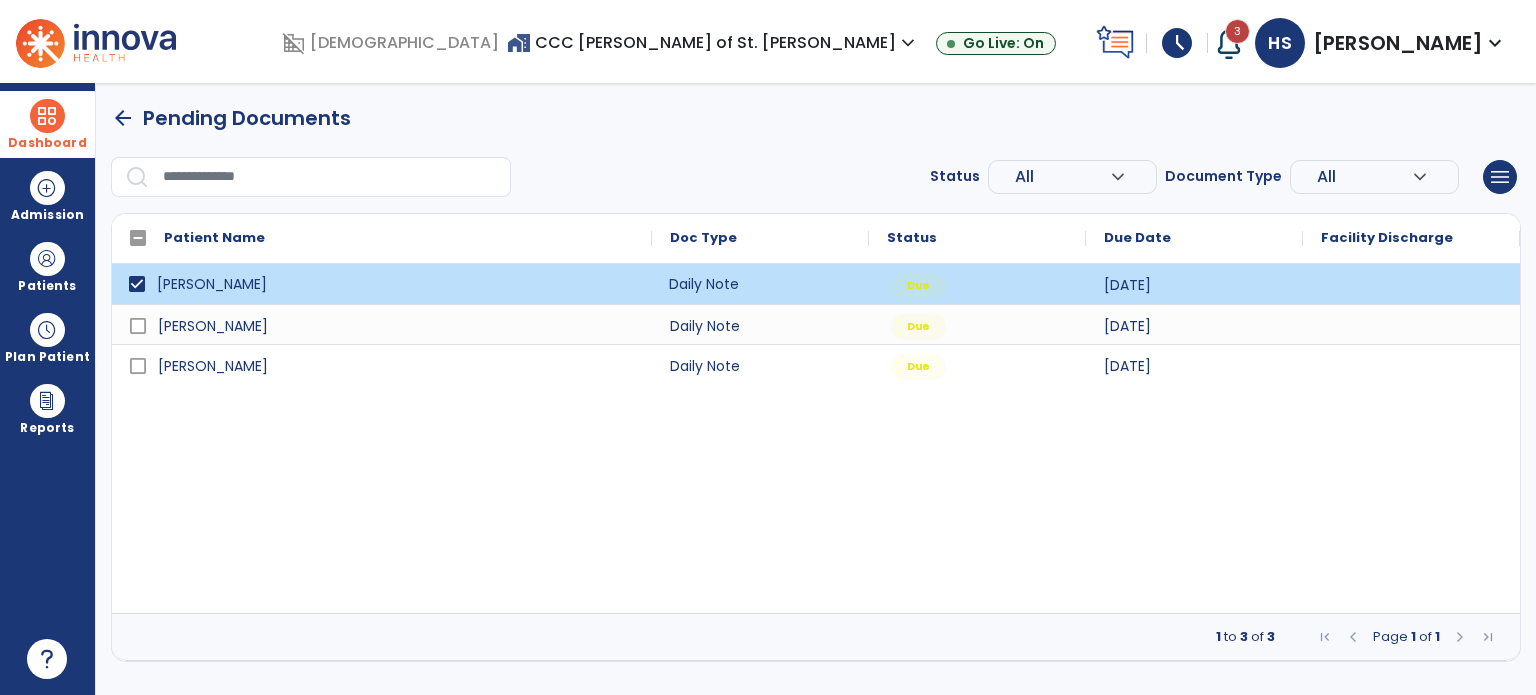 click on "Daily Note" at bounding box center (760, 284) 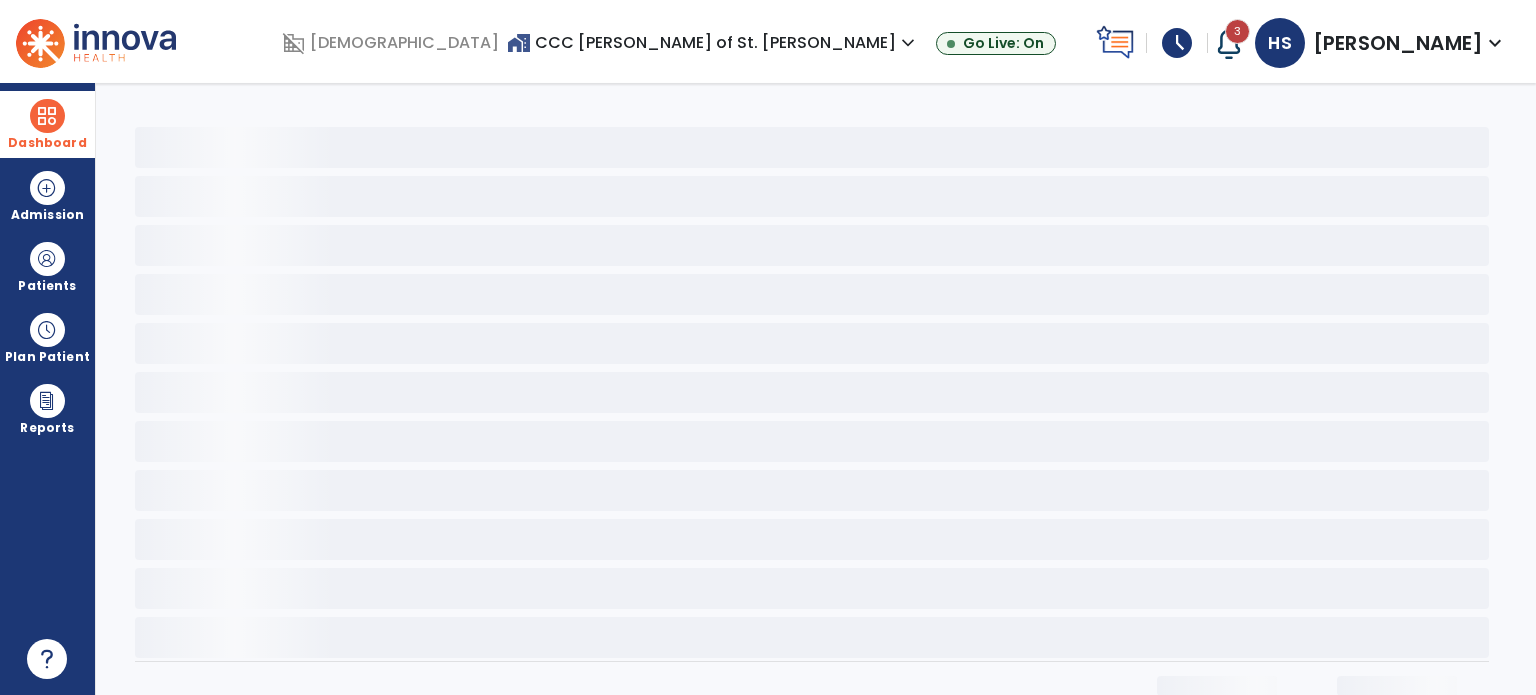 click 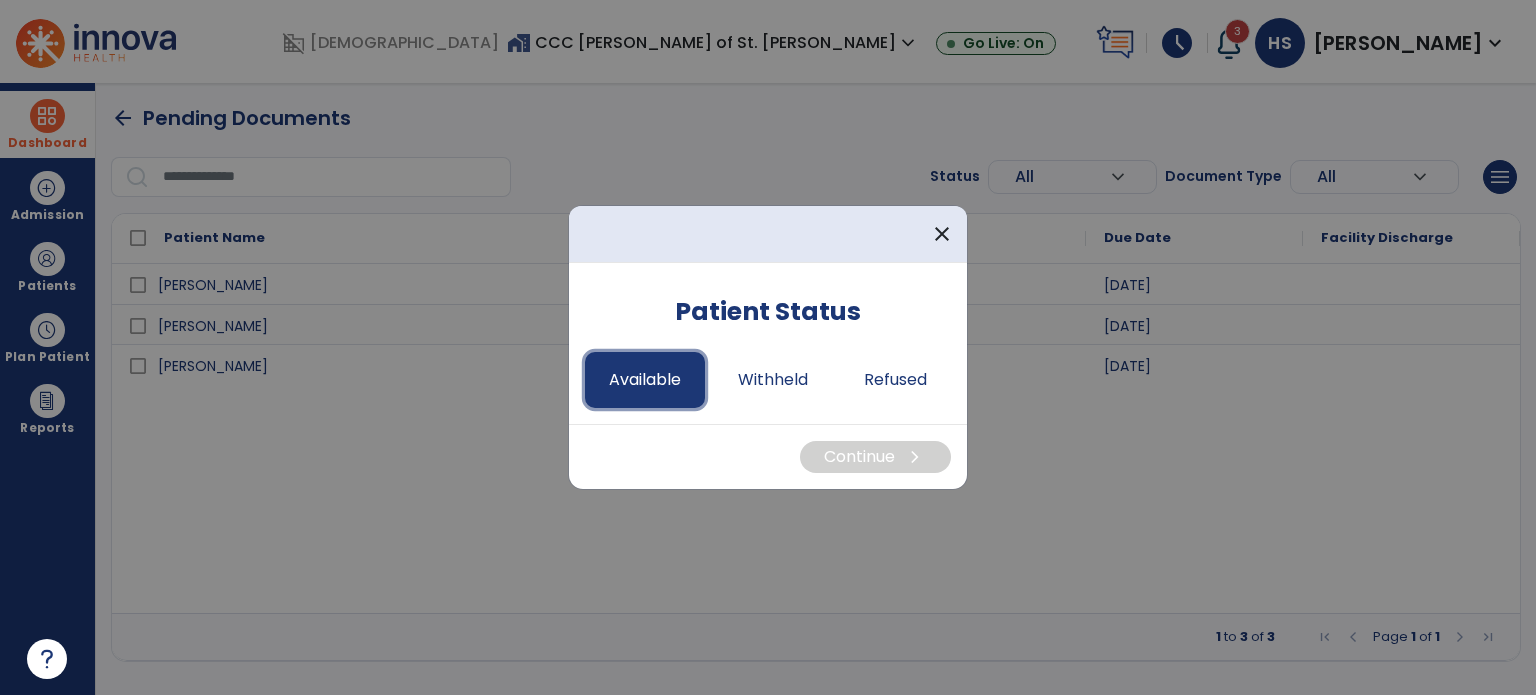 click on "Available" at bounding box center (645, 380) 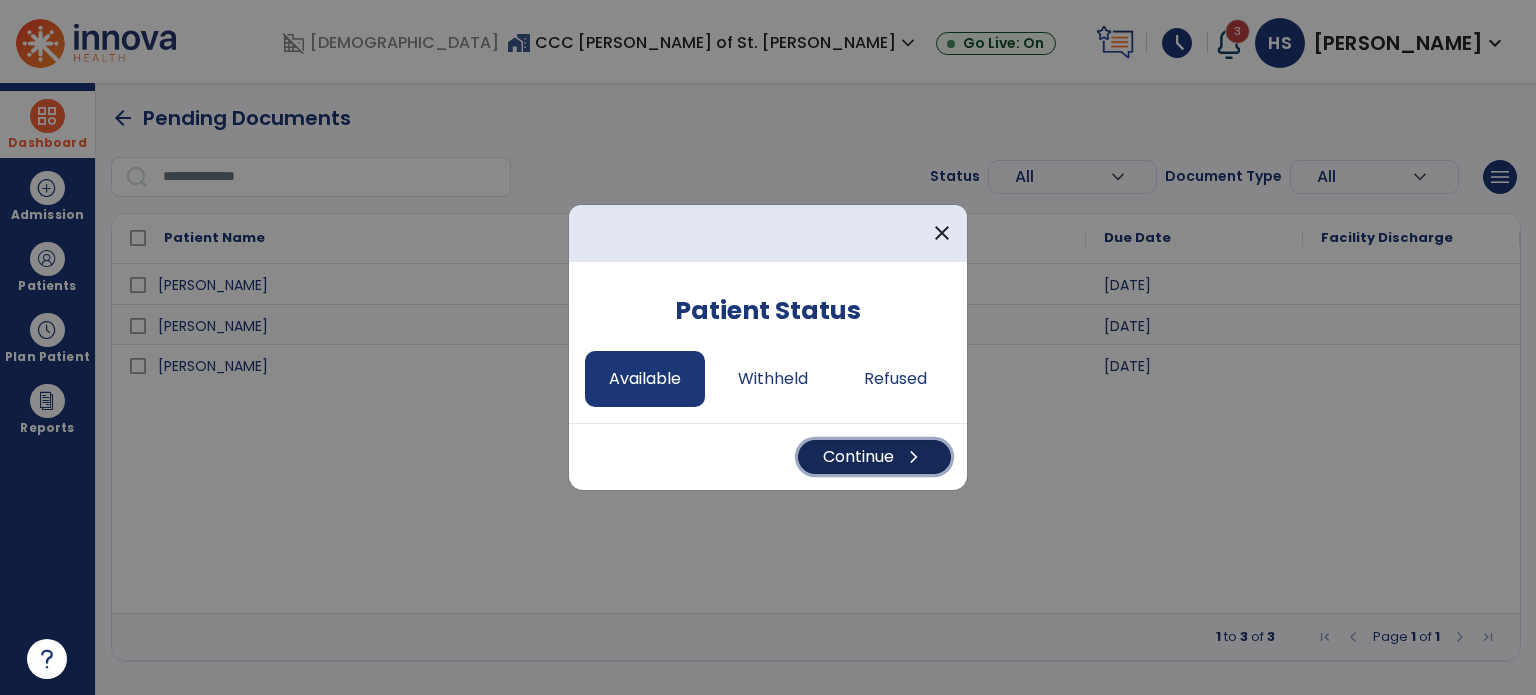 click on "Continue   chevron_right" at bounding box center (874, 457) 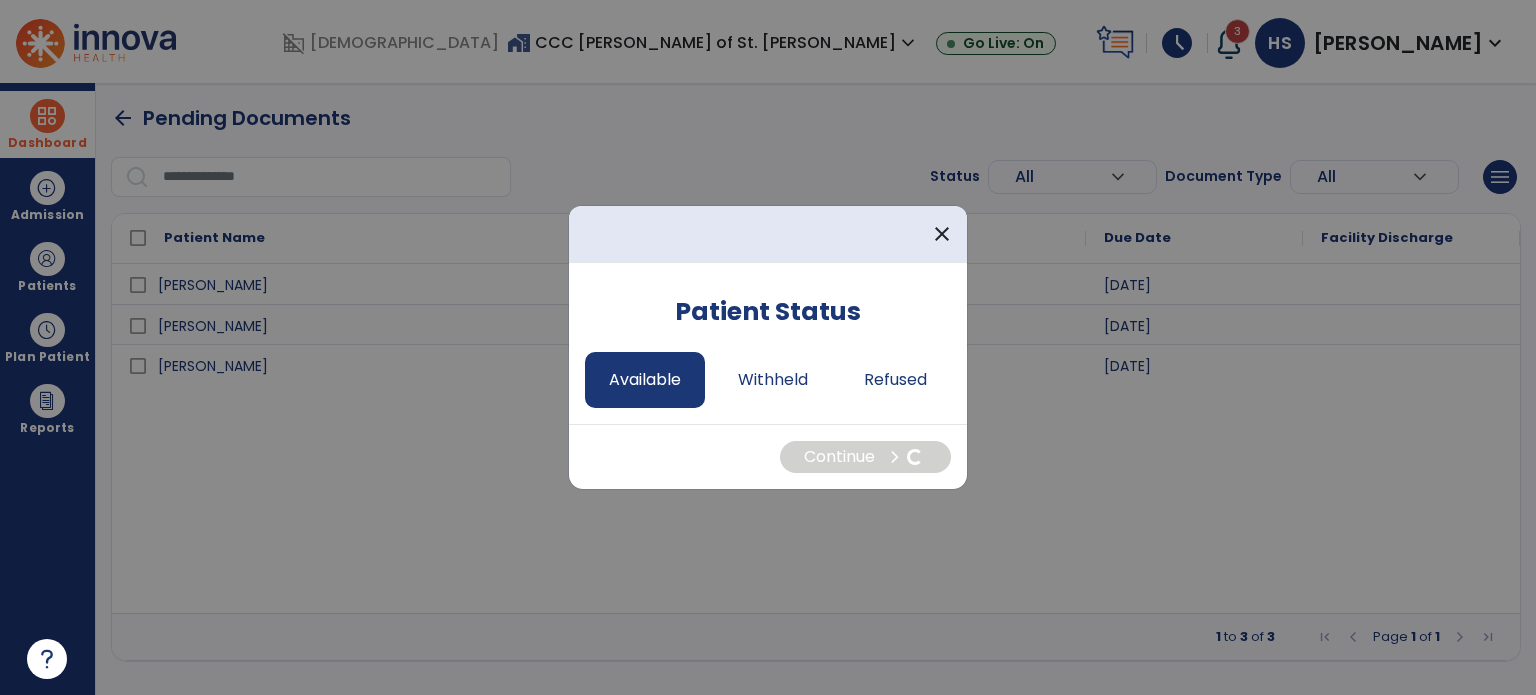 select on "*" 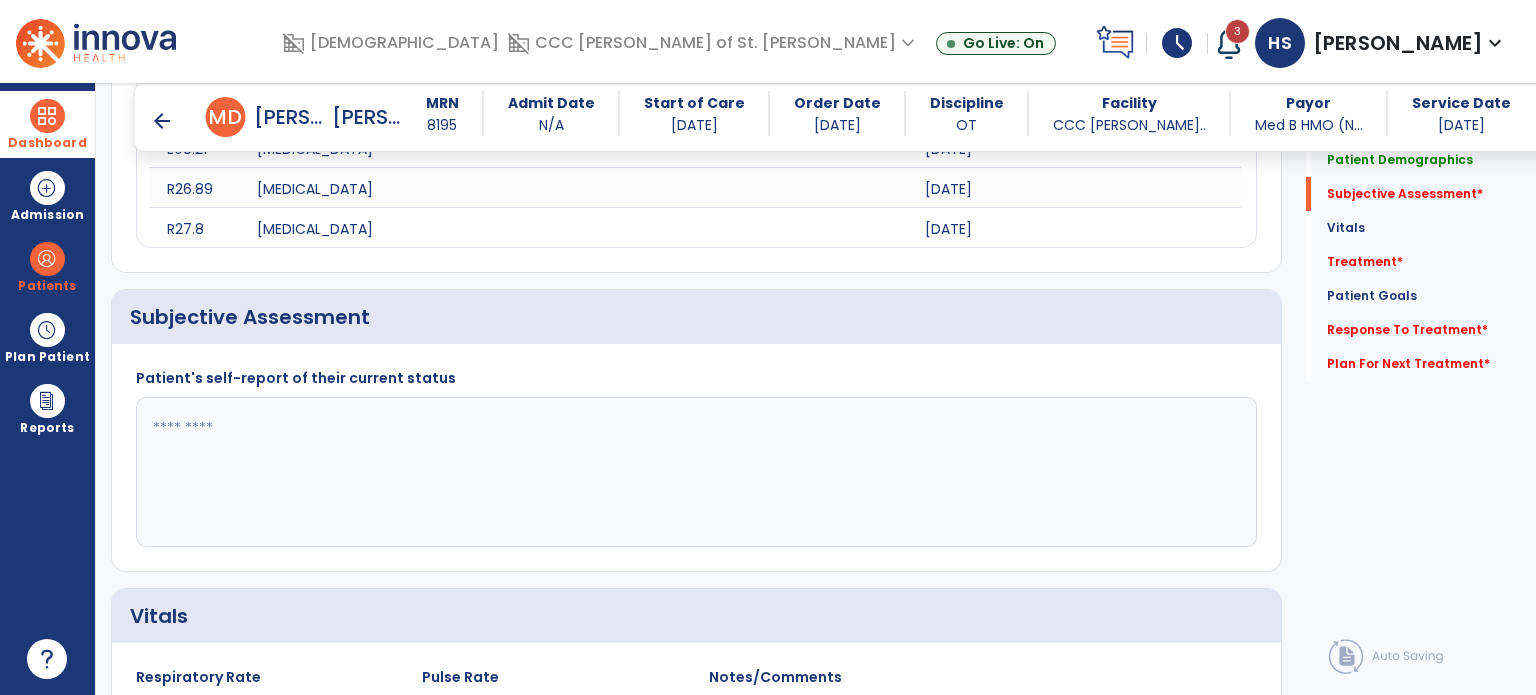scroll, scrollTop: 572, scrollLeft: 0, axis: vertical 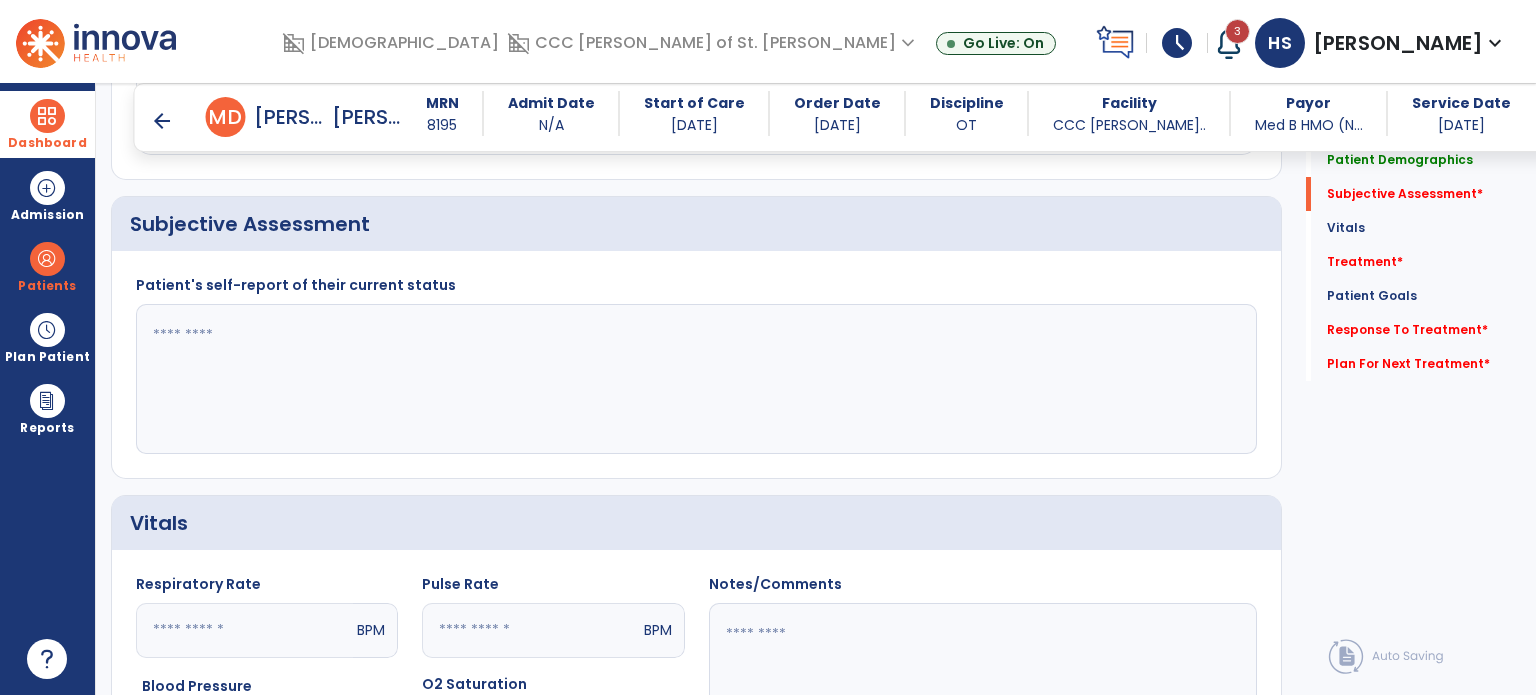 click 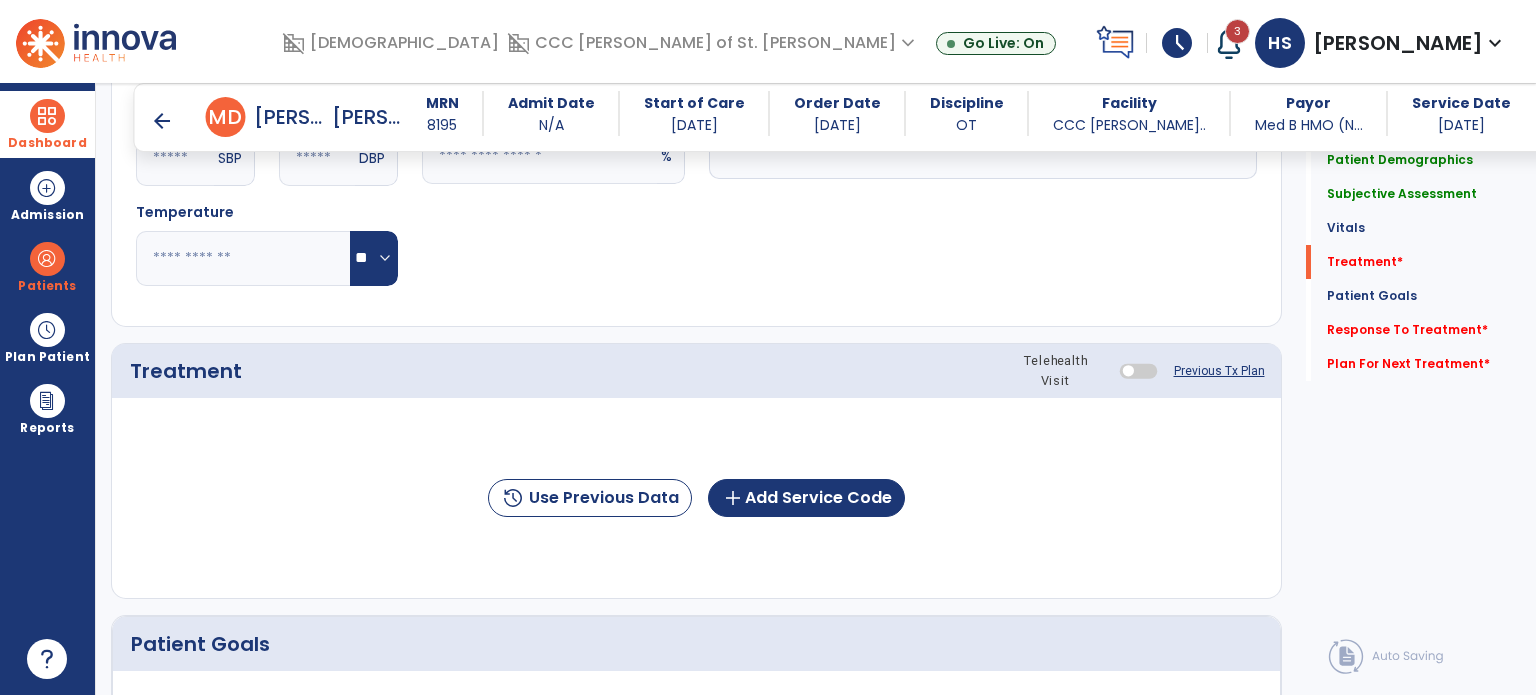 scroll, scrollTop: 1311, scrollLeft: 0, axis: vertical 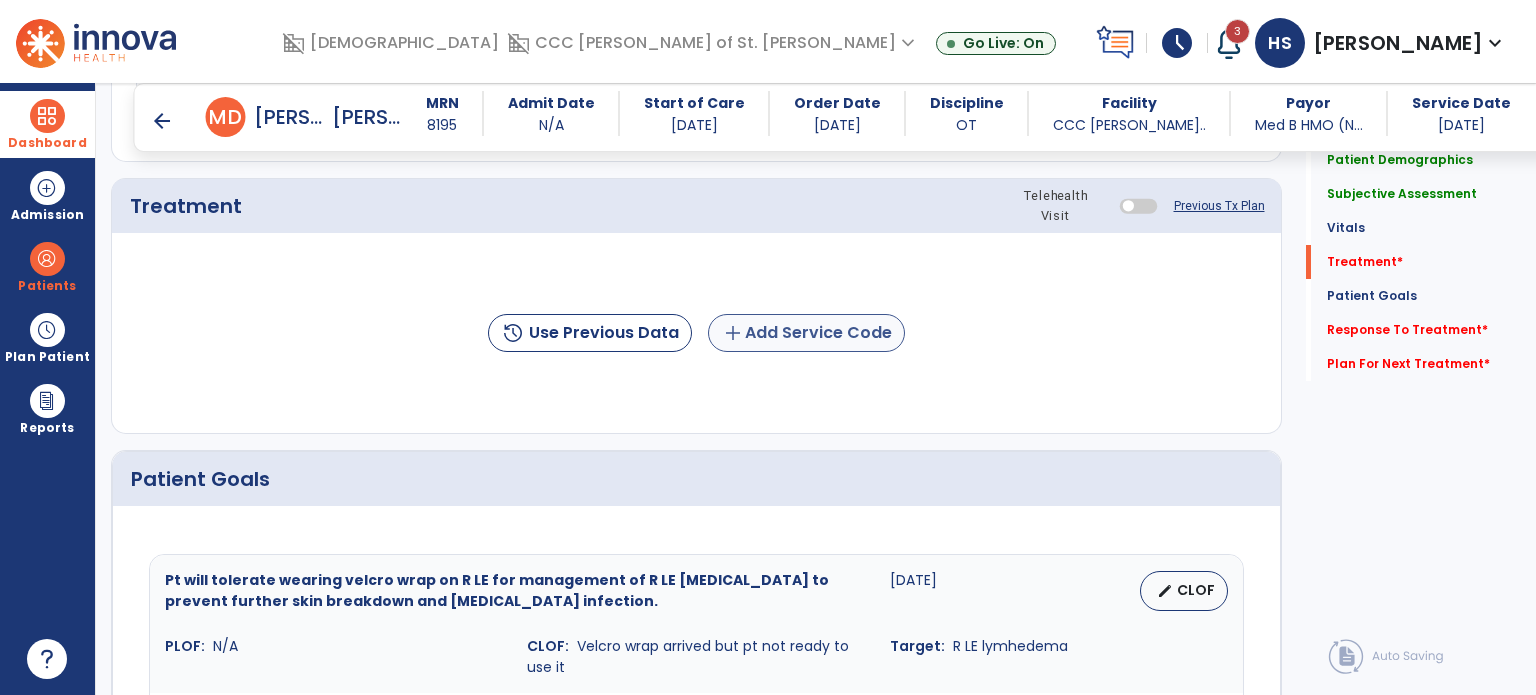 type on "**********" 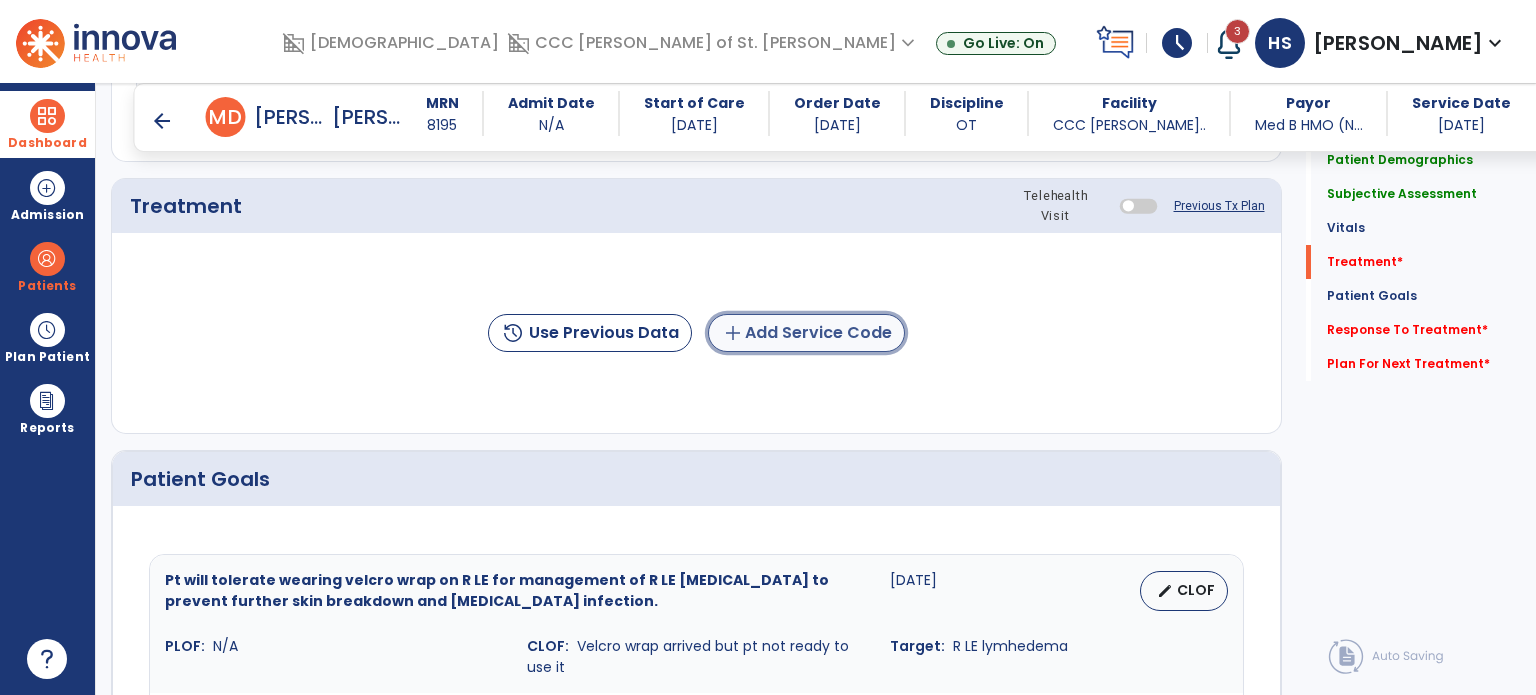 click on "add  Add Service Code" 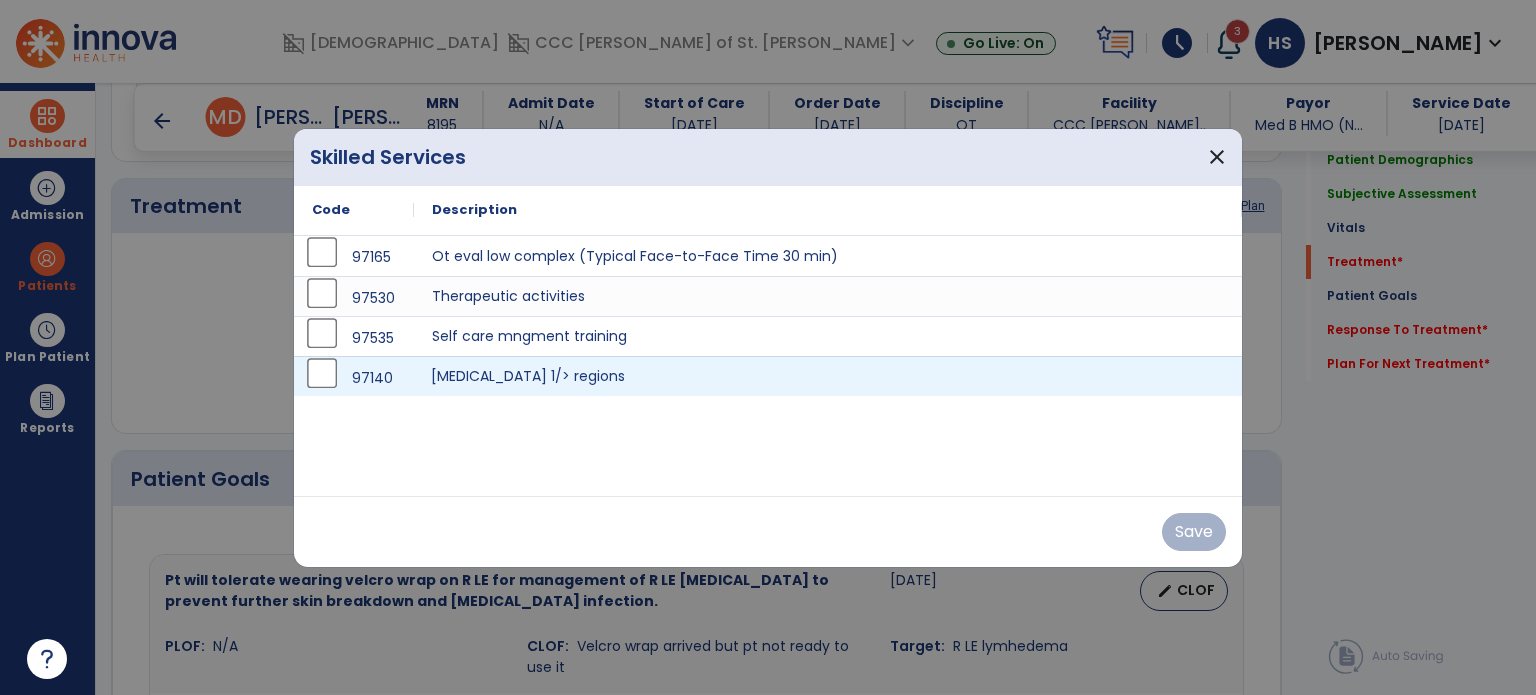 click on "[MEDICAL_DATA] 1/> regions" at bounding box center [828, 376] 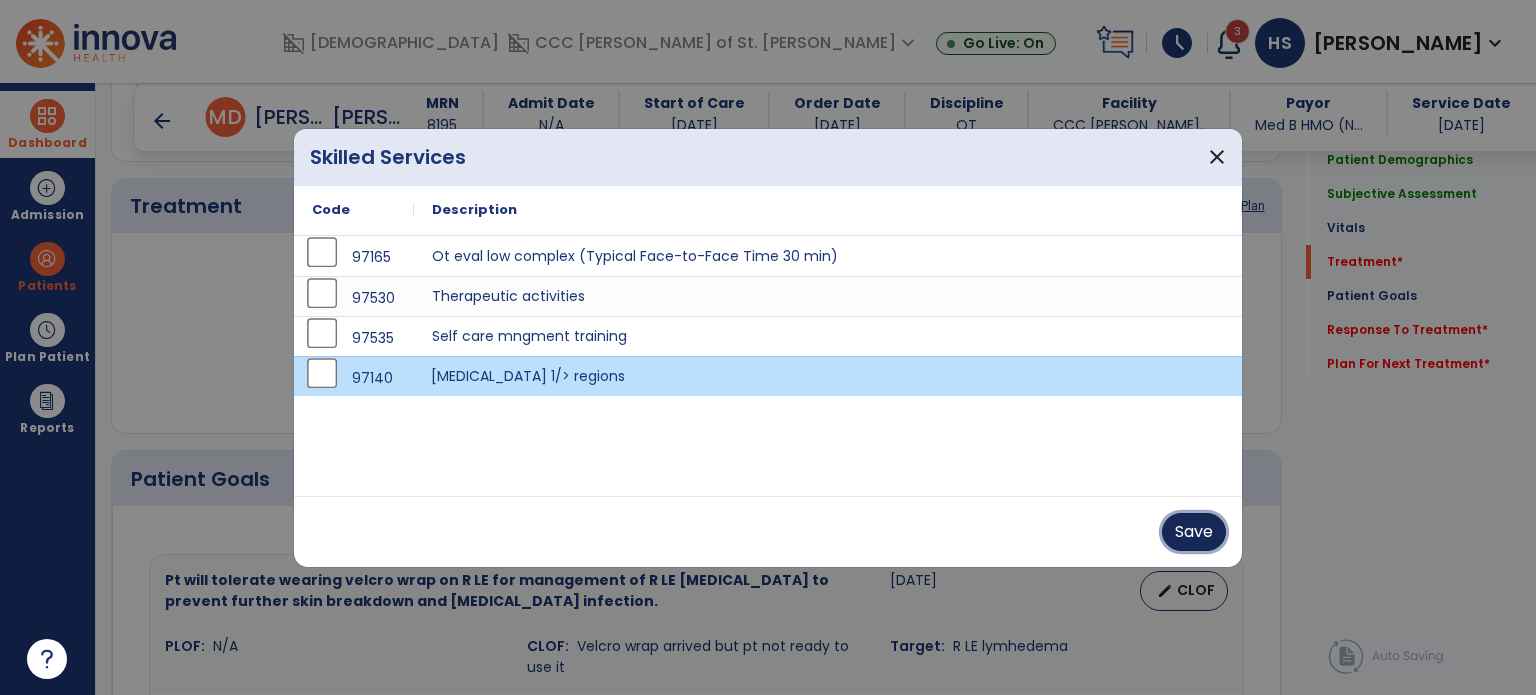 click on "Save" at bounding box center (1194, 532) 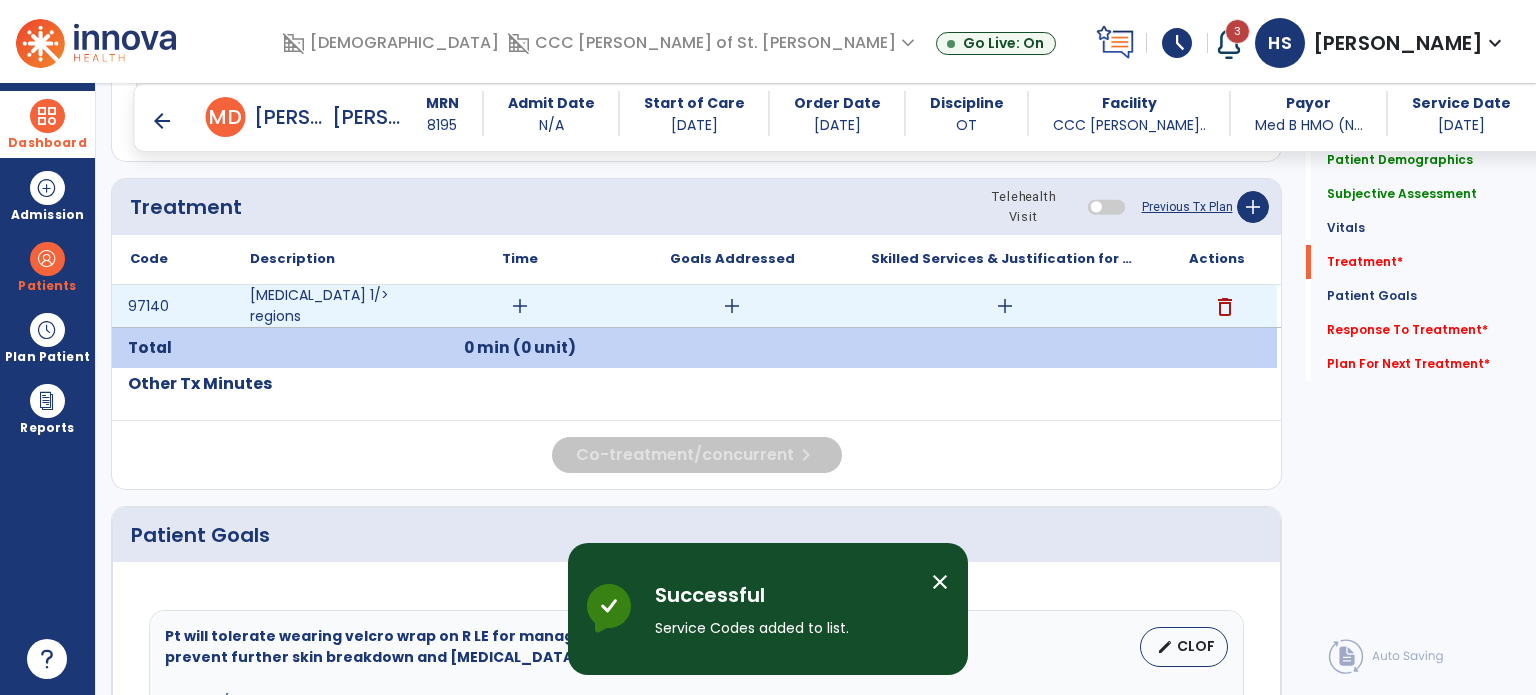 click on "add" at bounding box center [520, 306] 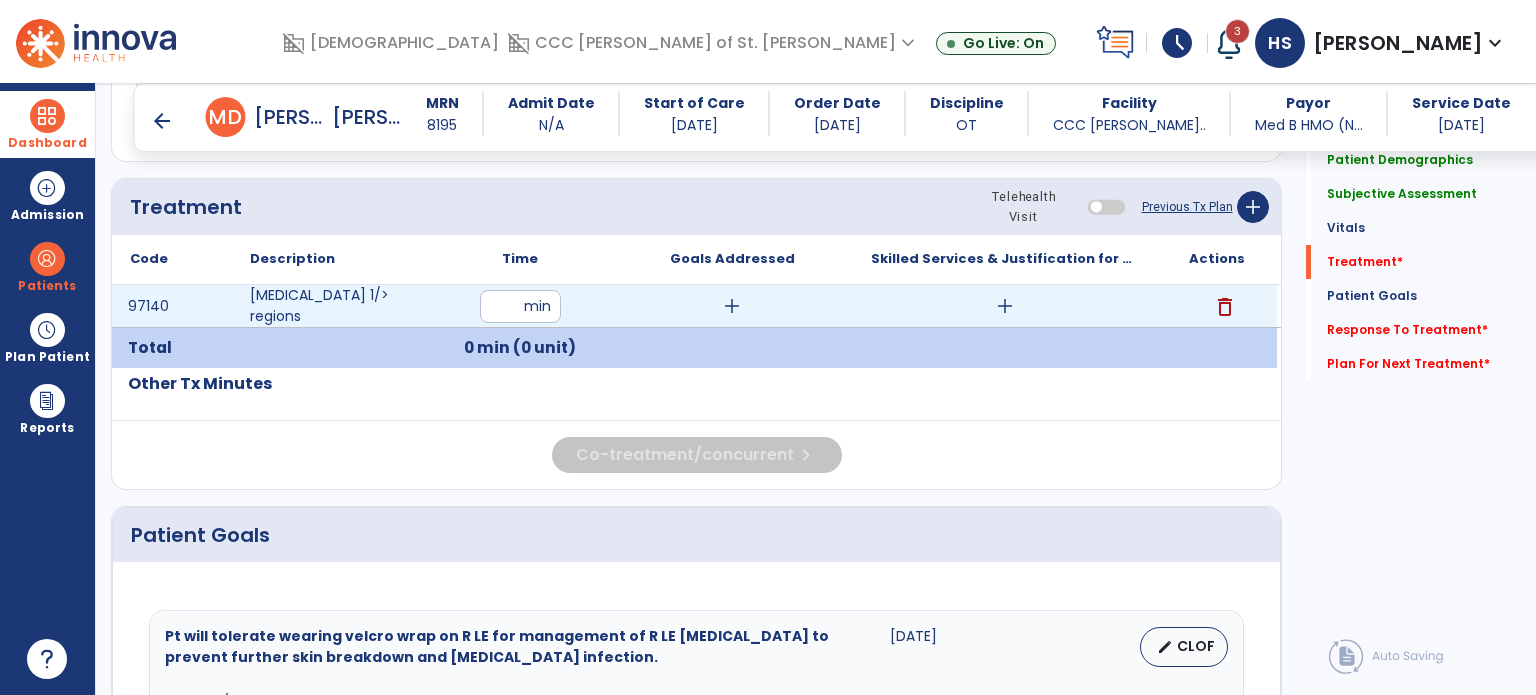 type on "**" 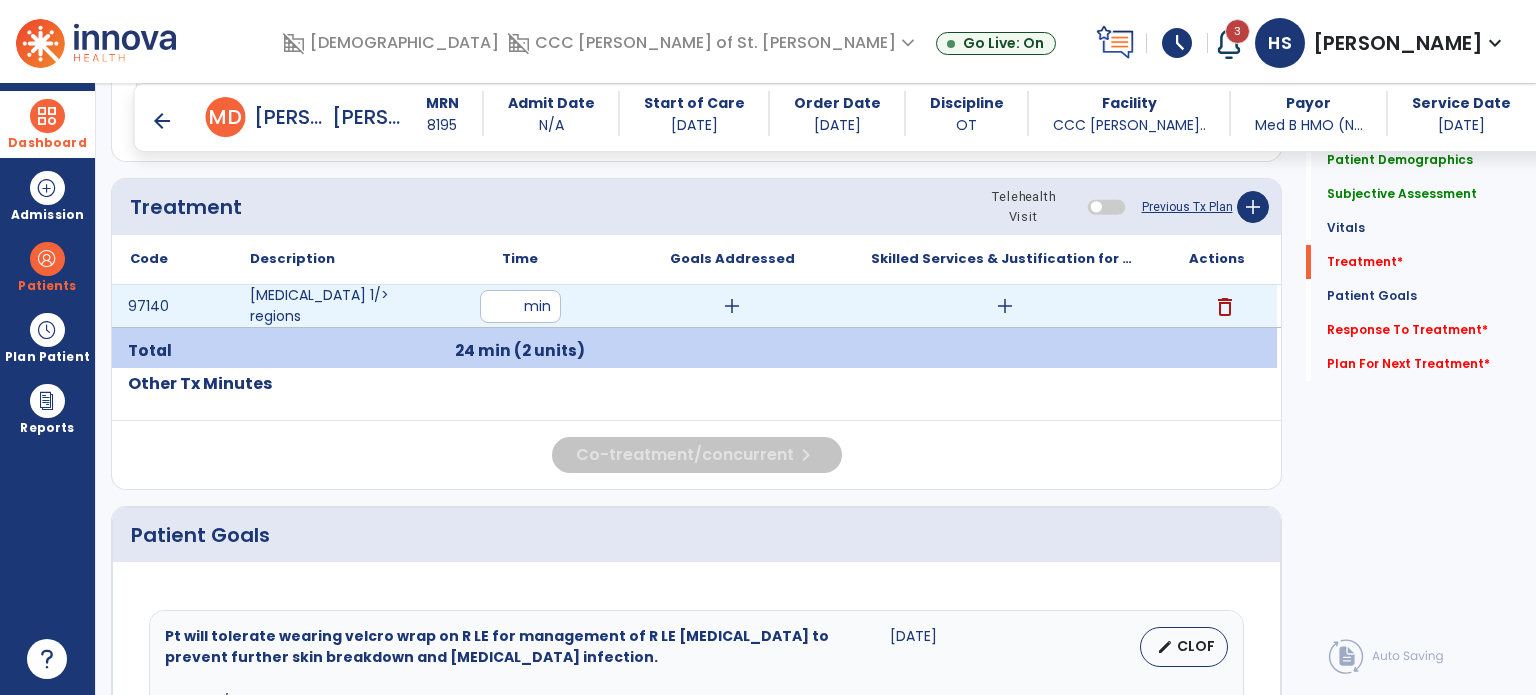 click on "add" at bounding box center (1005, 306) 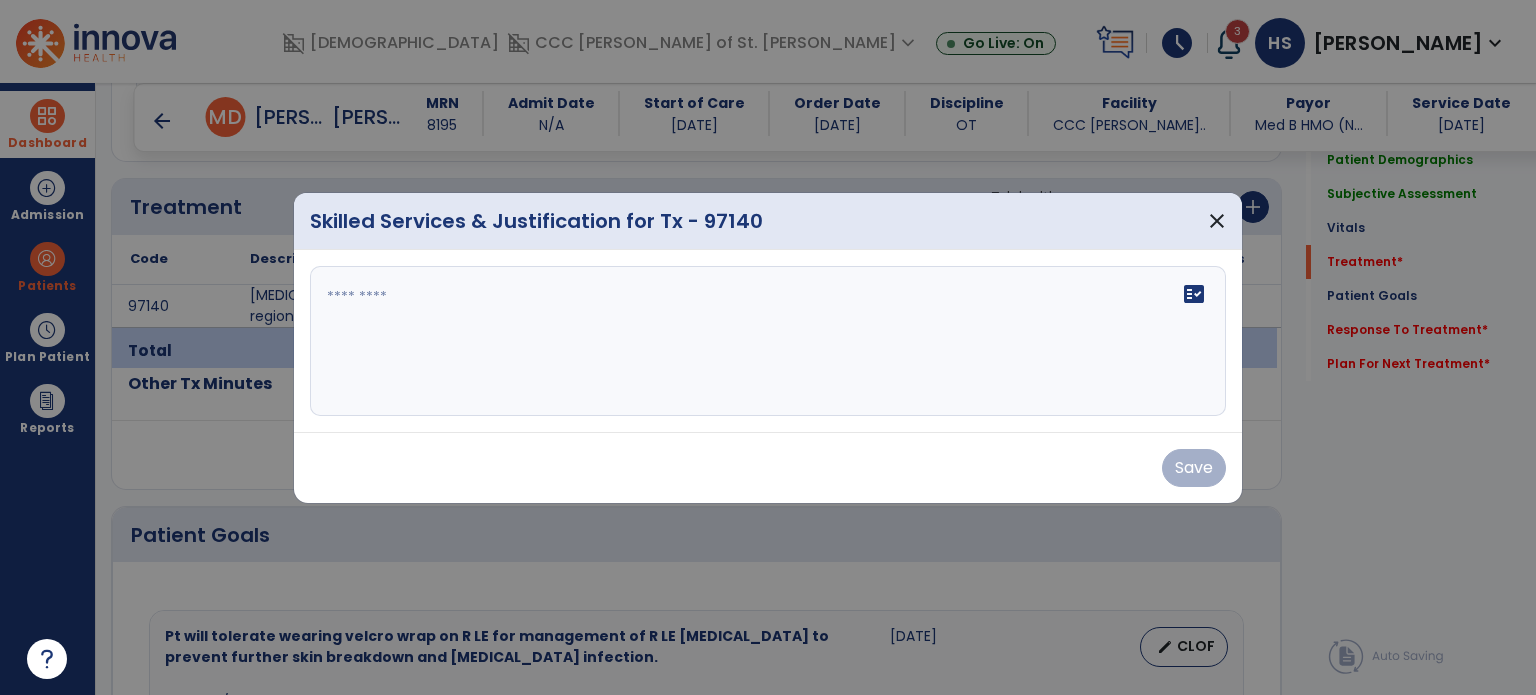 click at bounding box center [768, 341] 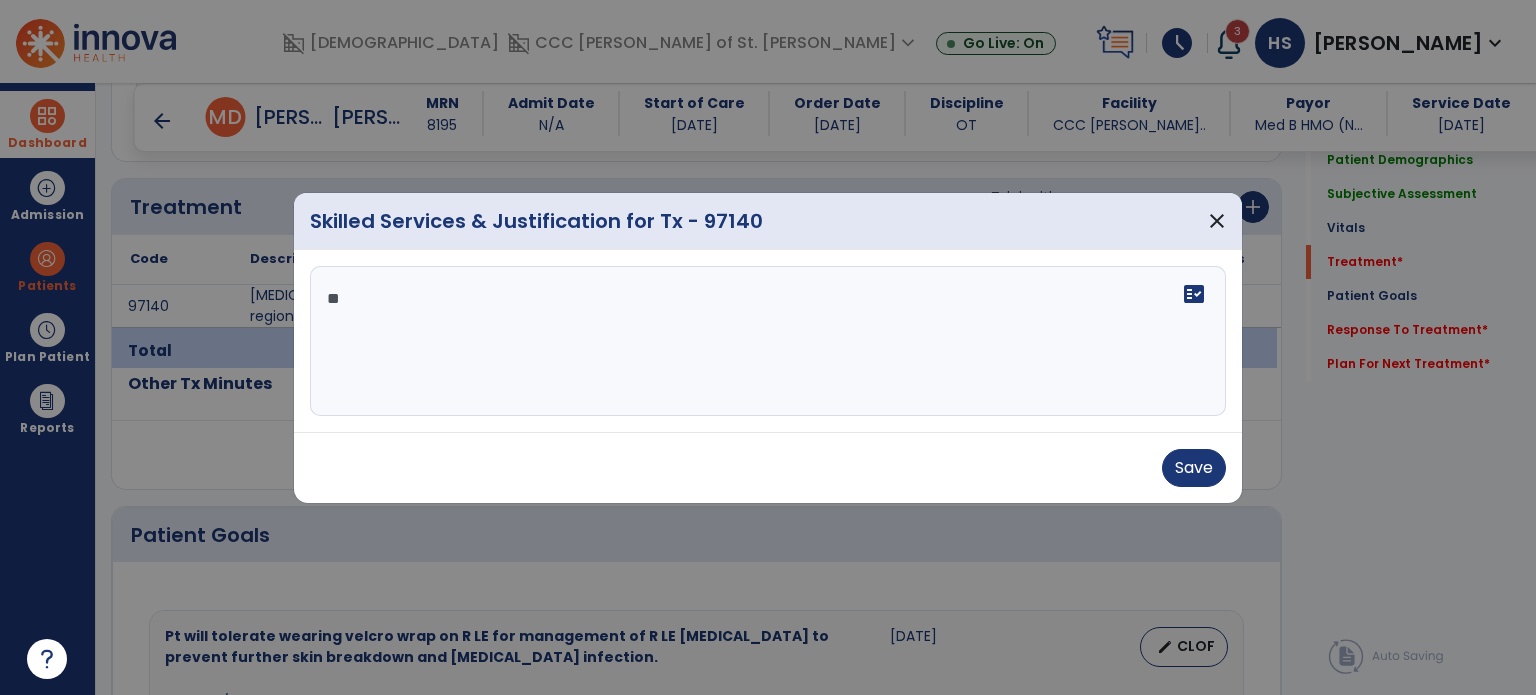 type on "*" 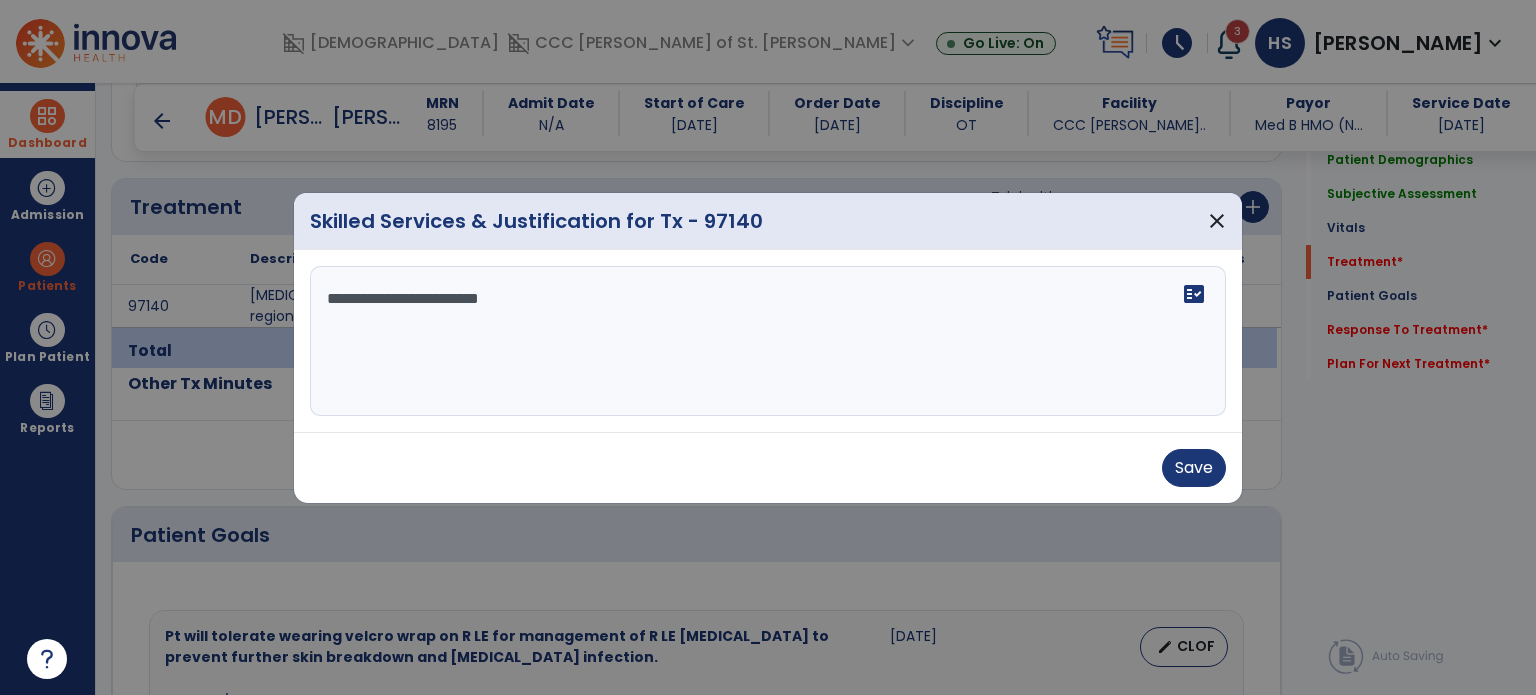 click on "**********" at bounding box center [768, 341] 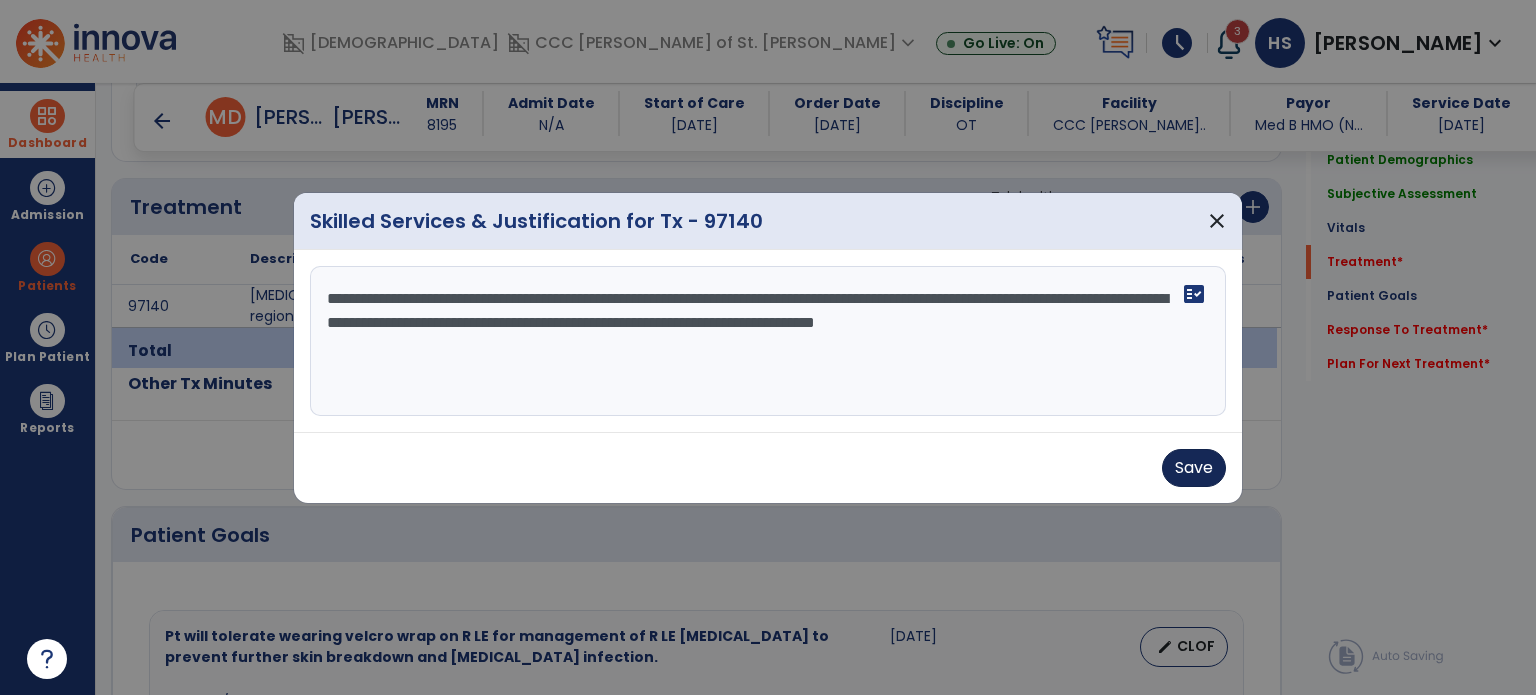 type on "**********" 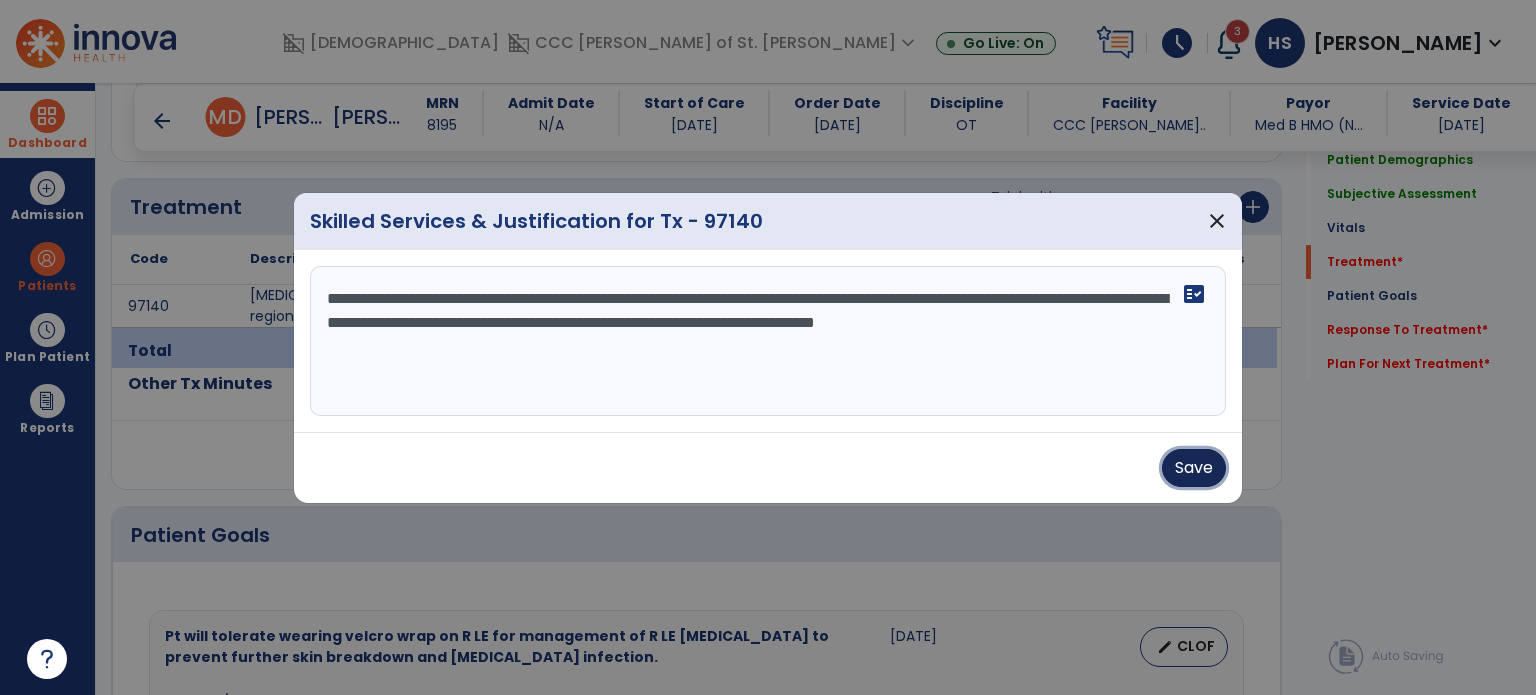 click on "Save" at bounding box center [1194, 468] 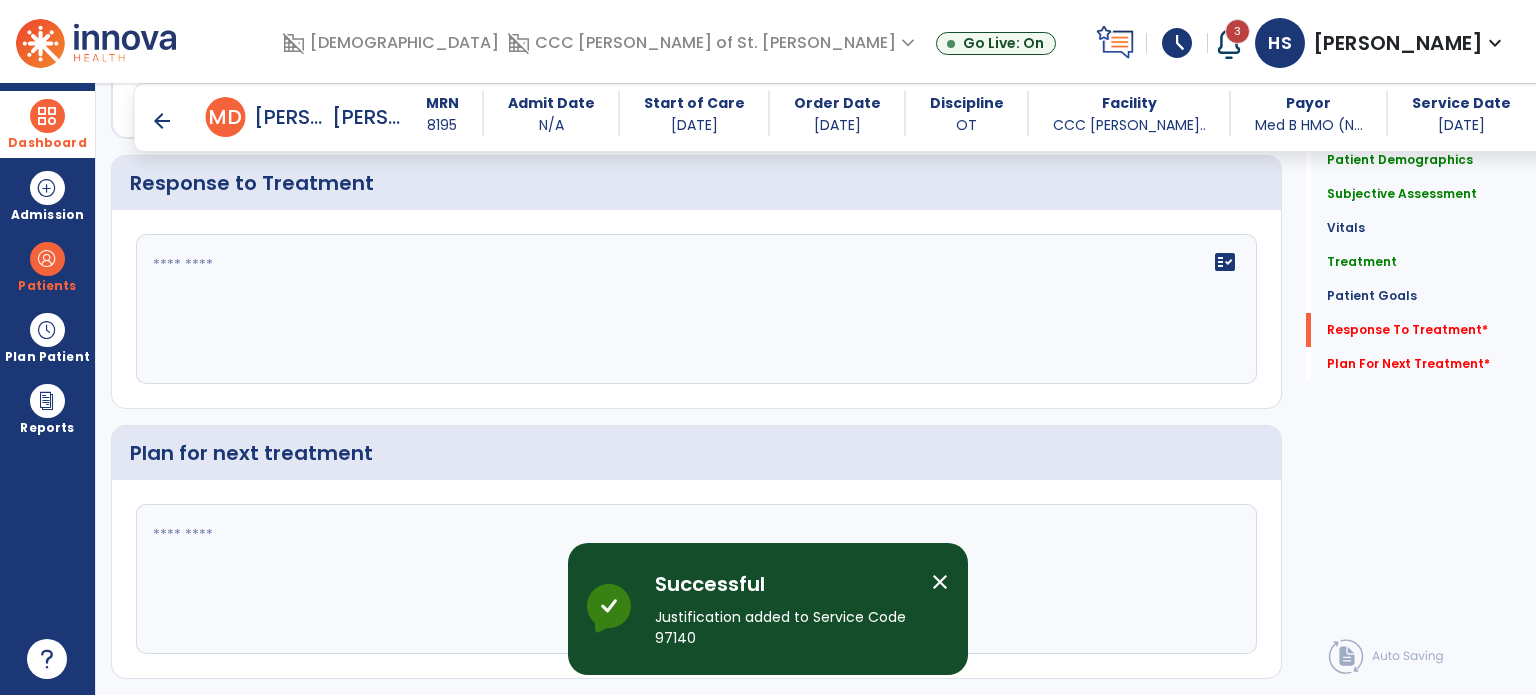 scroll, scrollTop: 1311, scrollLeft: 0, axis: vertical 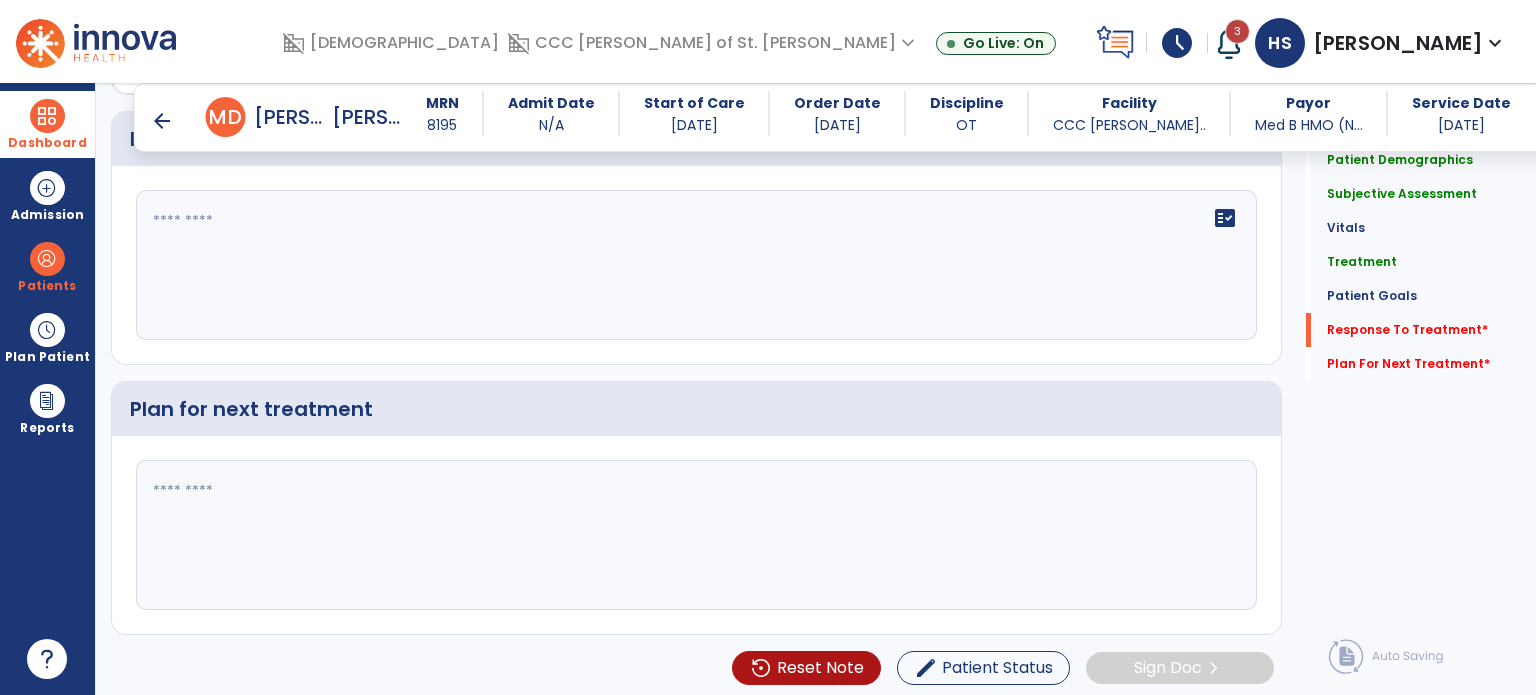 click on "fact_check" 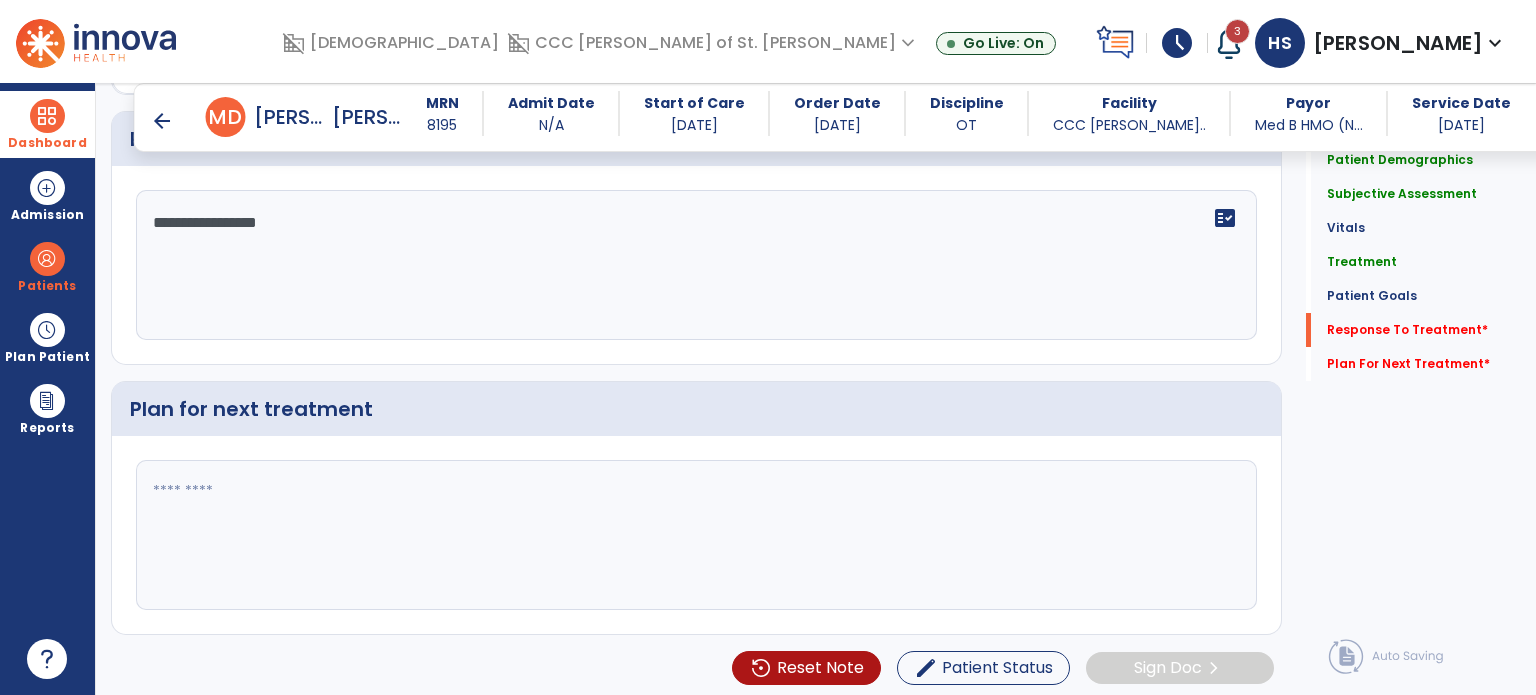 type on "**********" 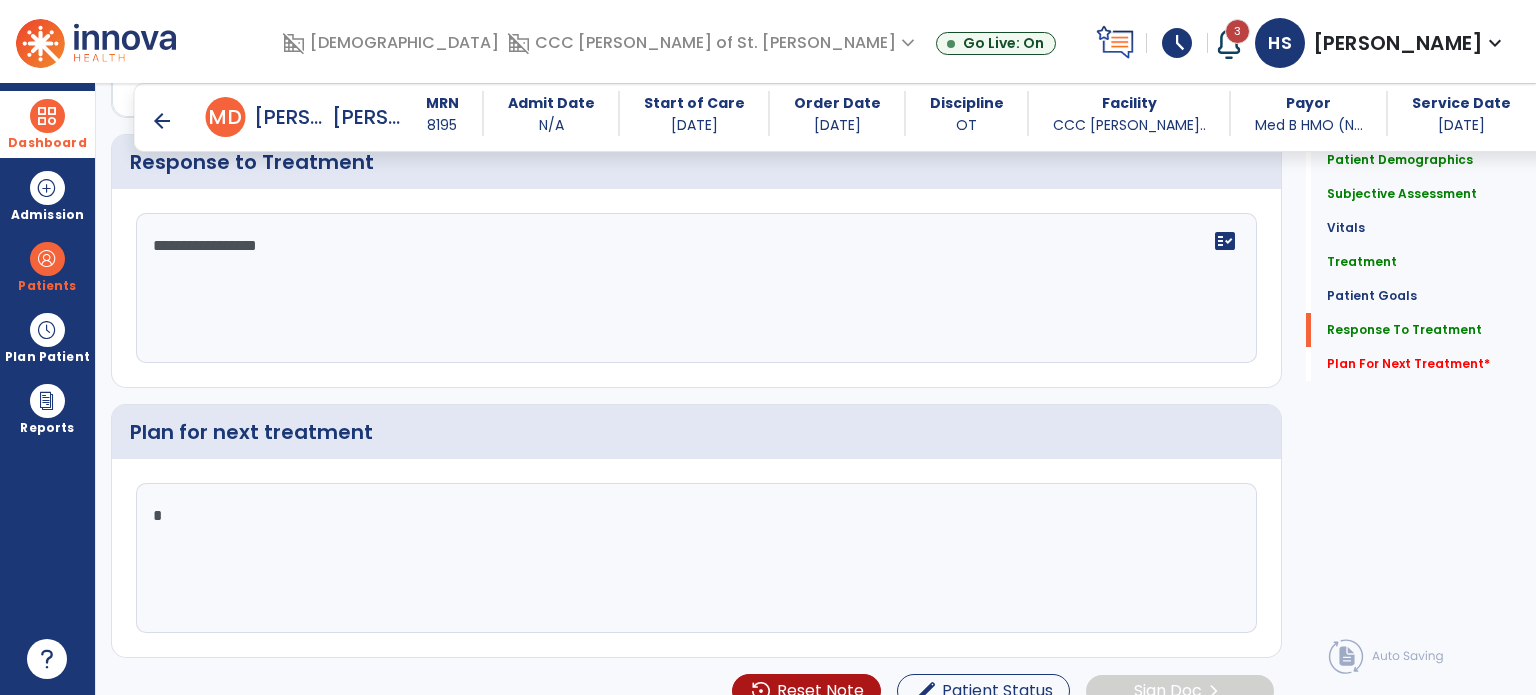 scroll, scrollTop: 2467, scrollLeft: 0, axis: vertical 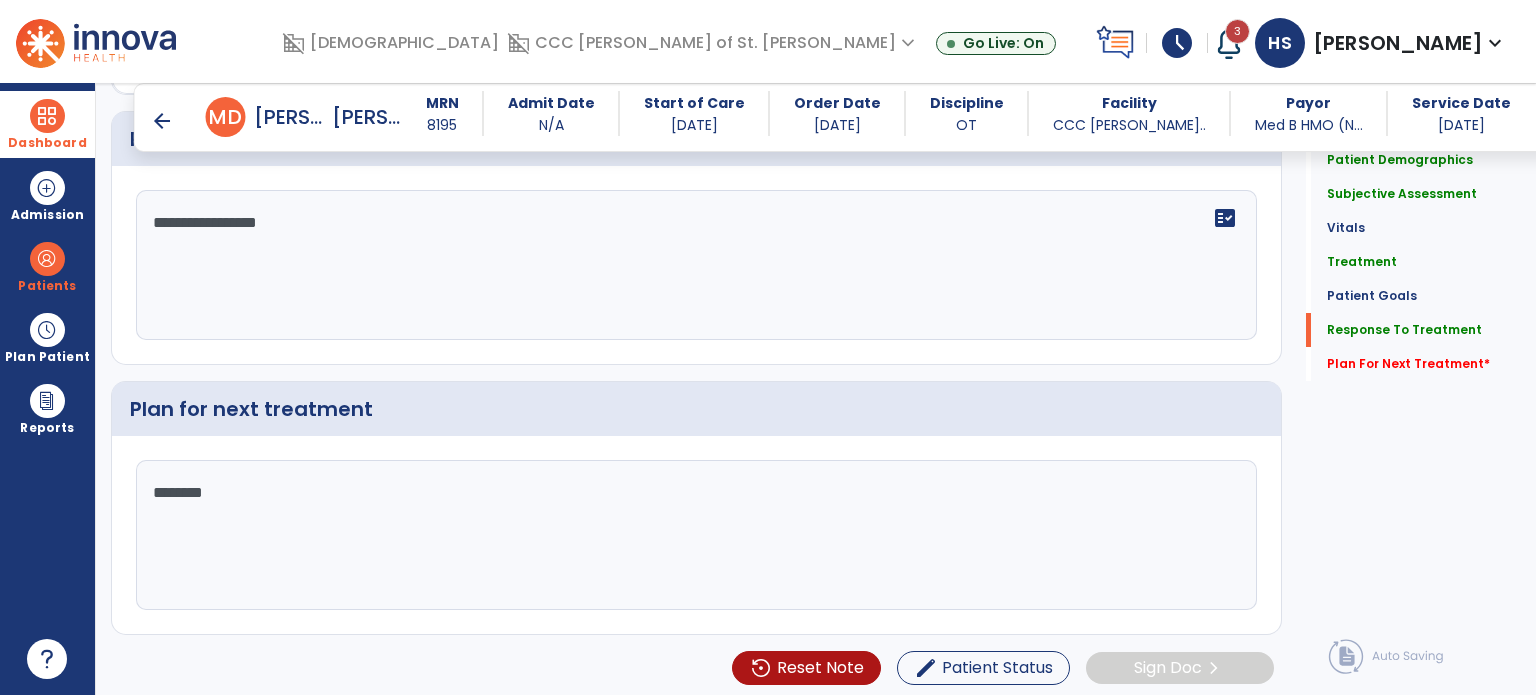 click on "********" 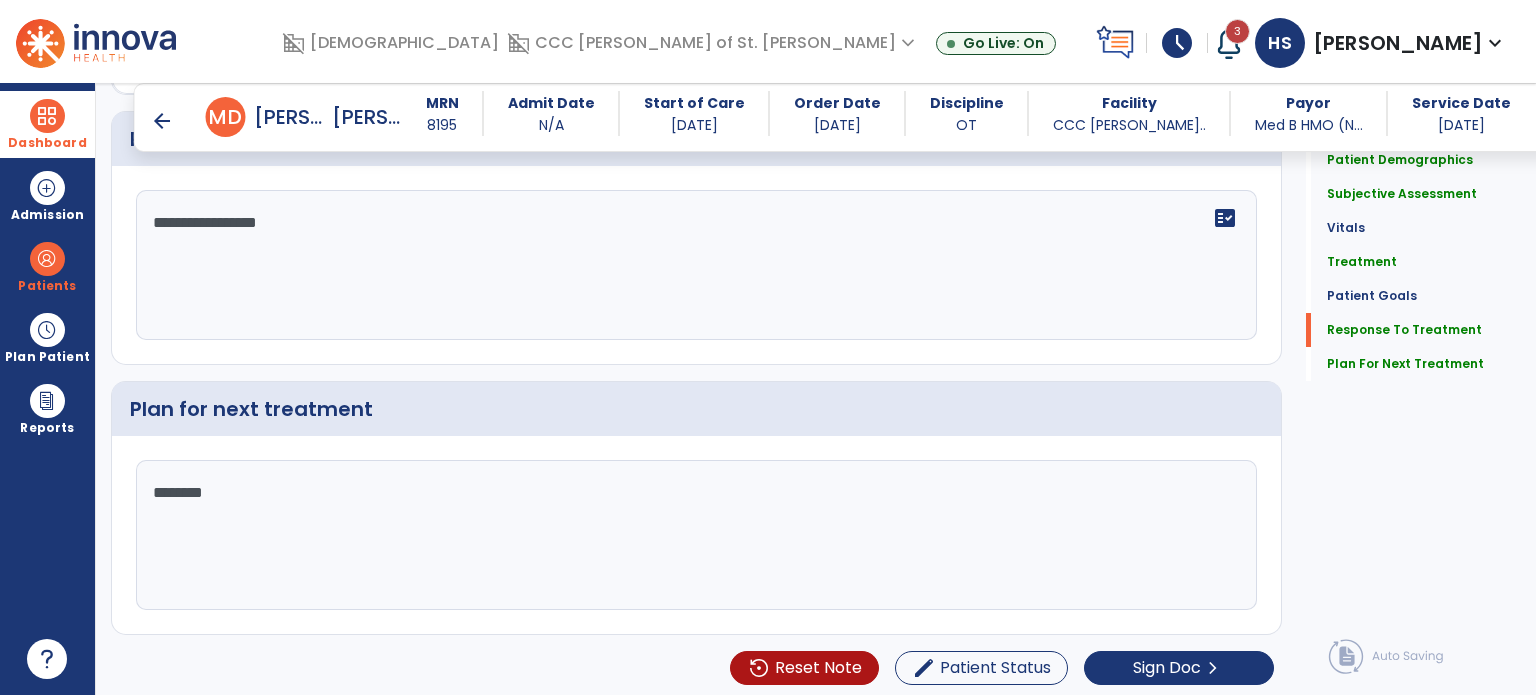 scroll, scrollTop: 2467, scrollLeft: 0, axis: vertical 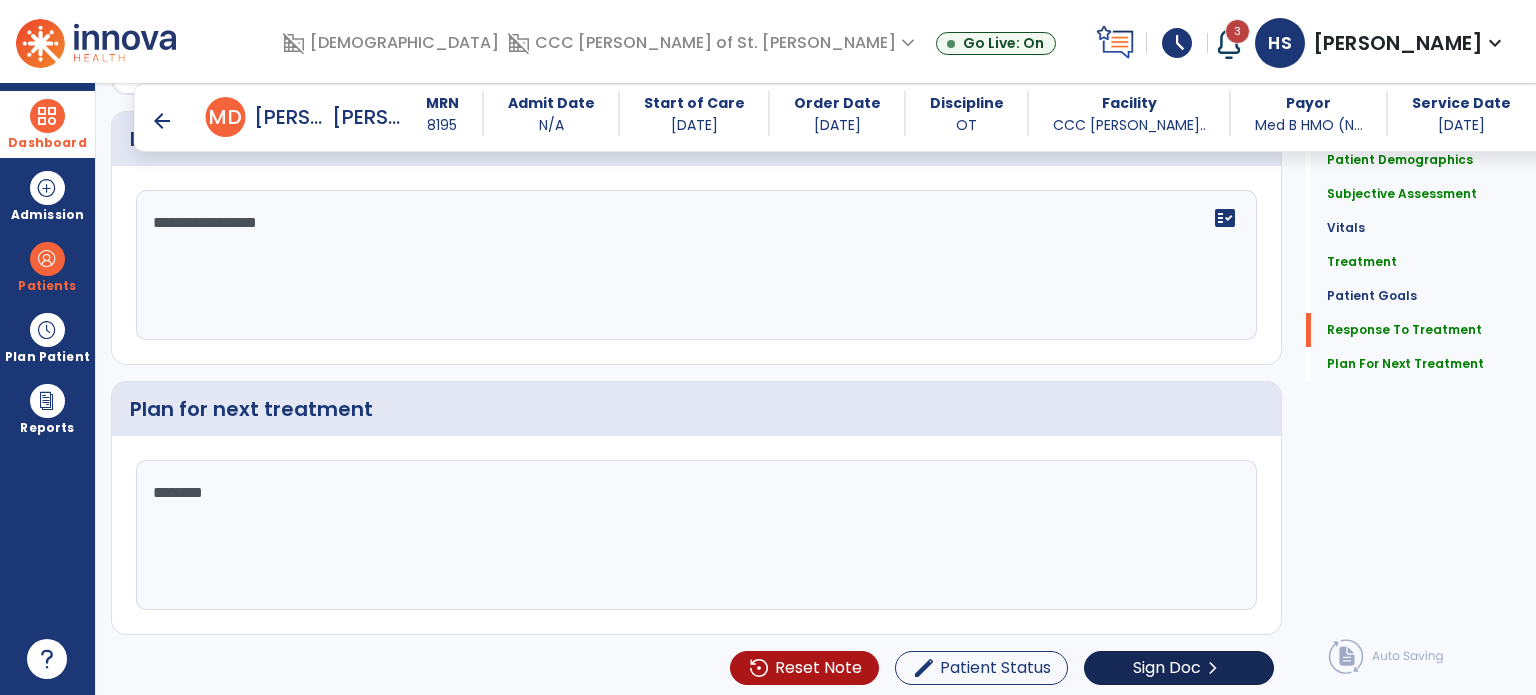 type on "********" 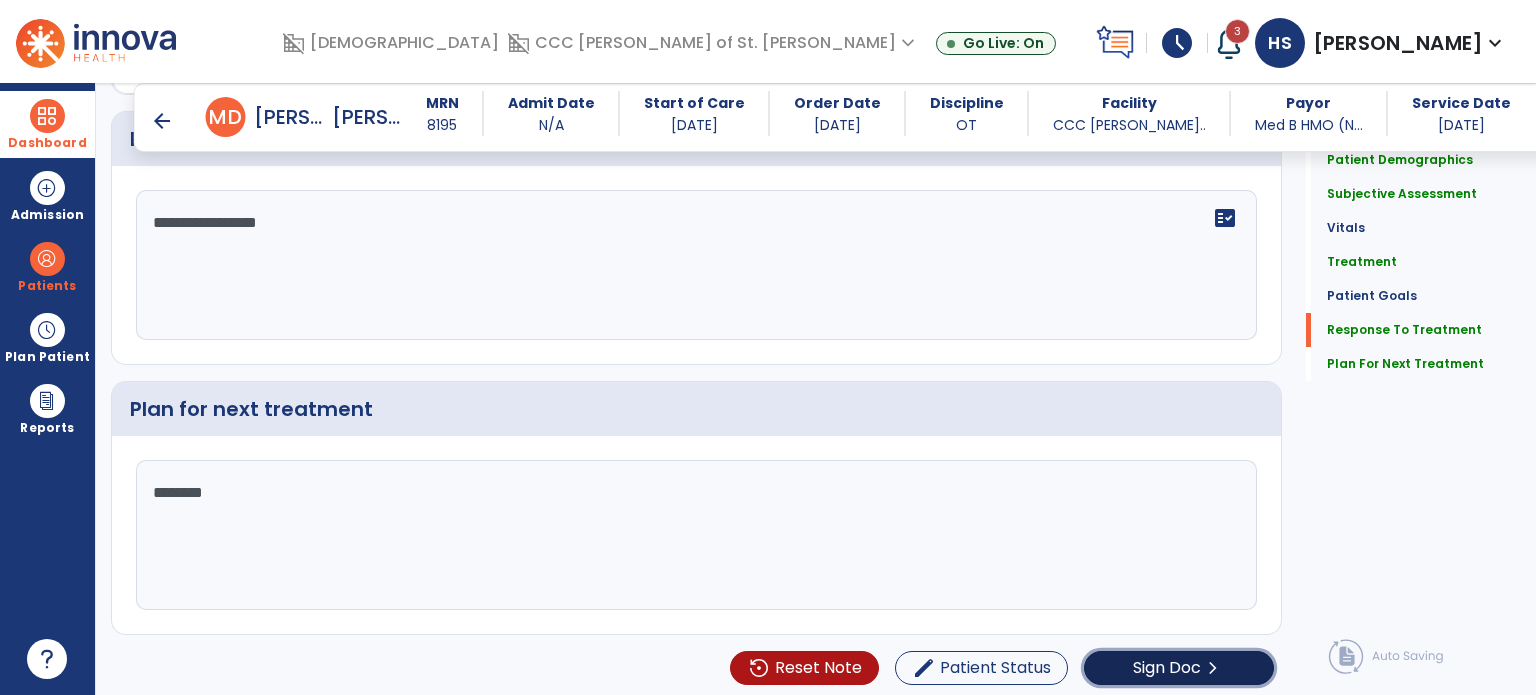 click on "Sign Doc" 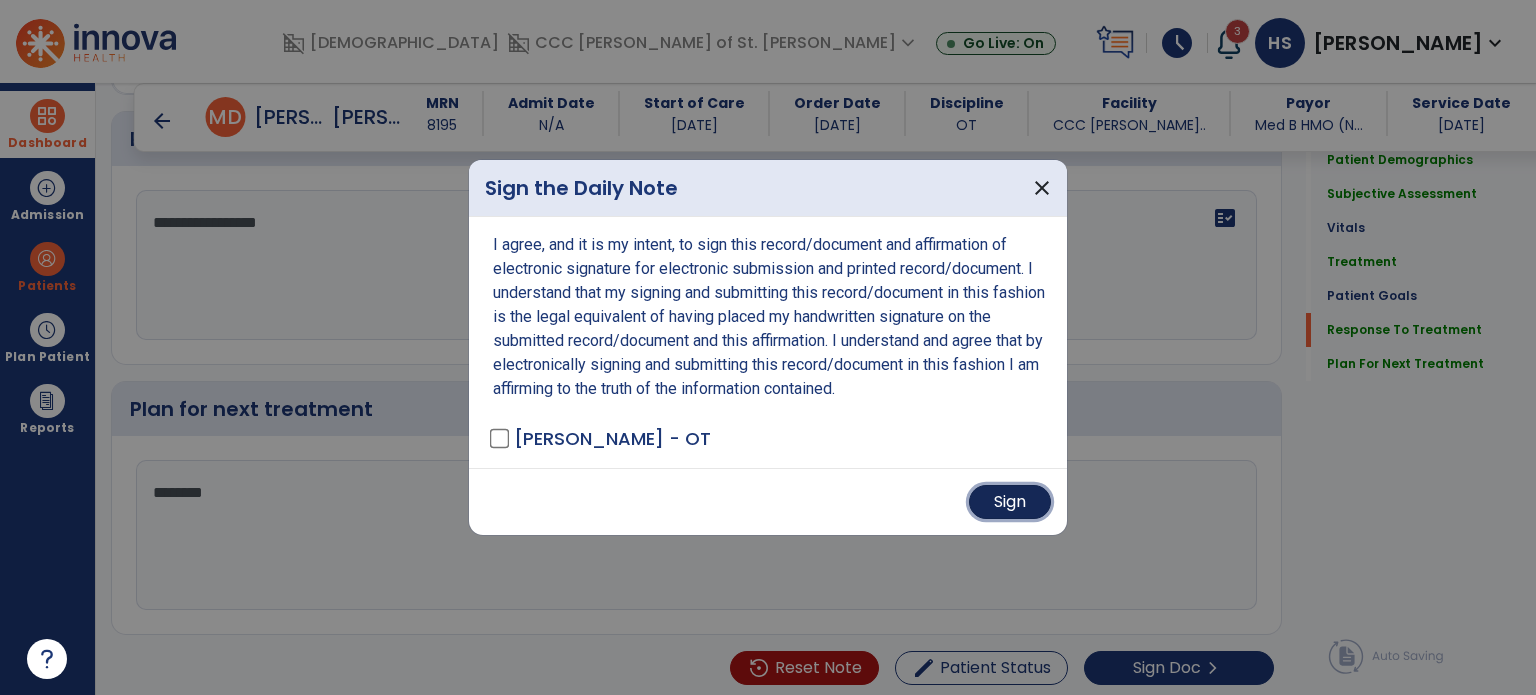 click on "Sign" at bounding box center [1010, 502] 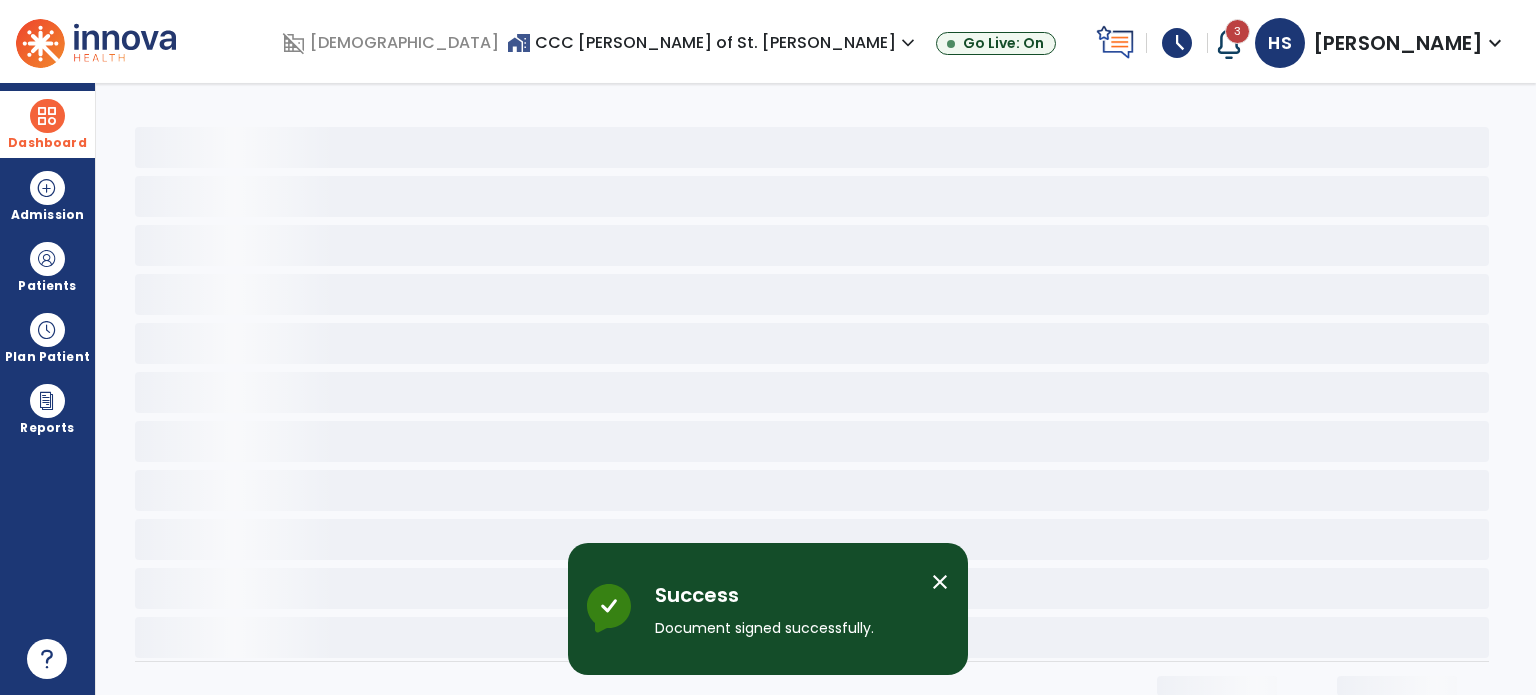 scroll, scrollTop: 0, scrollLeft: 0, axis: both 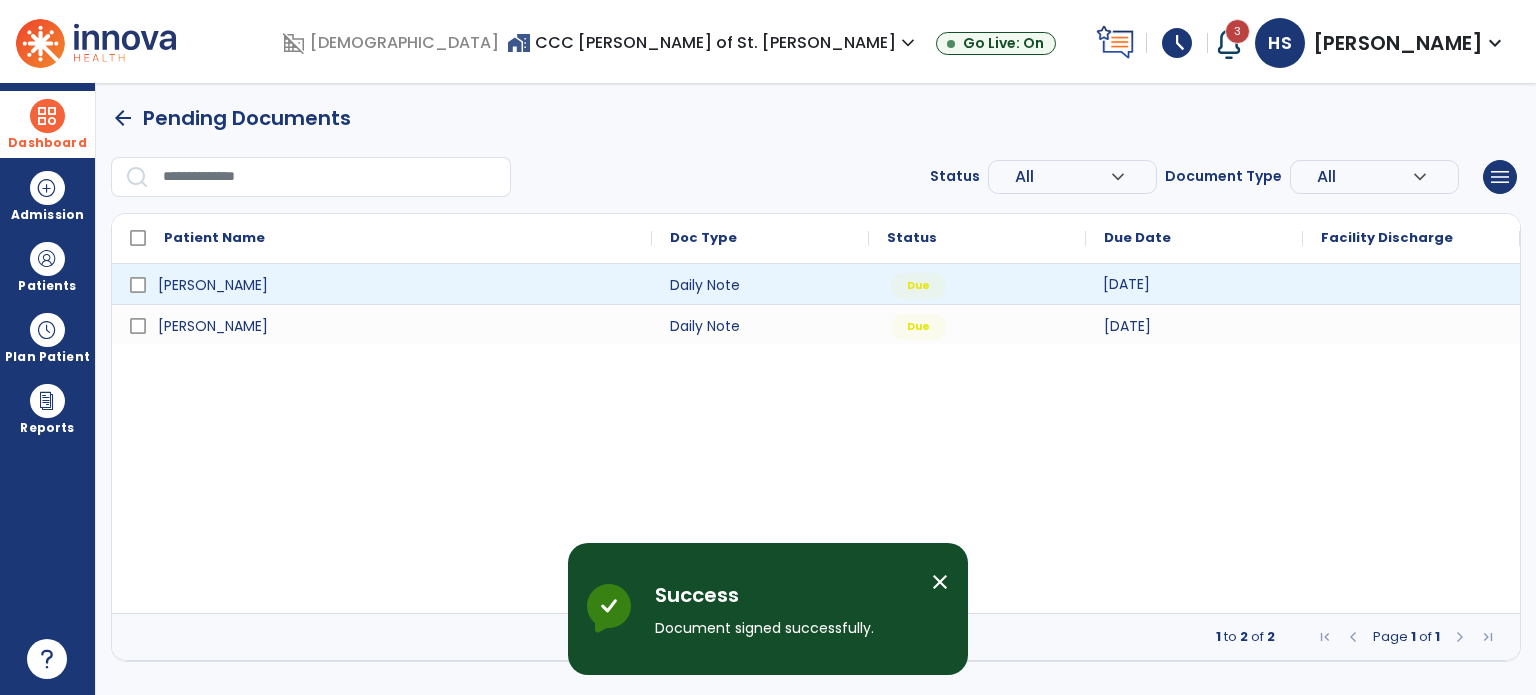 click on "[DATE]" at bounding box center (1126, 284) 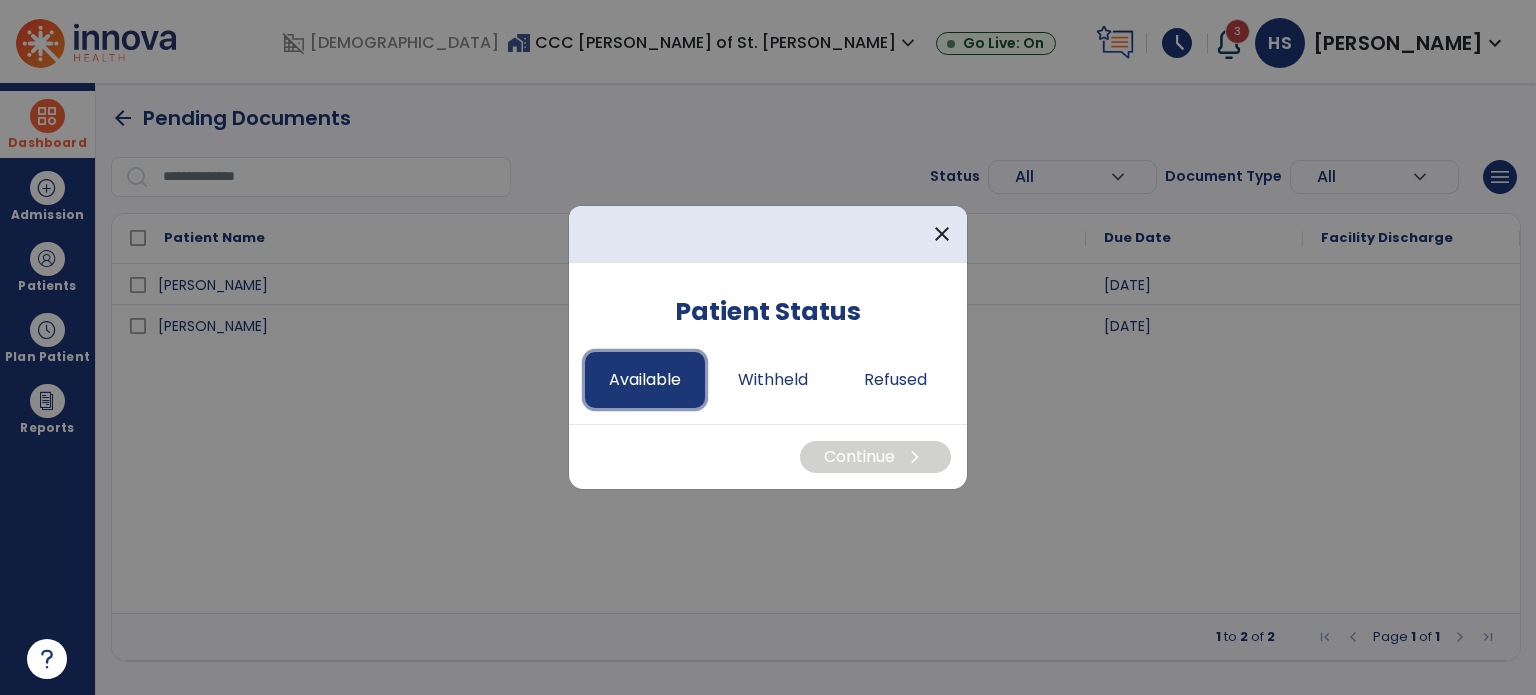 click on "Available" at bounding box center [645, 380] 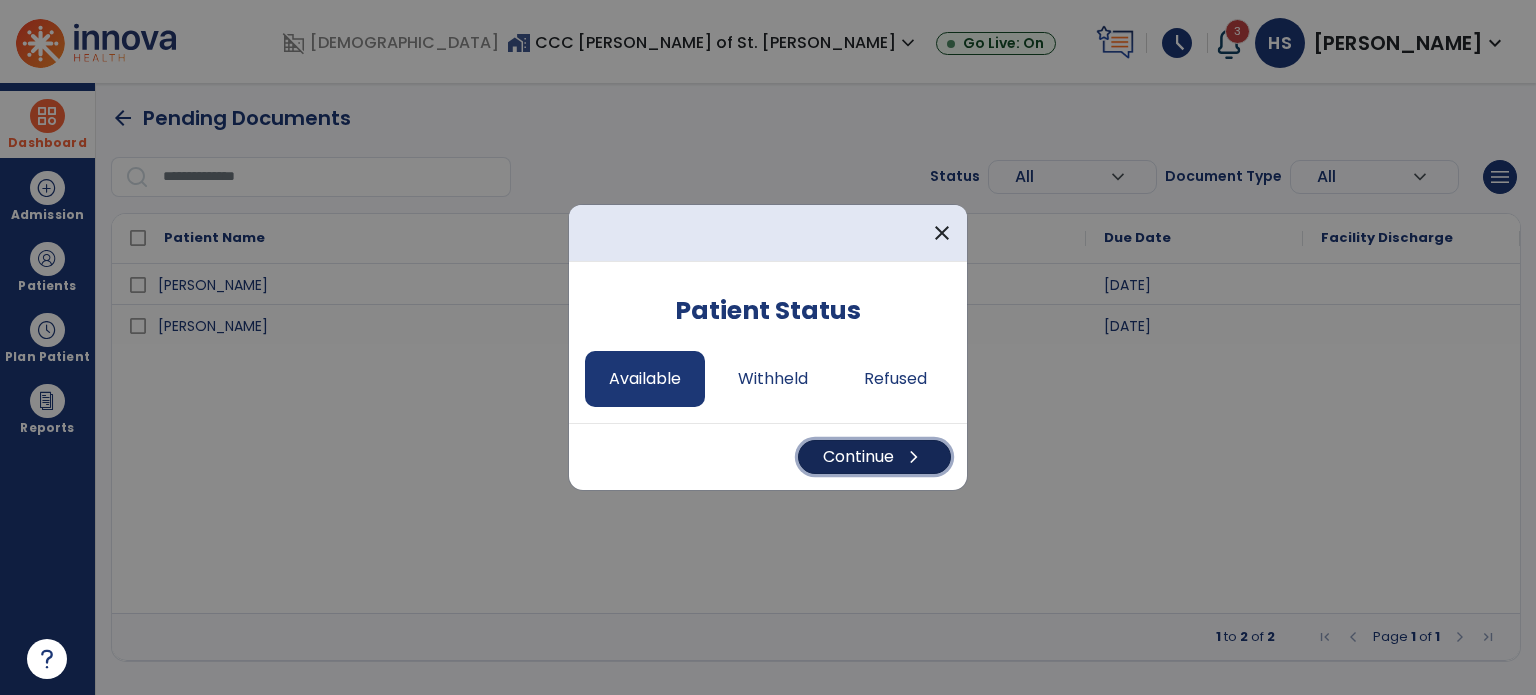click on "Continue   chevron_right" at bounding box center (874, 457) 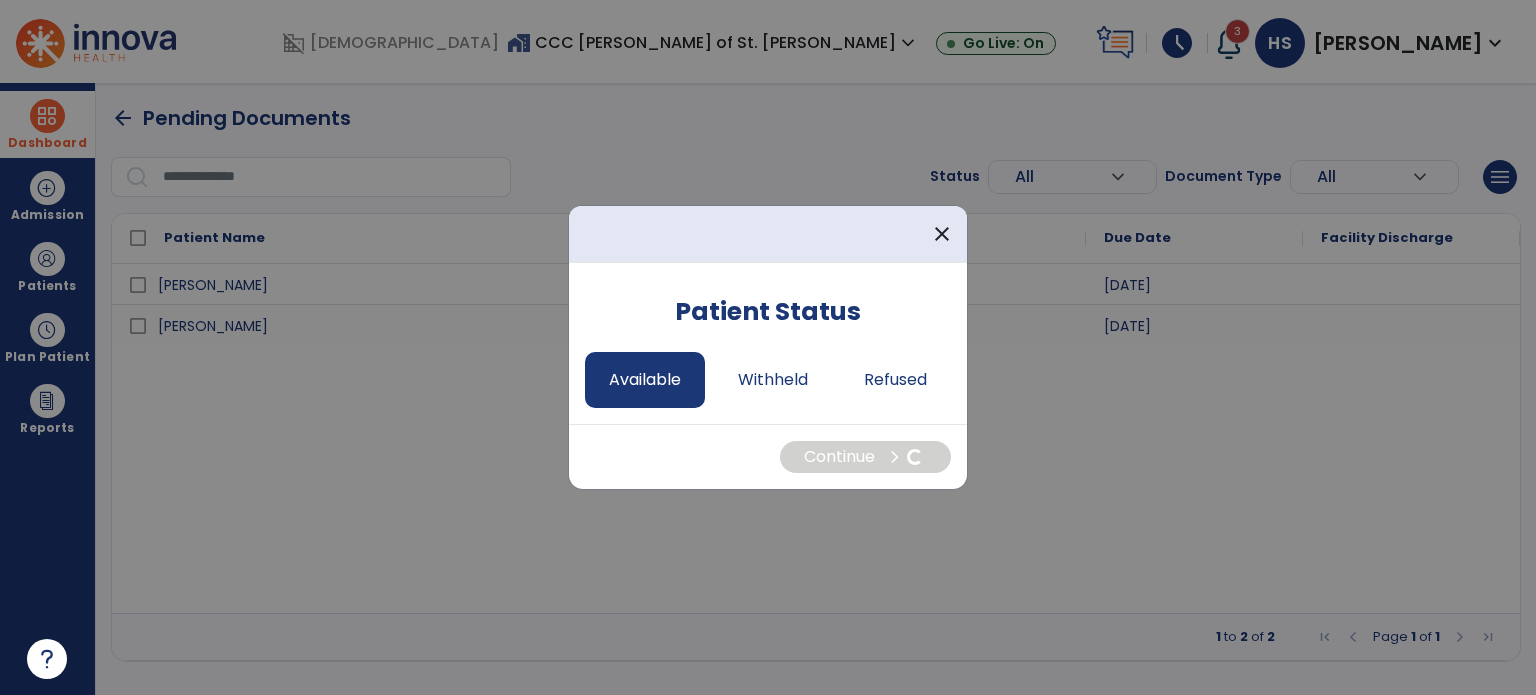 select on "*" 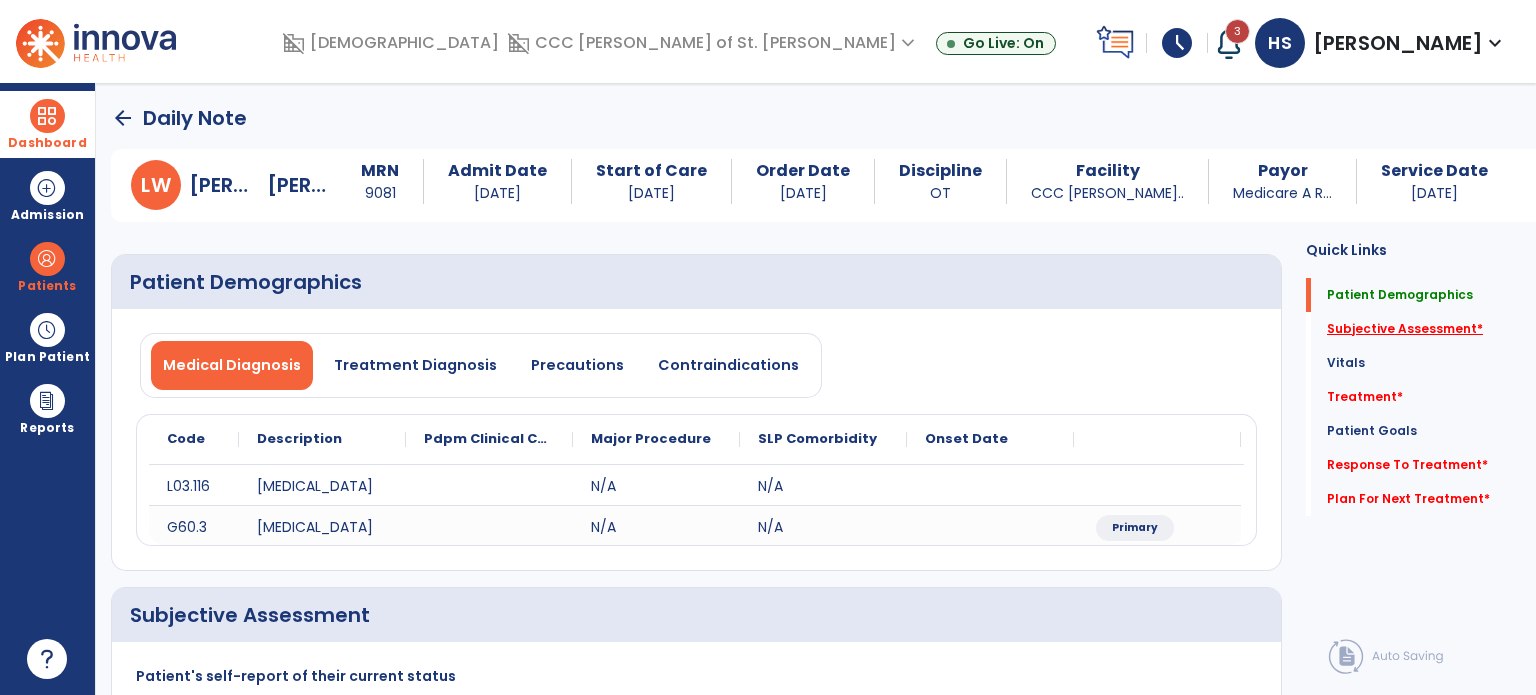 click on "Subjective Assessment   *" 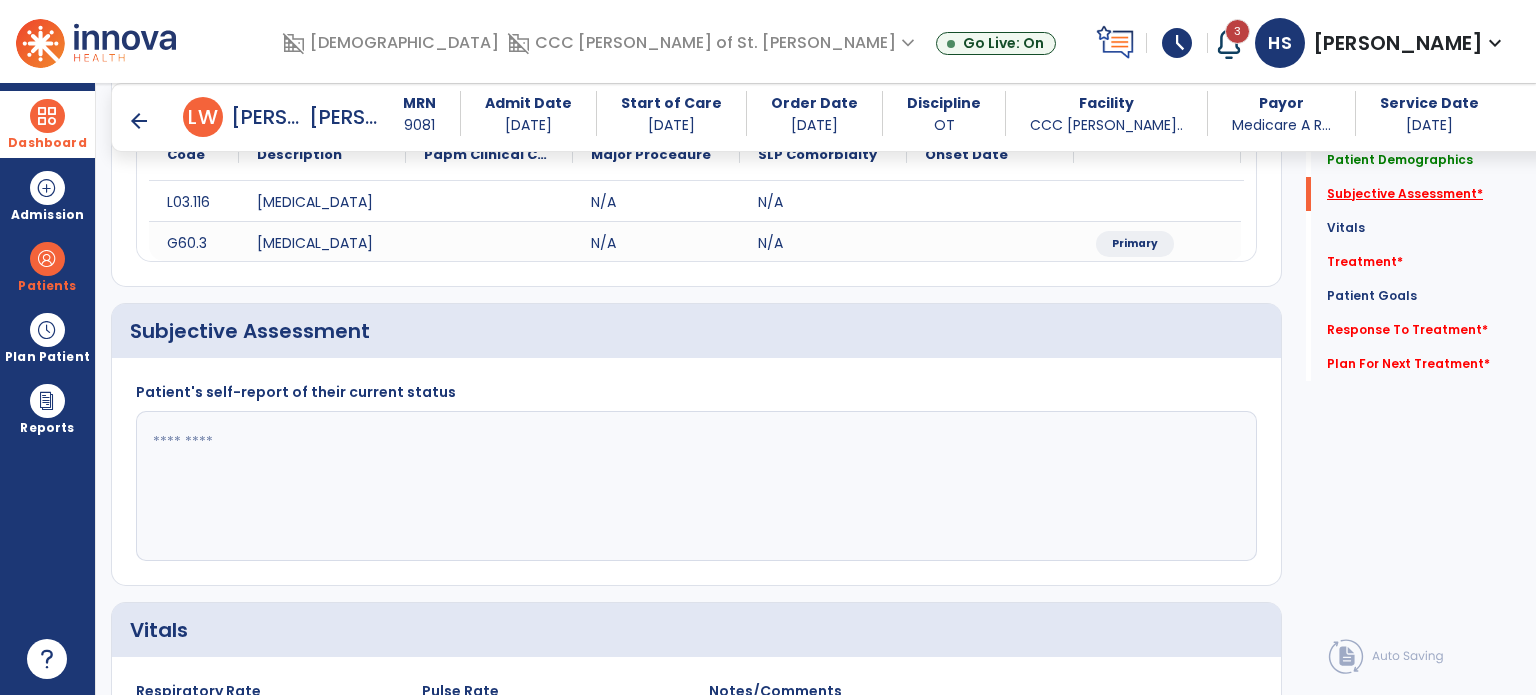 scroll, scrollTop: 338, scrollLeft: 0, axis: vertical 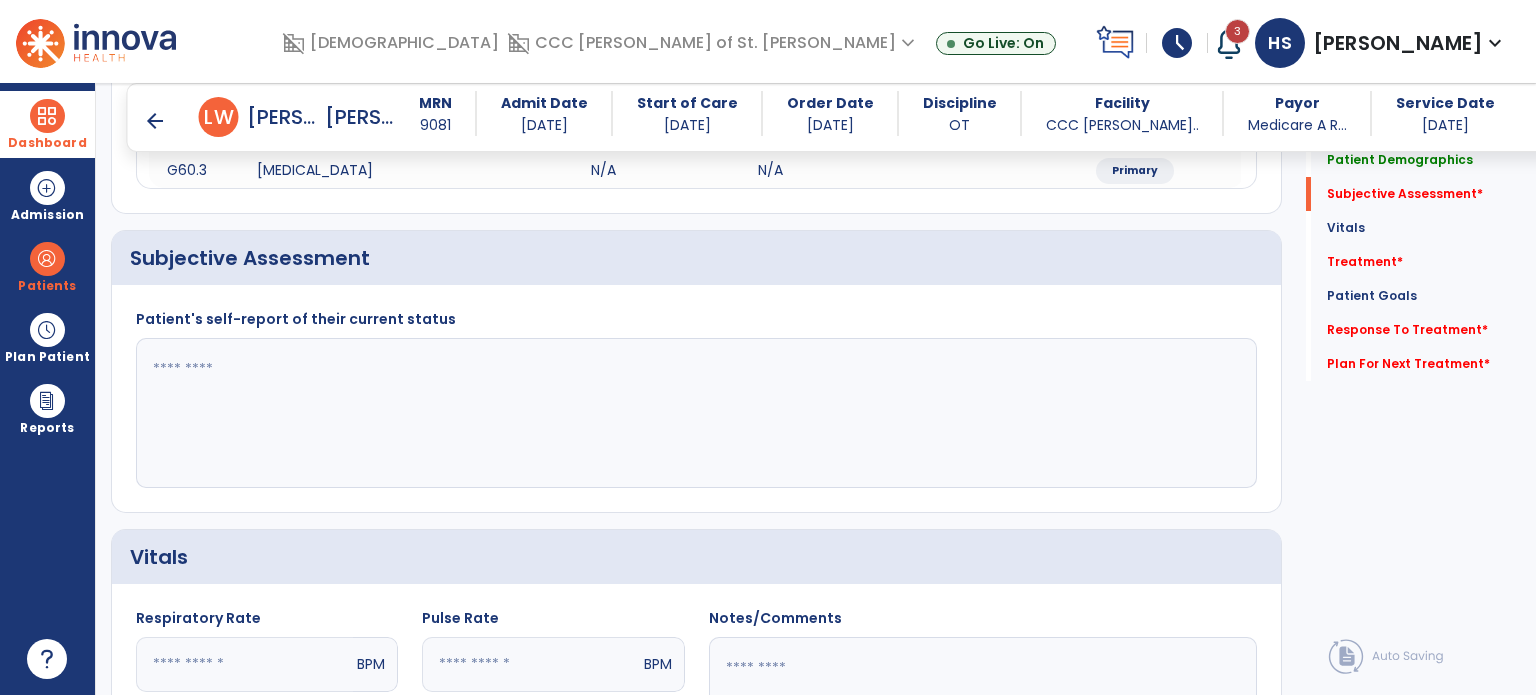 click 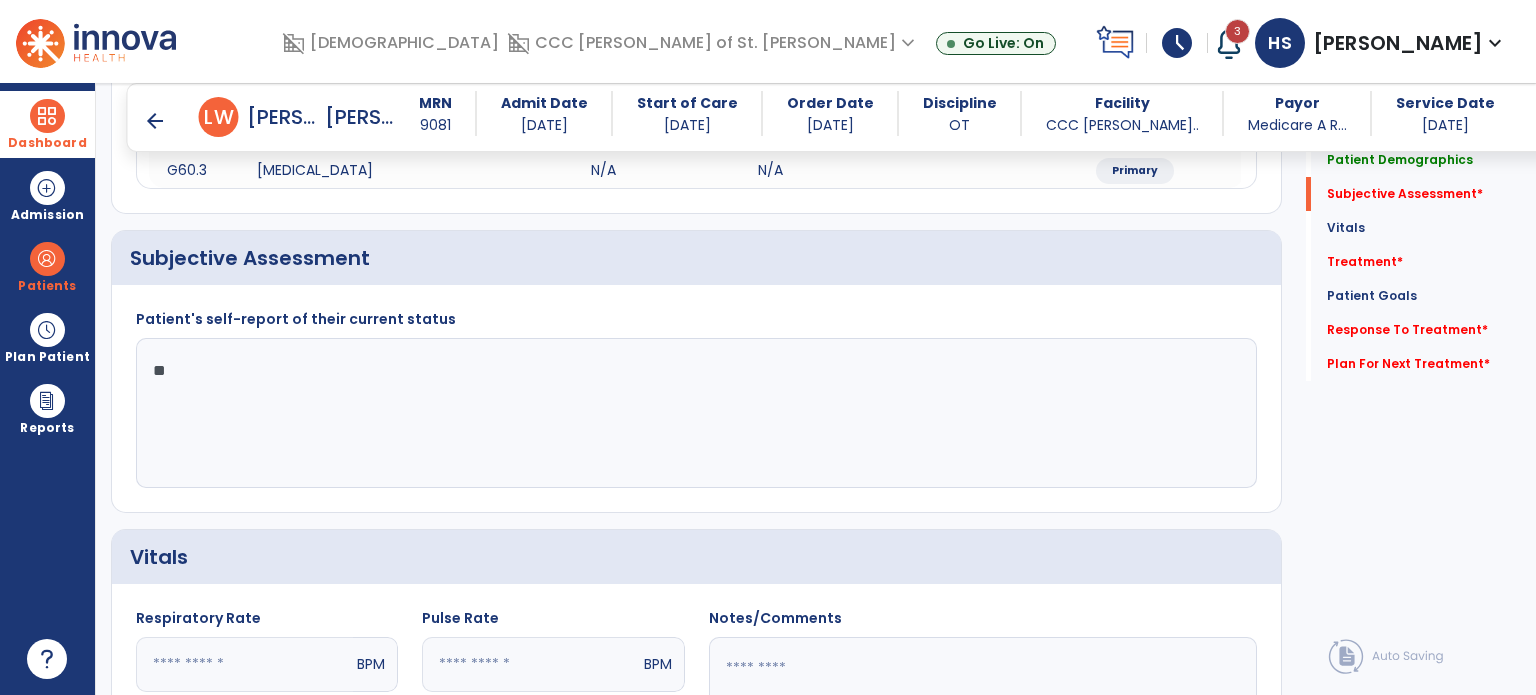 type on "*" 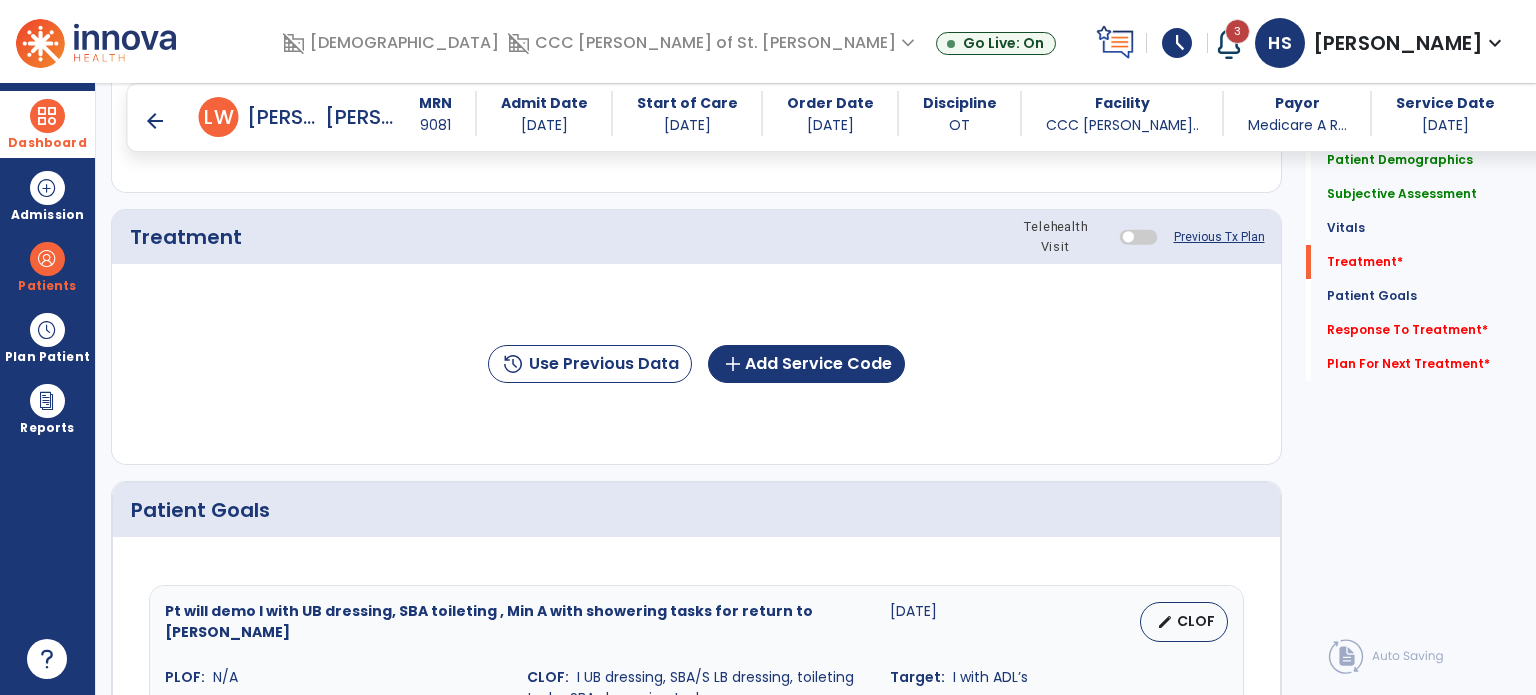 scroll, scrollTop: 1129, scrollLeft: 0, axis: vertical 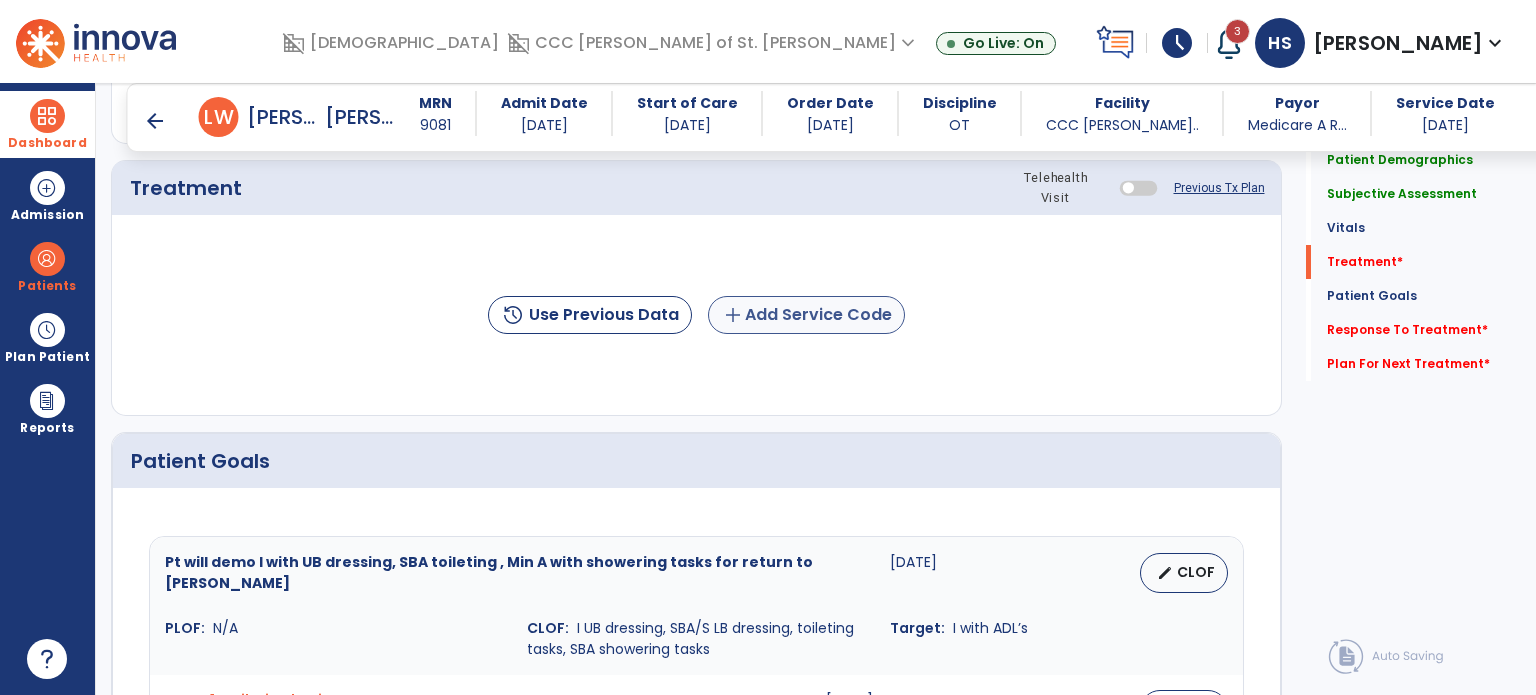 type on "**********" 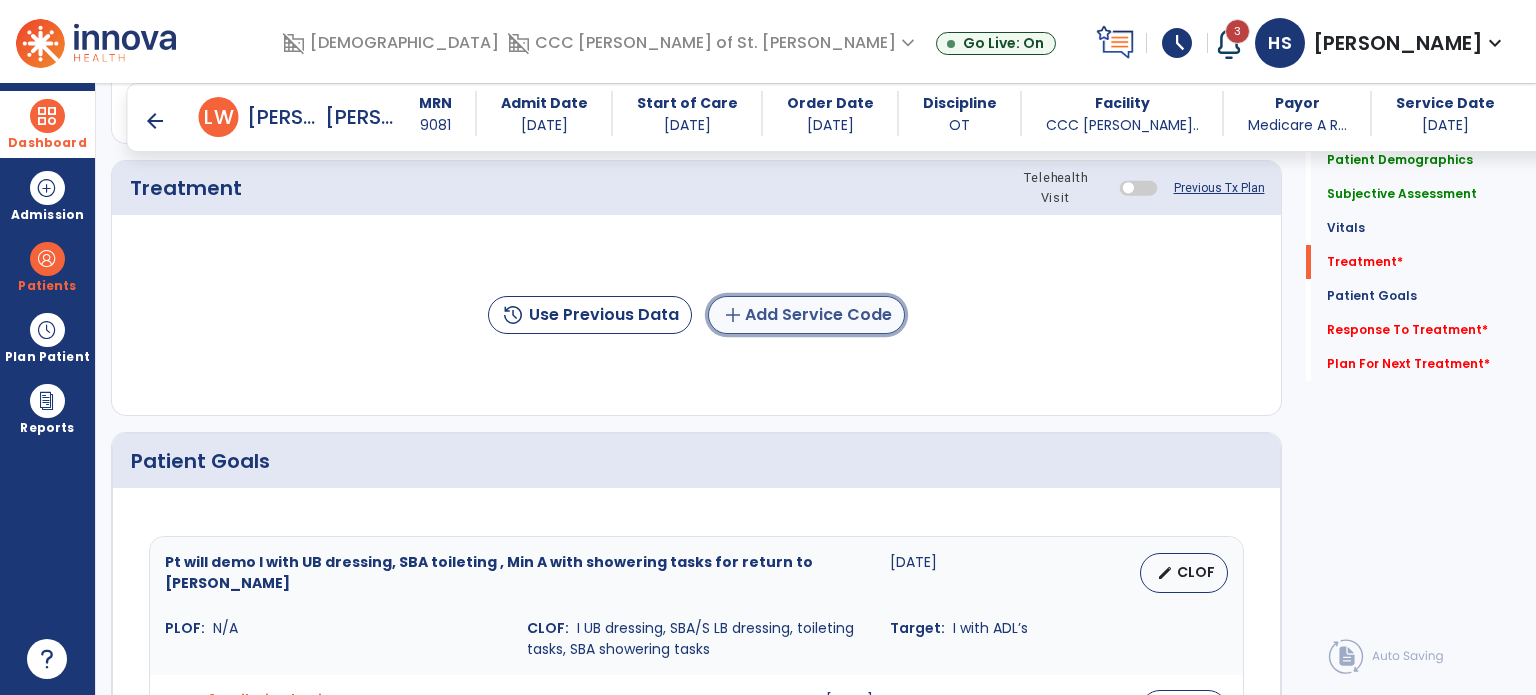 click on "add  Add Service Code" 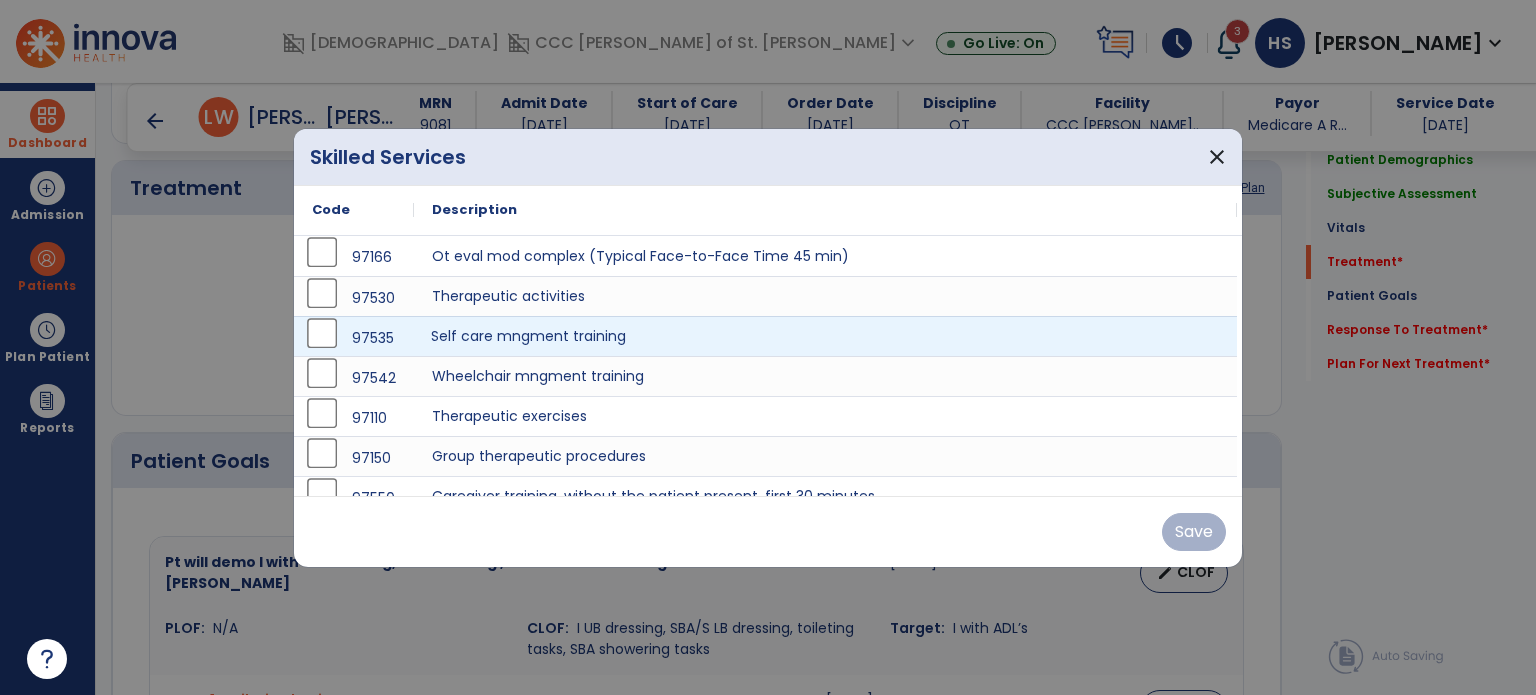 click on "Self care mngment training" at bounding box center [825, 336] 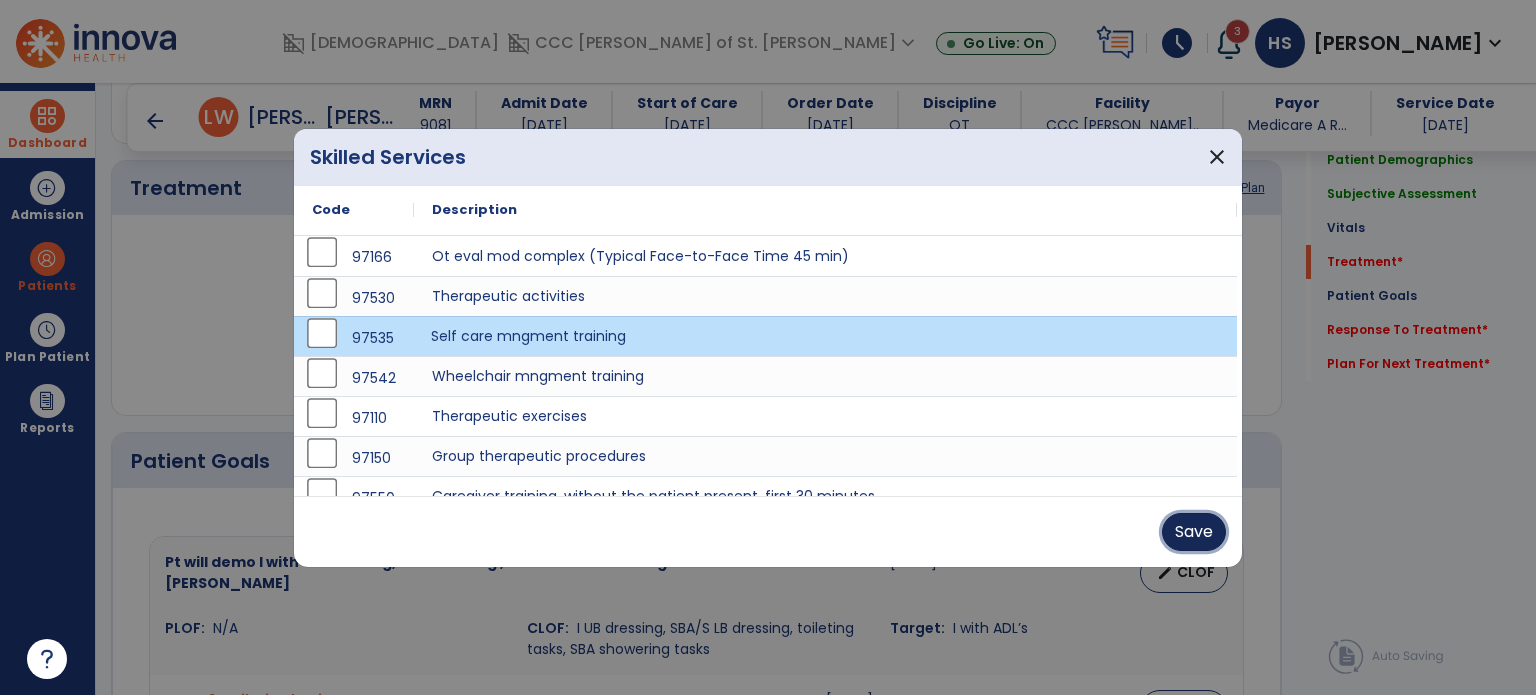 click on "Save" at bounding box center (1194, 532) 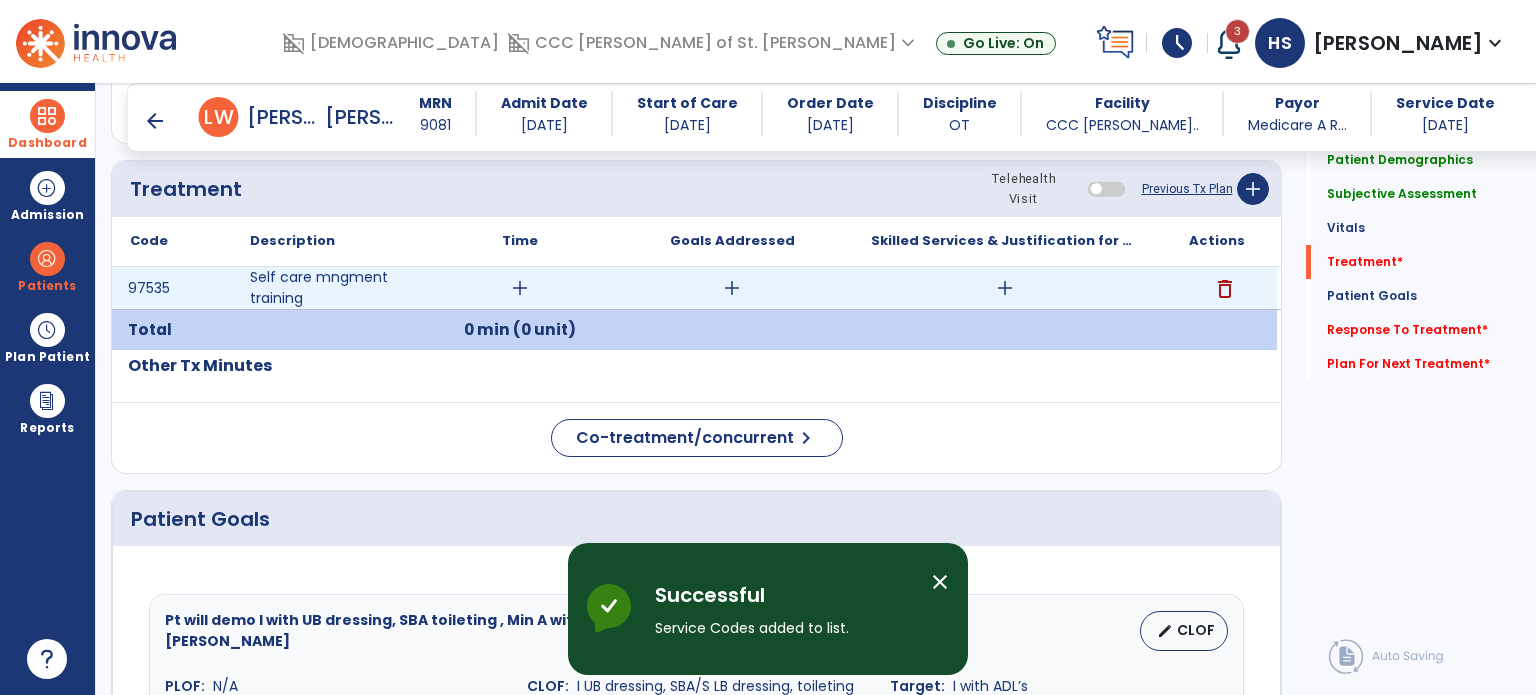 click on "add" at bounding box center [520, 288] 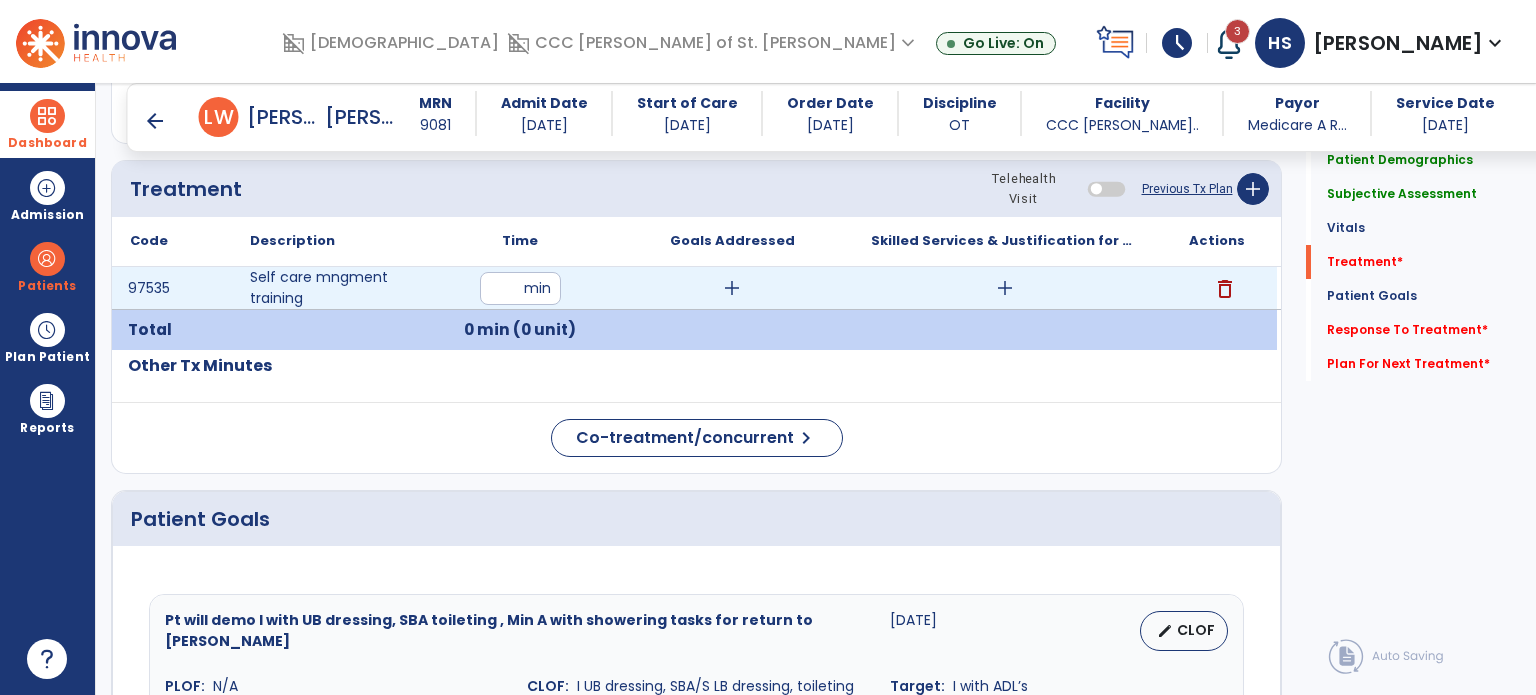 type on "**" 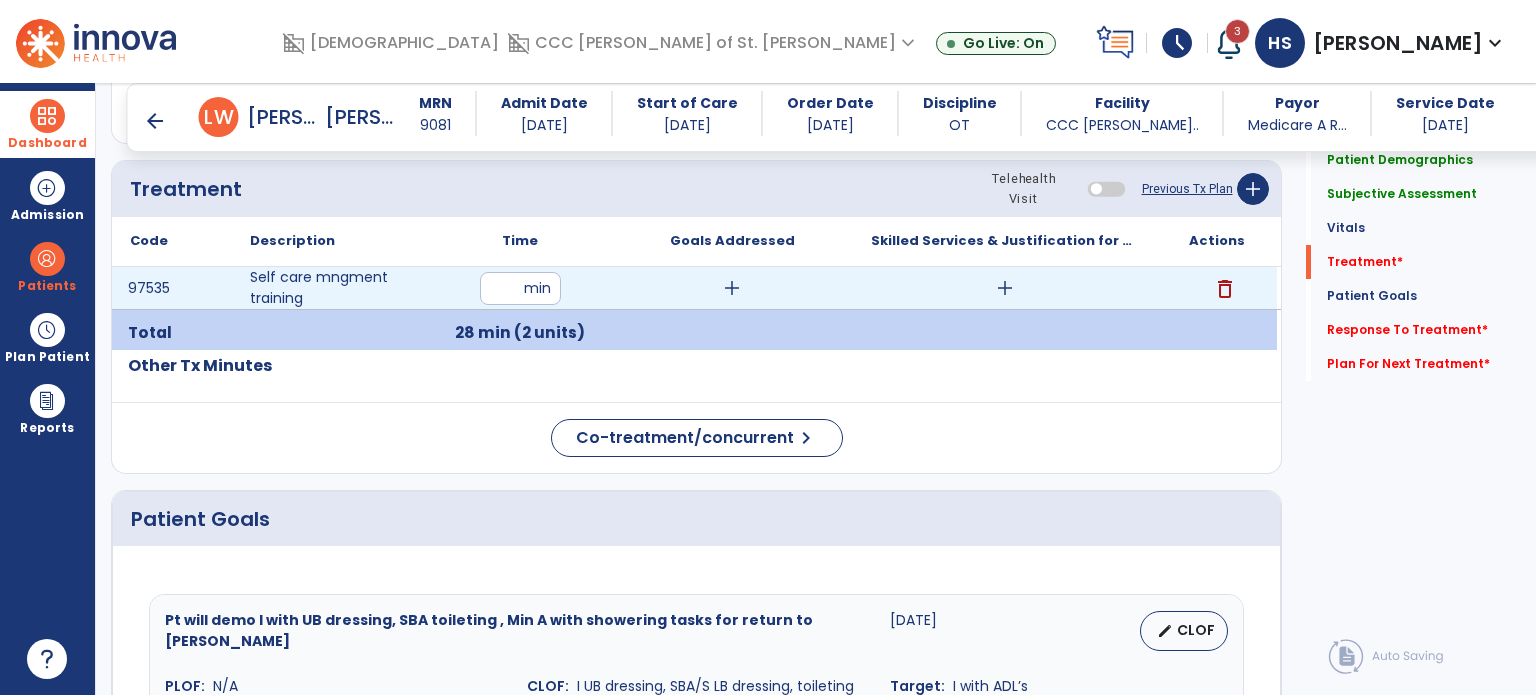 click on "add" at bounding box center (1005, 288) 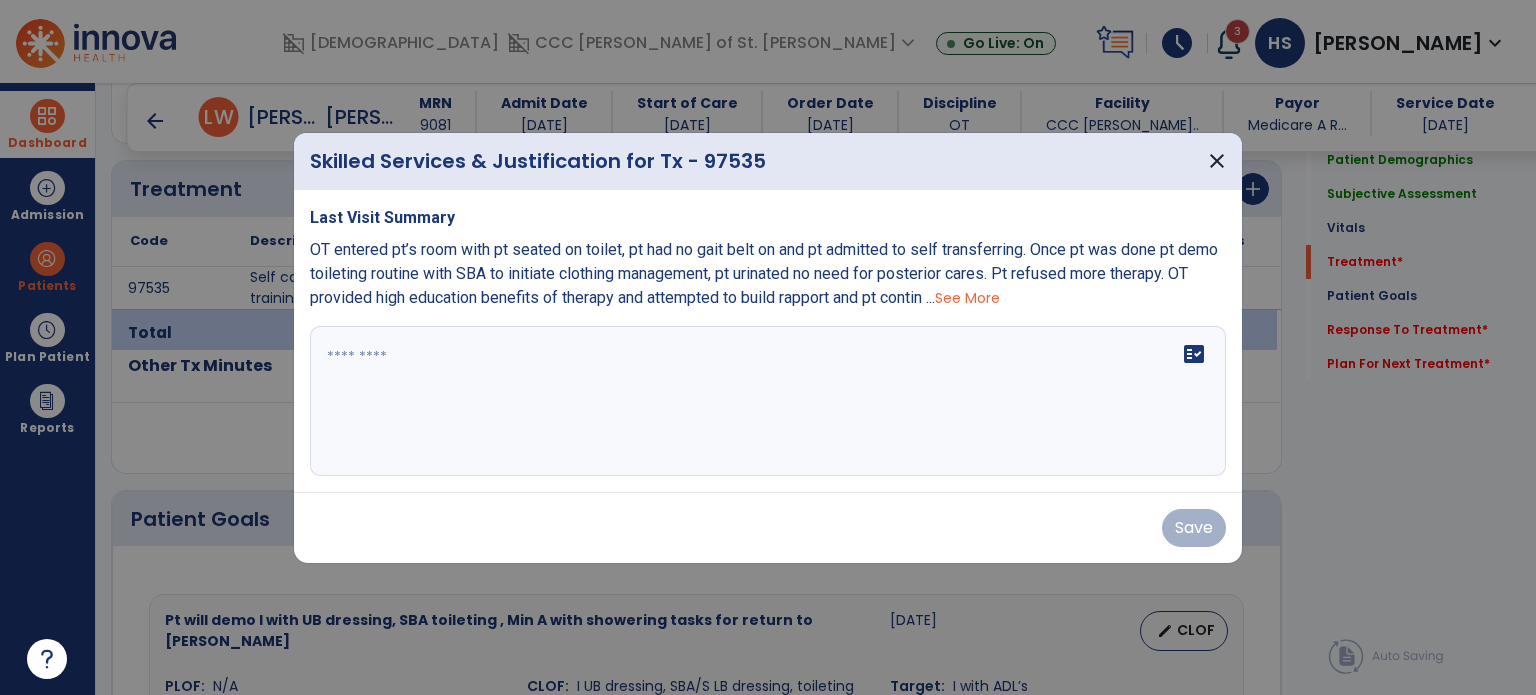 click on "fact_check" at bounding box center [768, 401] 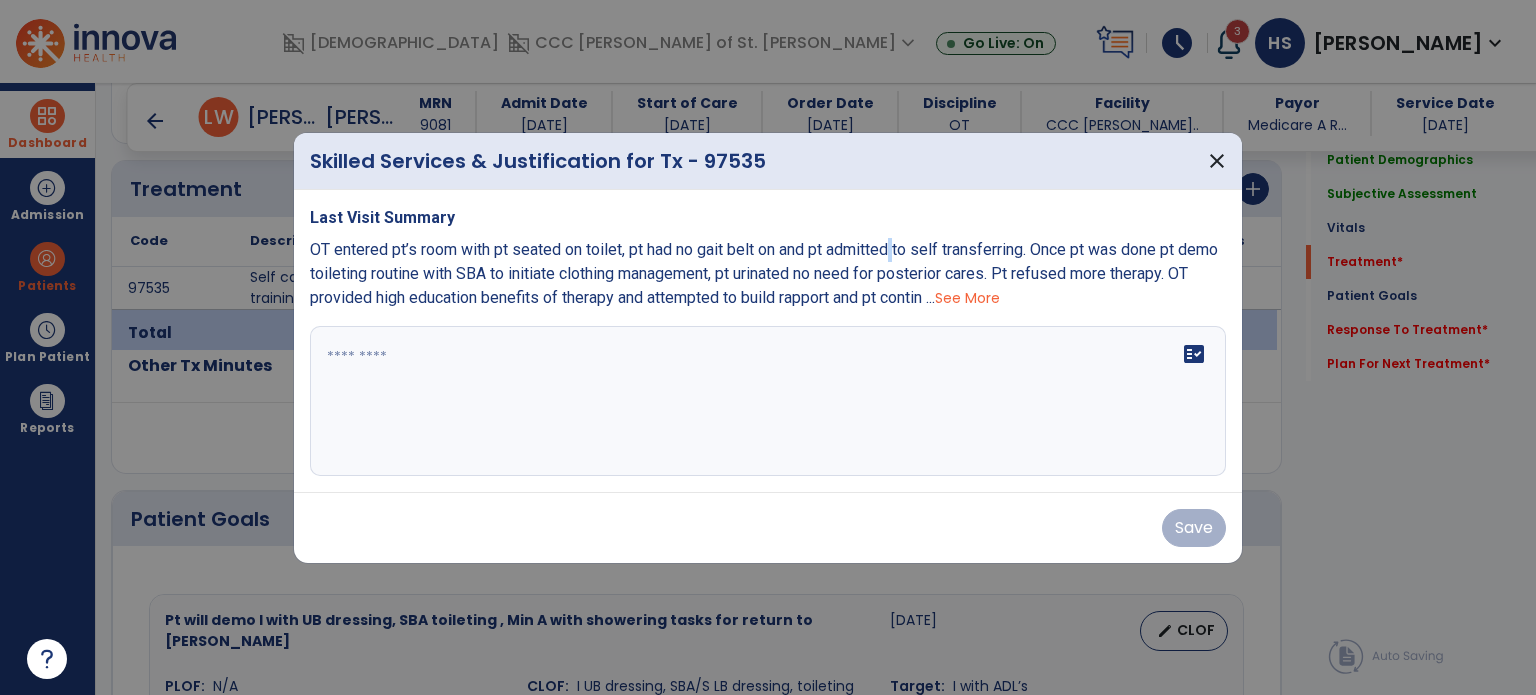 click on "OT entered pt’s room with pt seated on toilet, pt had no gait belt on and pt admitted to self transferring. Once pt was done pt demo toileting routine with SBA to initiate clothing management, pt urinated no need for posterior cares. Pt refused more therapy. OT provided high education benefits of therapy and attempted to build rapport and pt contin ..." at bounding box center (764, 273) 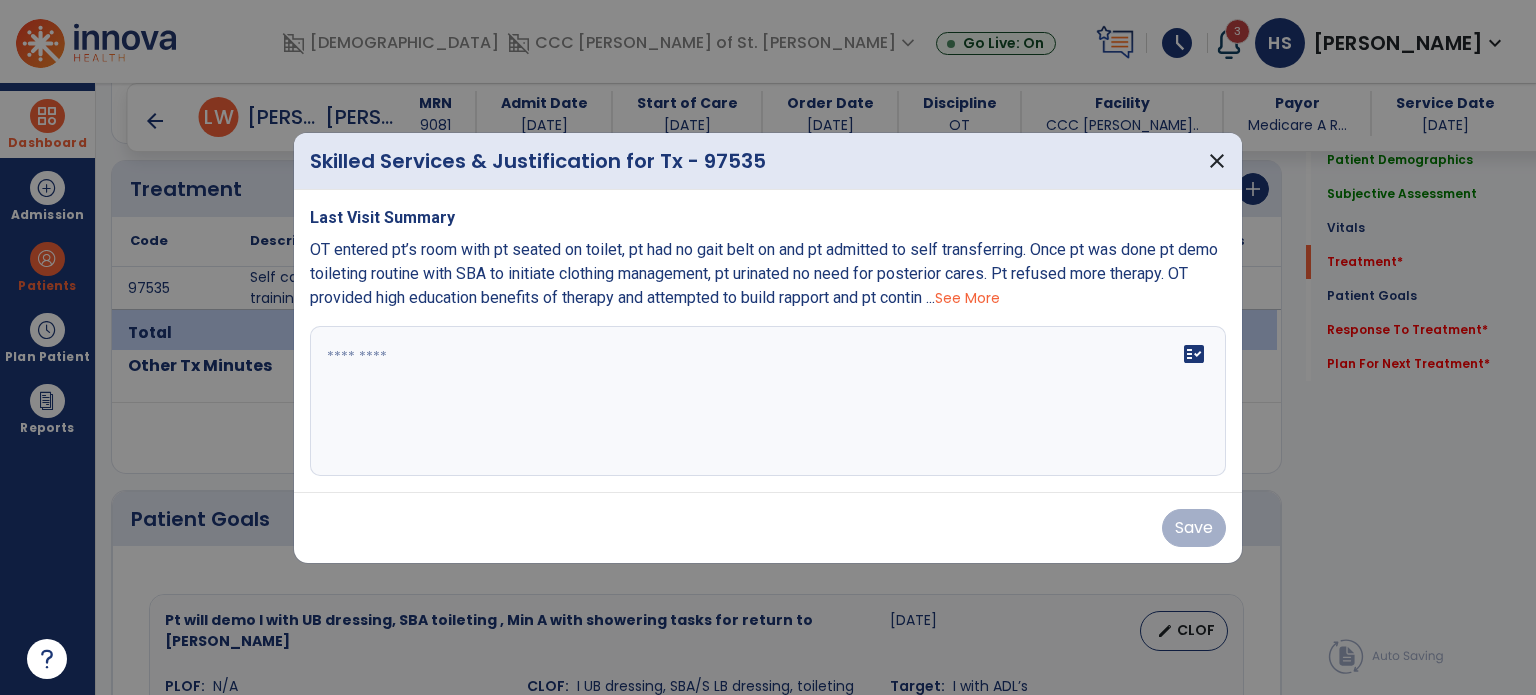 click on "fact_check" at bounding box center [768, 401] 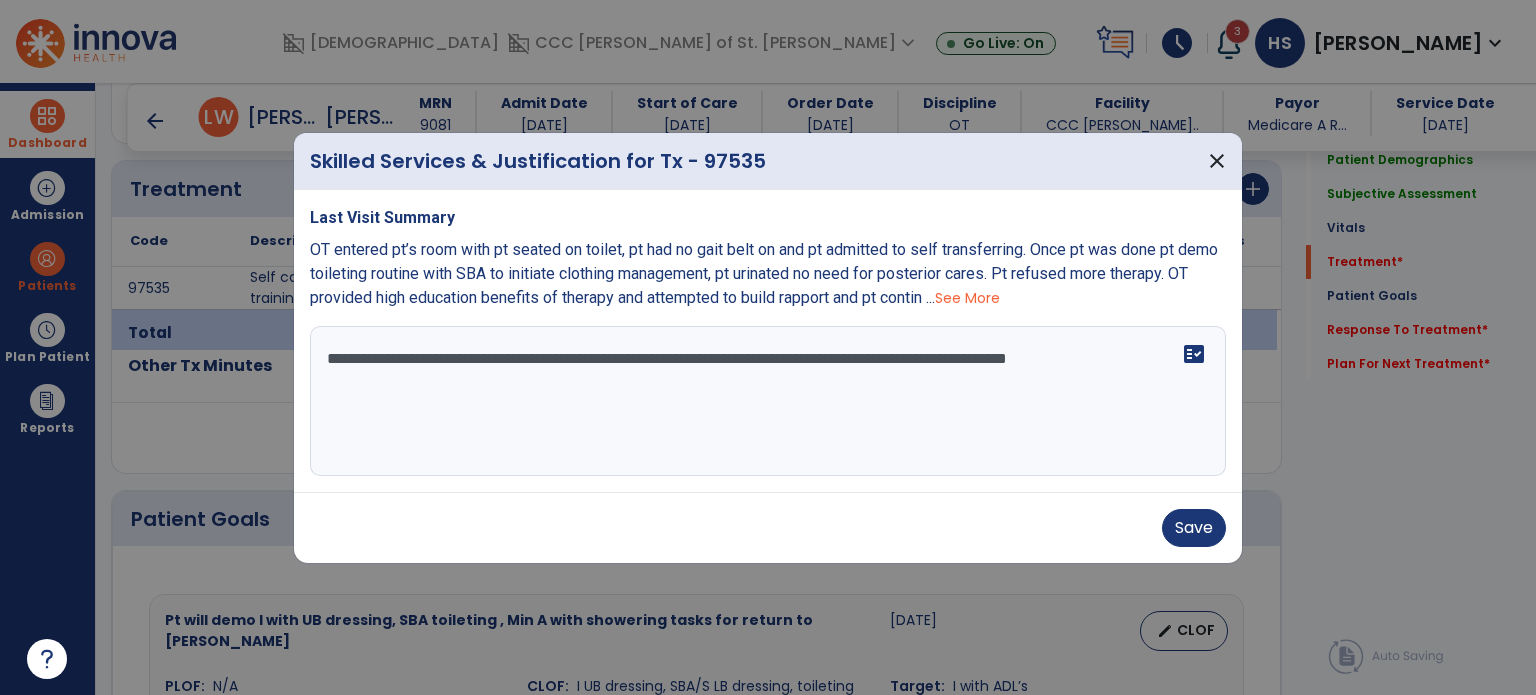 click on "**********" at bounding box center [768, 401] 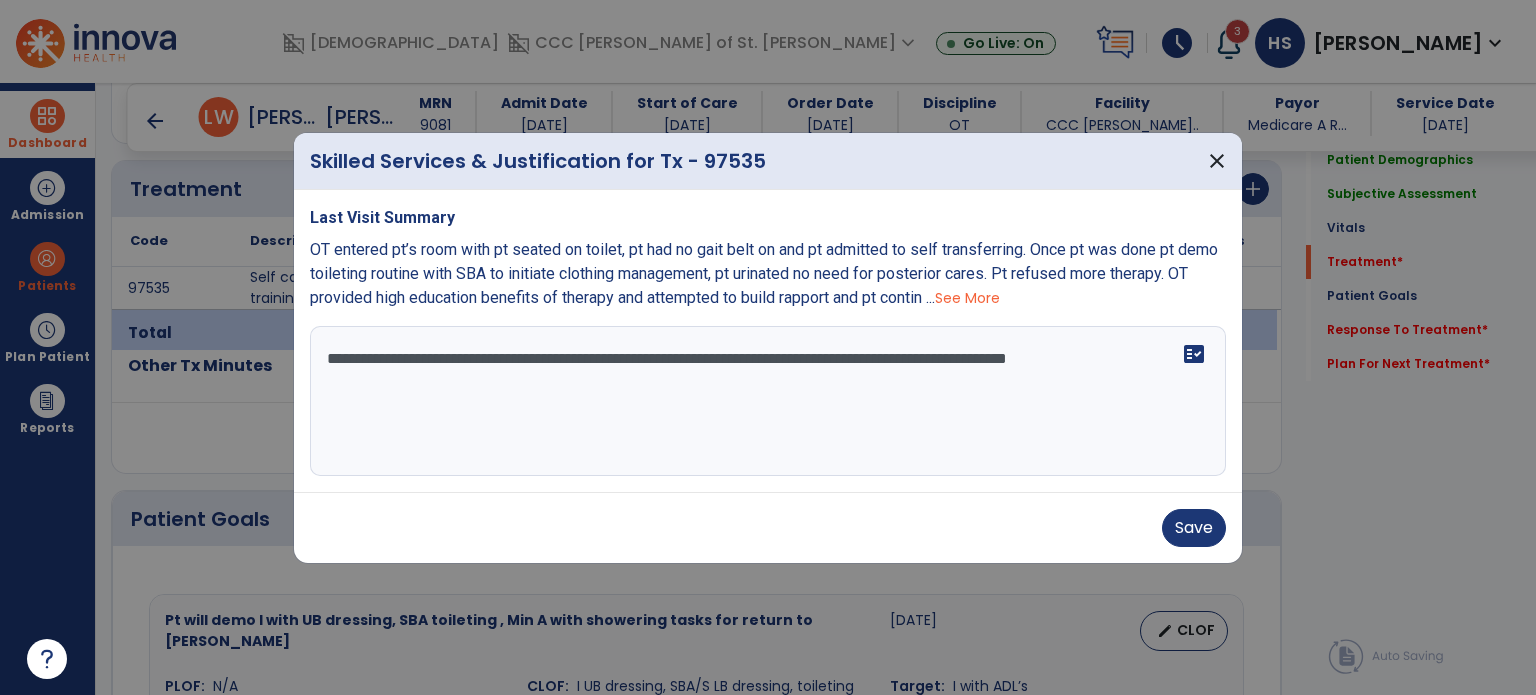 click on "**********" at bounding box center [768, 401] 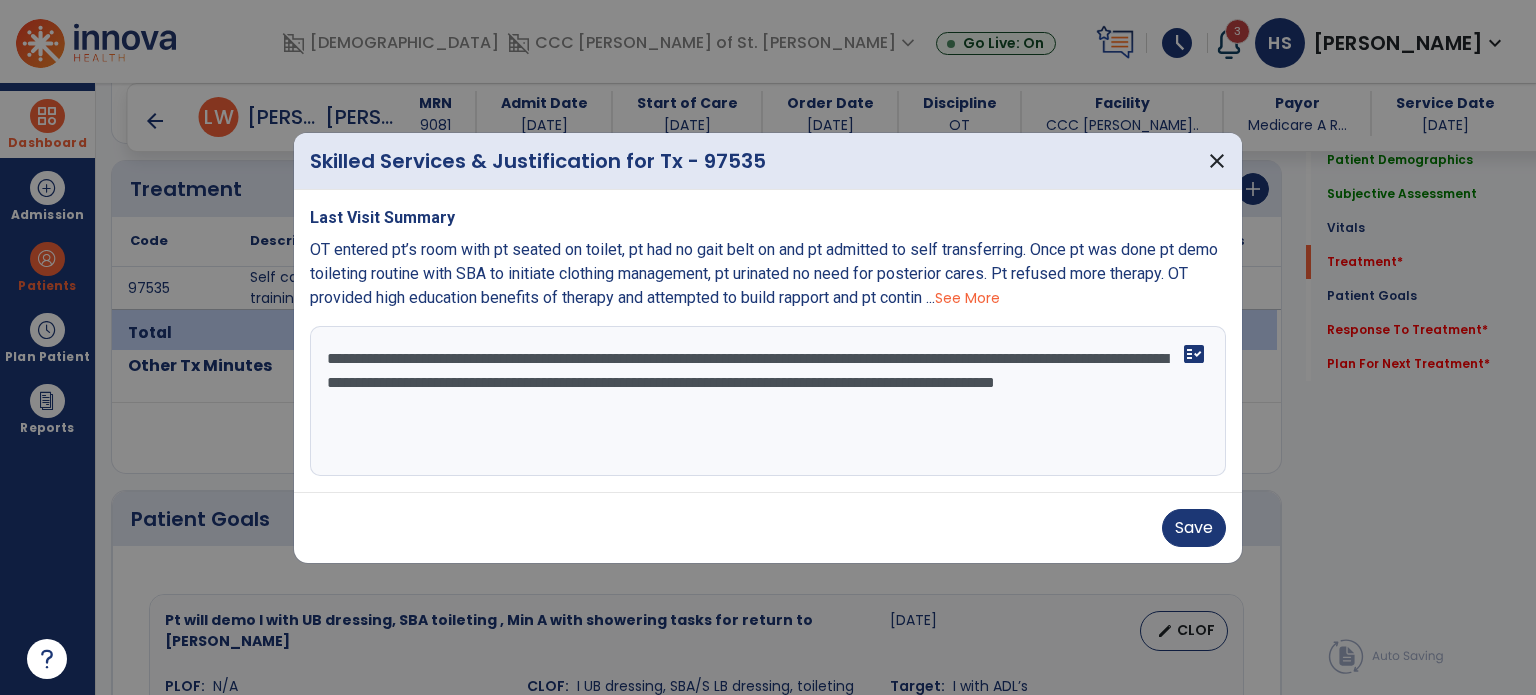 click on "**********" at bounding box center (768, 401) 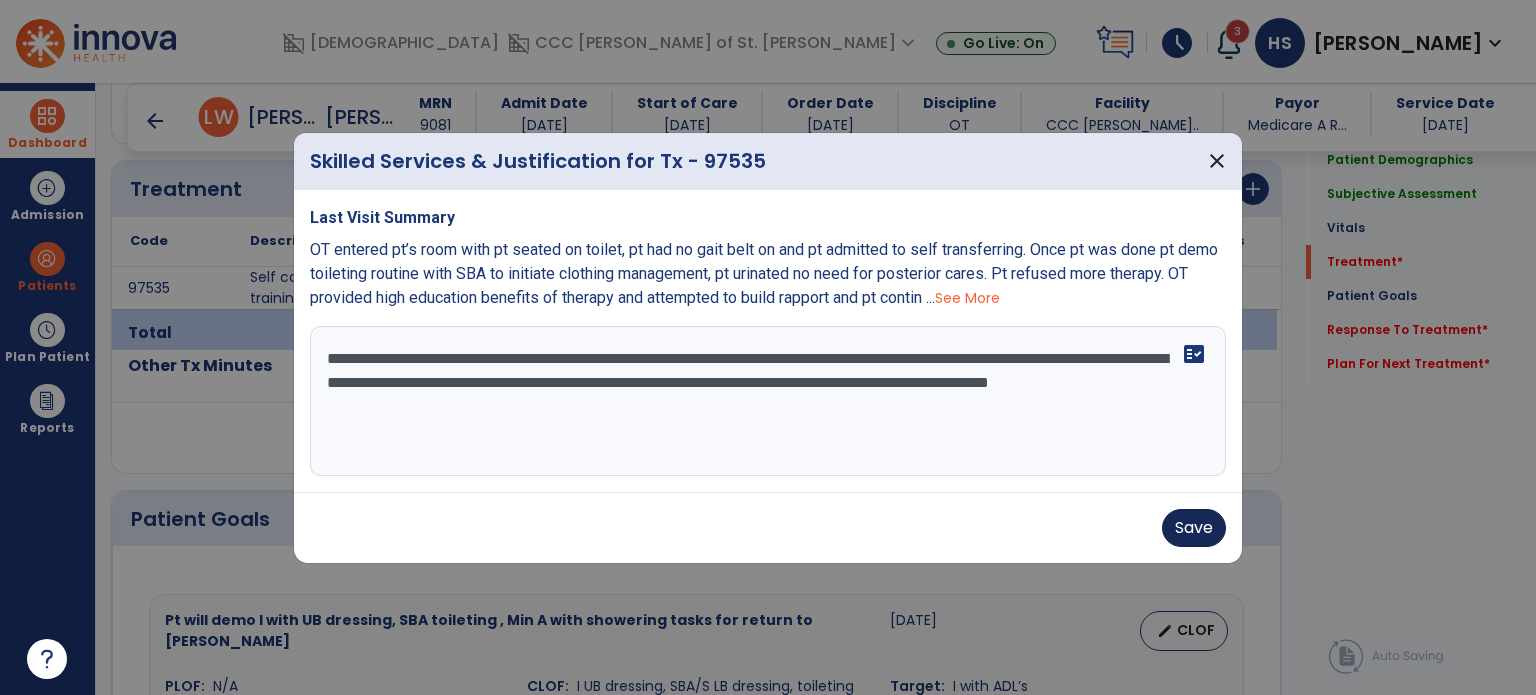 type on "**********" 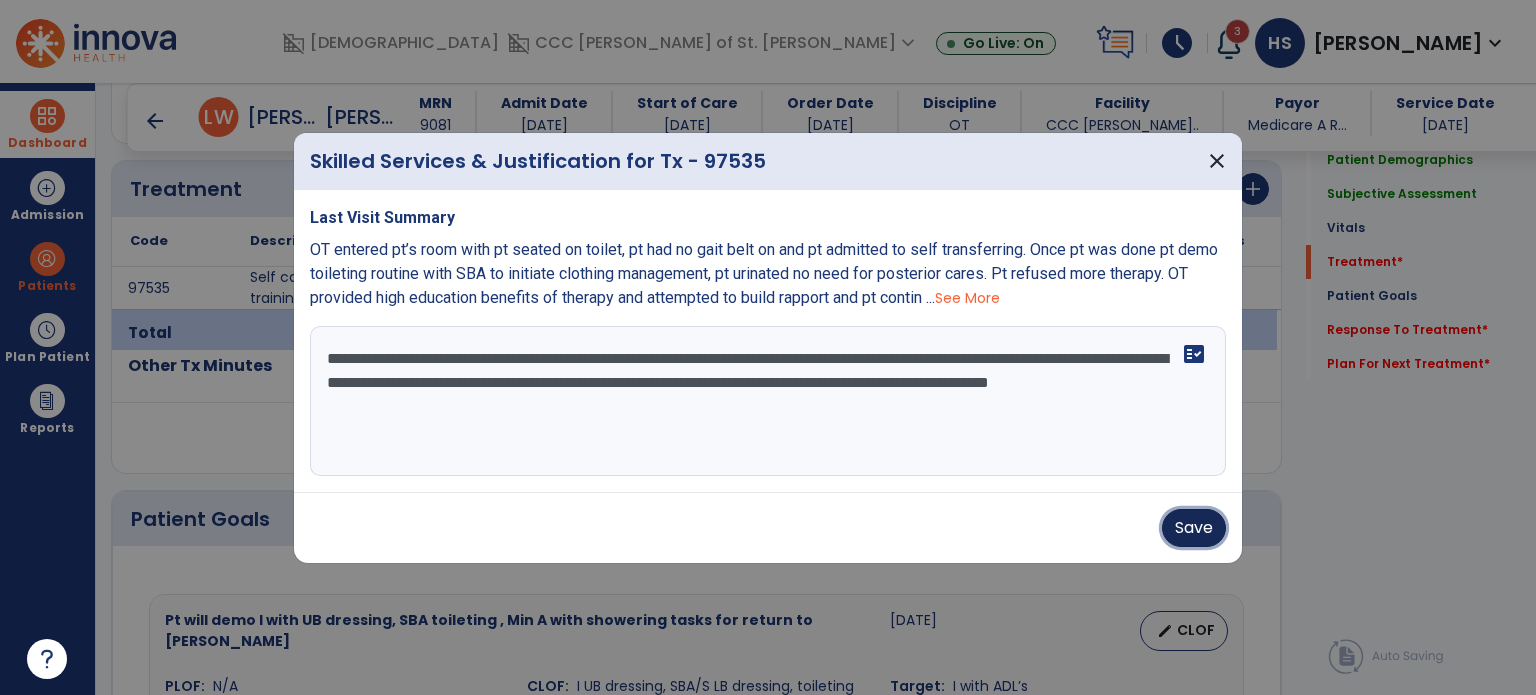 click on "Save" at bounding box center (1194, 528) 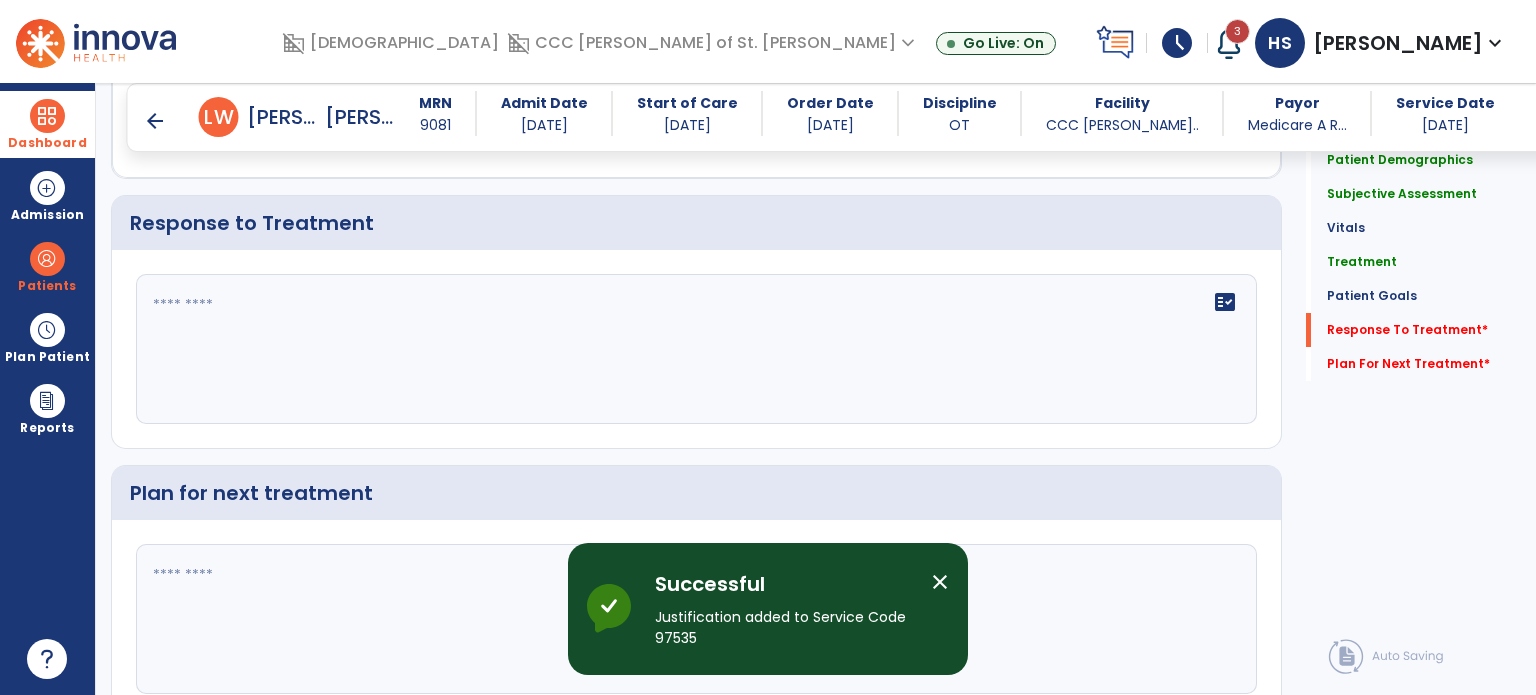 scroll, scrollTop: 2340, scrollLeft: 0, axis: vertical 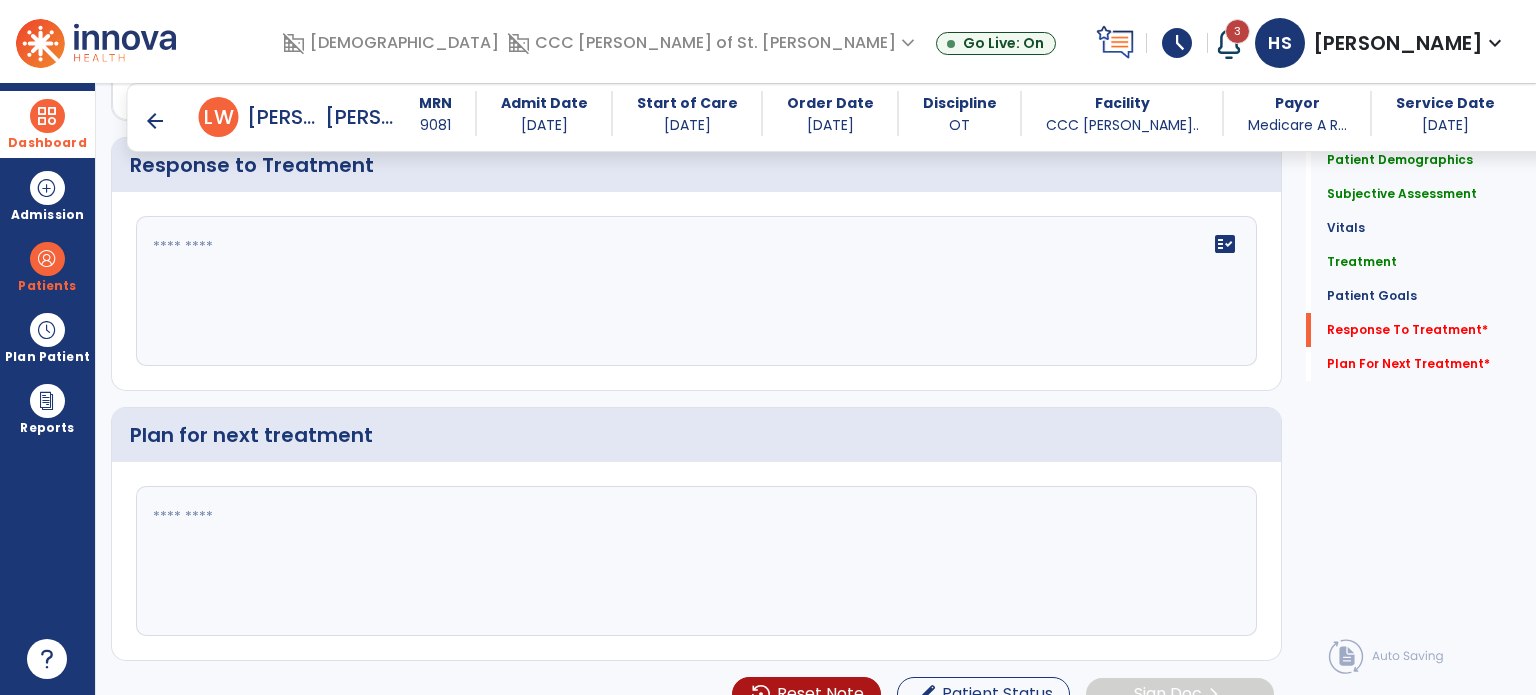 click on "fact_check" 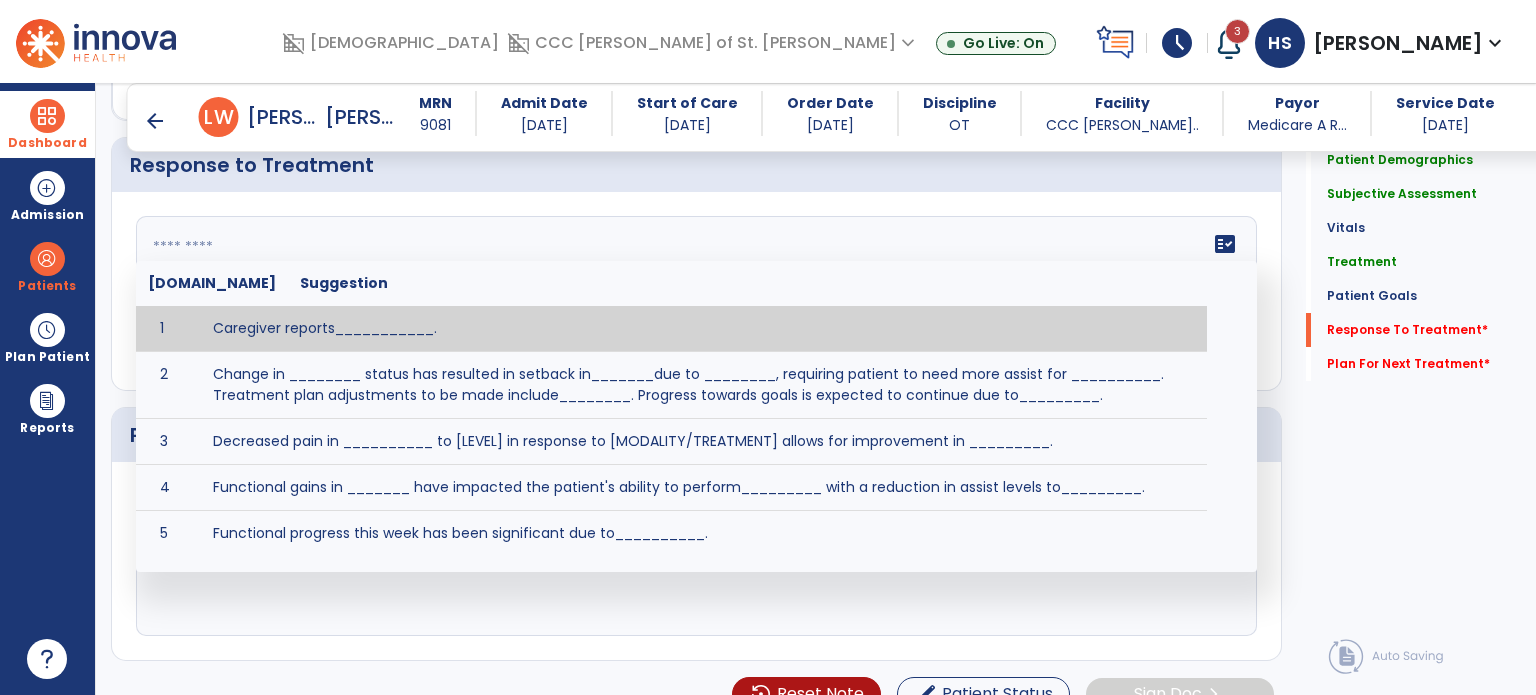 scroll, scrollTop: 2340, scrollLeft: 0, axis: vertical 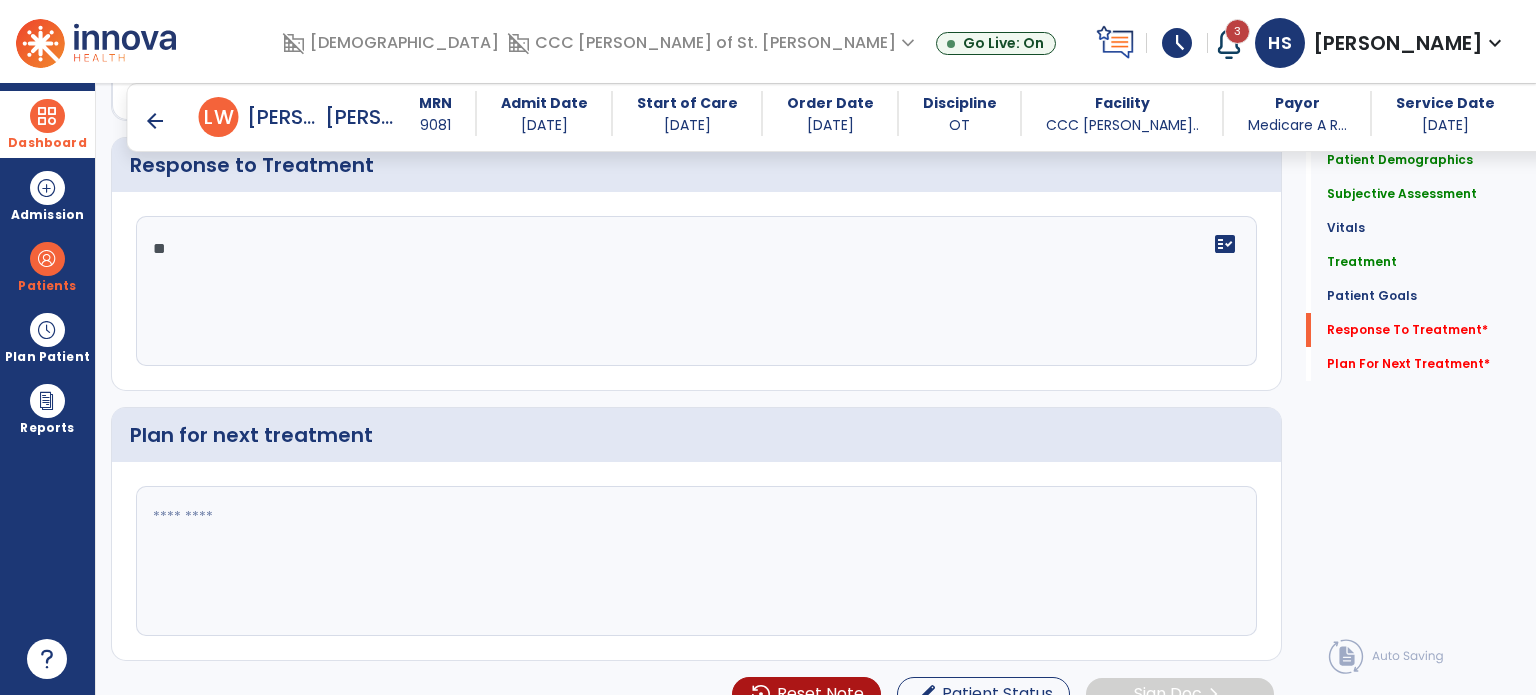 type on "*" 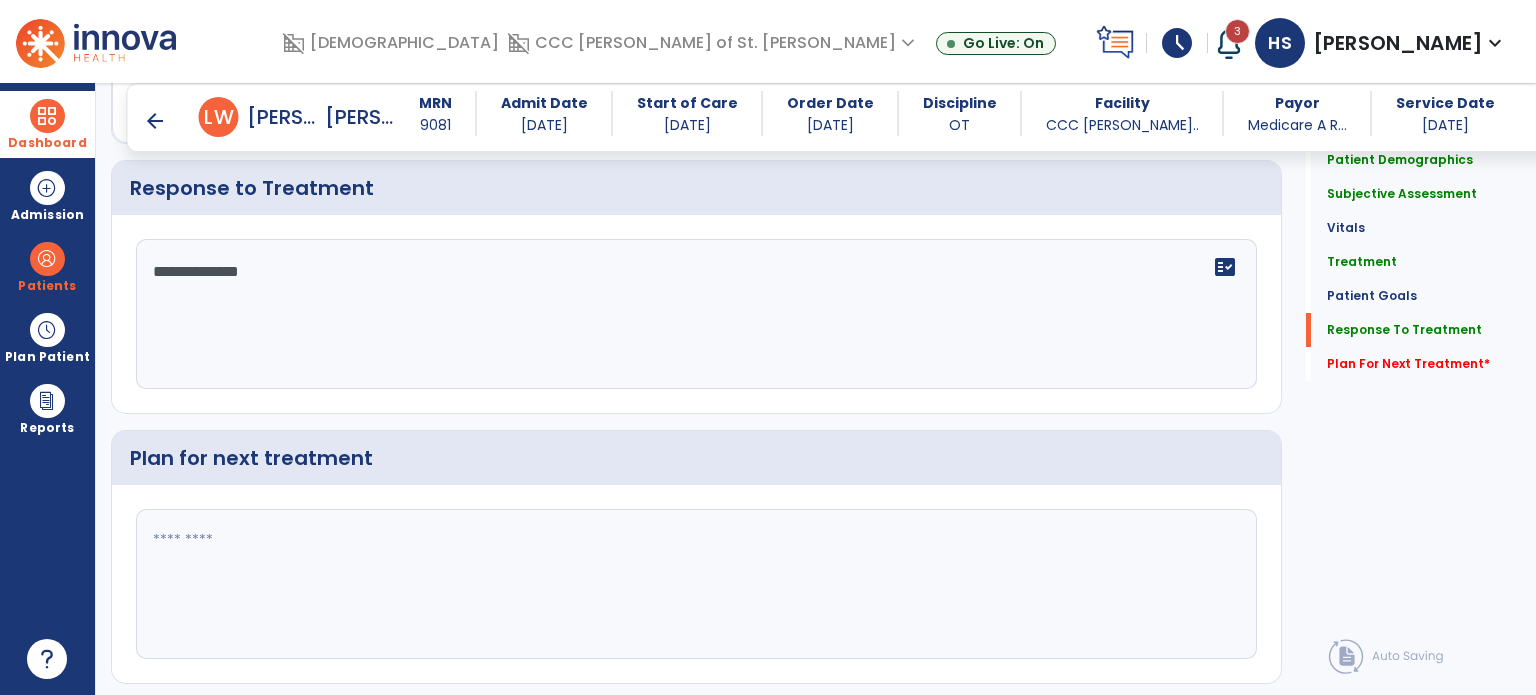 scroll, scrollTop: 2340, scrollLeft: 0, axis: vertical 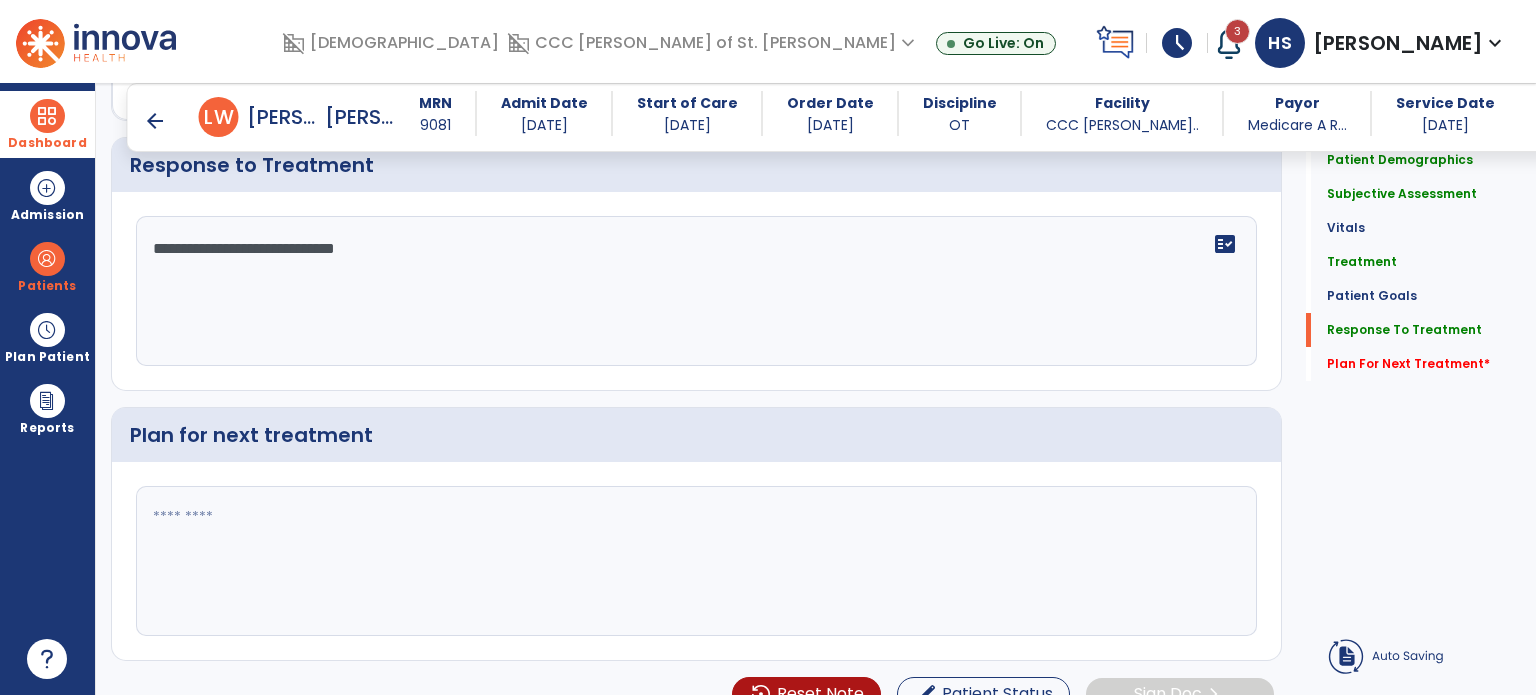 type on "**********" 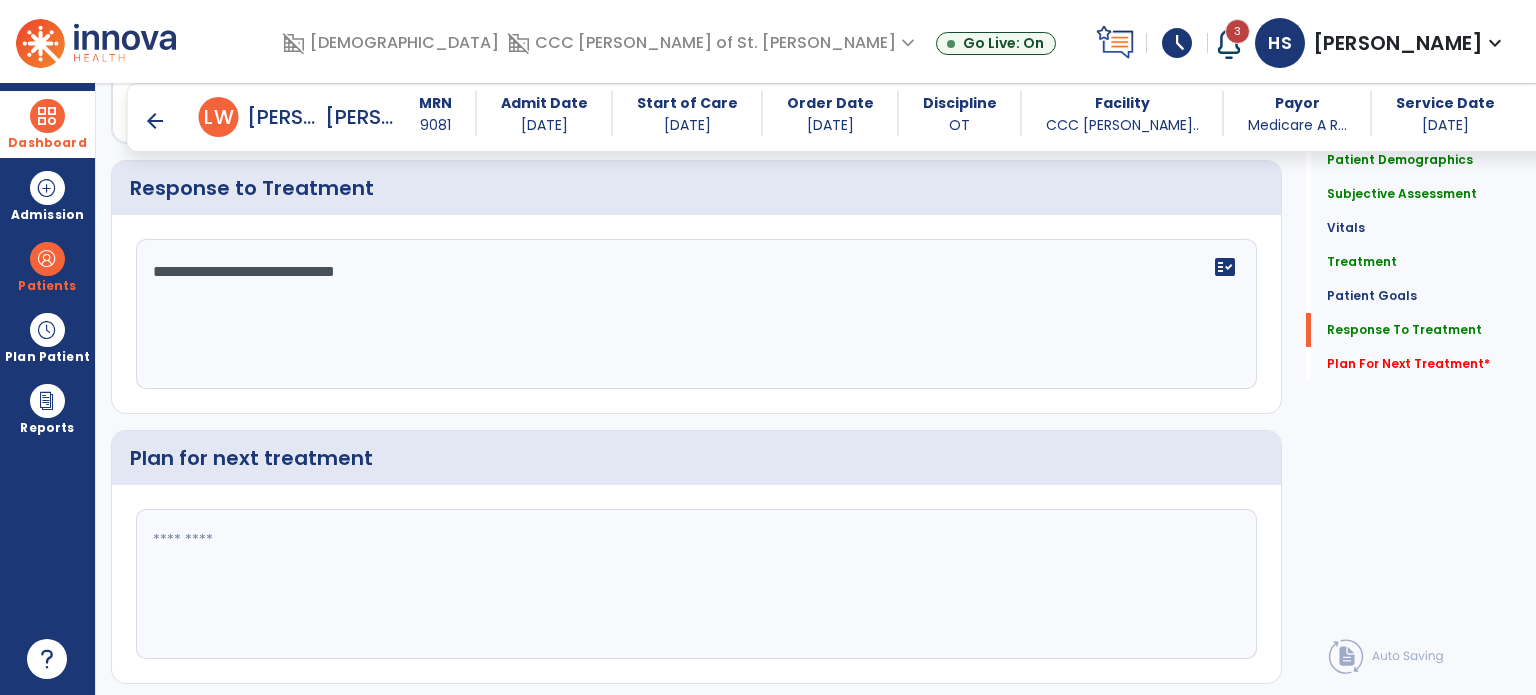 scroll, scrollTop: 2340, scrollLeft: 0, axis: vertical 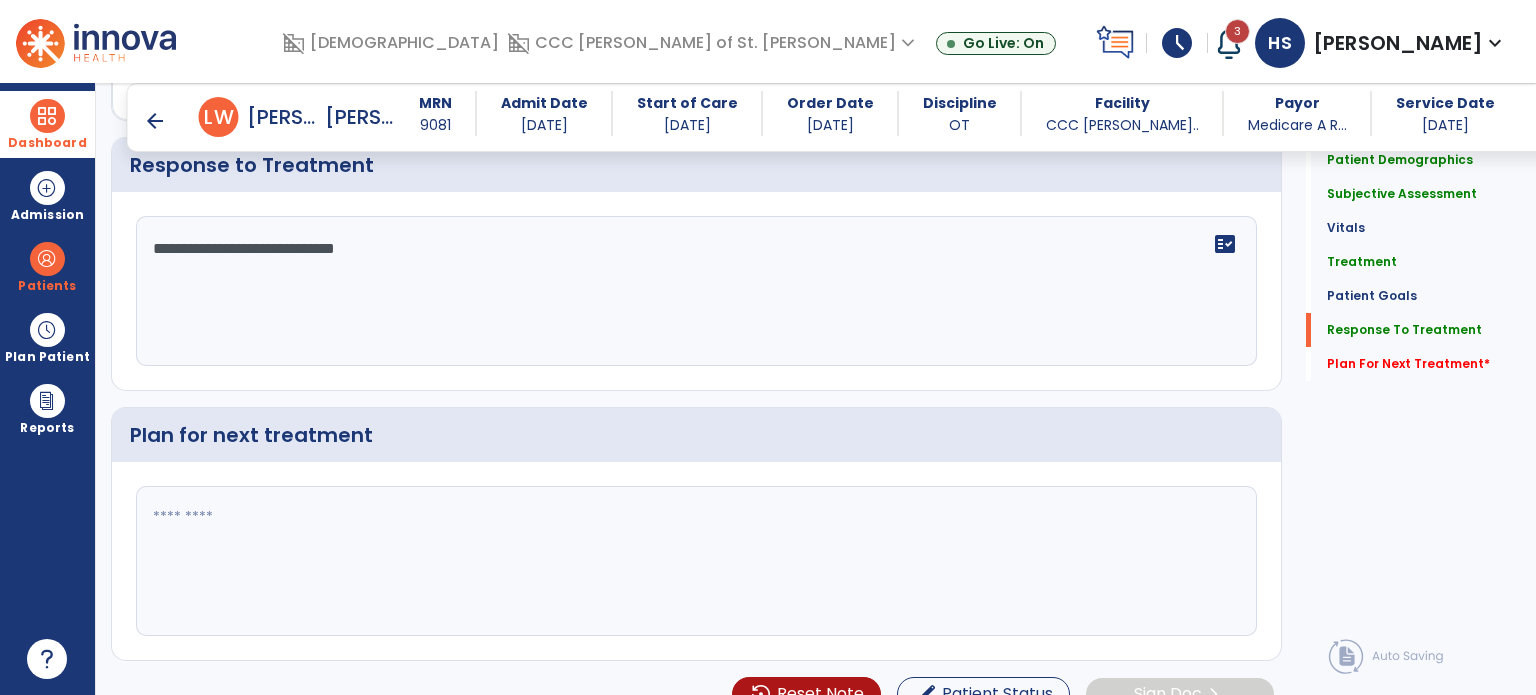 paste on "**********" 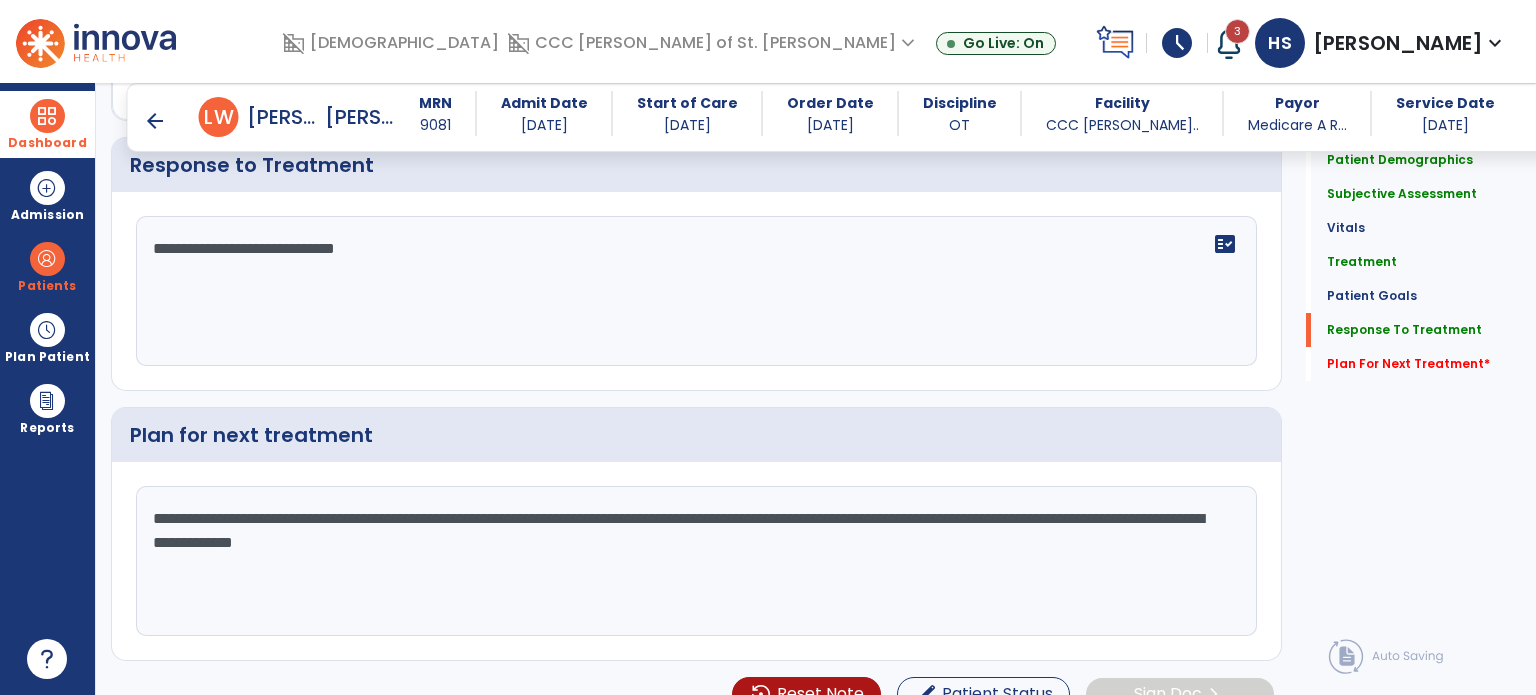 type on "**********" 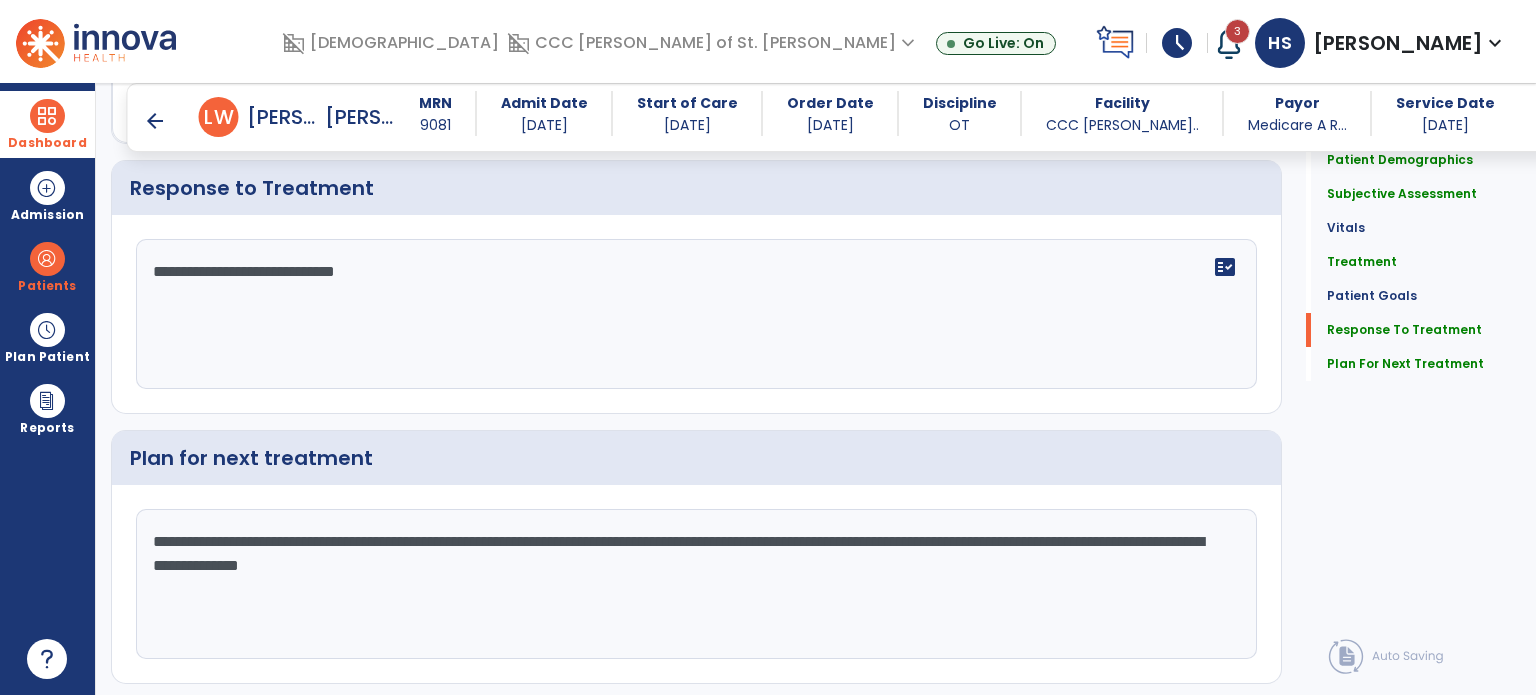scroll, scrollTop: 2340, scrollLeft: 0, axis: vertical 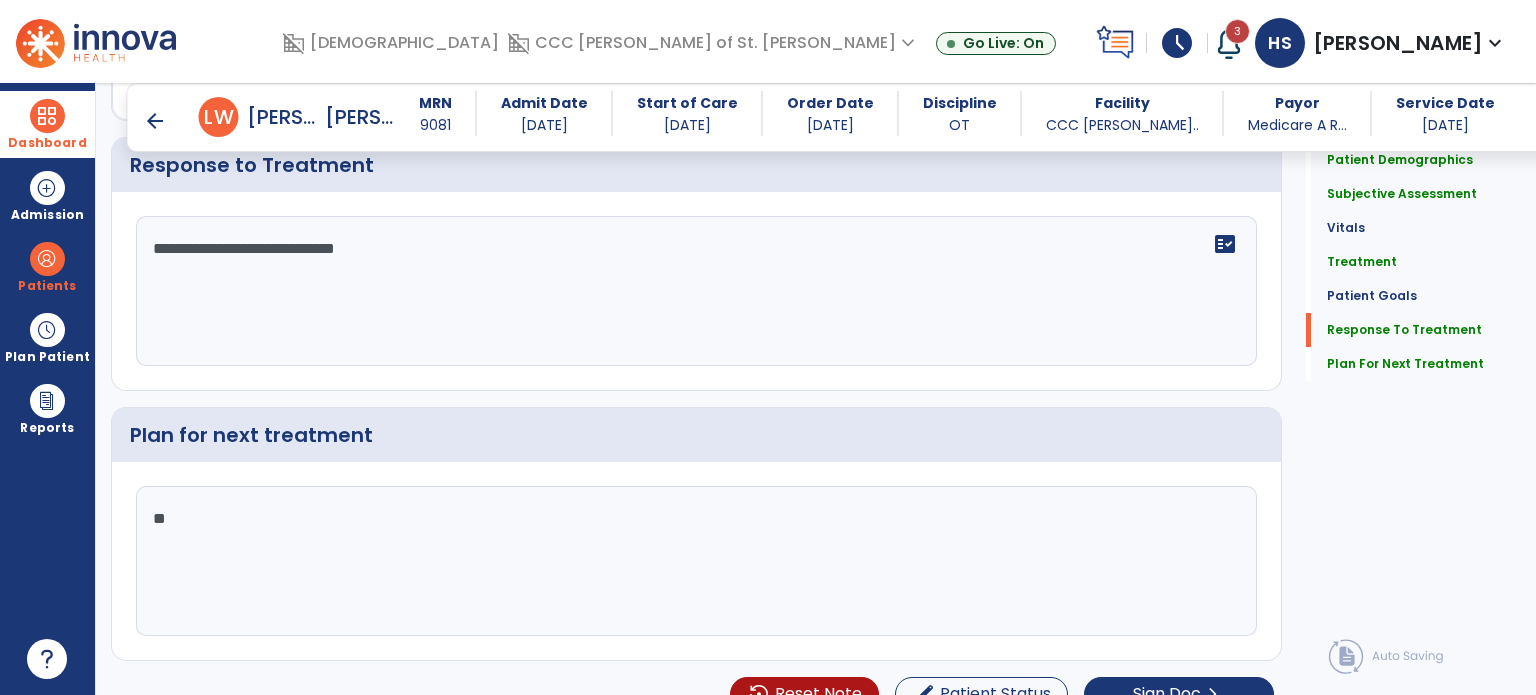 type on "*" 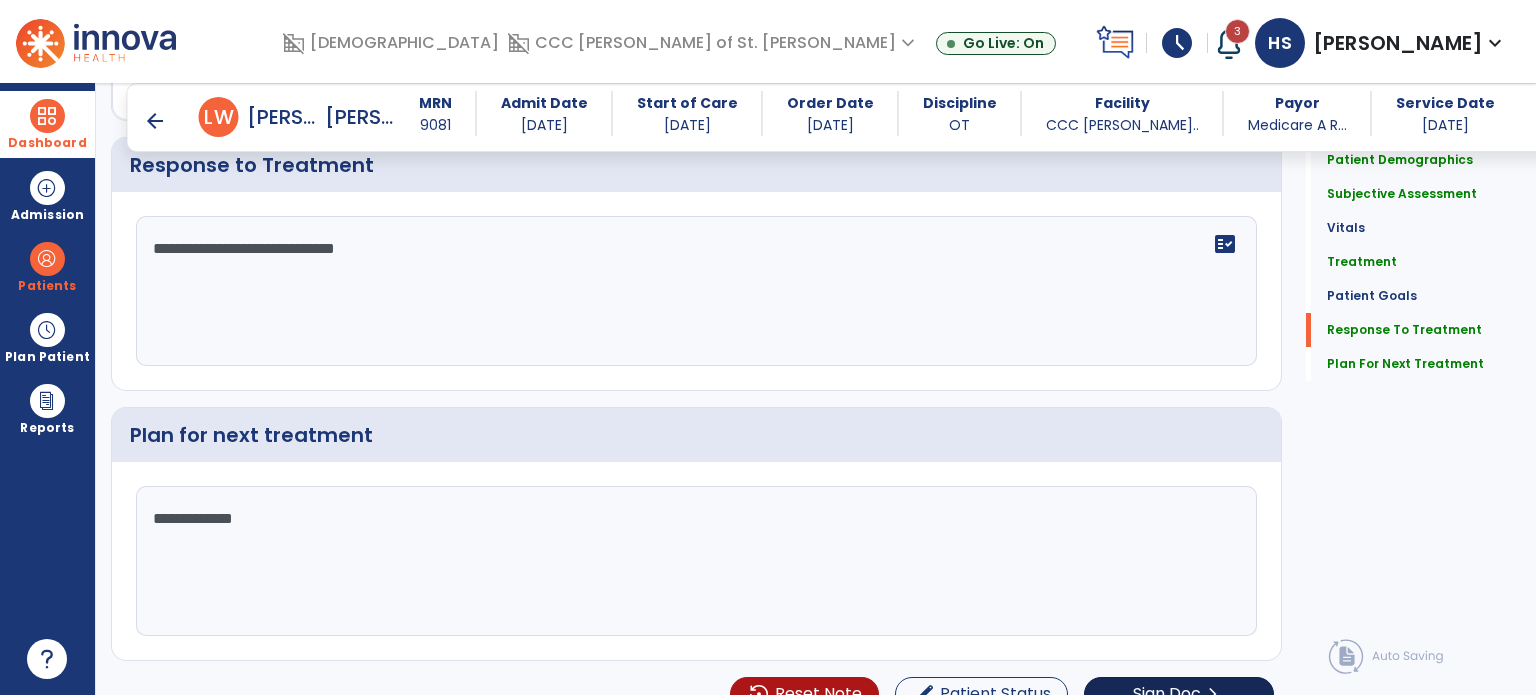 scroll, scrollTop: 2340, scrollLeft: 0, axis: vertical 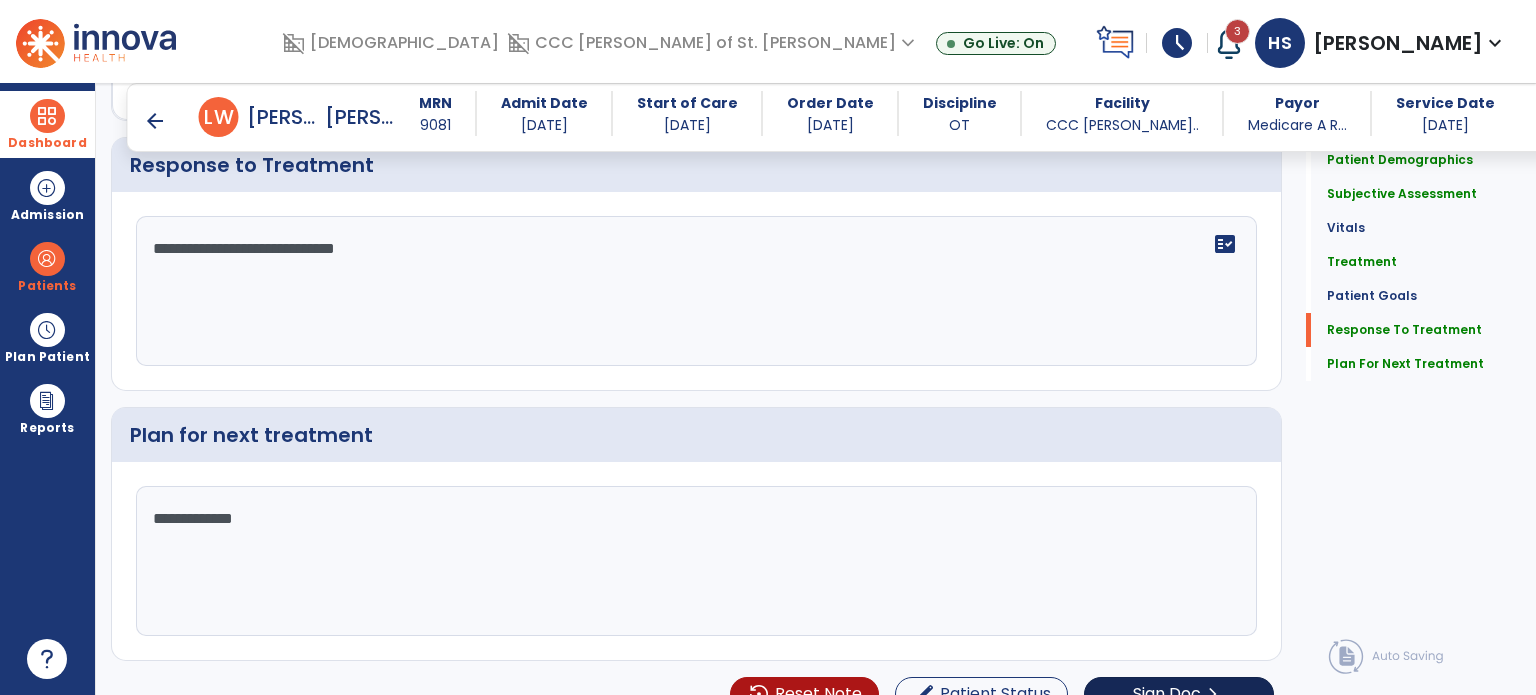 type on "**********" 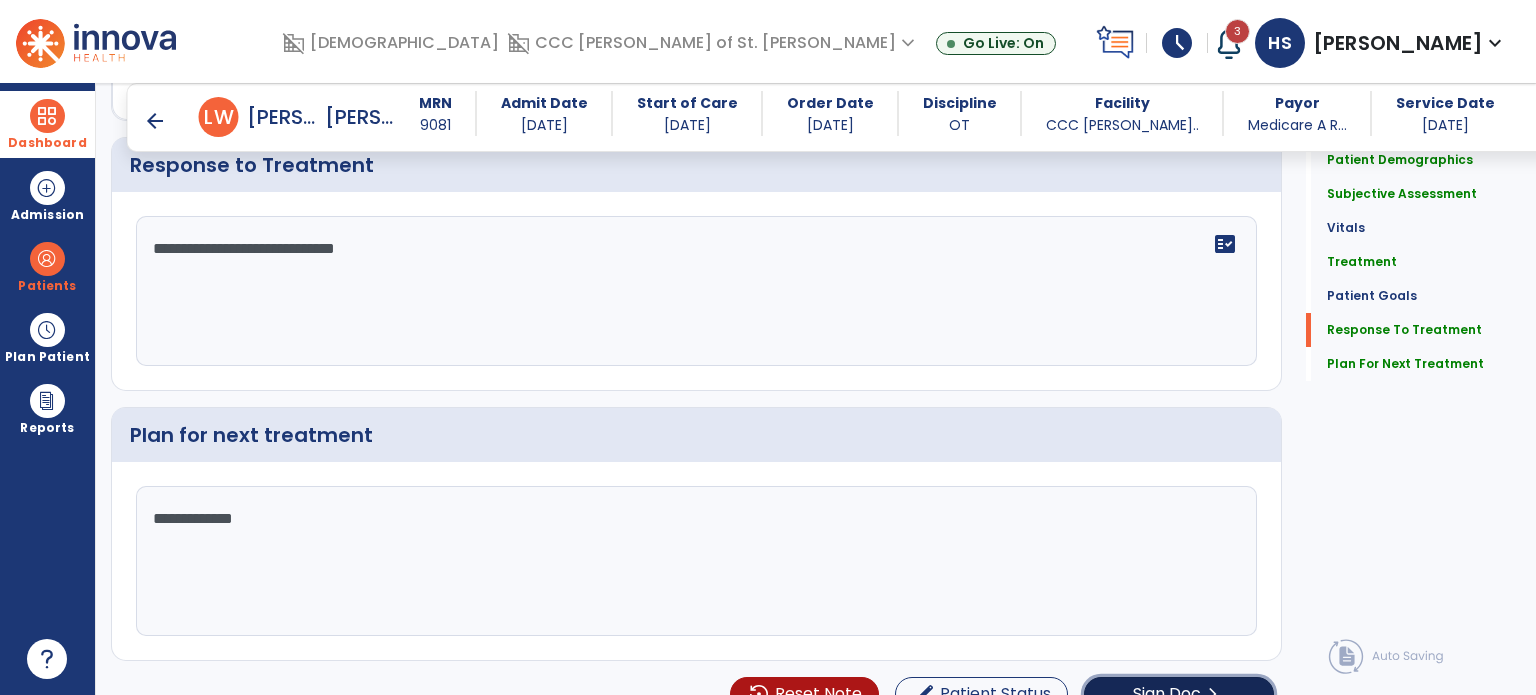 click on "Sign Doc" 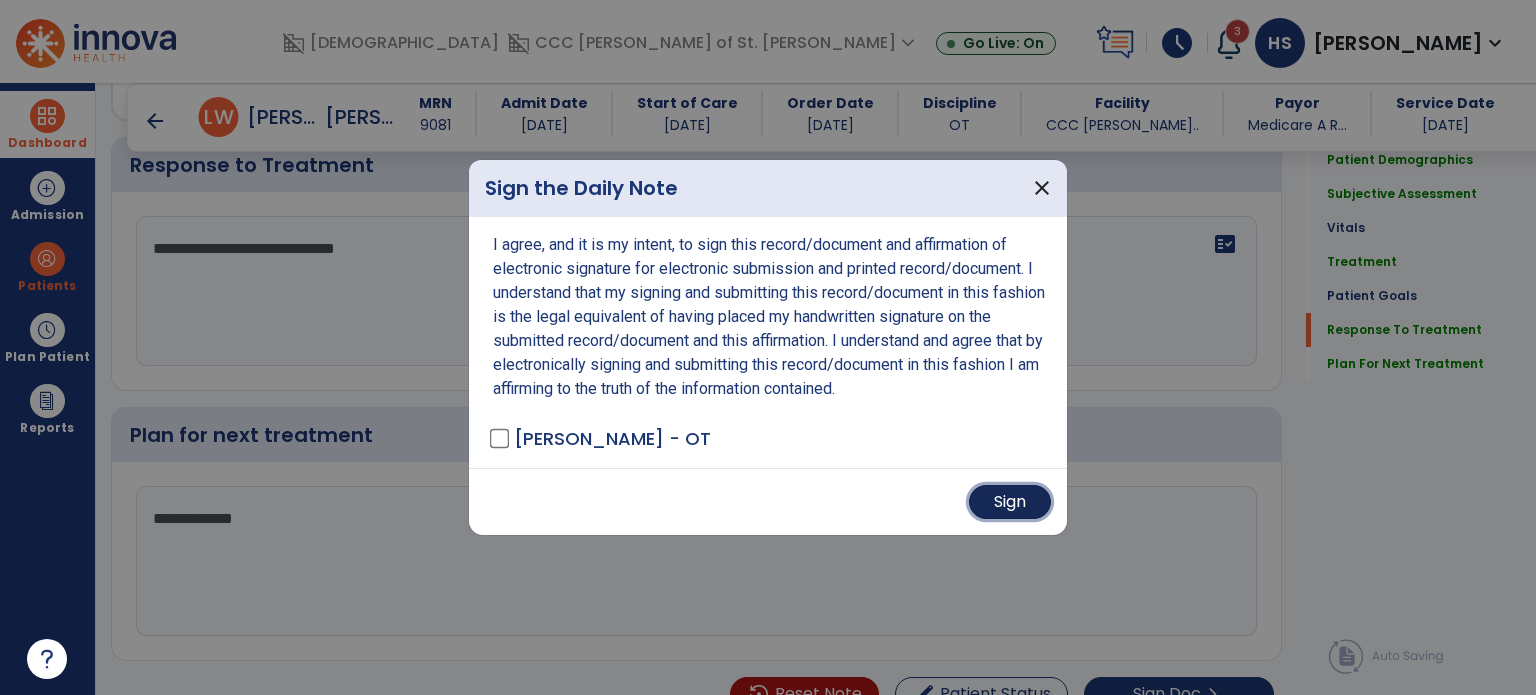 click on "Sign" at bounding box center [1010, 502] 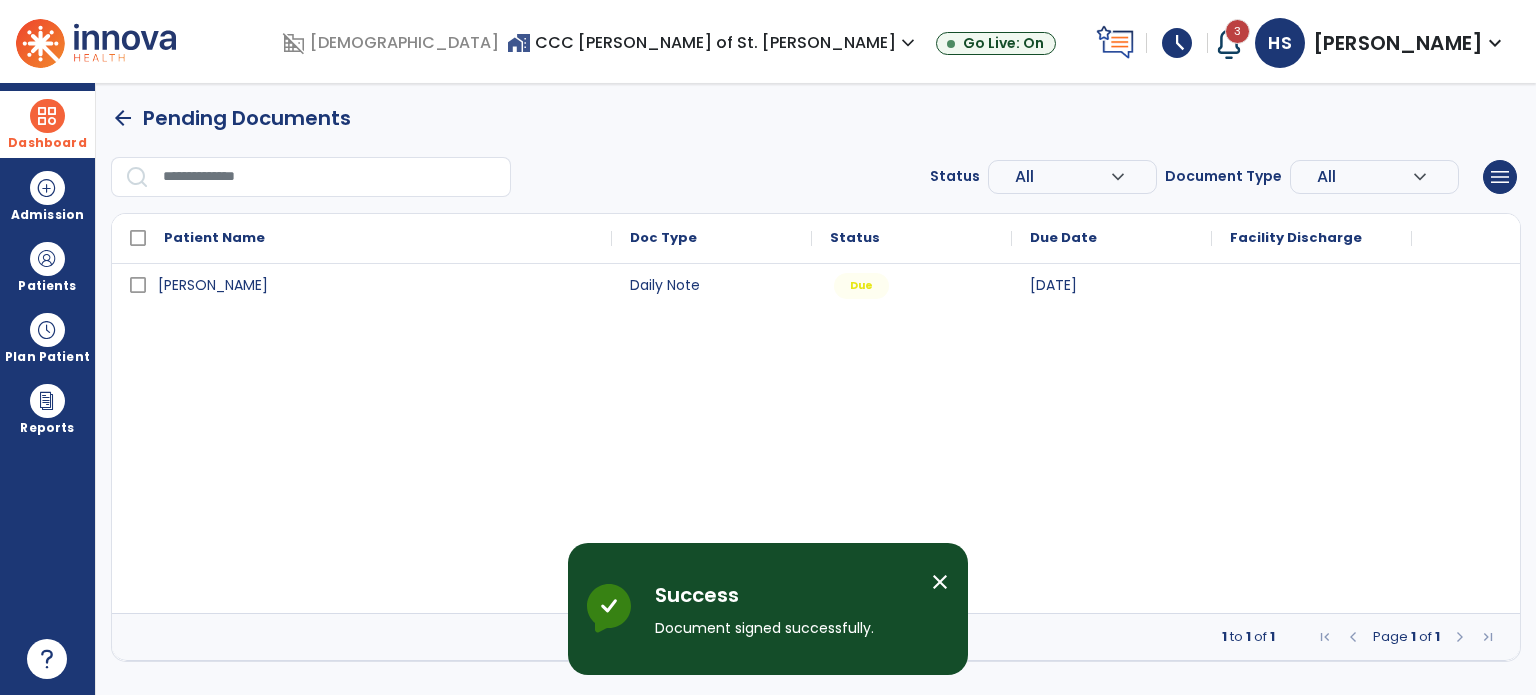 scroll, scrollTop: 0, scrollLeft: 0, axis: both 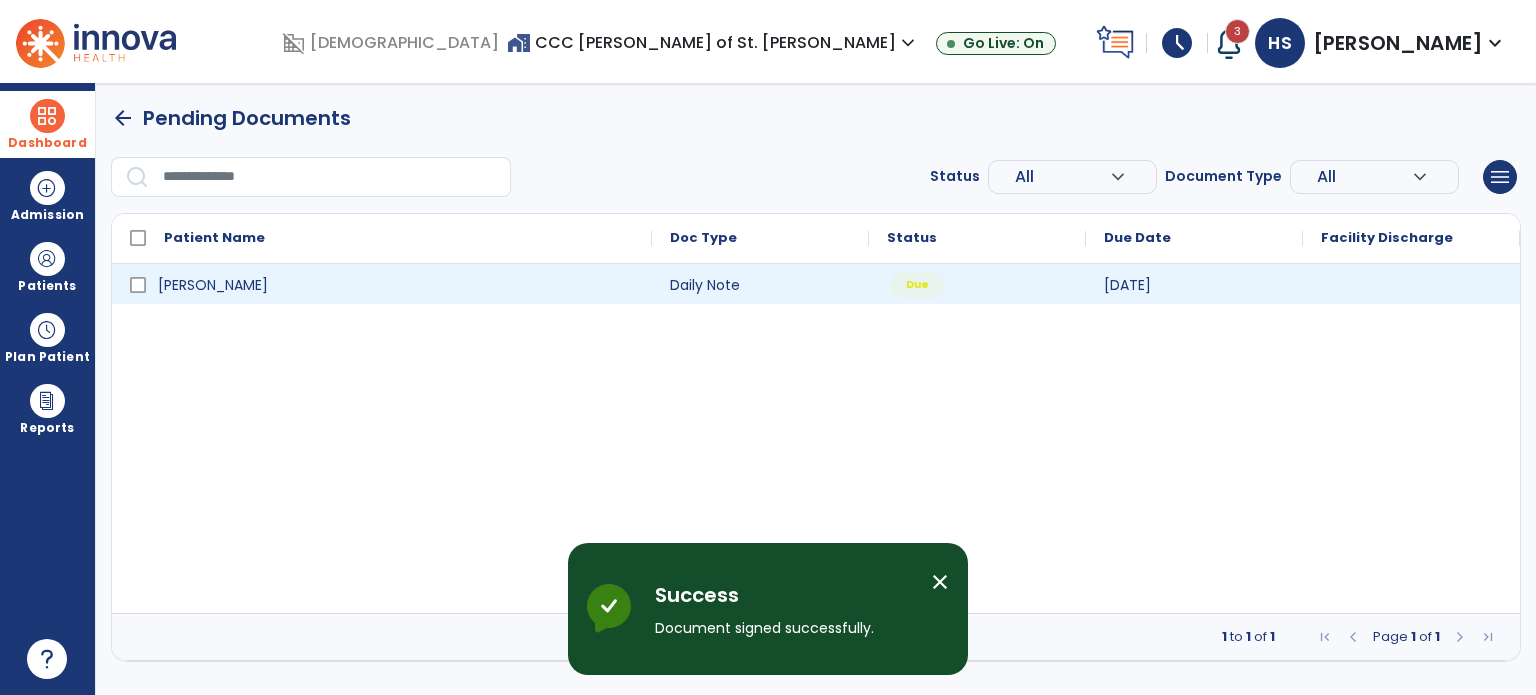 click on "Due" at bounding box center [917, 285] 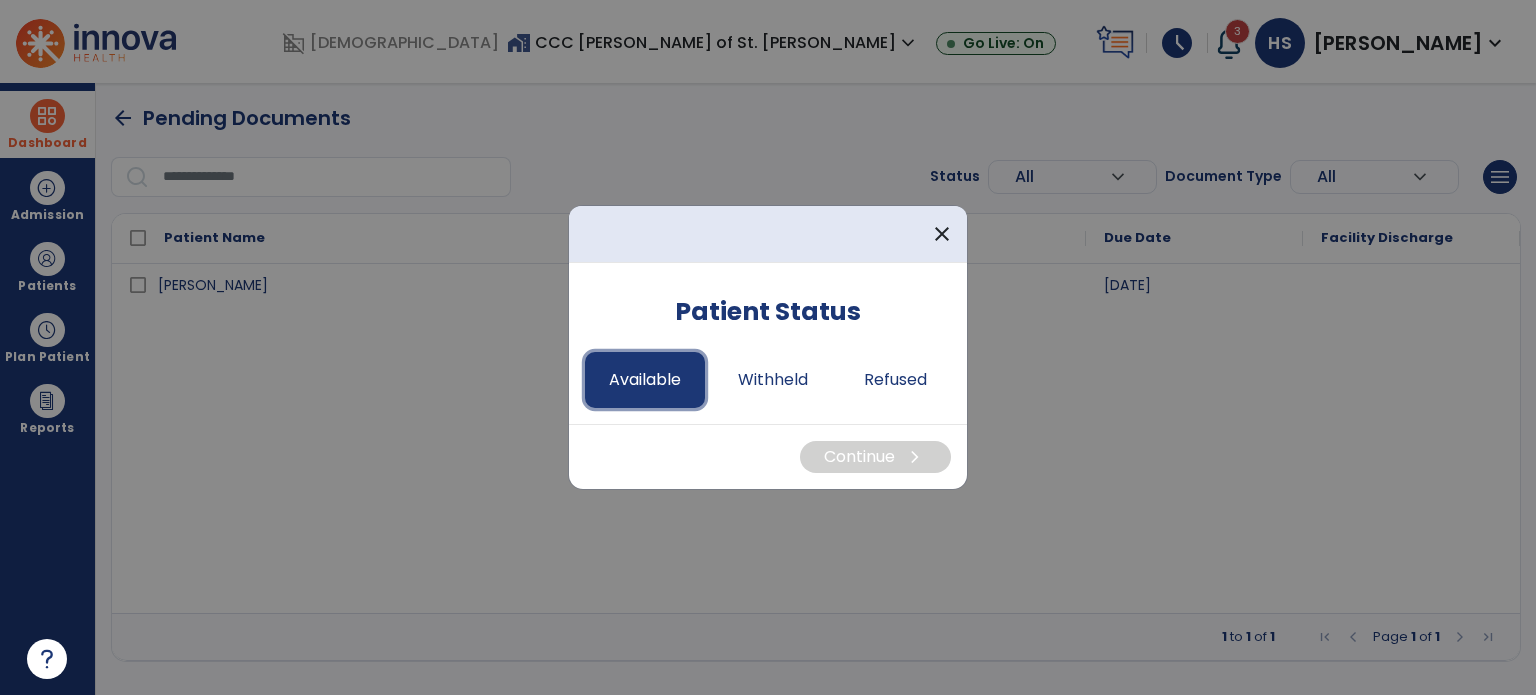 click on "Available" at bounding box center [645, 380] 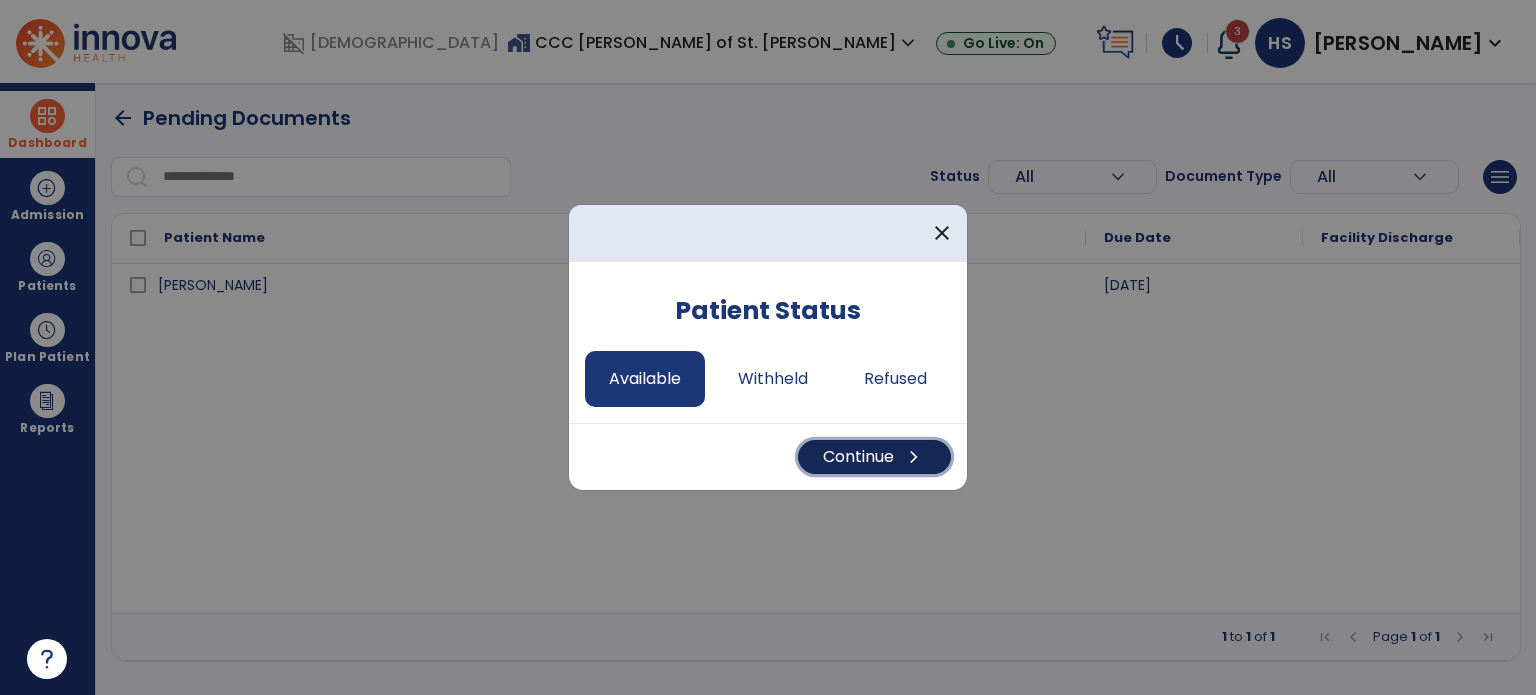 click on "Continue   chevron_right" at bounding box center [874, 457] 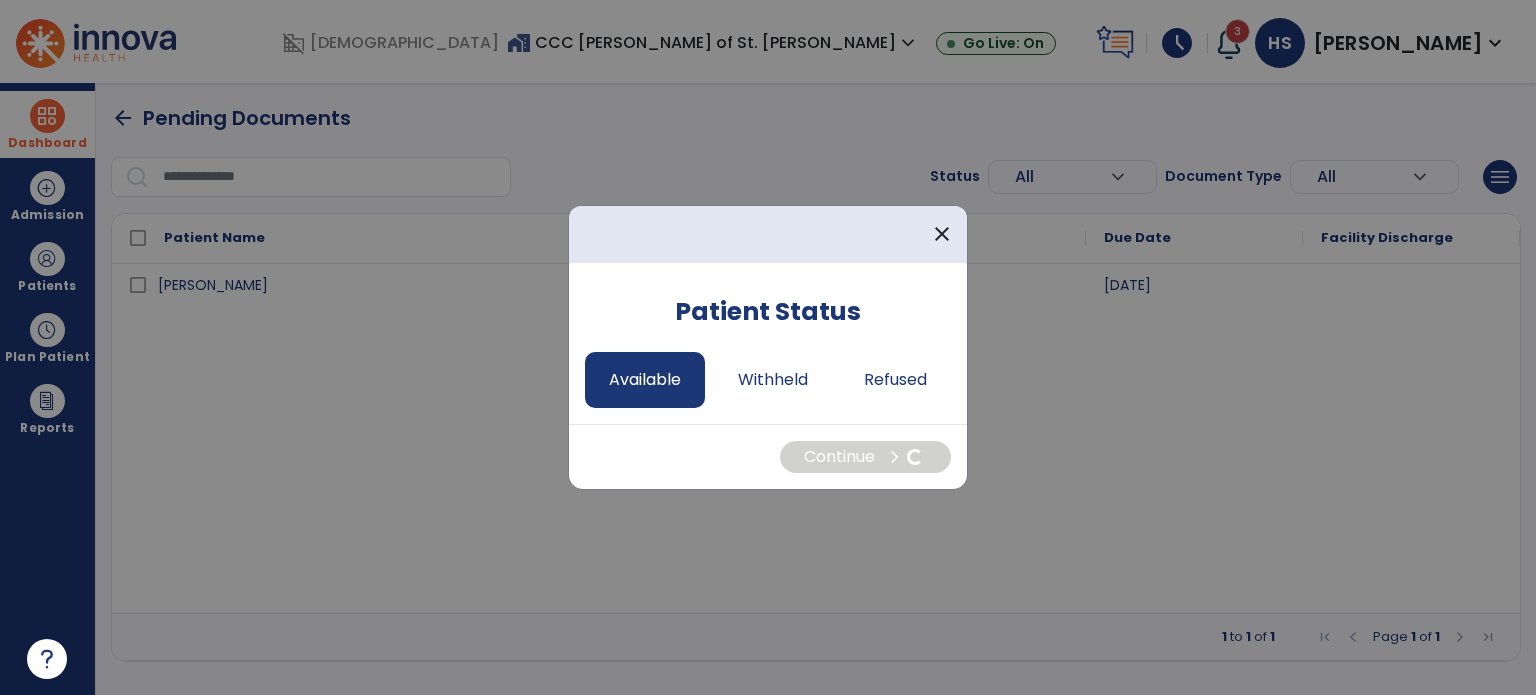 select on "*" 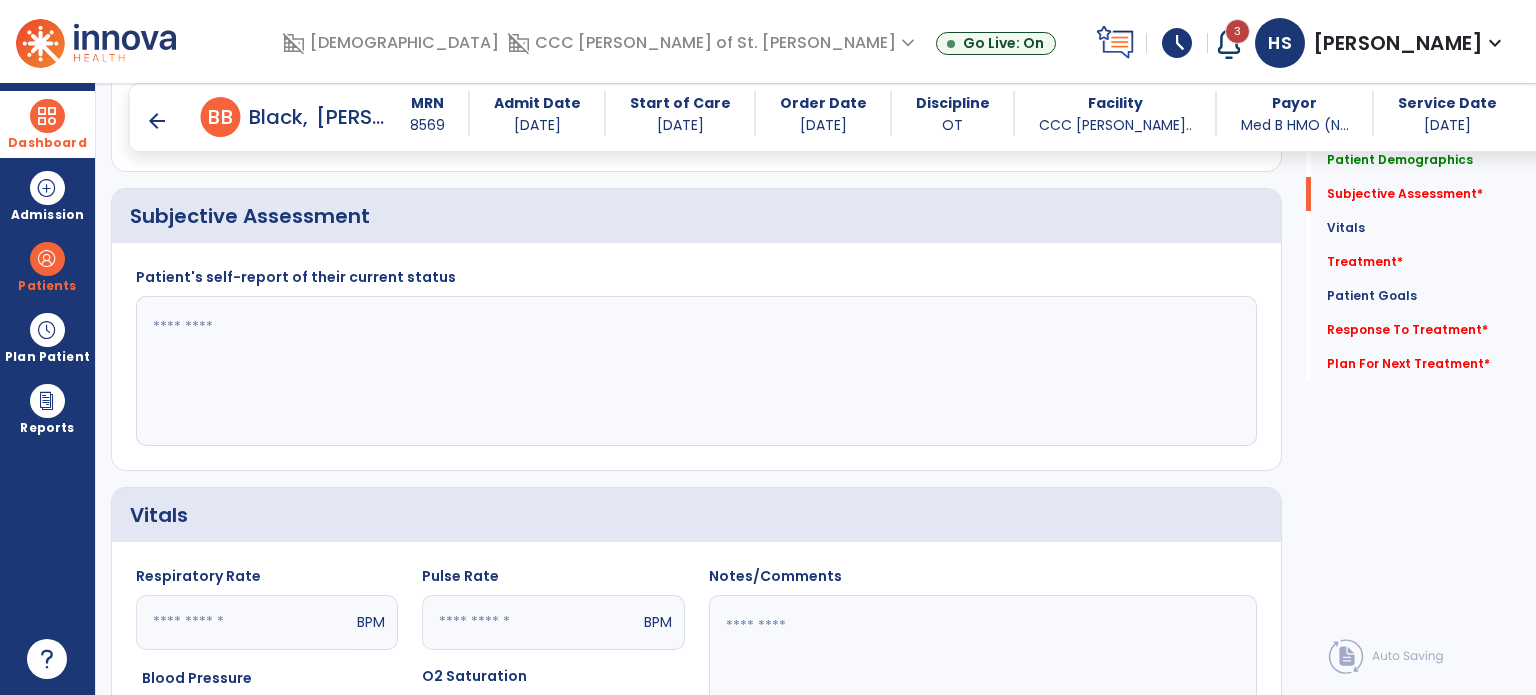 scroll, scrollTop: 2231, scrollLeft: 0, axis: vertical 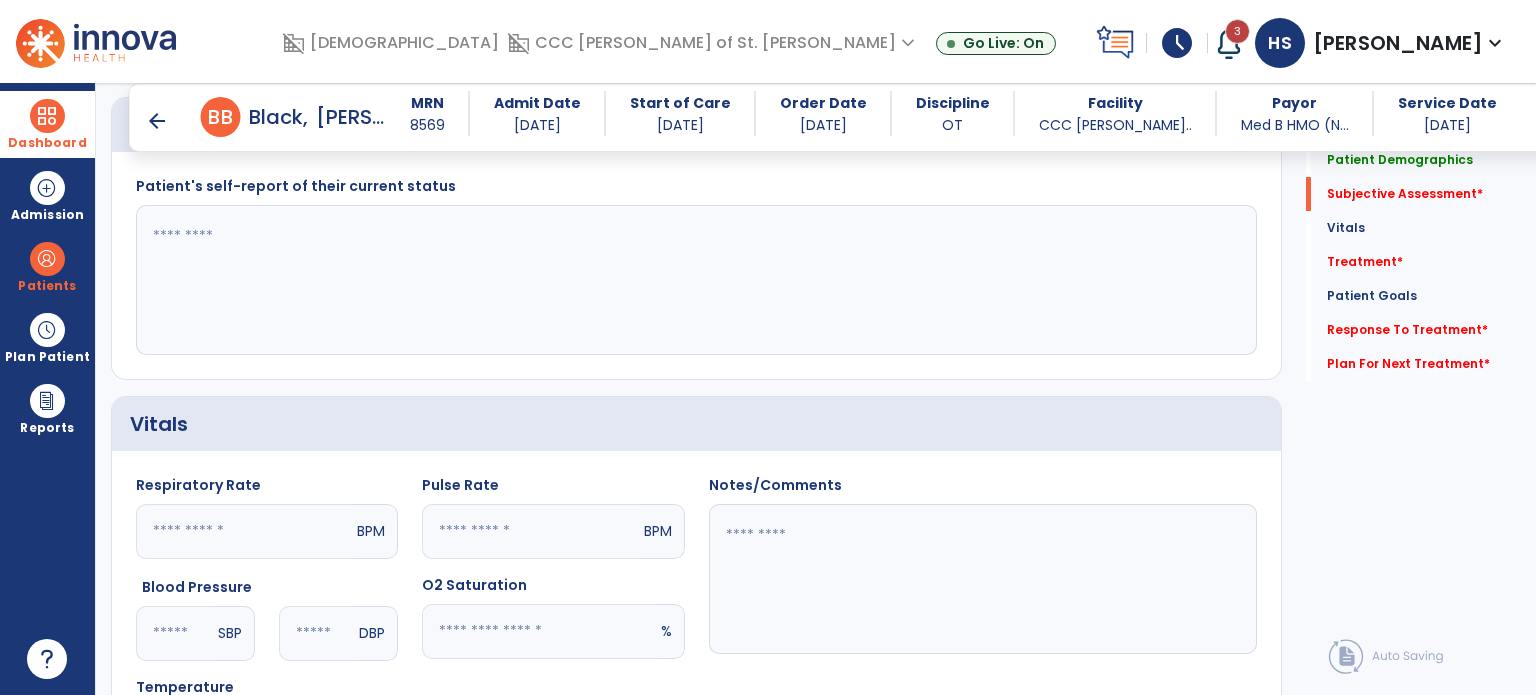 click 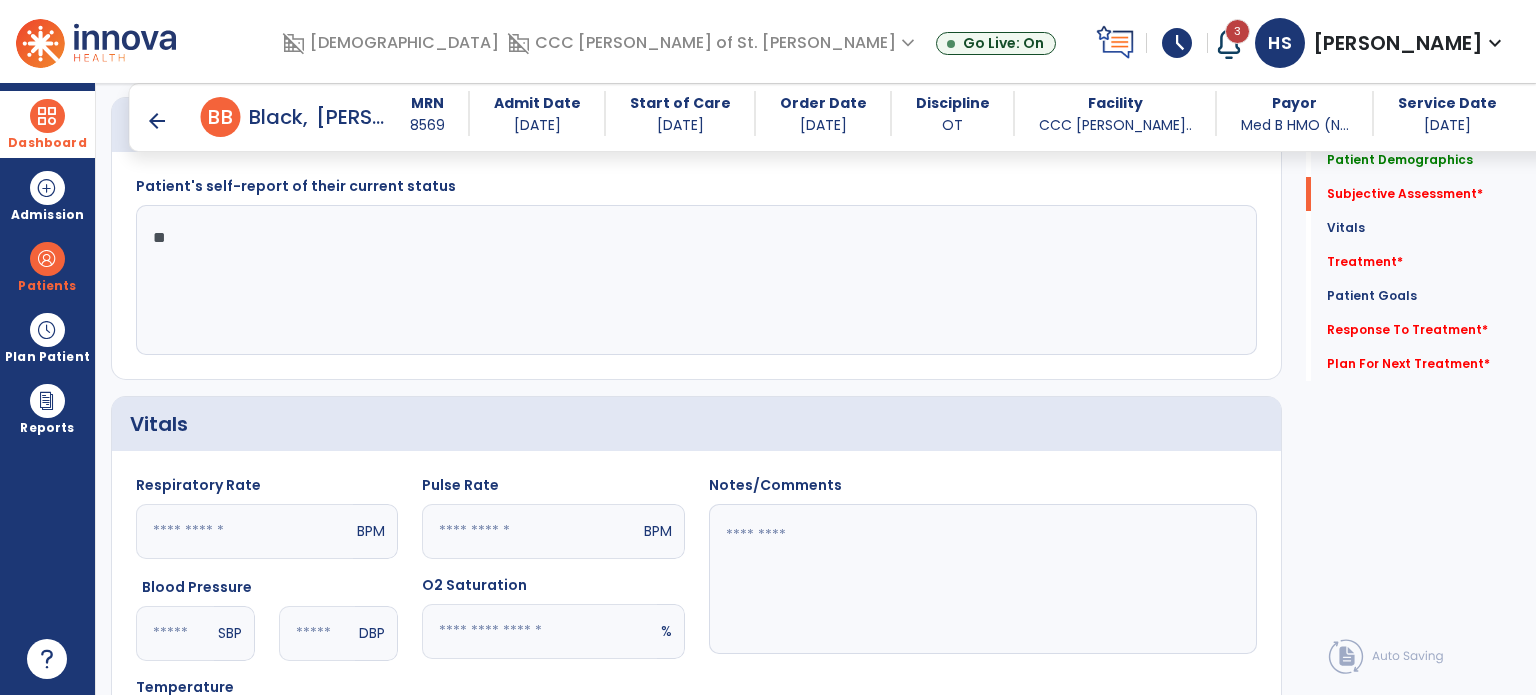 type on "*" 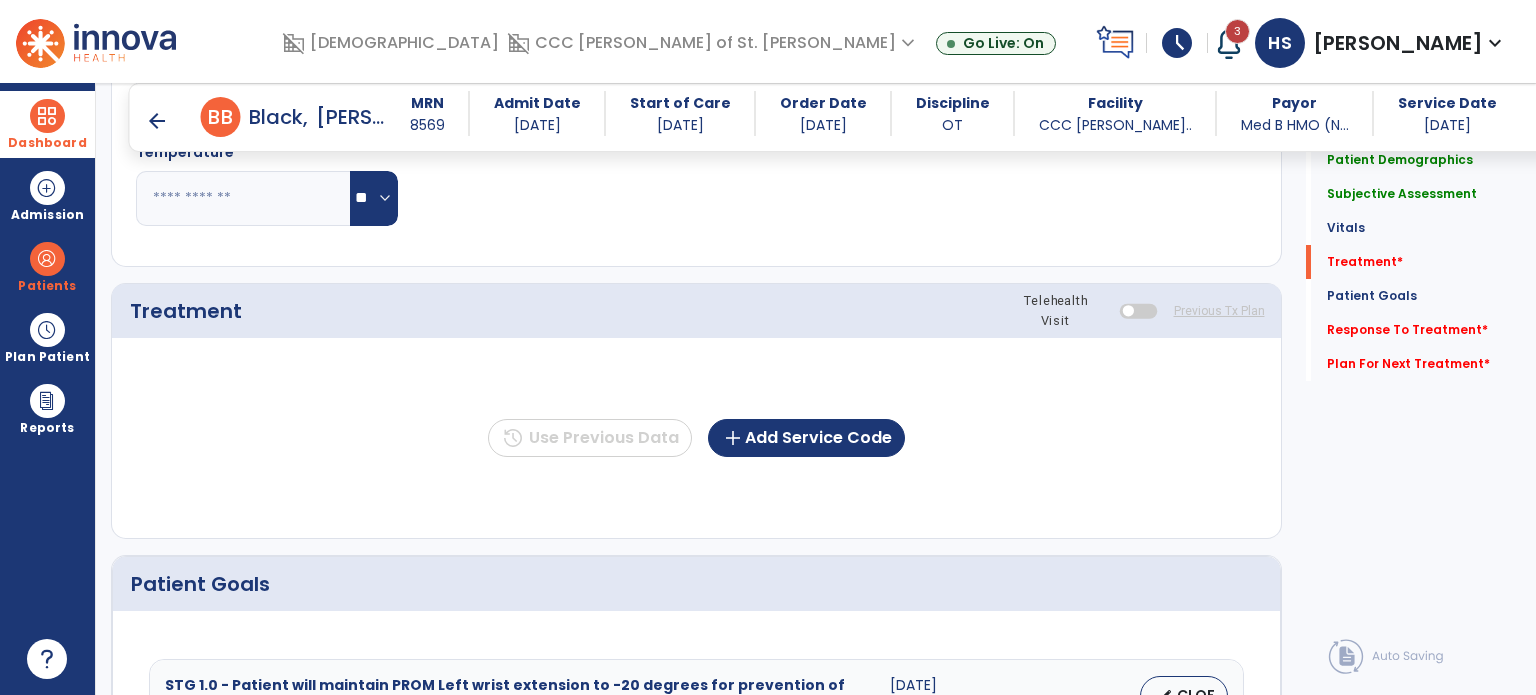scroll, scrollTop: 2827, scrollLeft: 0, axis: vertical 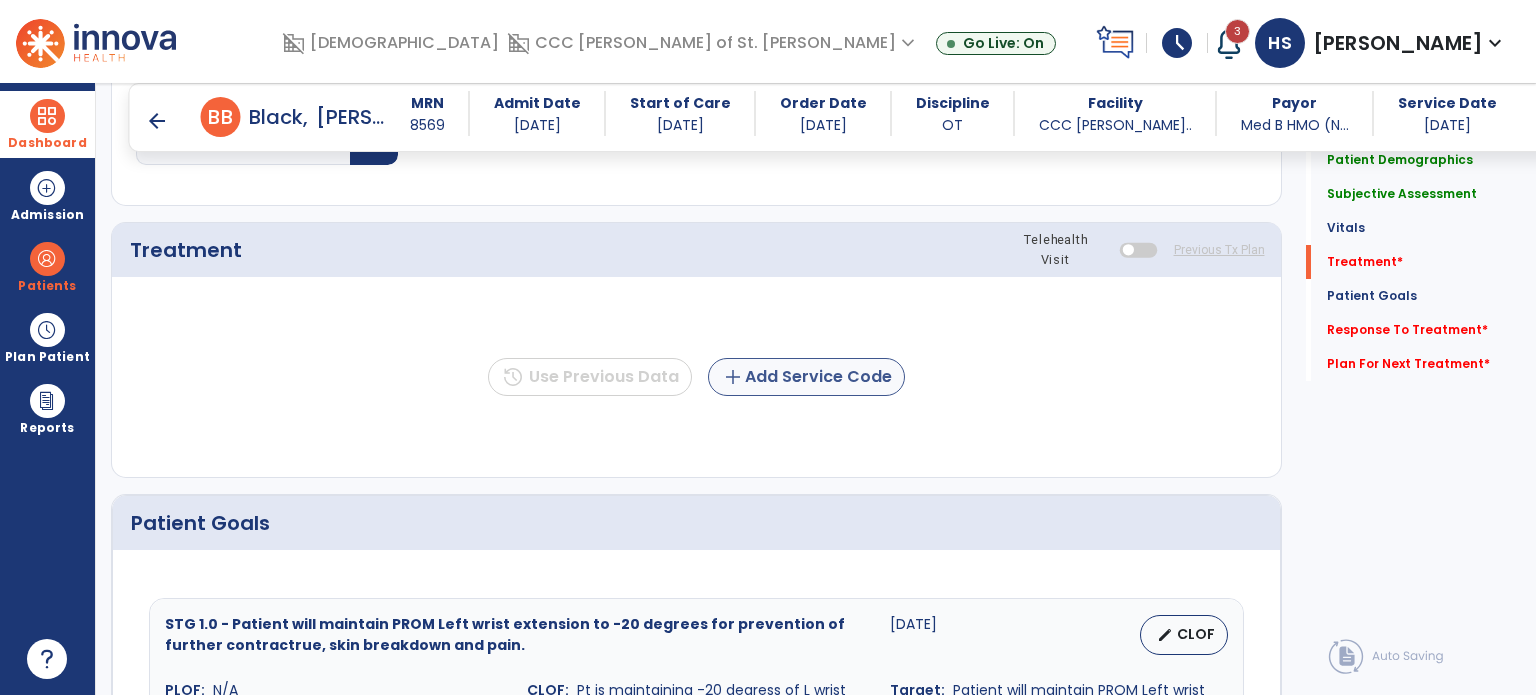type on "**********" 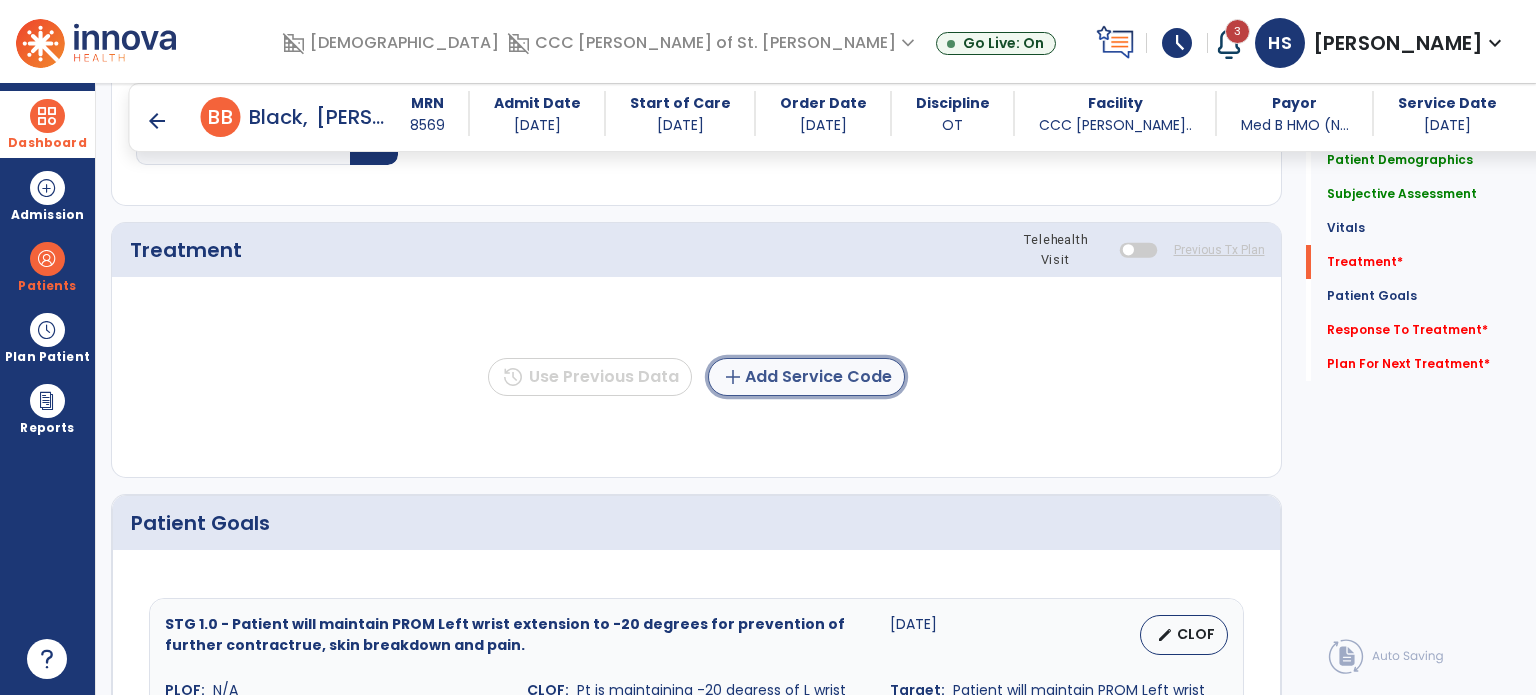 click on "add  Add Service Code" 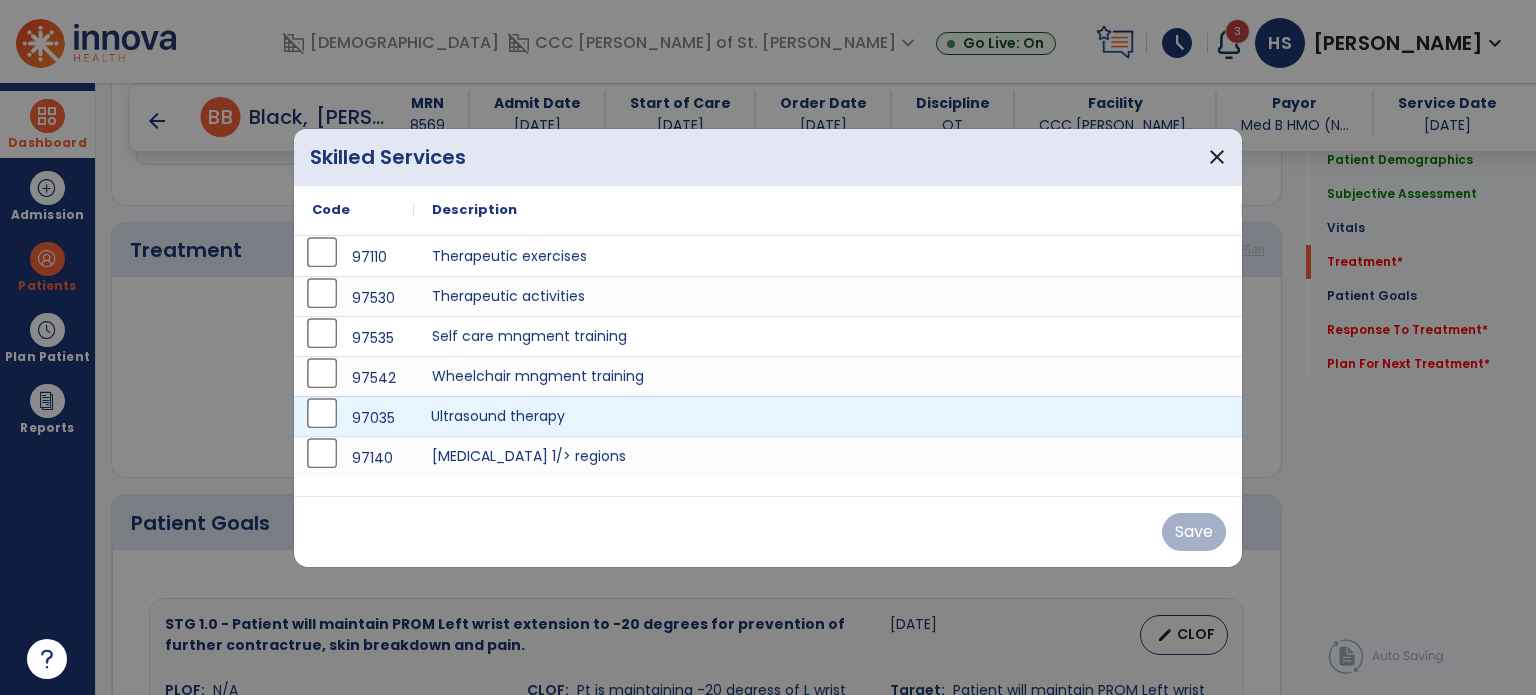 click on "Ultrasound therapy" at bounding box center [828, 416] 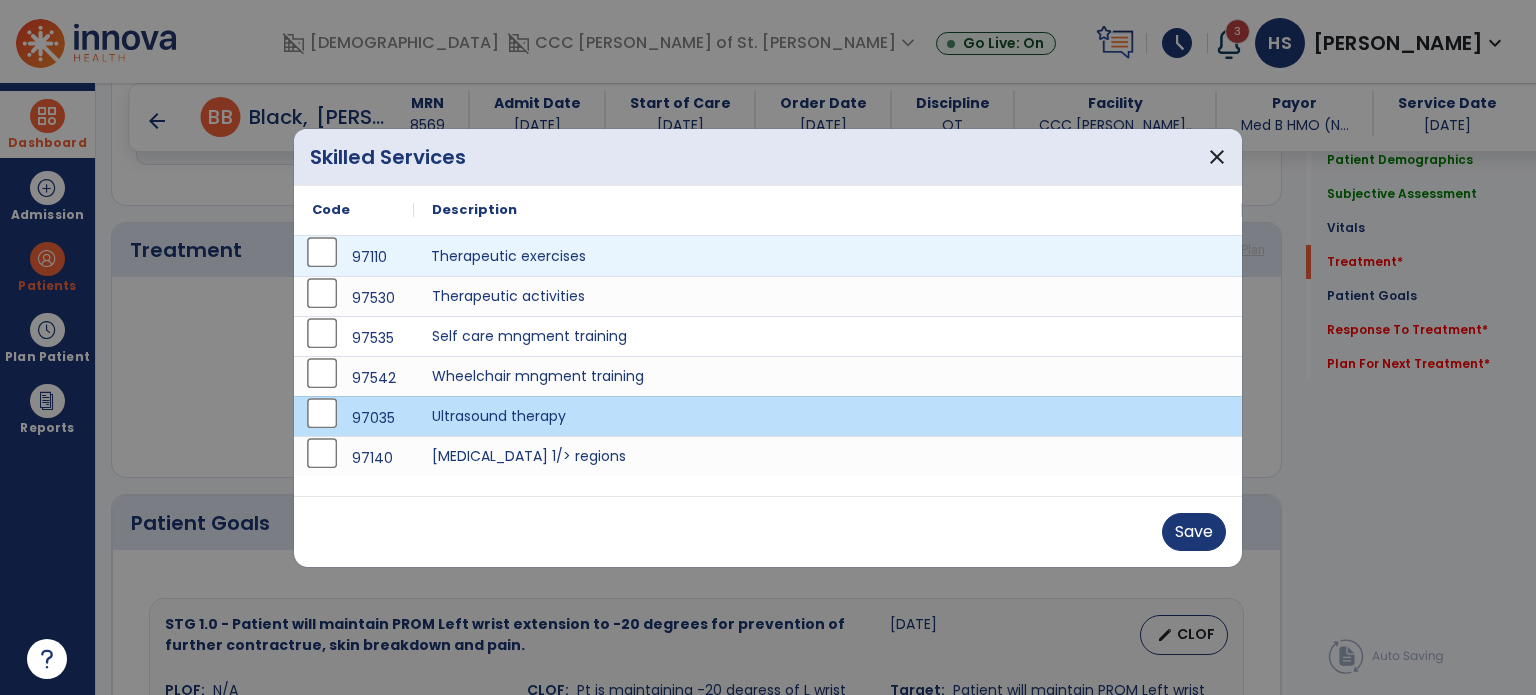 click on "Therapeutic exercises" at bounding box center (828, 256) 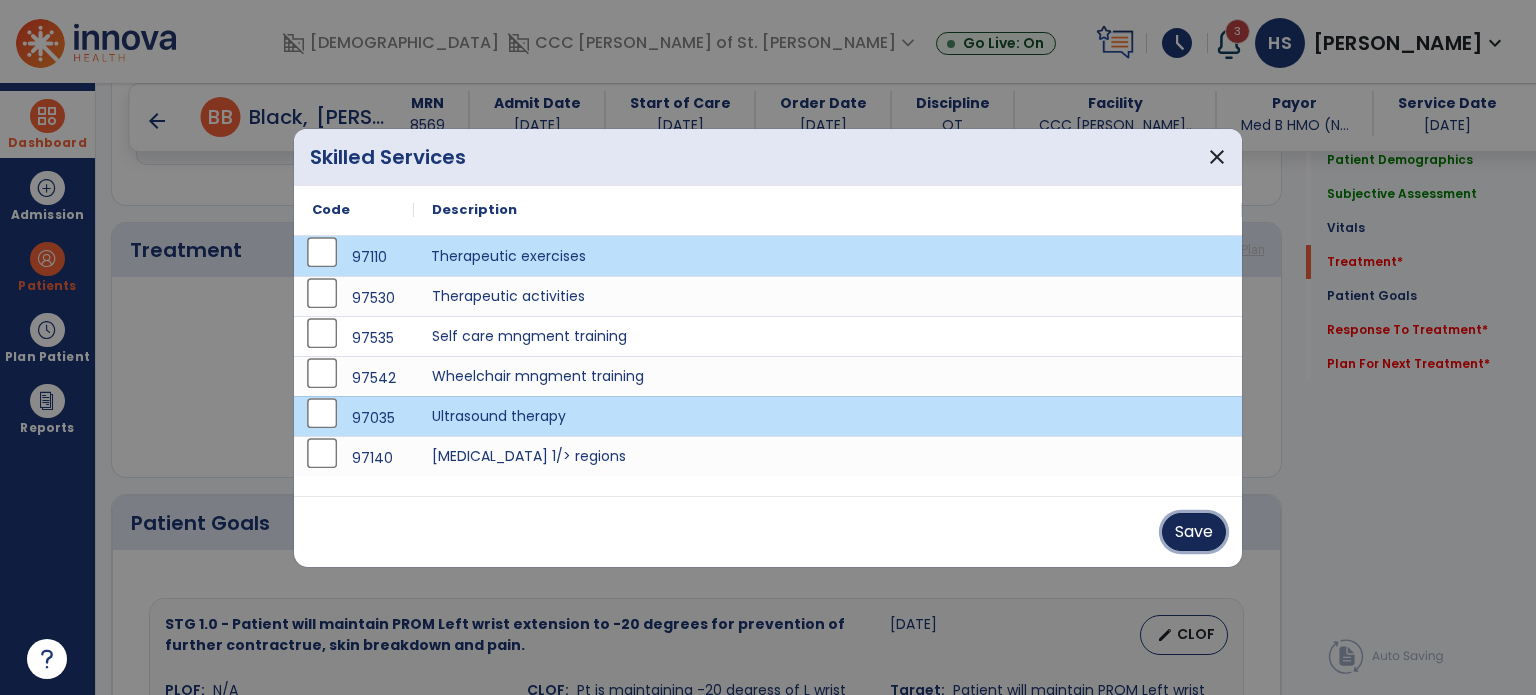 click on "Save" at bounding box center [1194, 532] 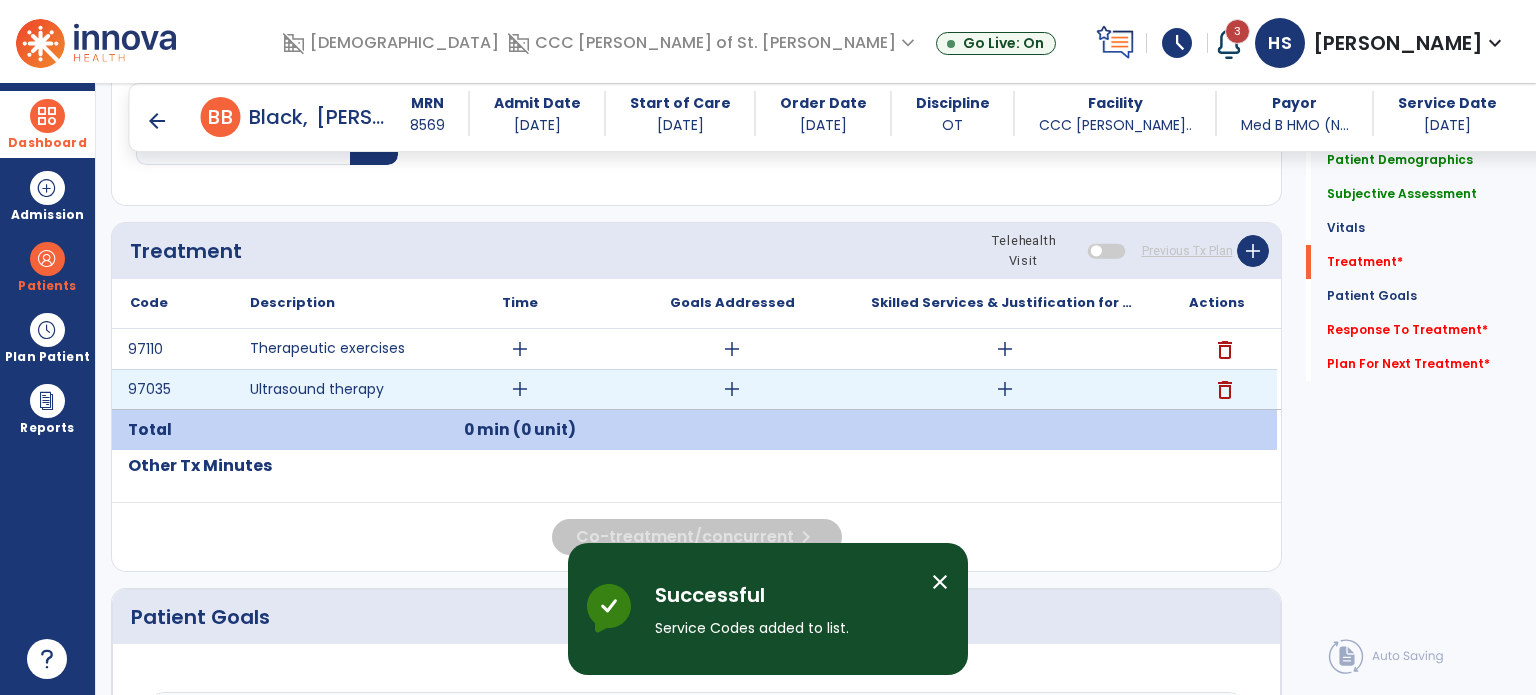 click on "add" at bounding box center (520, 389) 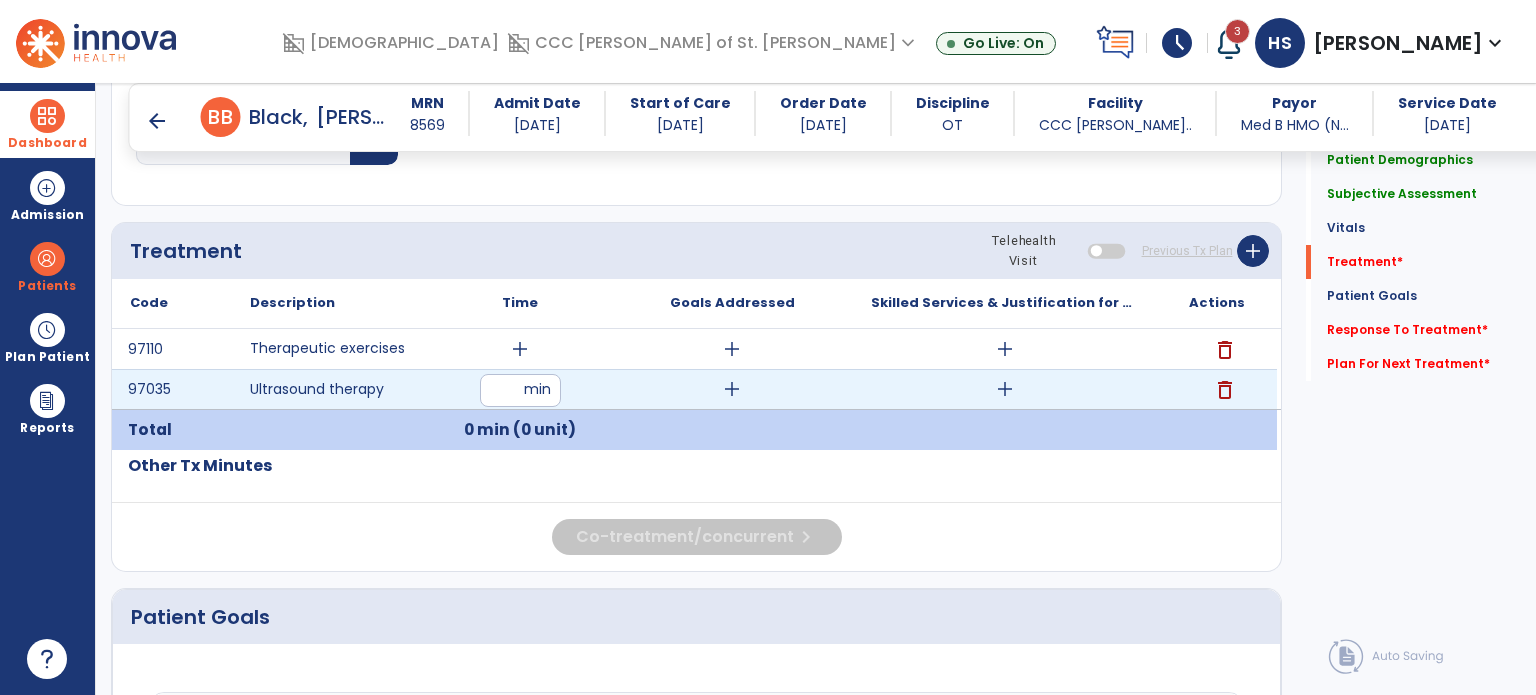 type on "**" 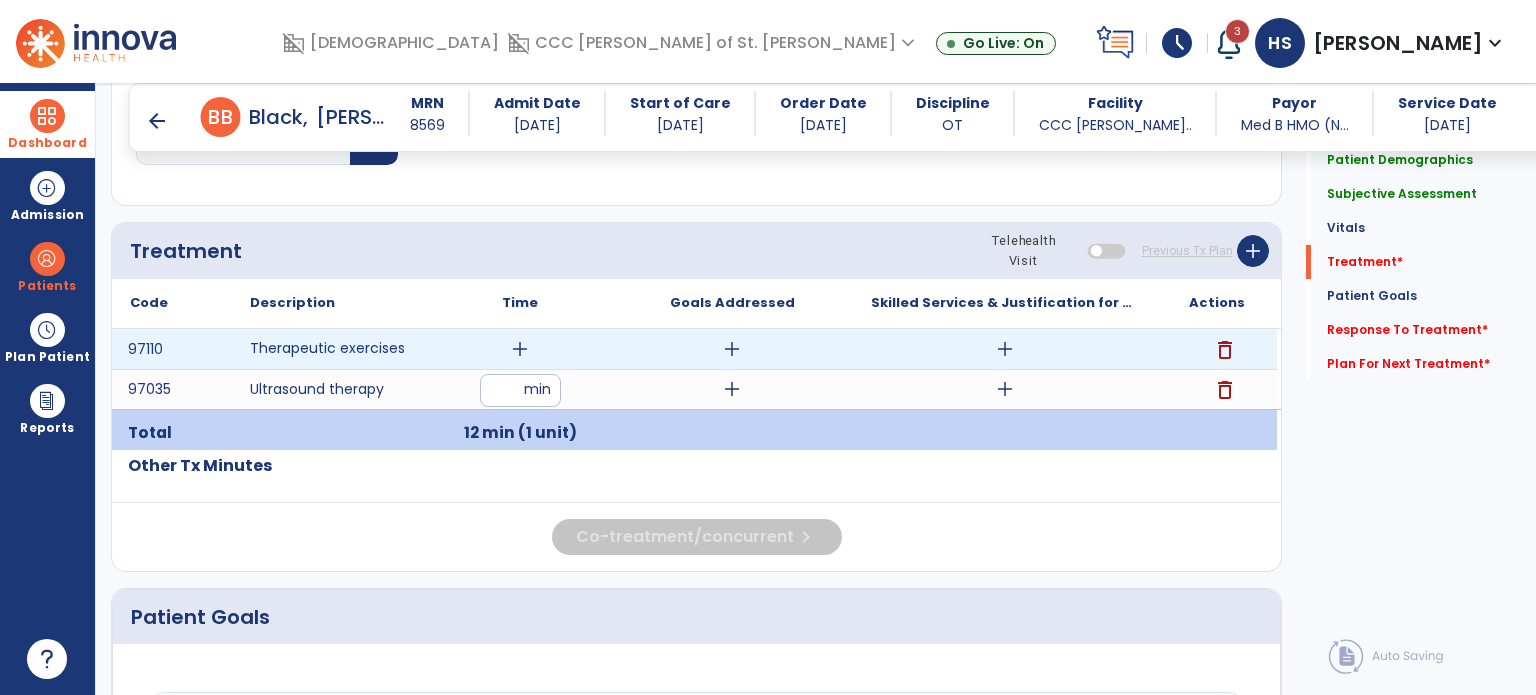click on "add" at bounding box center (520, 349) 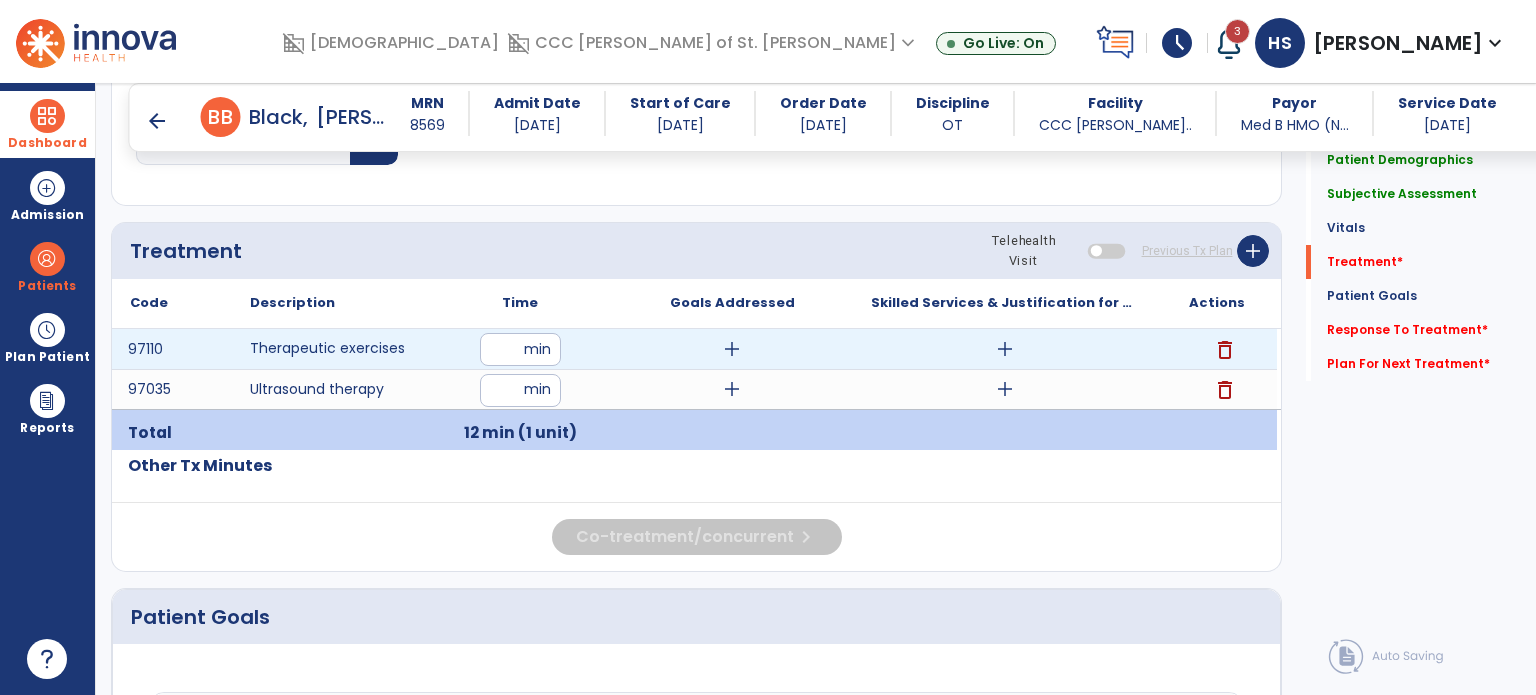 type on "**" 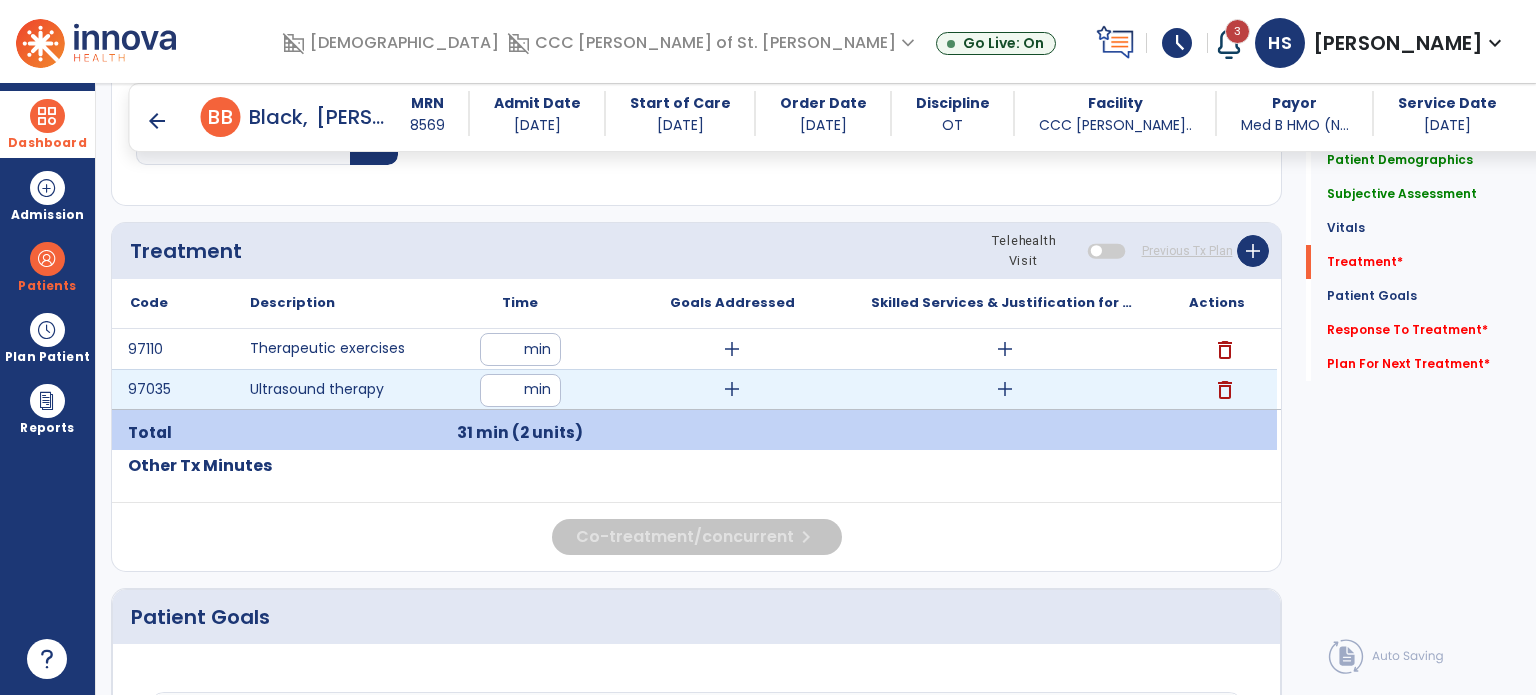 click on "add" at bounding box center [1005, 389] 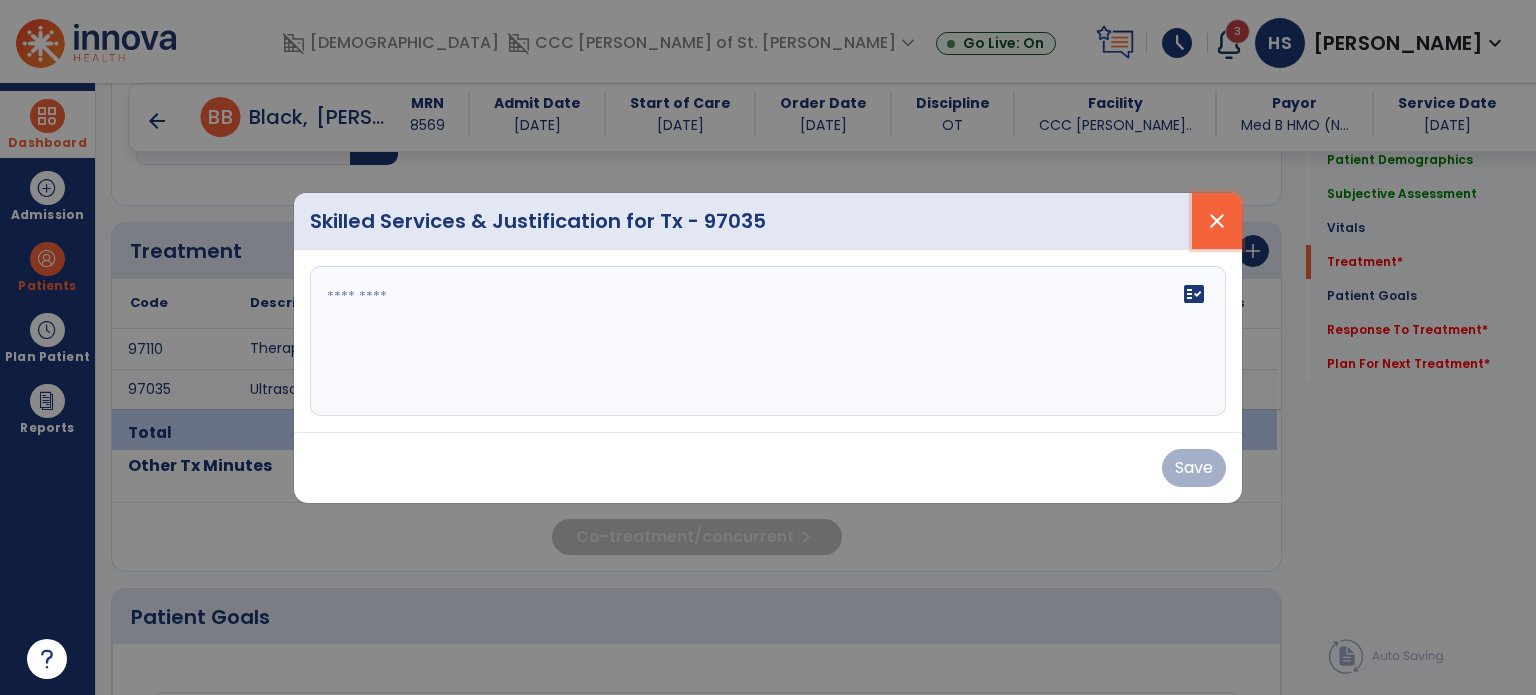 click on "close" at bounding box center [1217, 221] 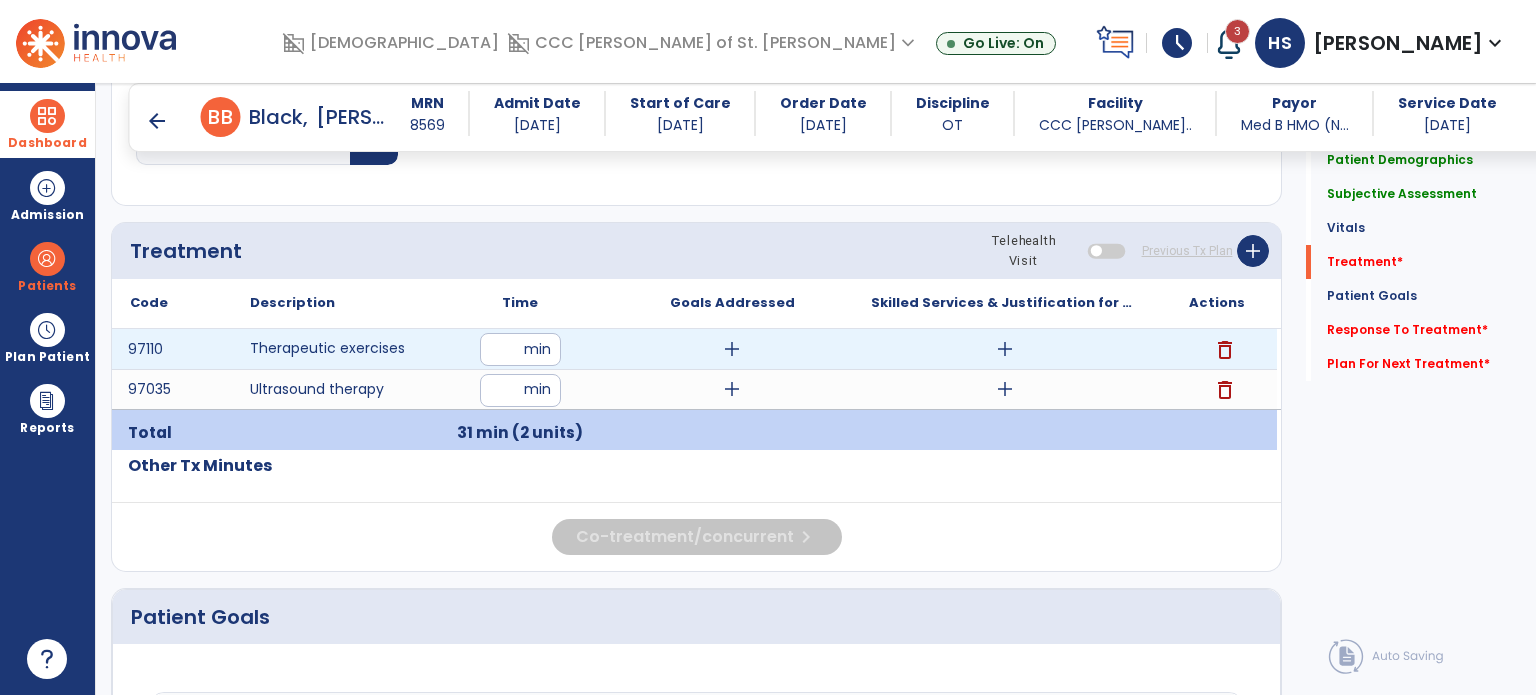 click on "add" at bounding box center [1005, 349] 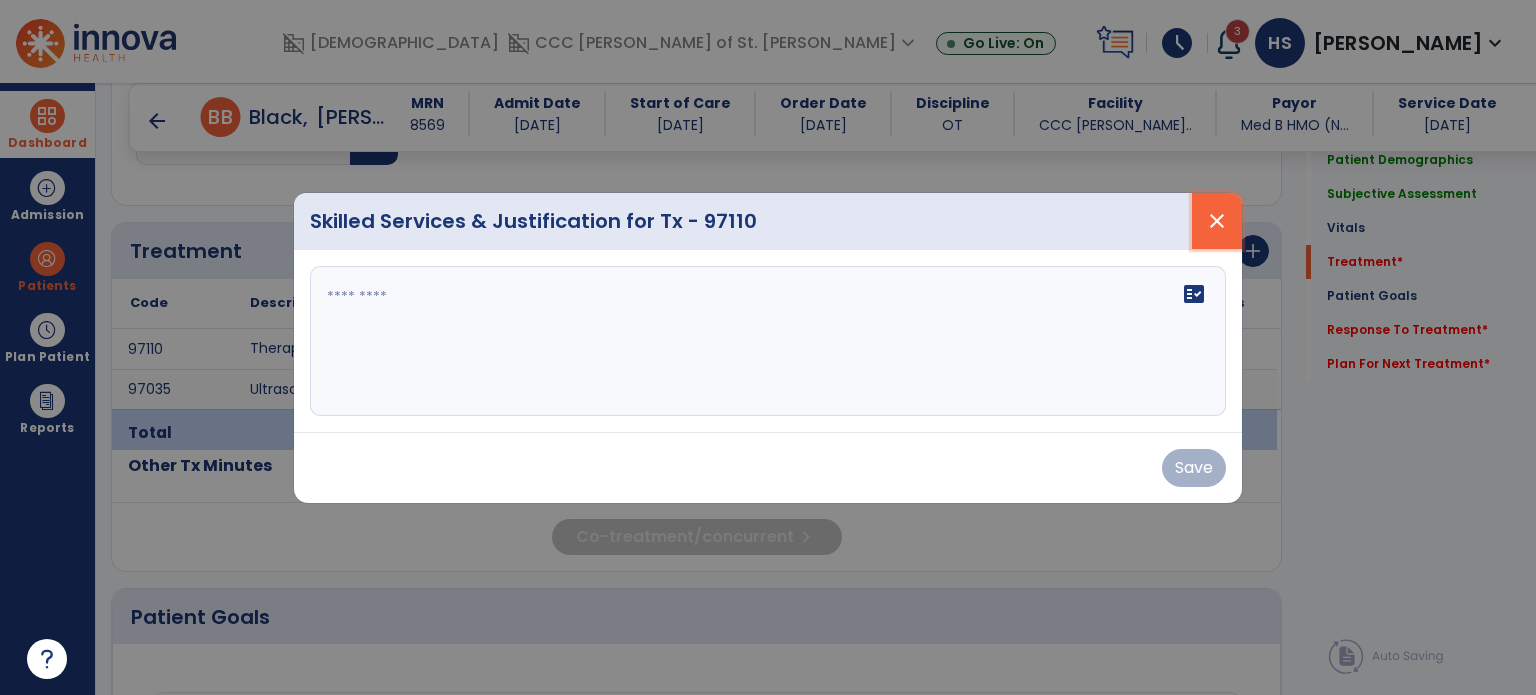 click on "close" at bounding box center (1217, 221) 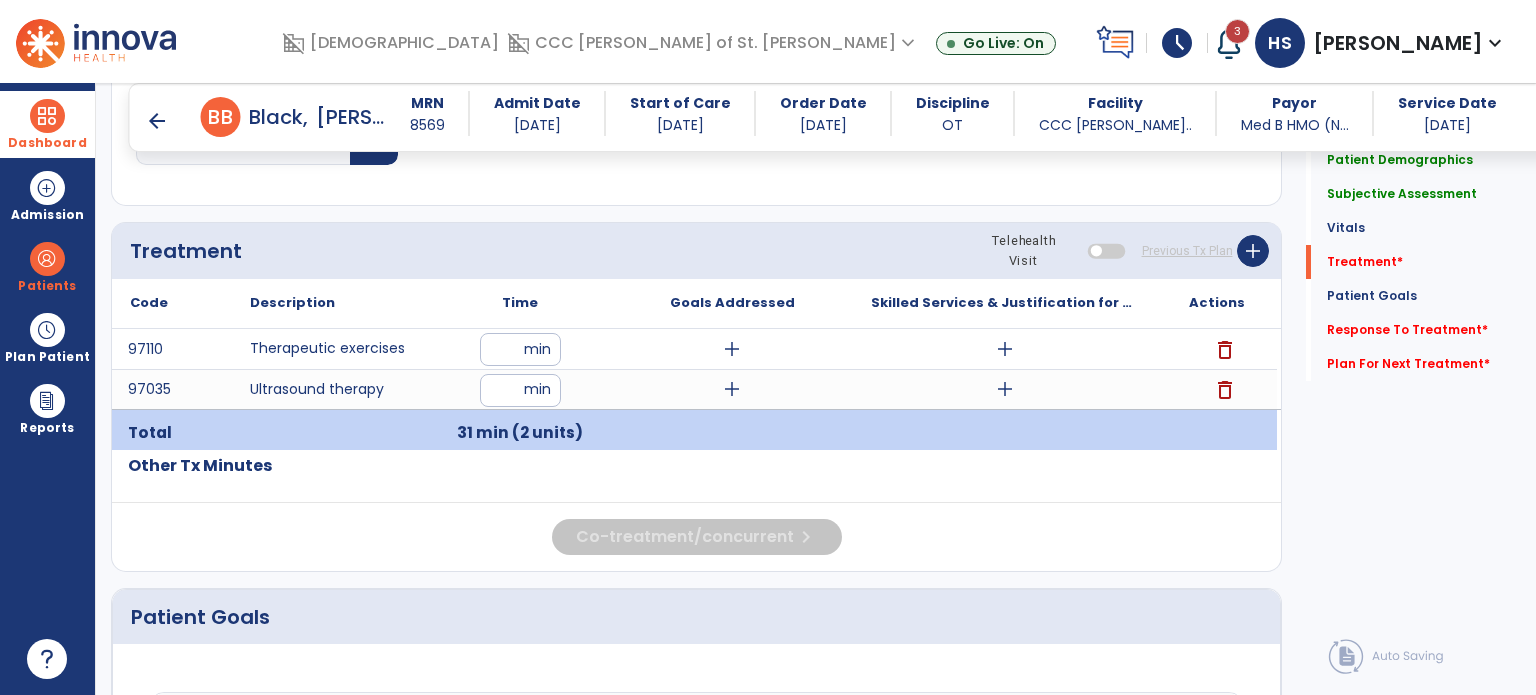 click on "arrow_back" at bounding box center (157, 121) 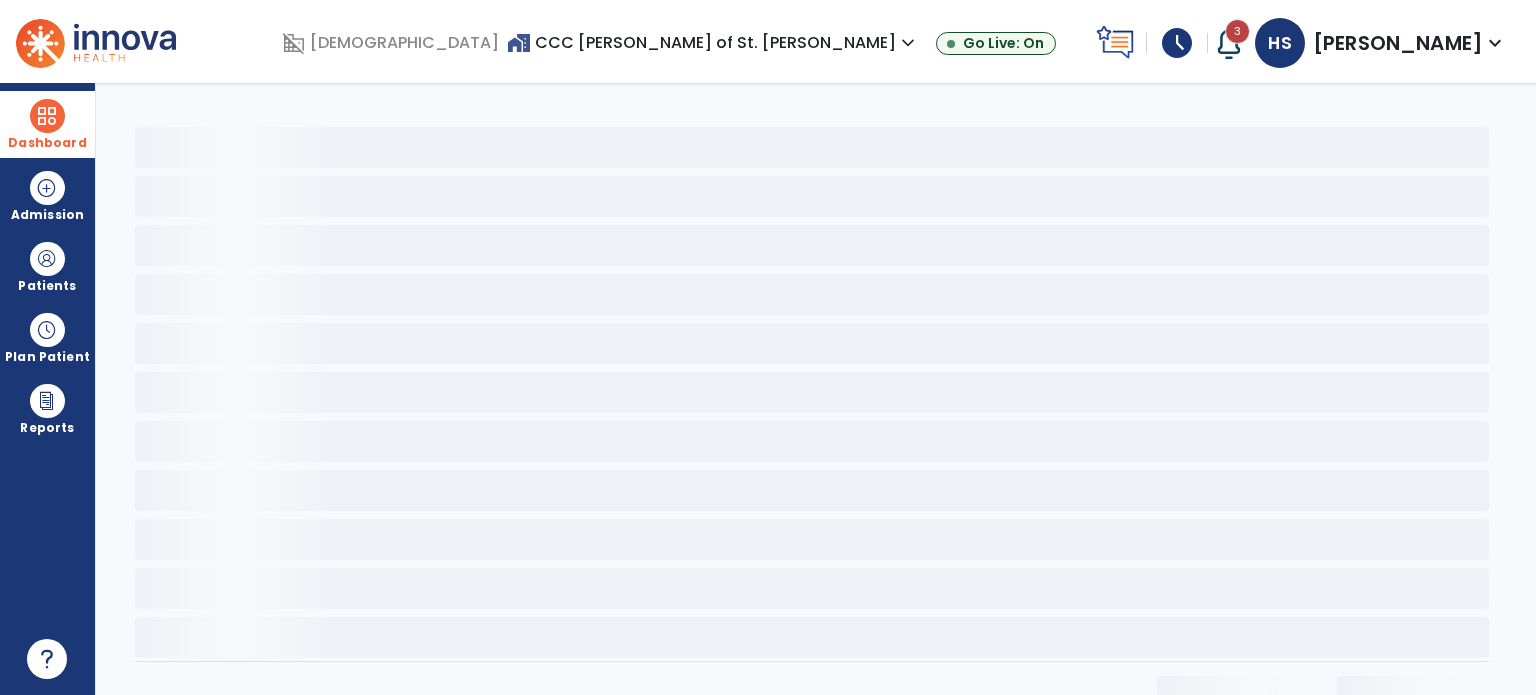 scroll, scrollTop: 0, scrollLeft: 0, axis: both 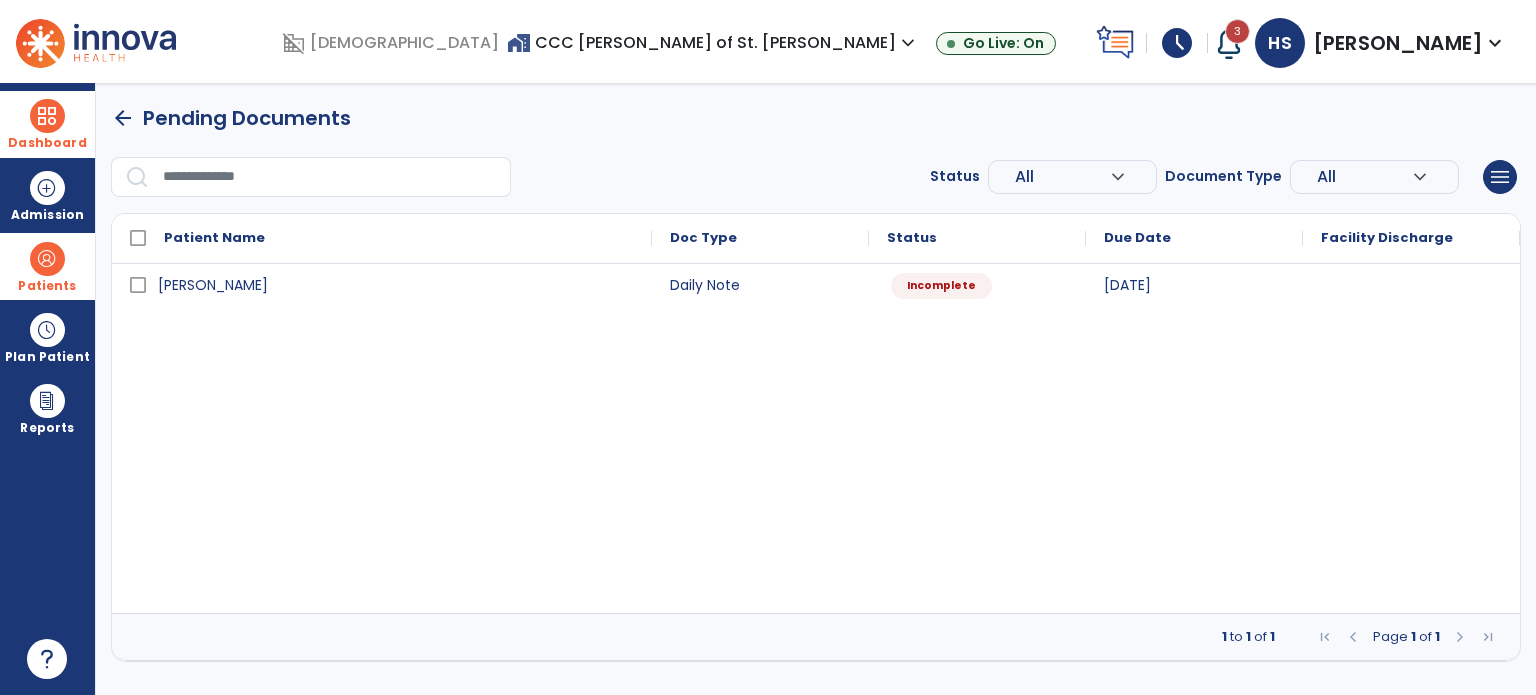 click at bounding box center (47, 259) 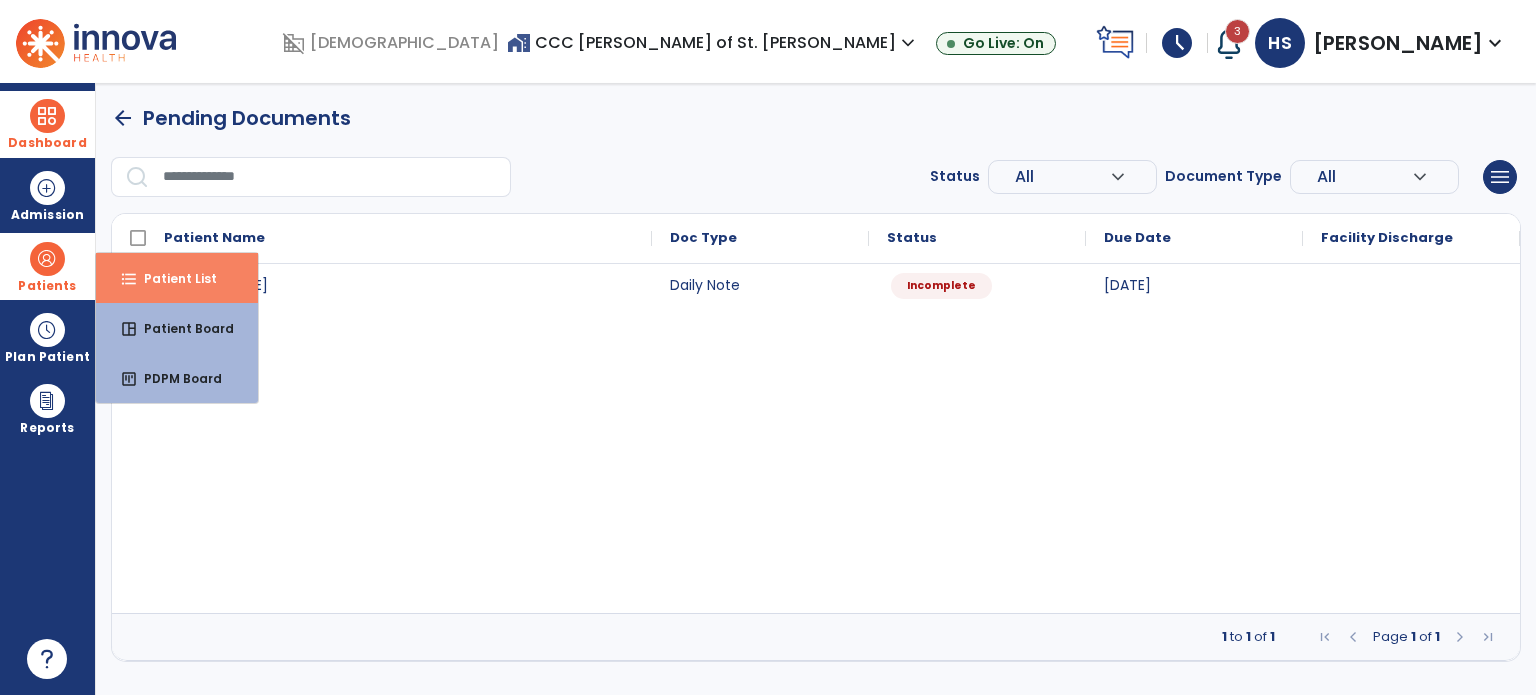 click on "format_list_bulleted  Patient List" at bounding box center (177, 278) 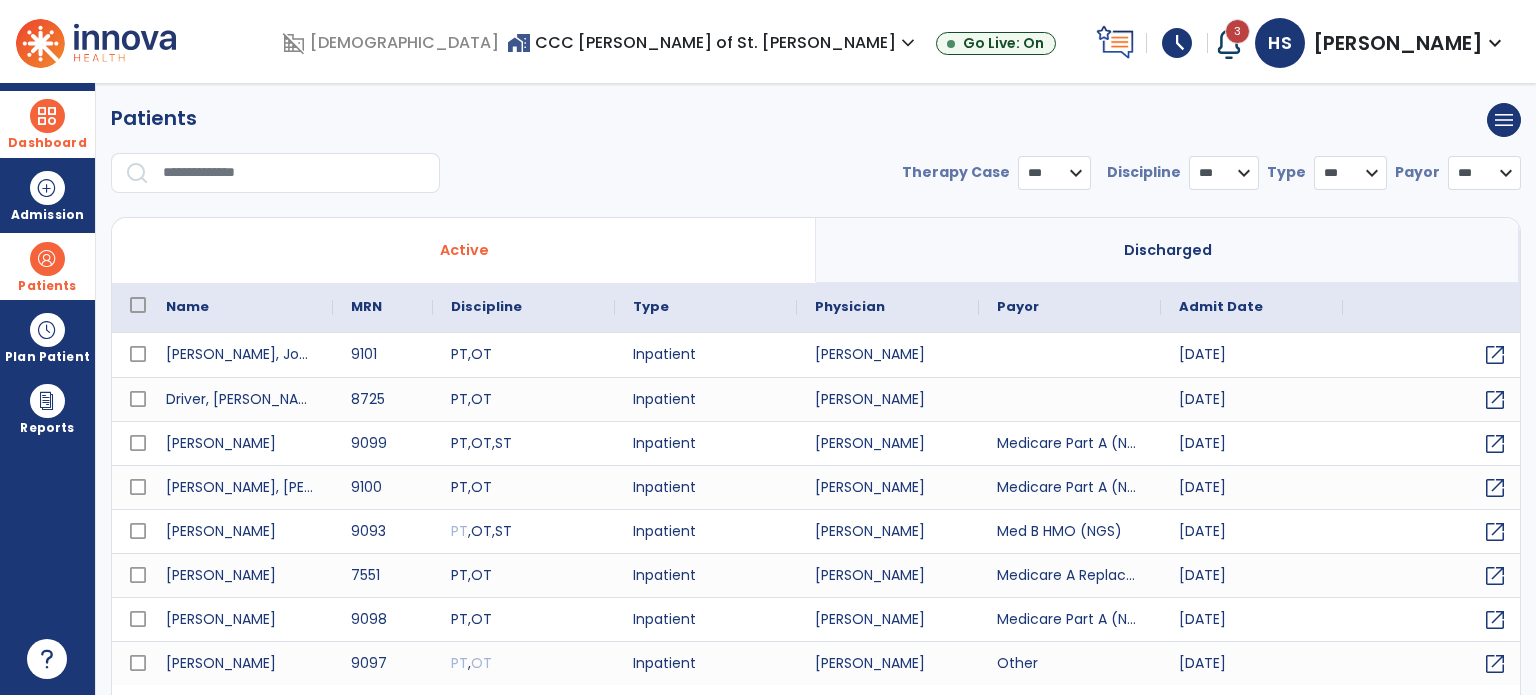 select on "***" 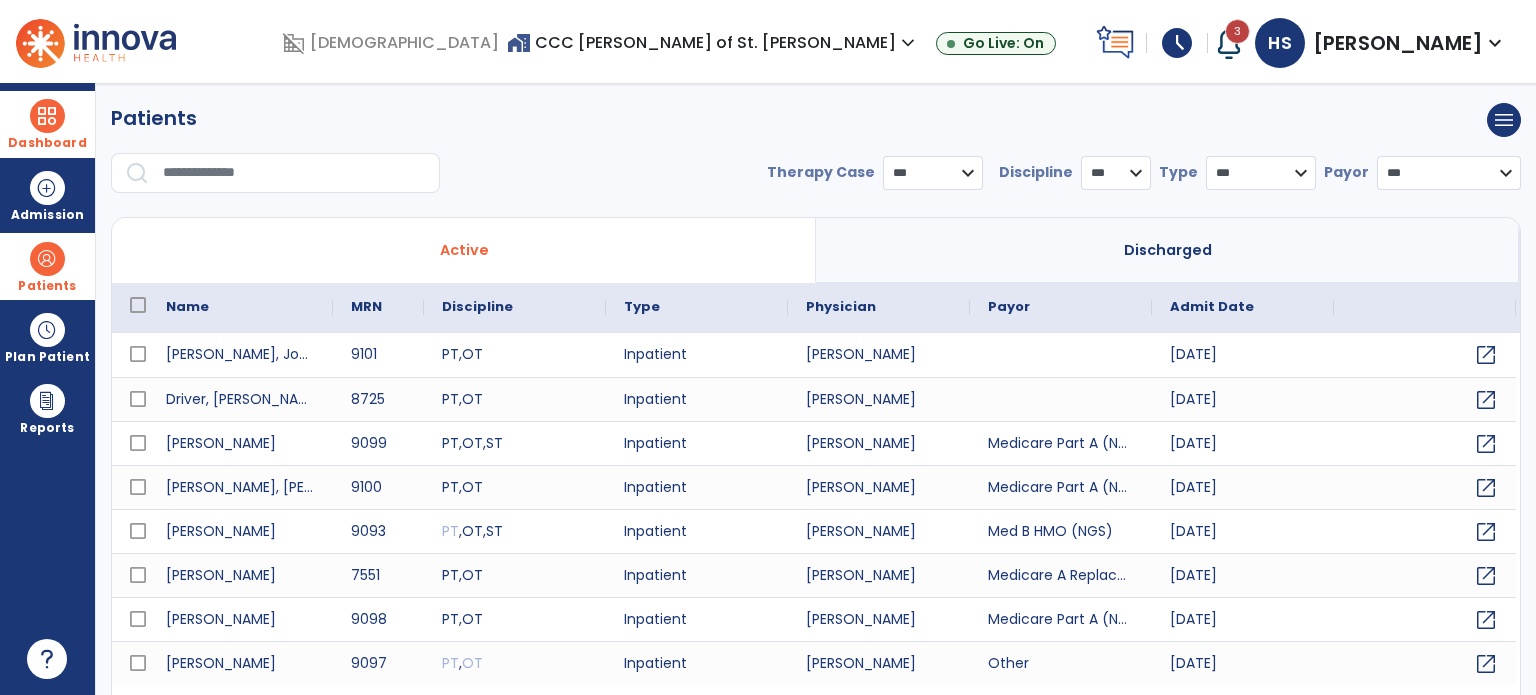 click at bounding box center [294, 173] 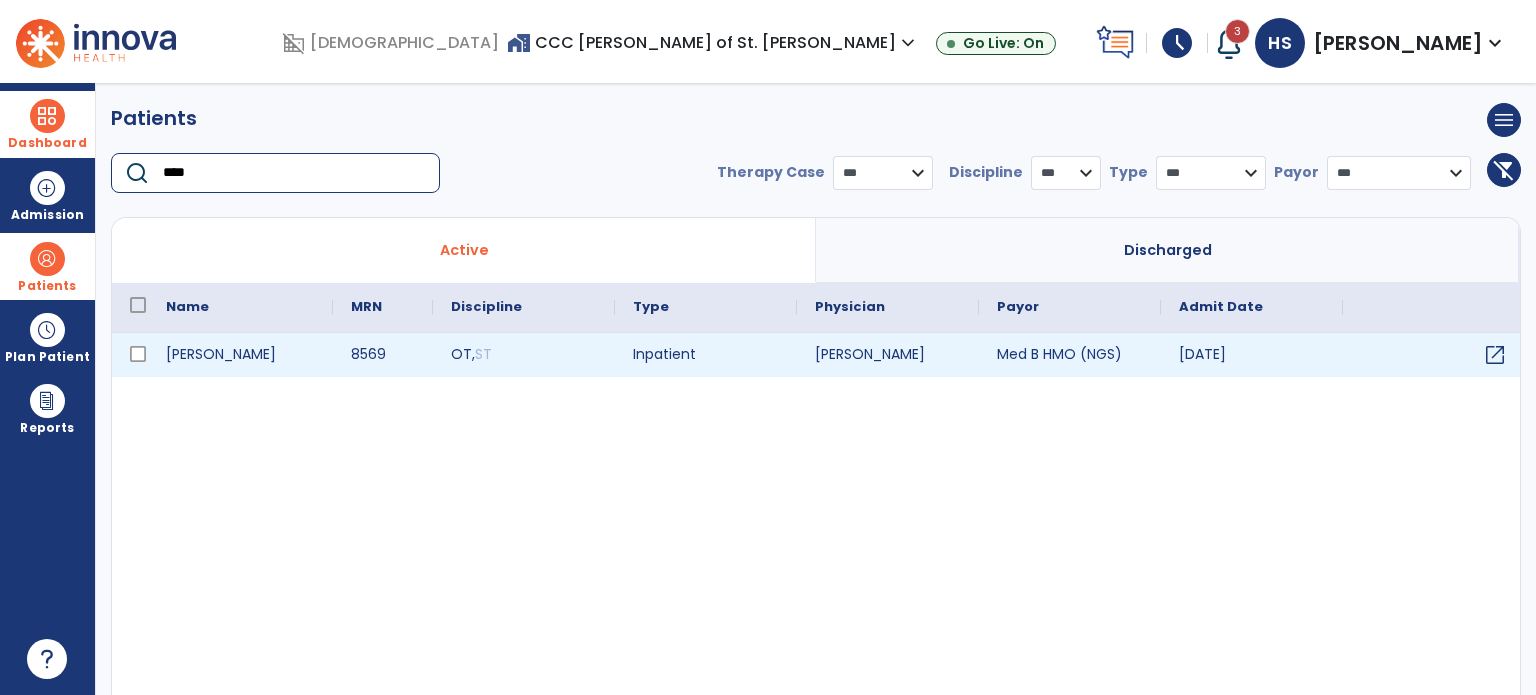 type on "****" 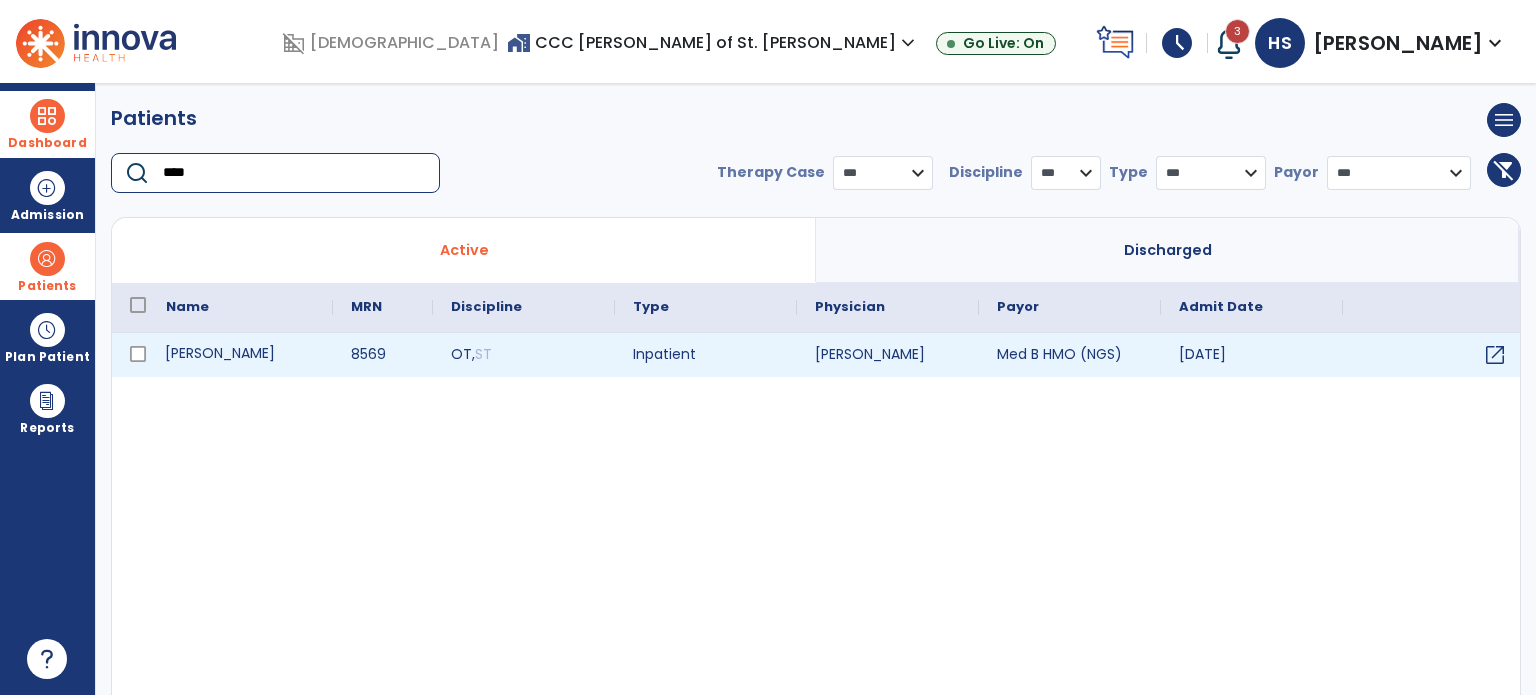 click on "[PERSON_NAME]" at bounding box center [240, 355] 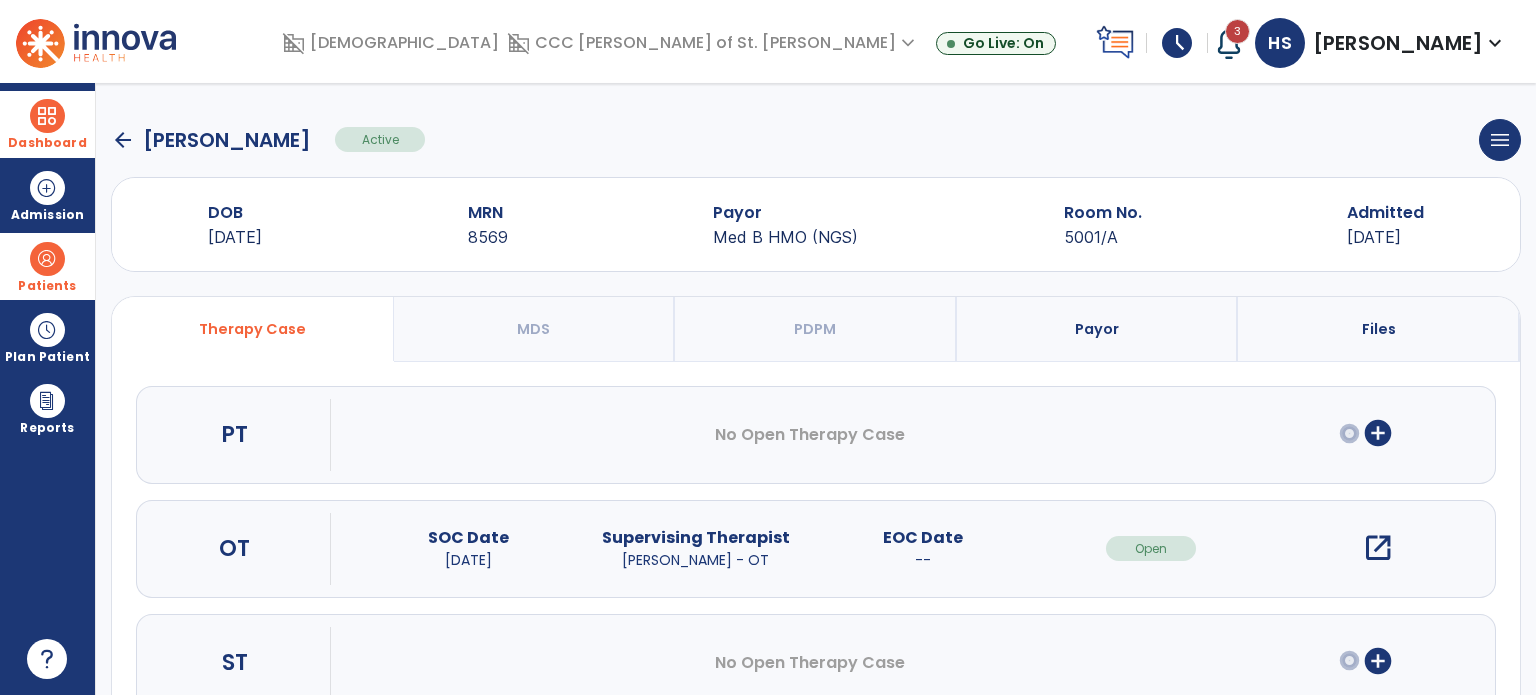 click on "open_in_new" at bounding box center (1378, 548) 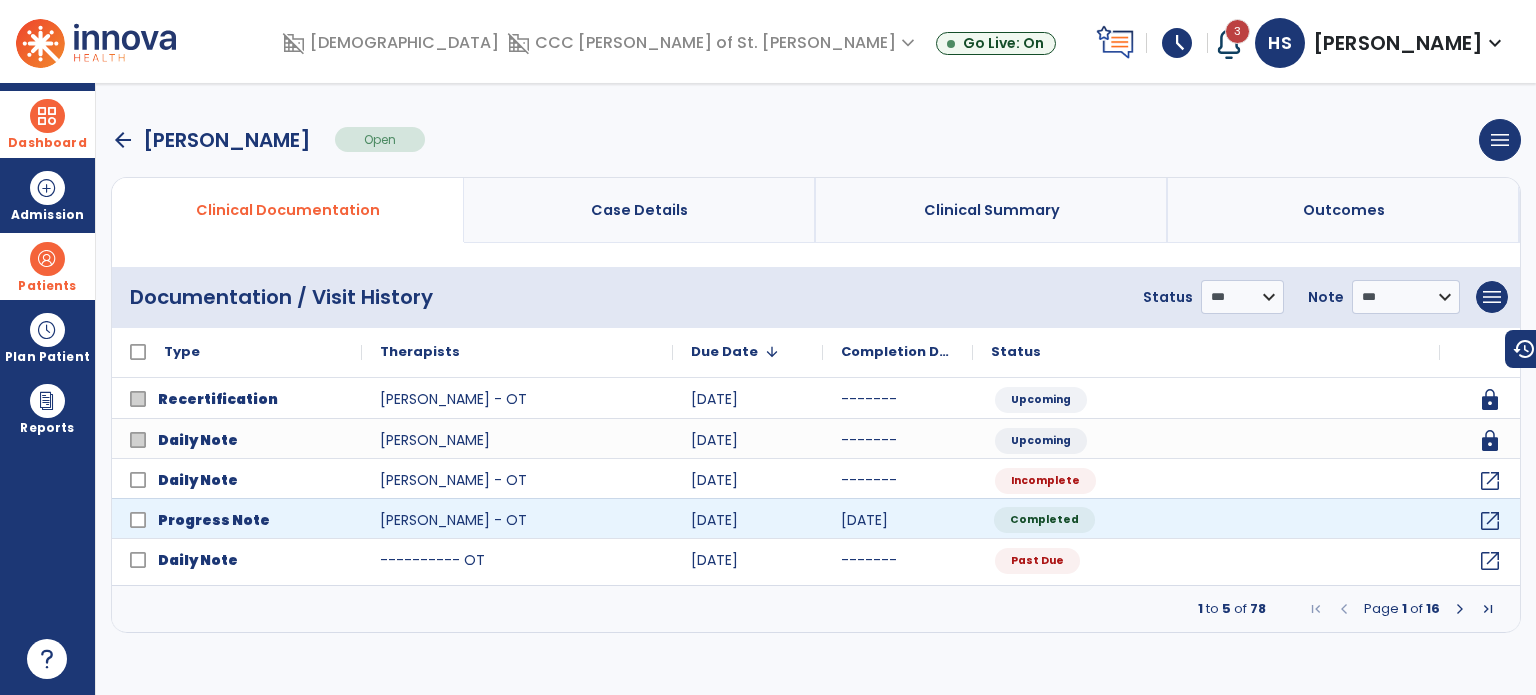 click on "Completed" 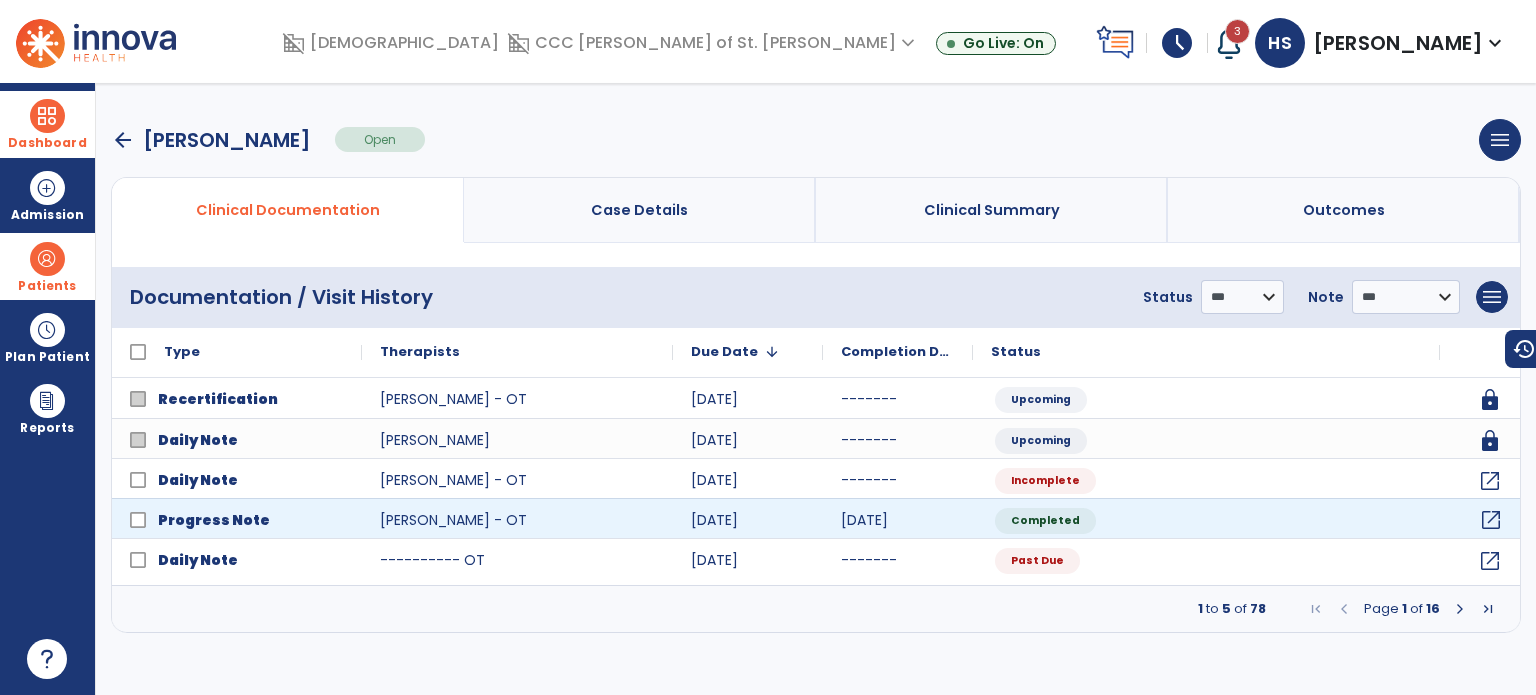 click on "open_in_new" 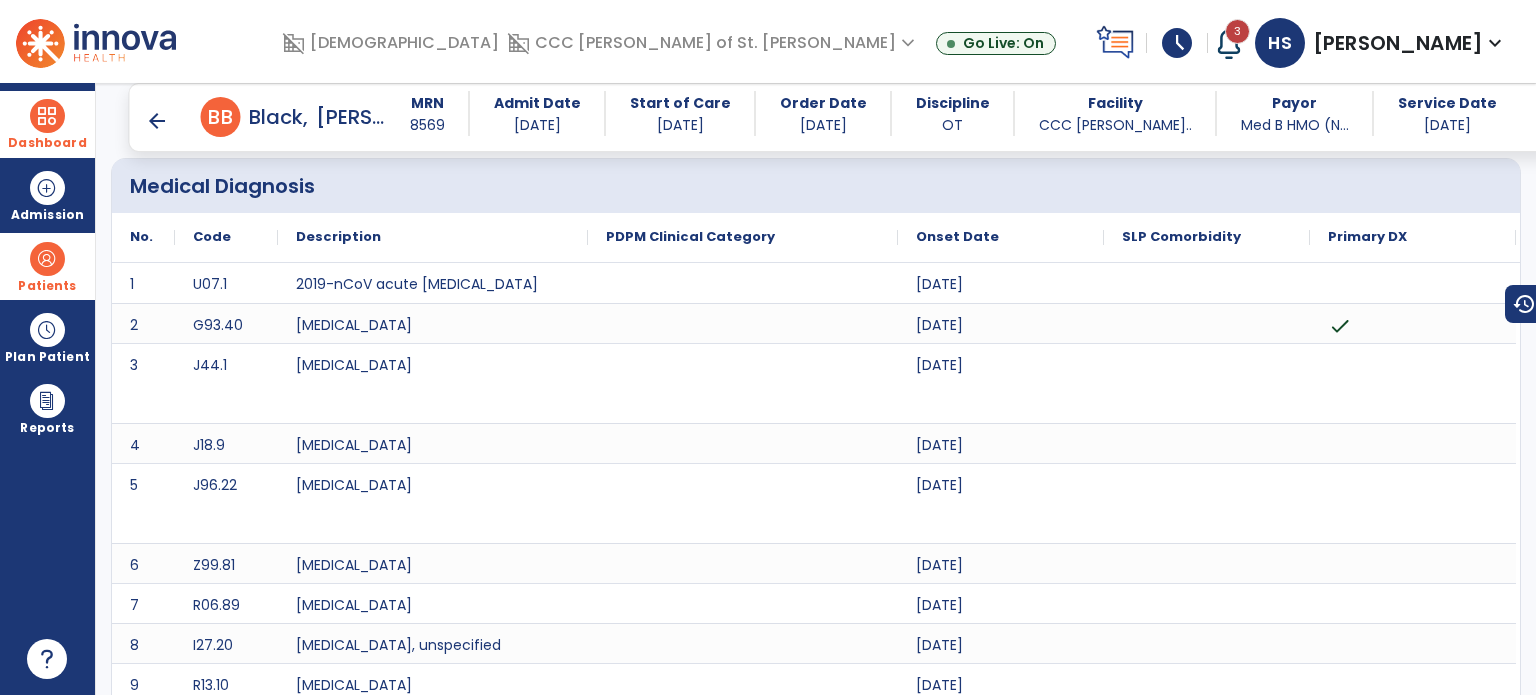 scroll, scrollTop: 0, scrollLeft: 0, axis: both 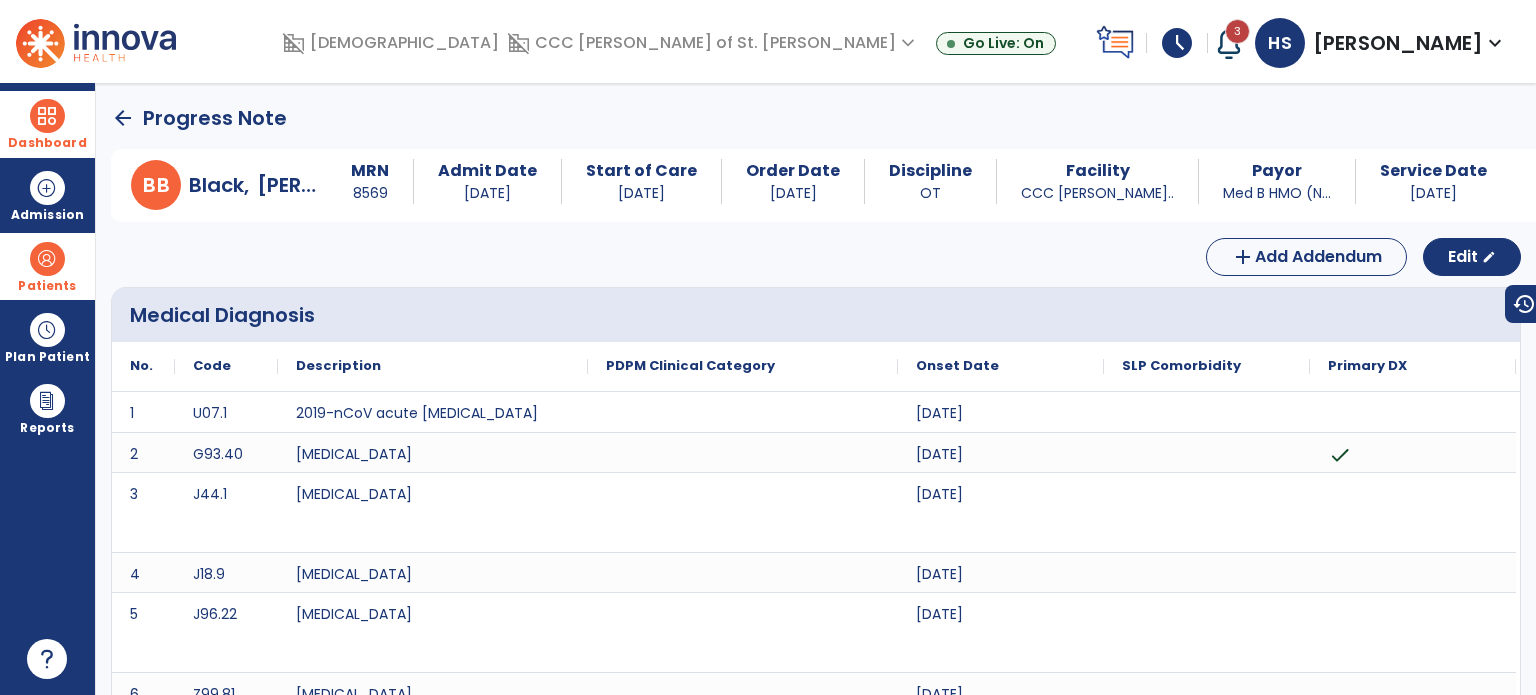 click on "arrow_back" 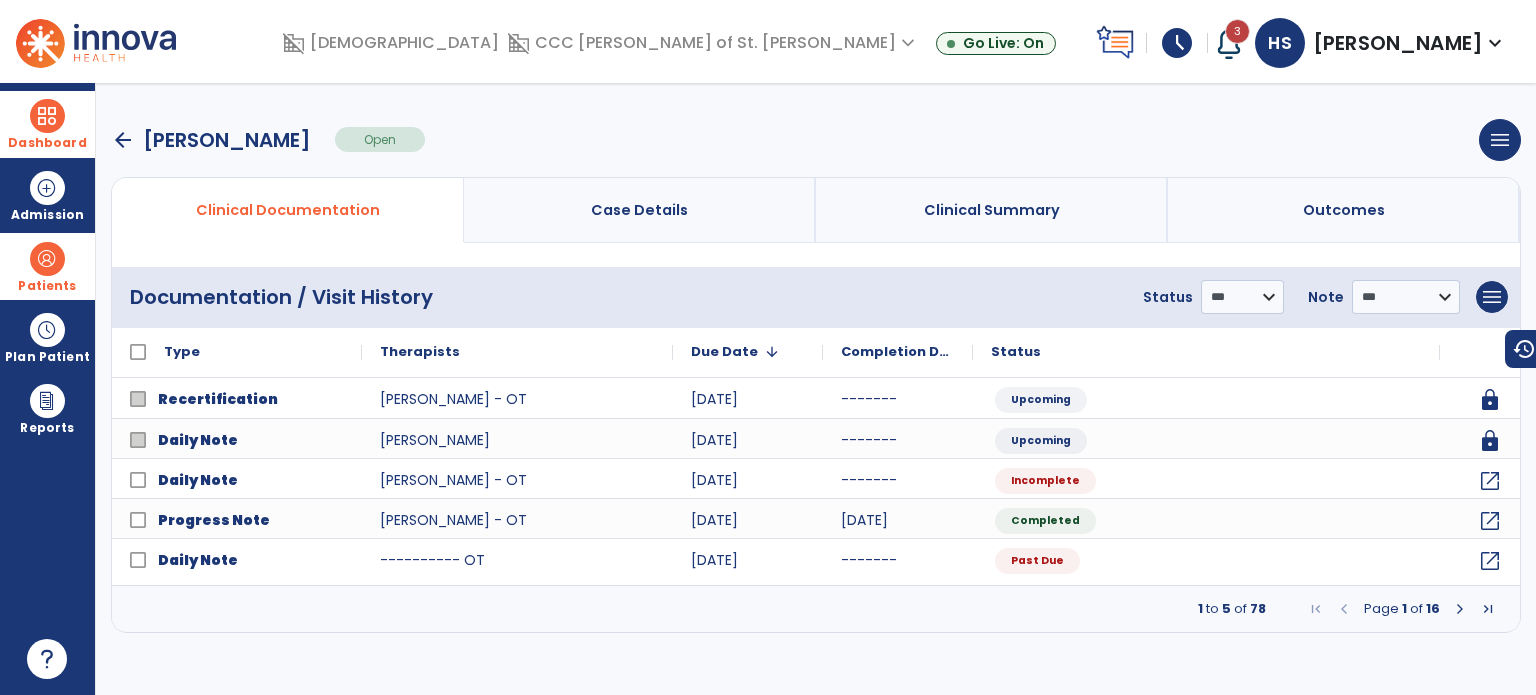 click at bounding box center [1460, 609] 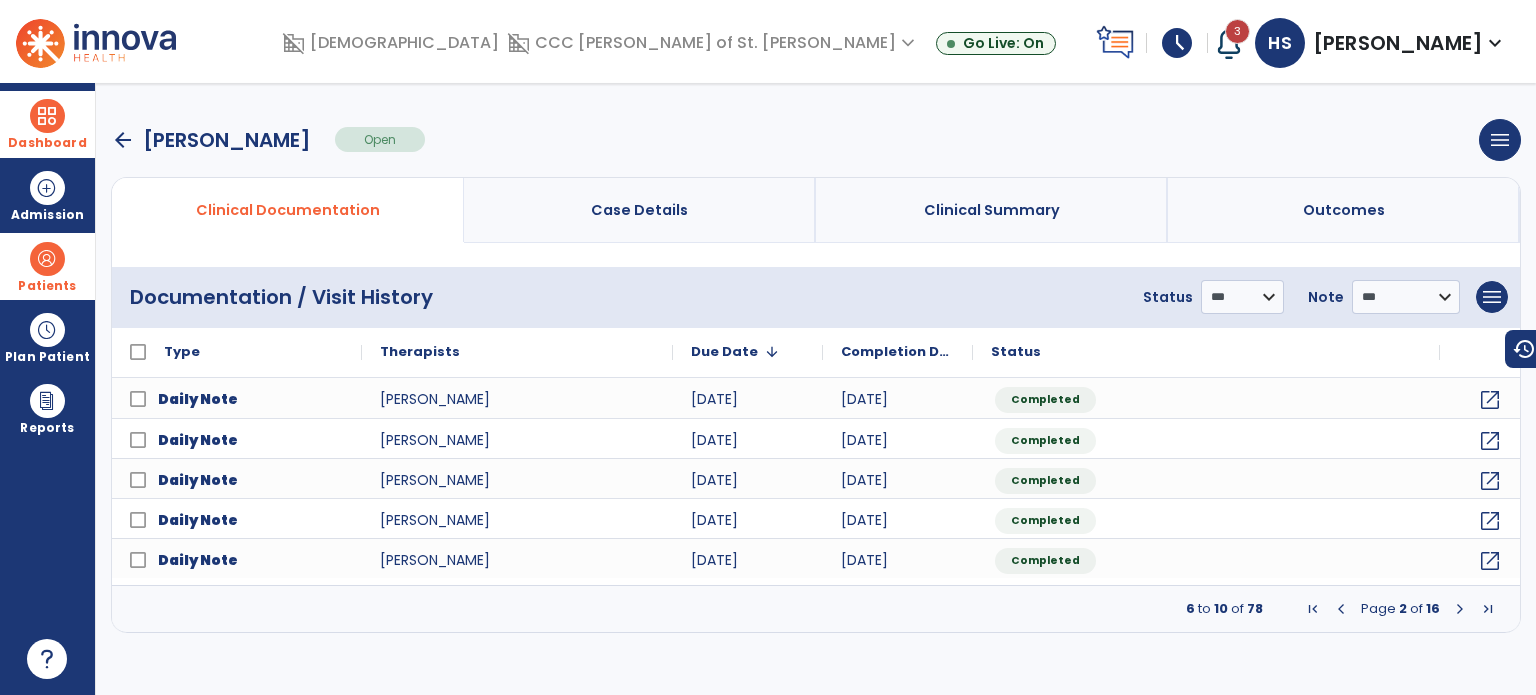 click at bounding box center (1460, 609) 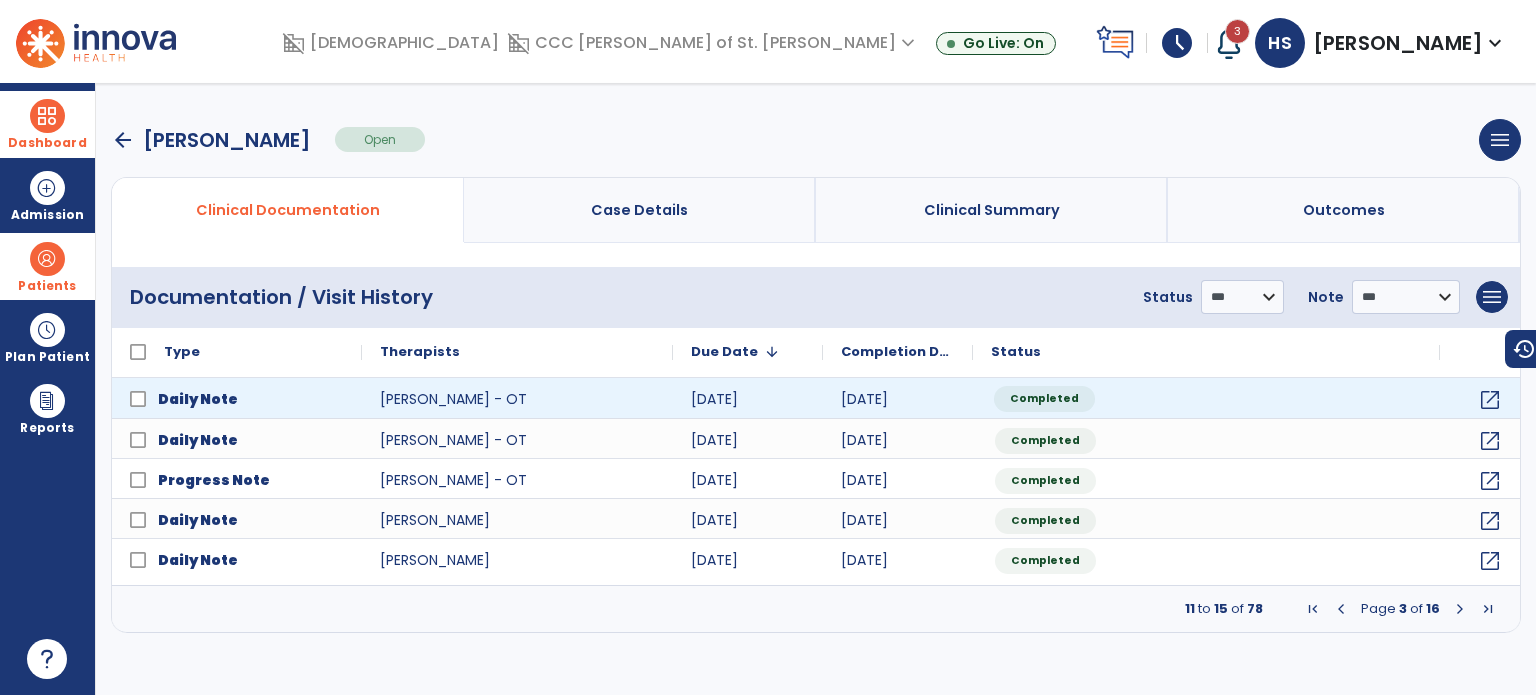 click on "Completed" 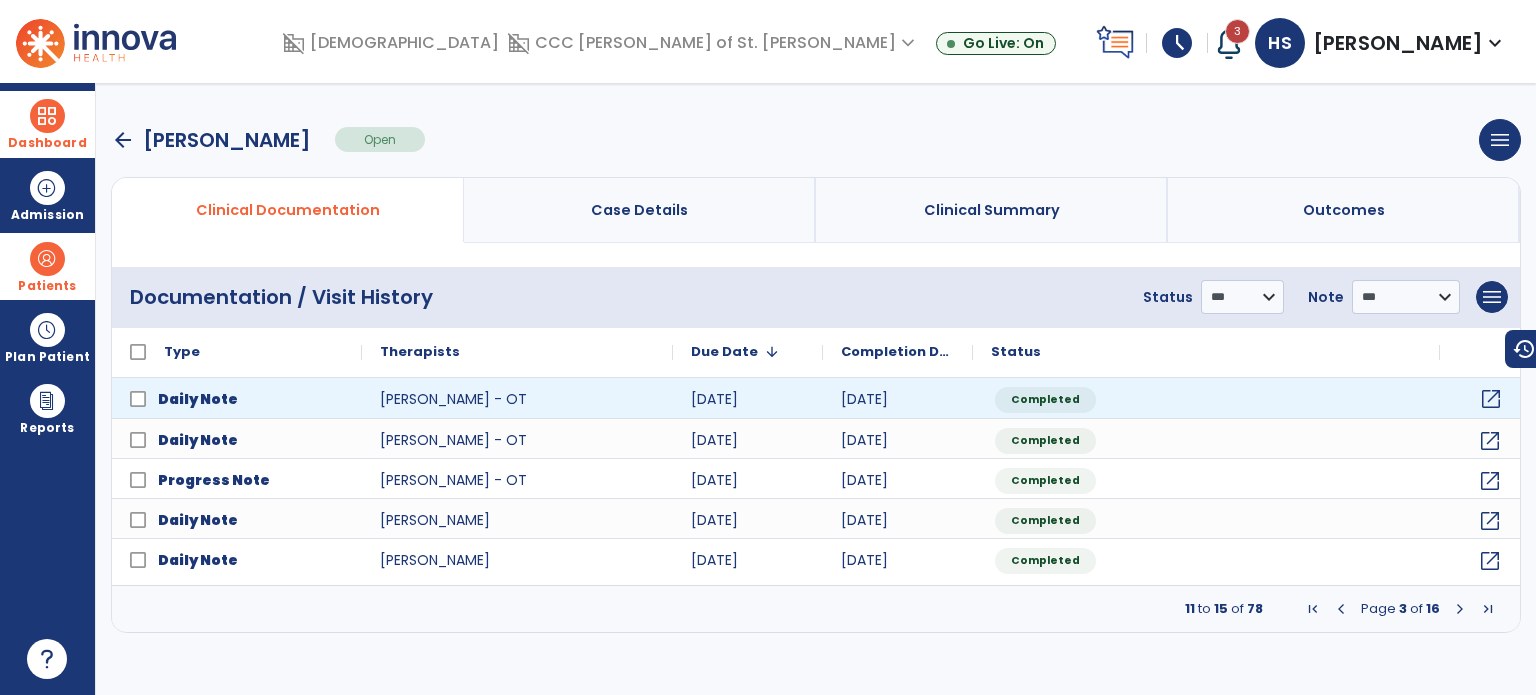 click on "open_in_new" 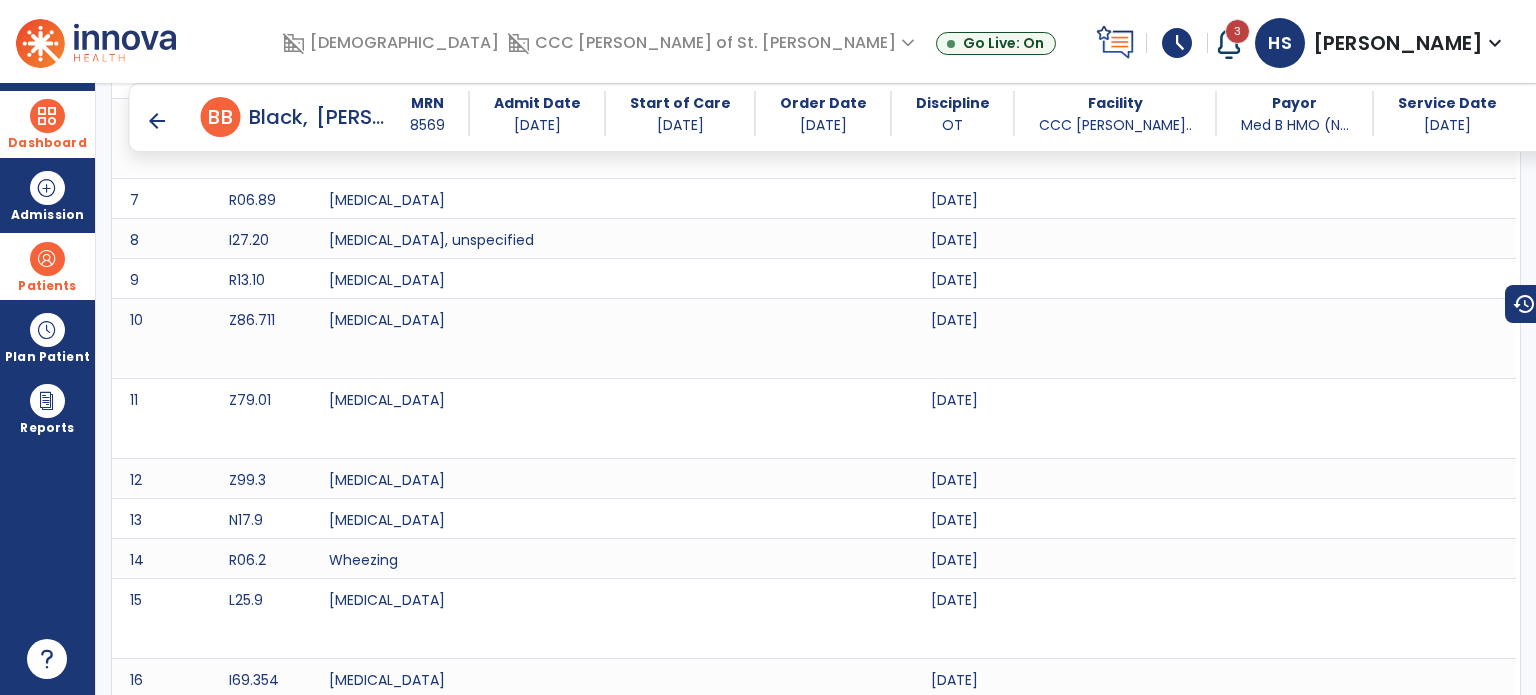scroll, scrollTop: 0, scrollLeft: 0, axis: both 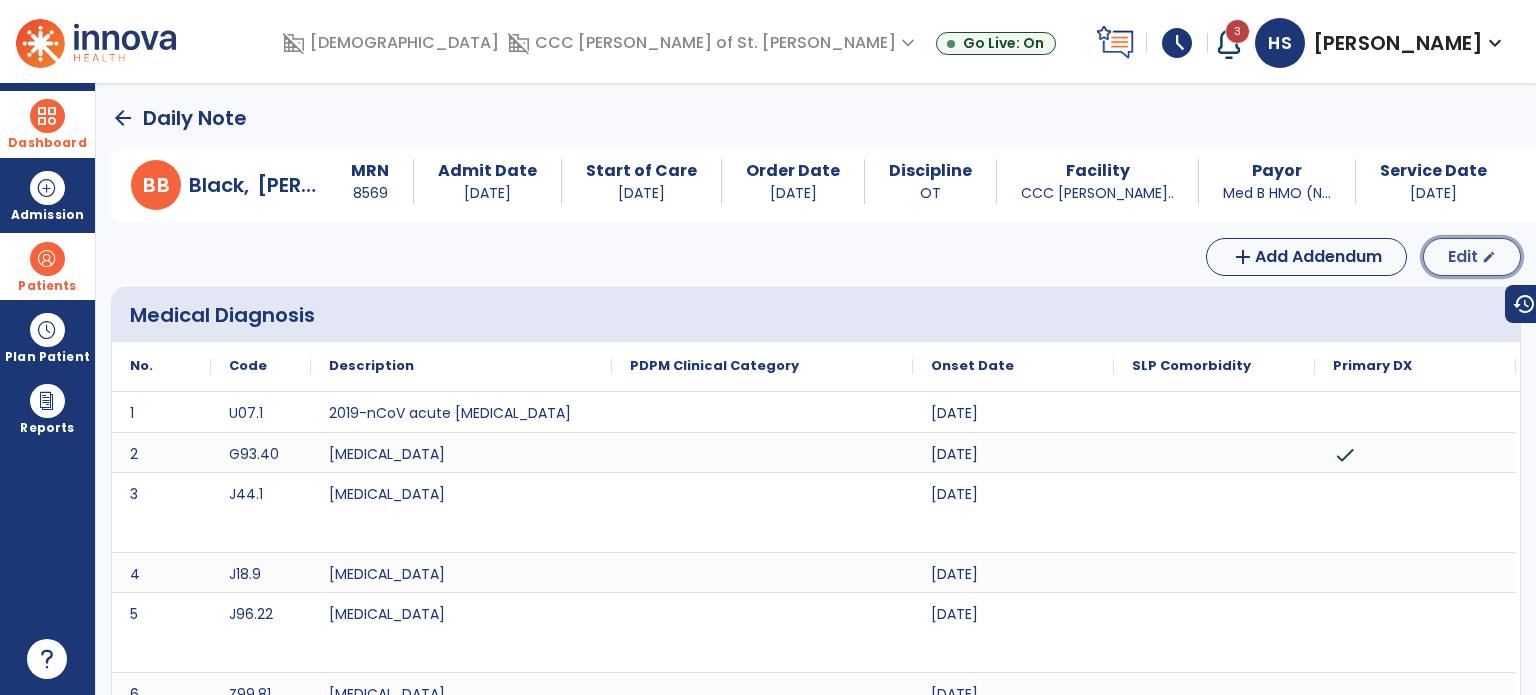 click on "Edit" 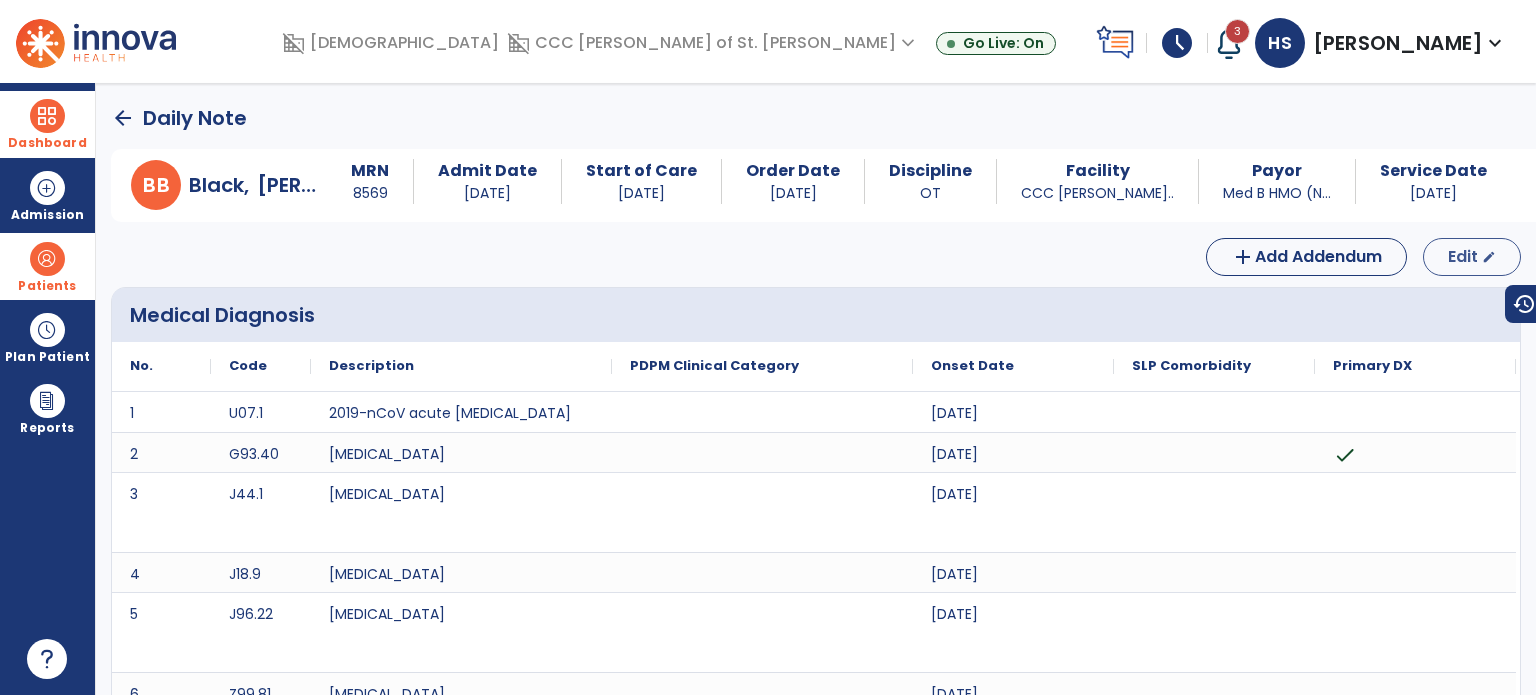 select on "*" 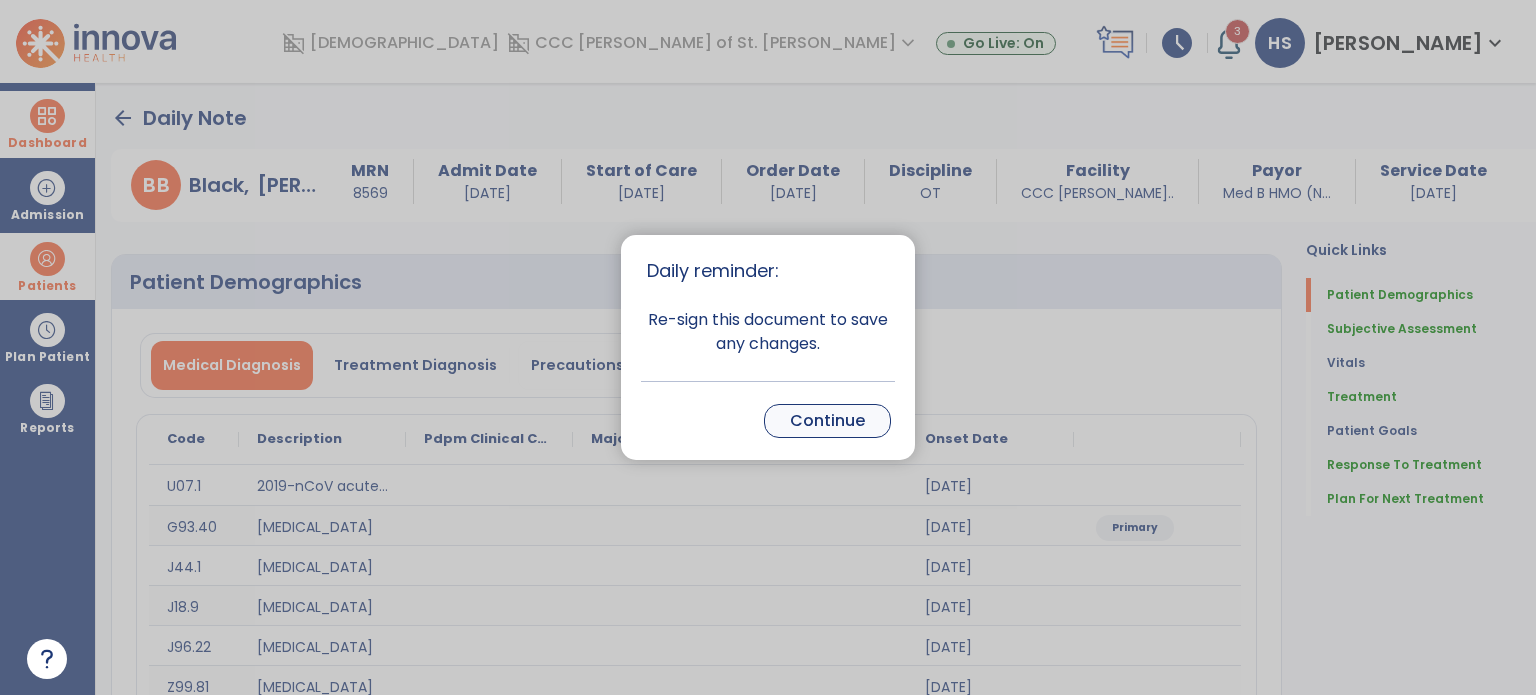 click on "Continue" at bounding box center [827, 421] 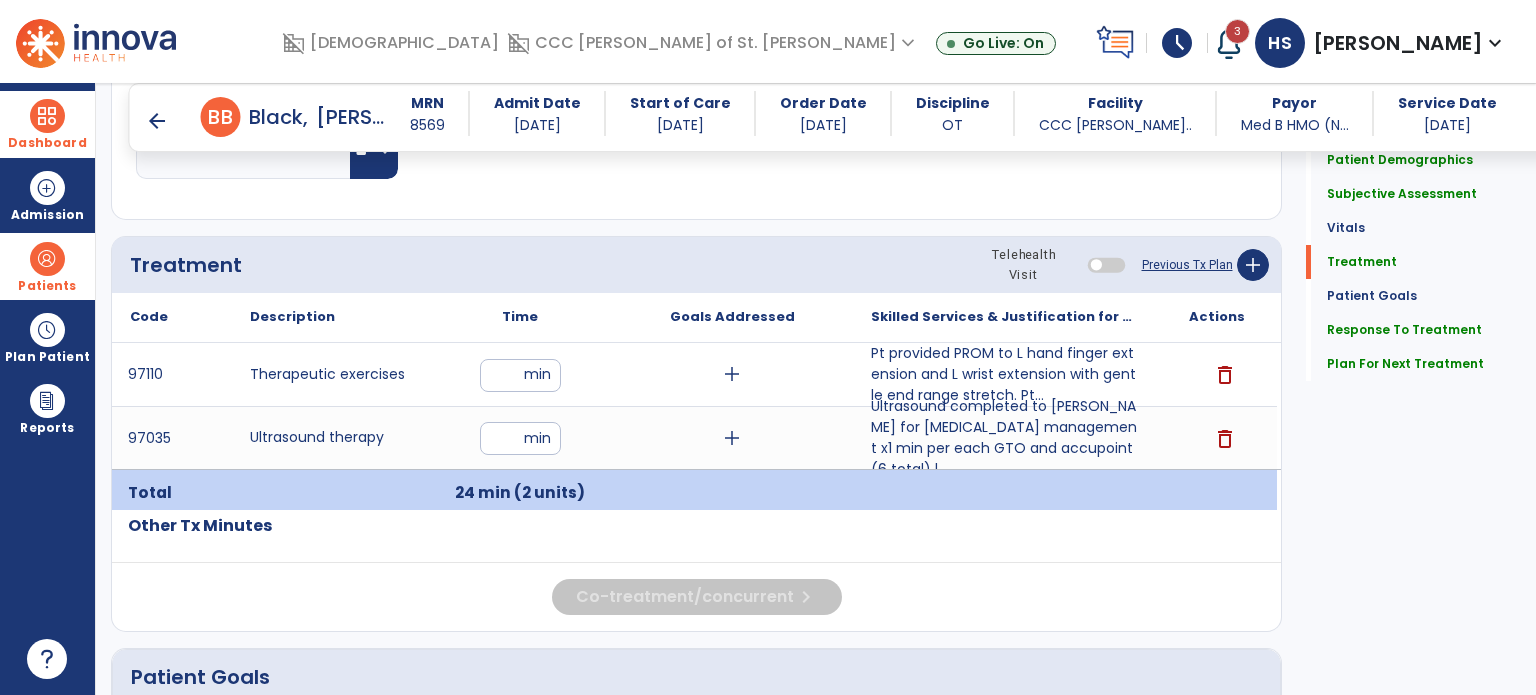 scroll, scrollTop: 2832, scrollLeft: 0, axis: vertical 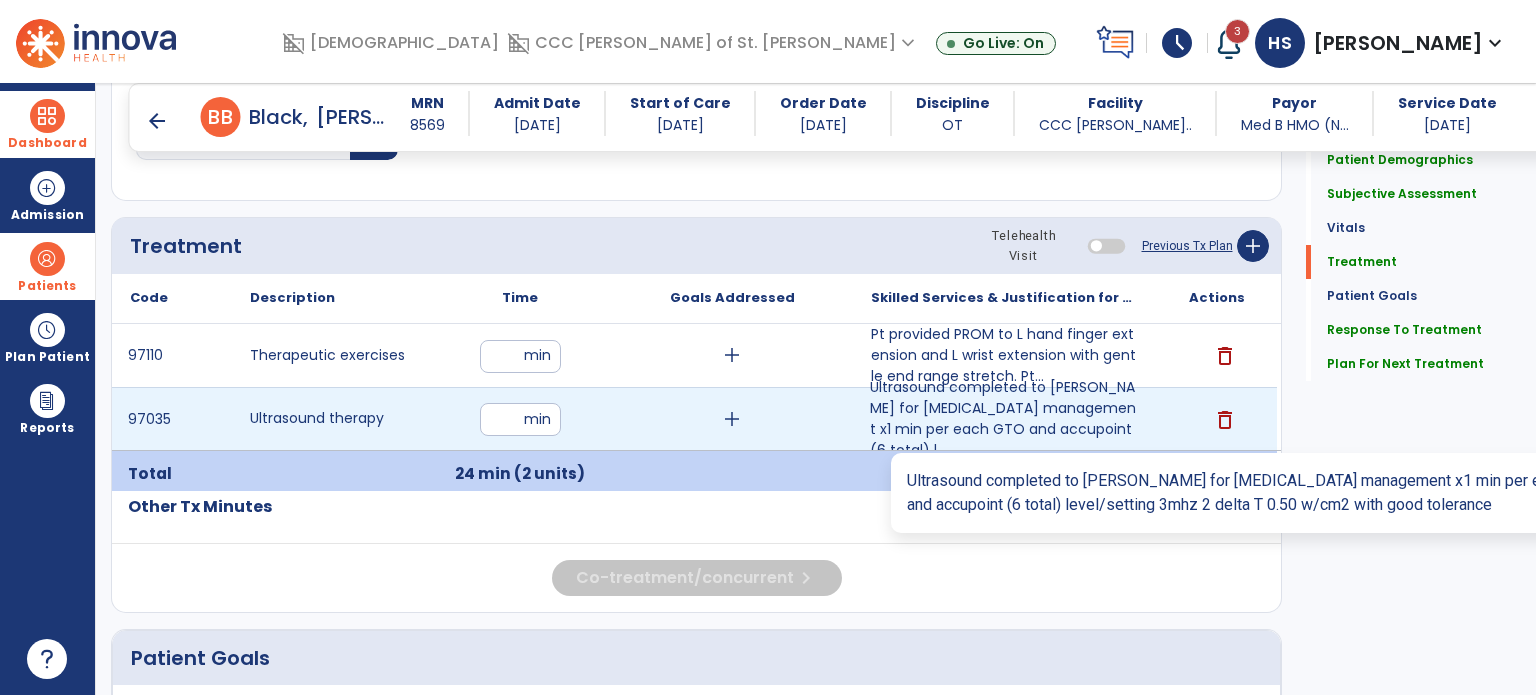 click on "Ultrasound completed to [PERSON_NAME] for [MEDICAL_DATA] management x1 min per each GTO and accupoint (6 total) l..." at bounding box center [1004, 419] 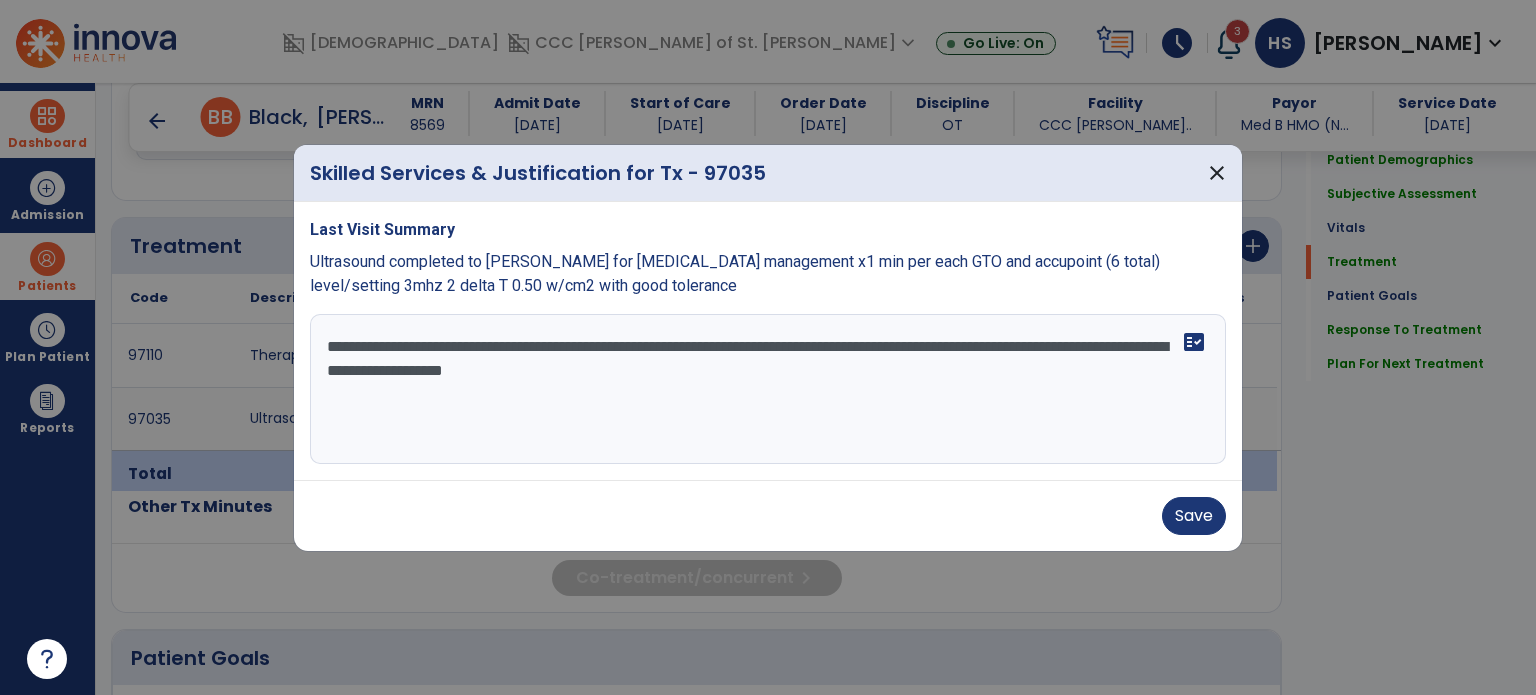 click on "**********" at bounding box center [768, 389] 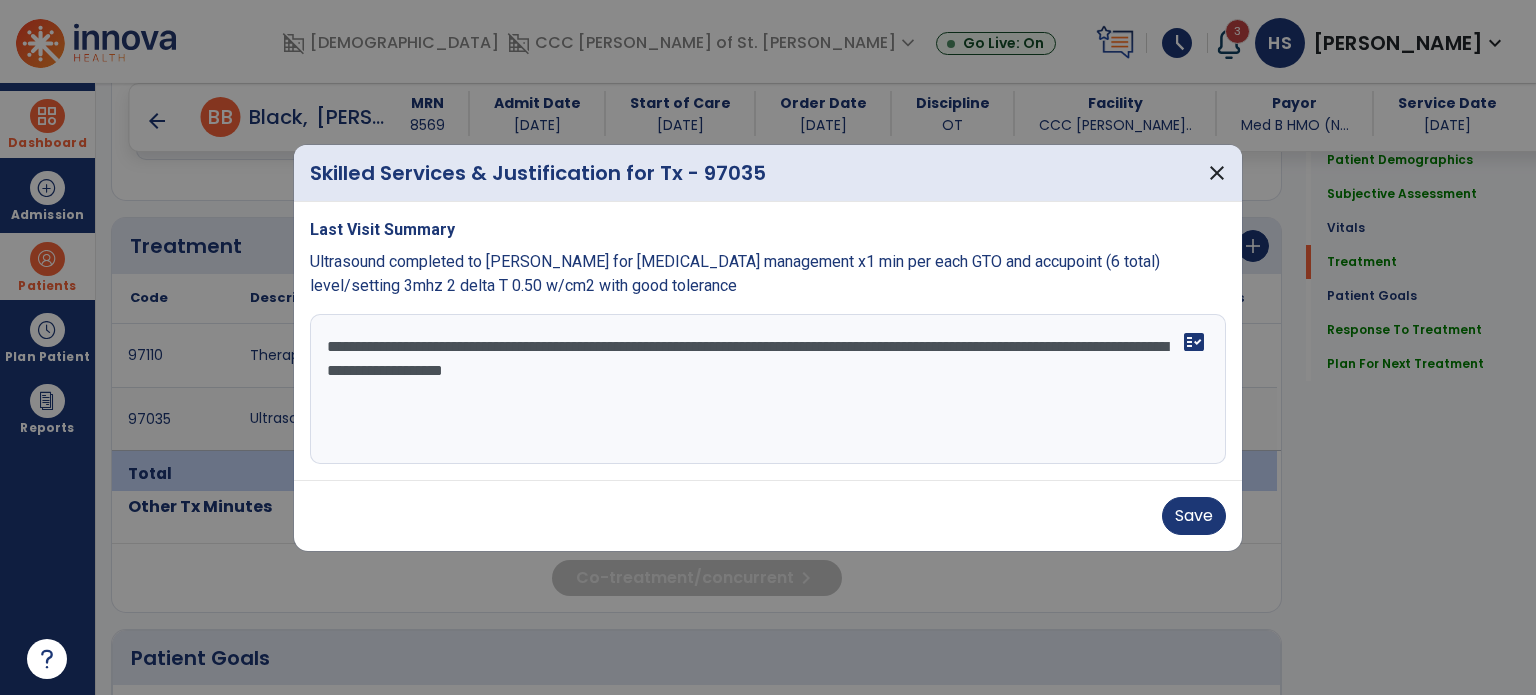 drag, startPoint x: 1216, startPoint y: 171, endPoint x: 148, endPoint y: 125, distance: 1068.9902 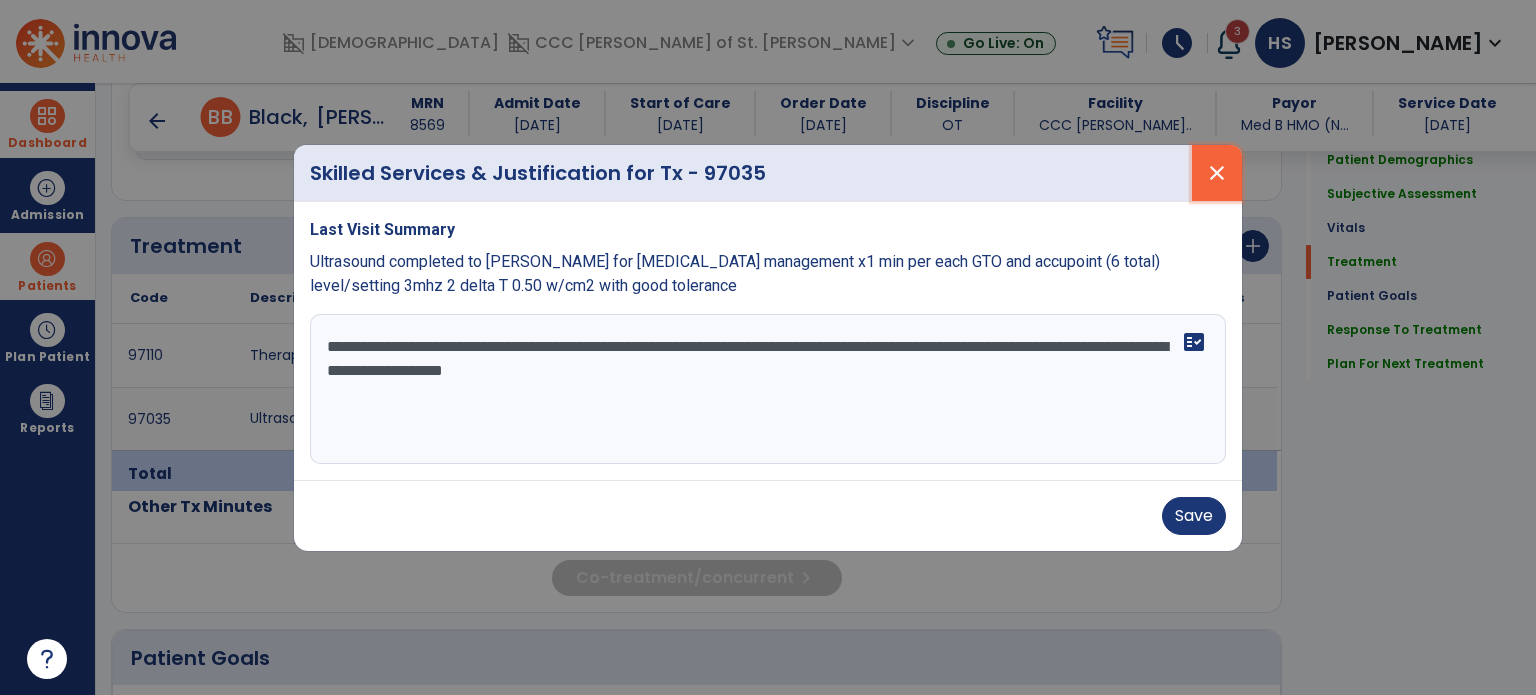 click on "close" at bounding box center (1217, 173) 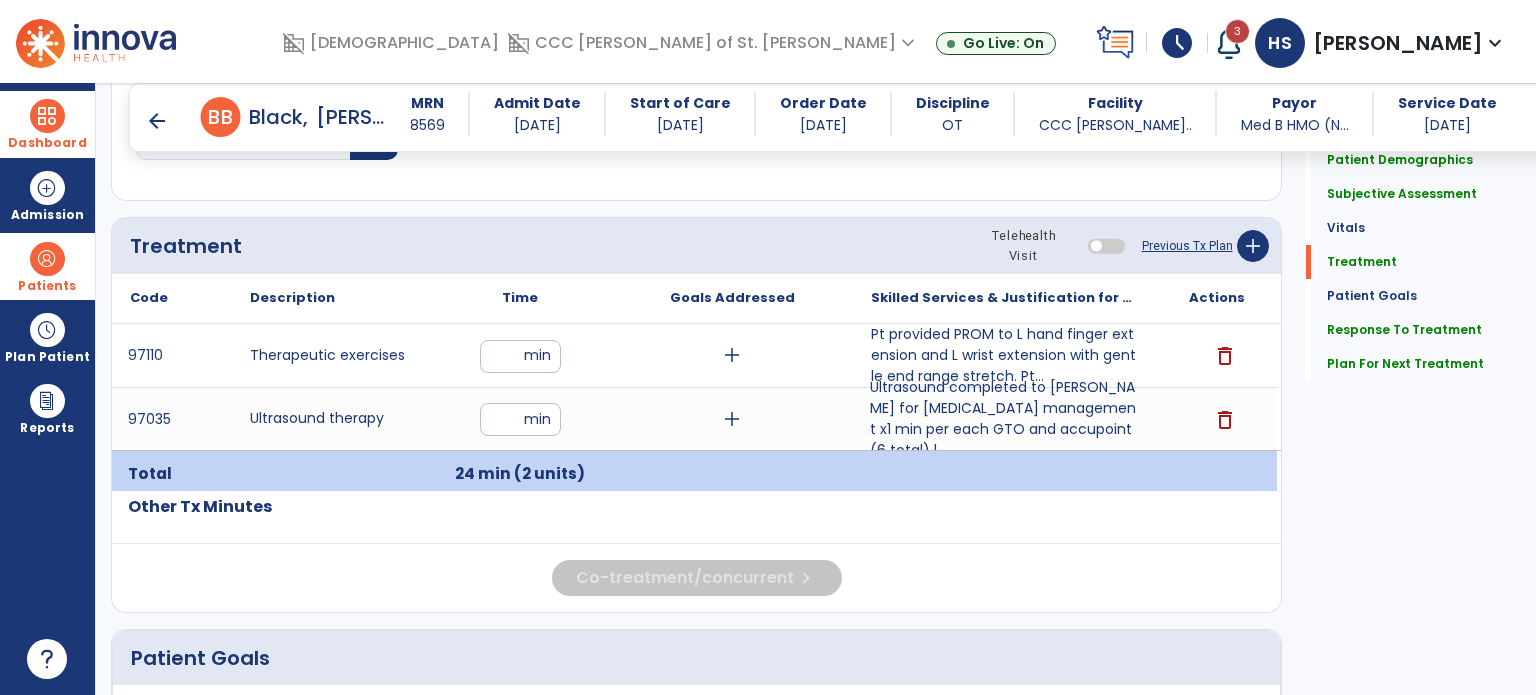 click on "arrow_back" at bounding box center (161, 121) 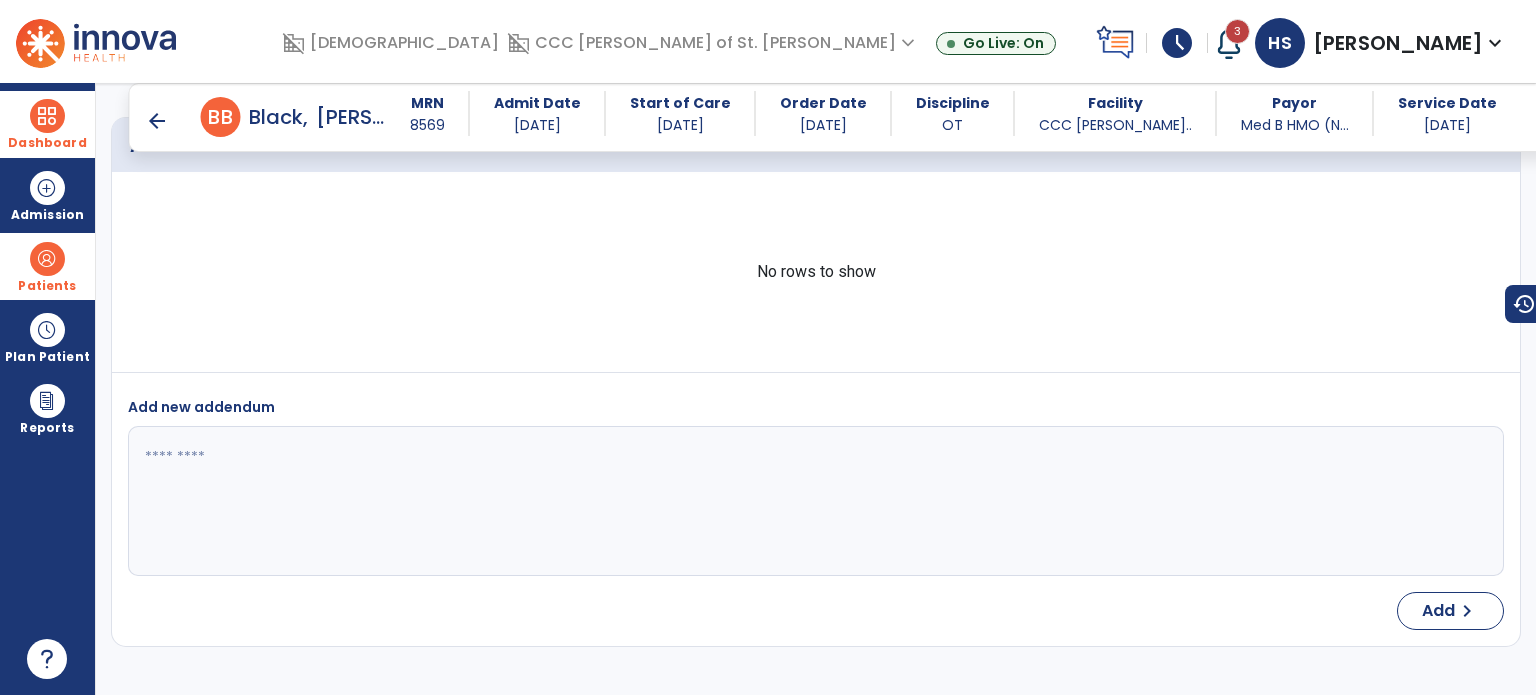 scroll, scrollTop: 5916, scrollLeft: 0, axis: vertical 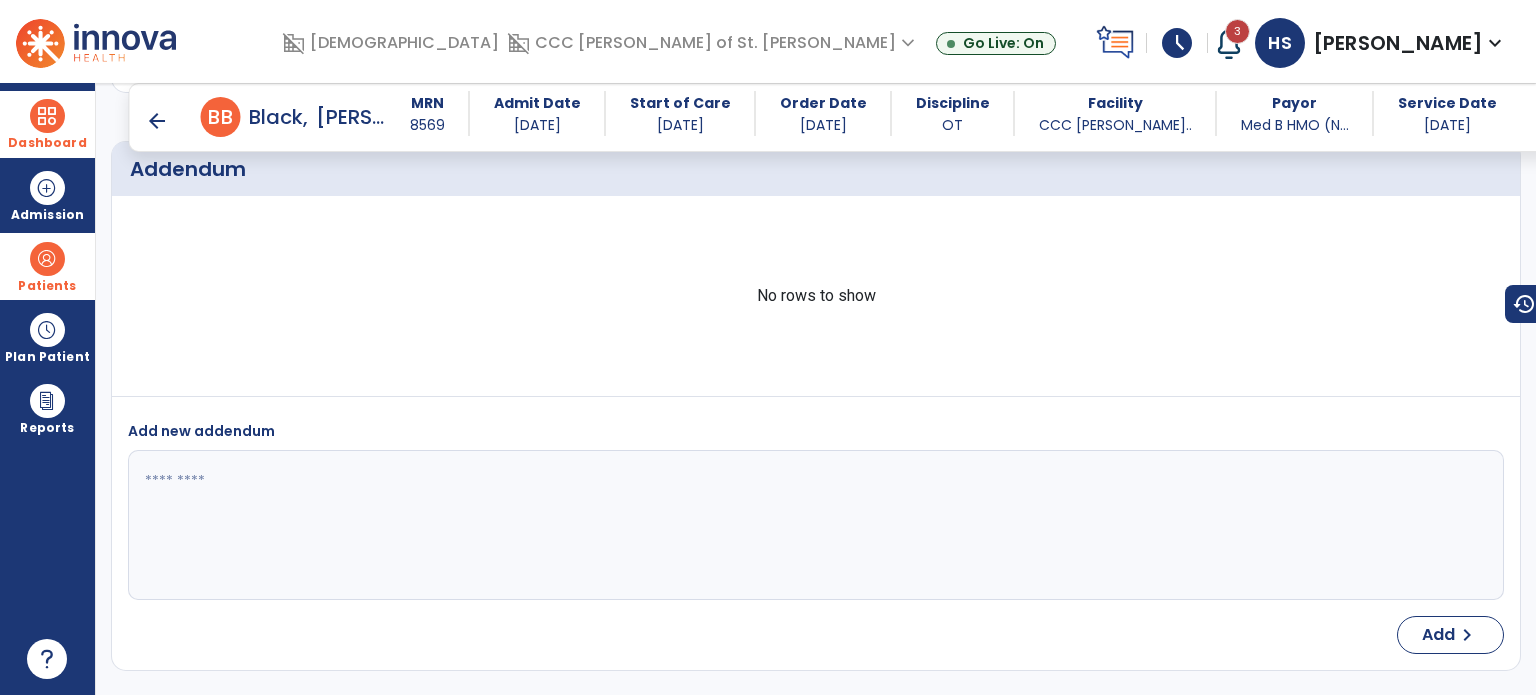 click on "arrow_back" at bounding box center (157, 121) 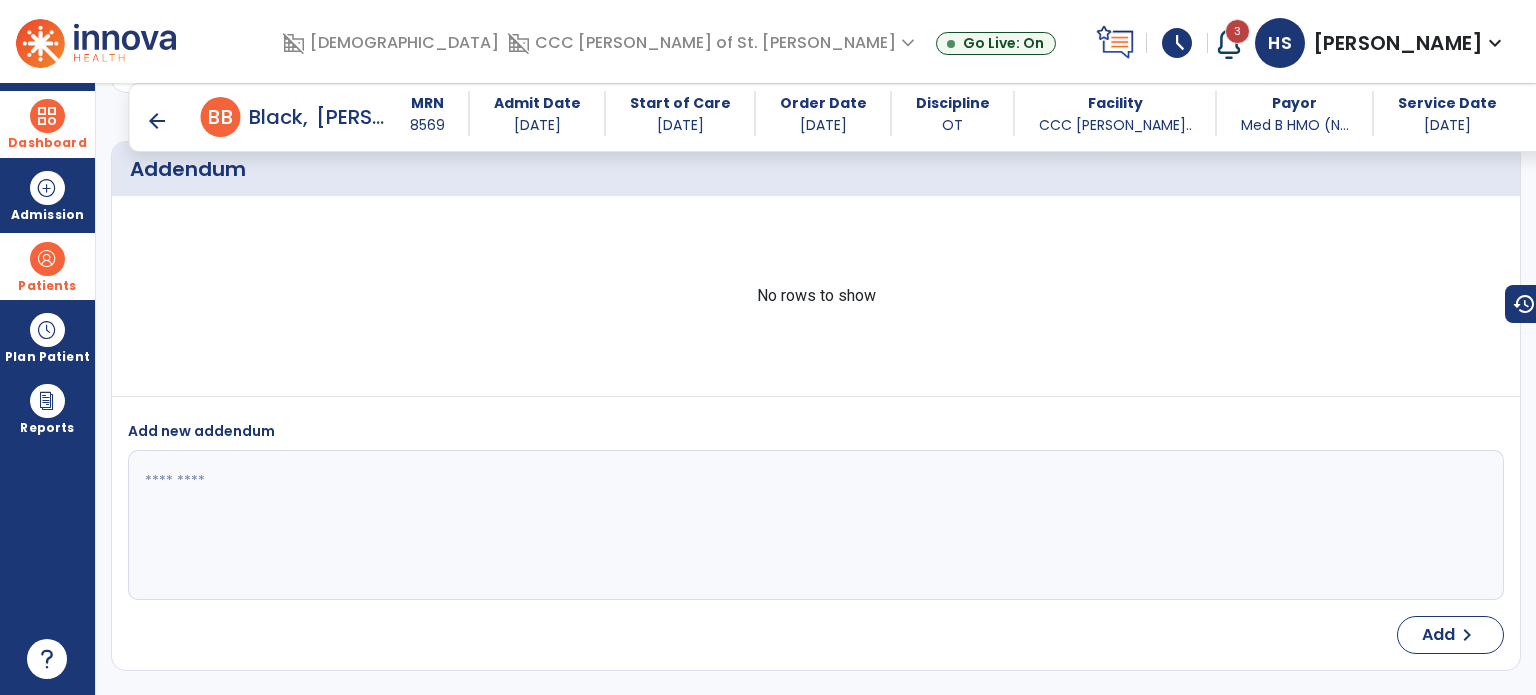 scroll, scrollTop: 0, scrollLeft: 0, axis: both 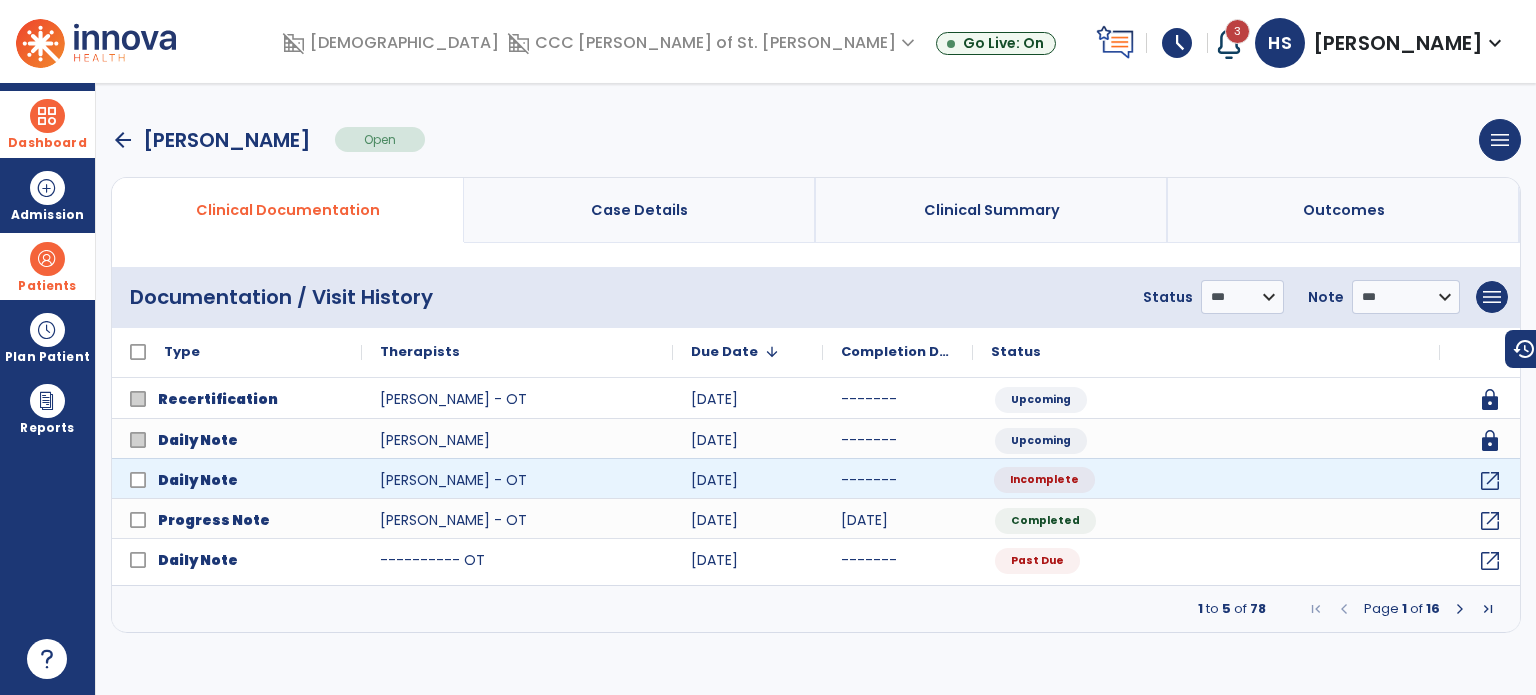 click on "Incomplete" 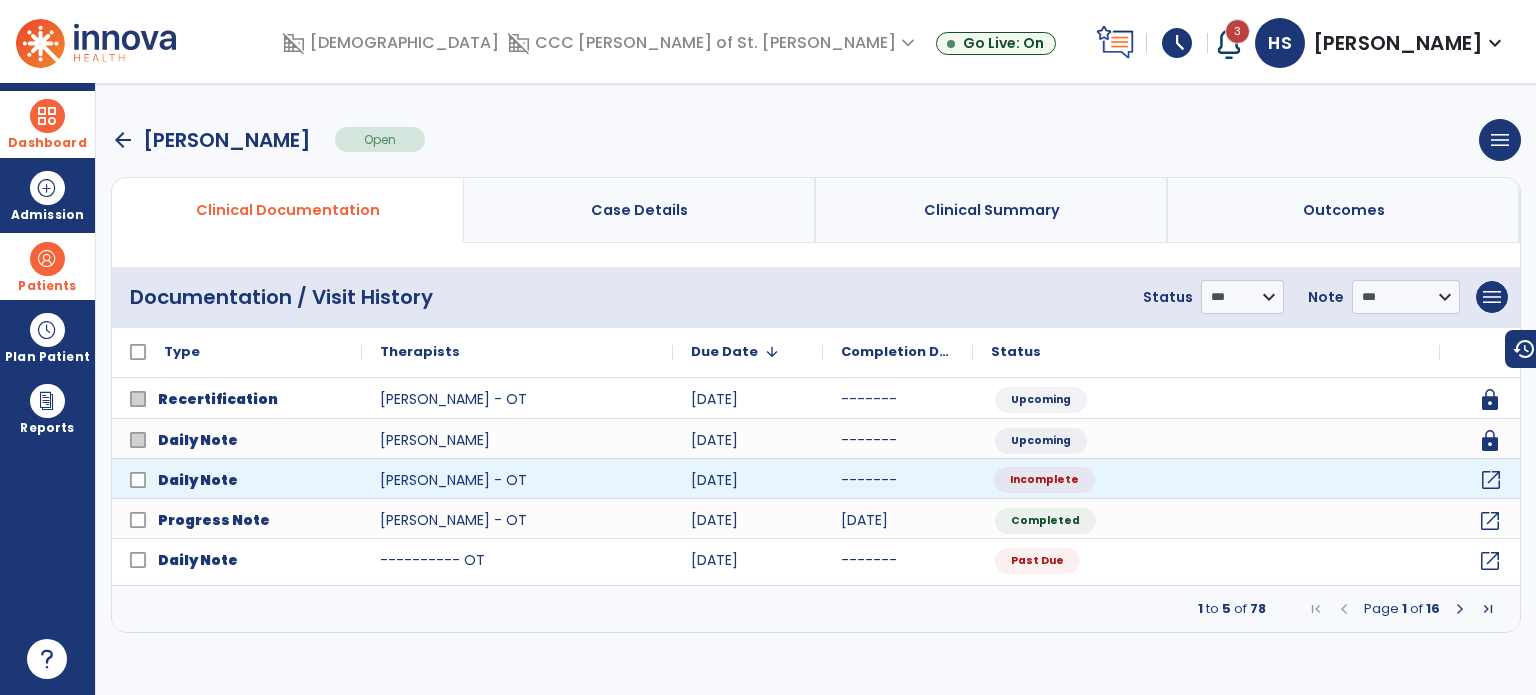 click on "open_in_new" 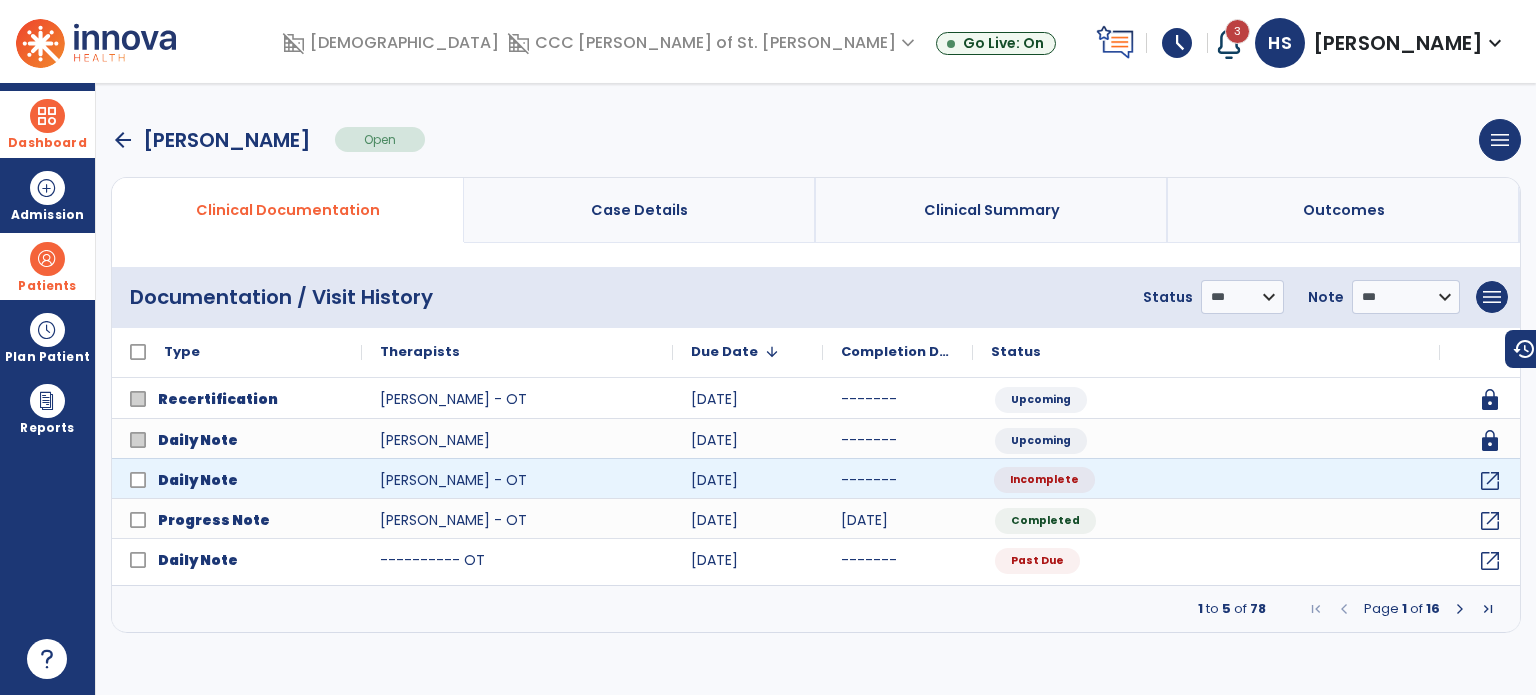 select on "*" 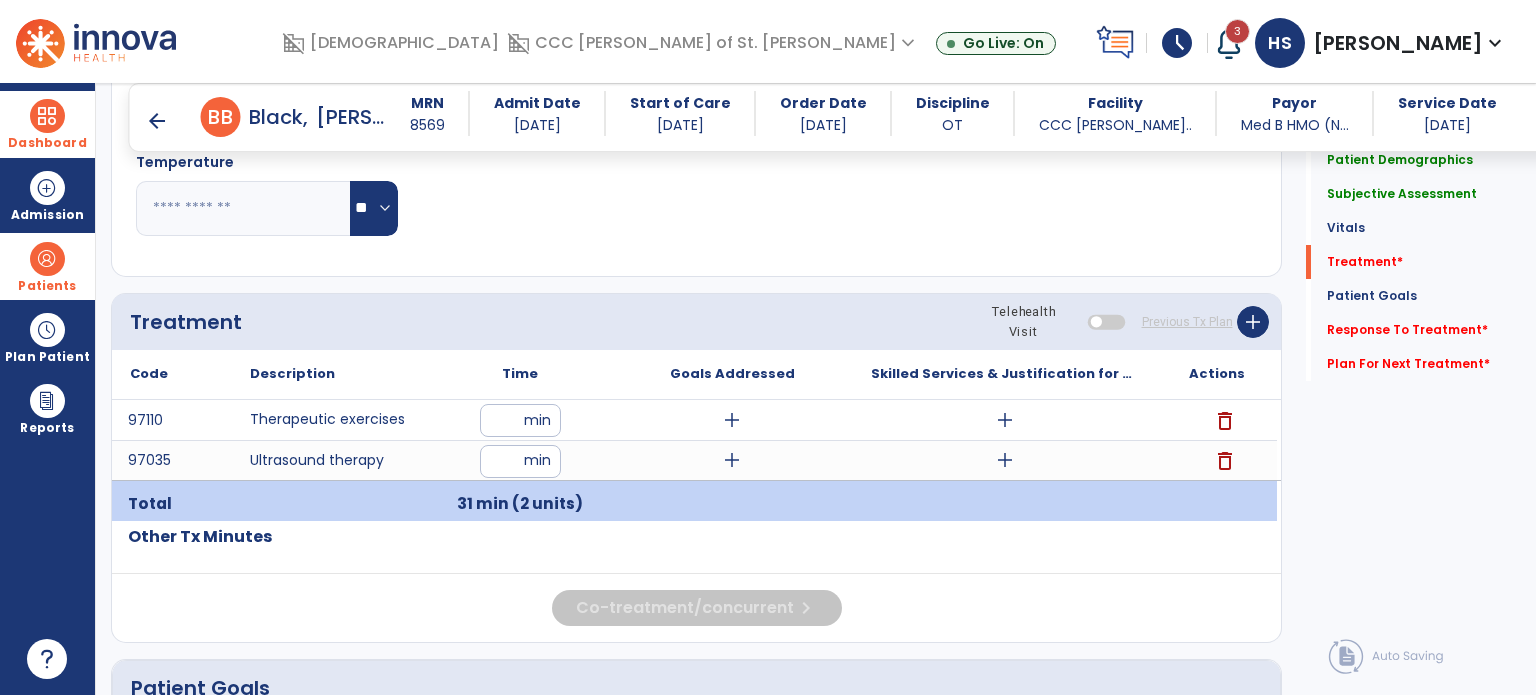 scroll, scrollTop: 2762, scrollLeft: 0, axis: vertical 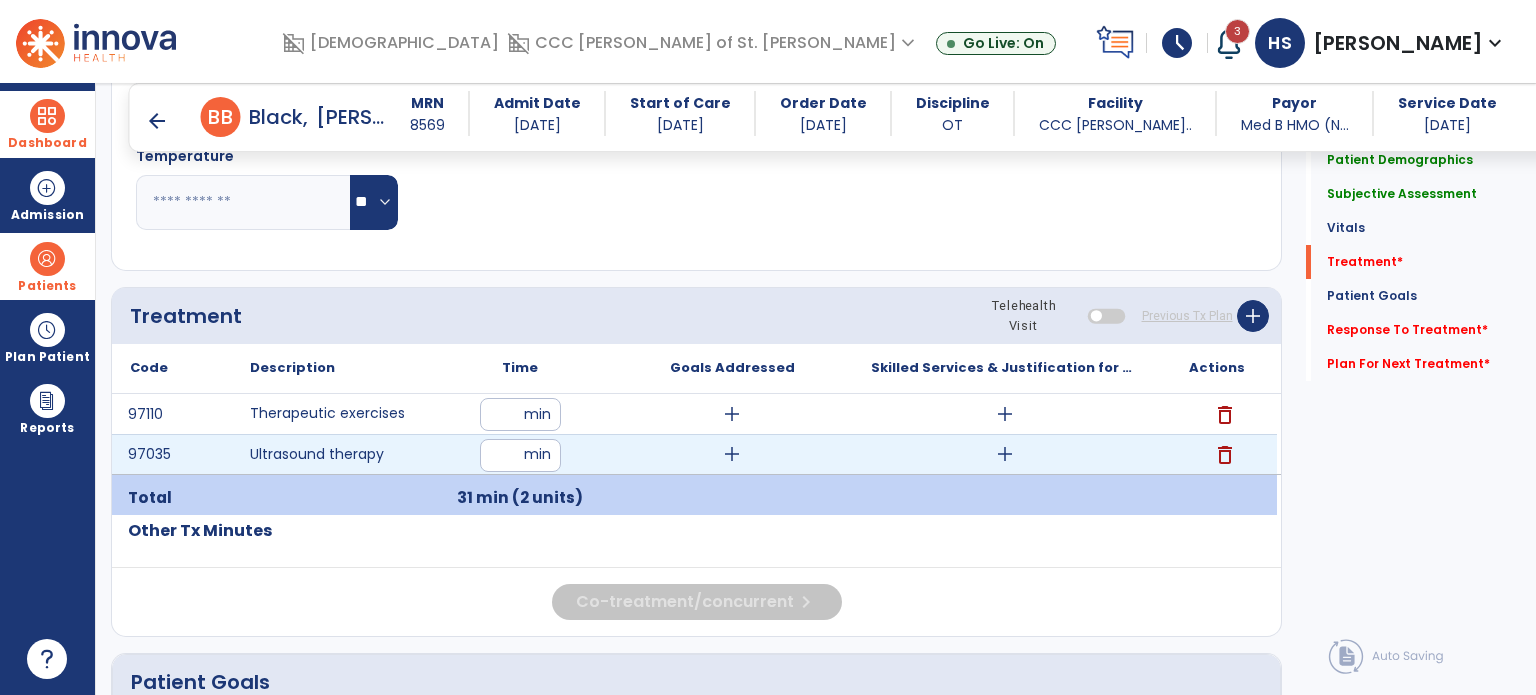 click on "add" at bounding box center [1005, 454] 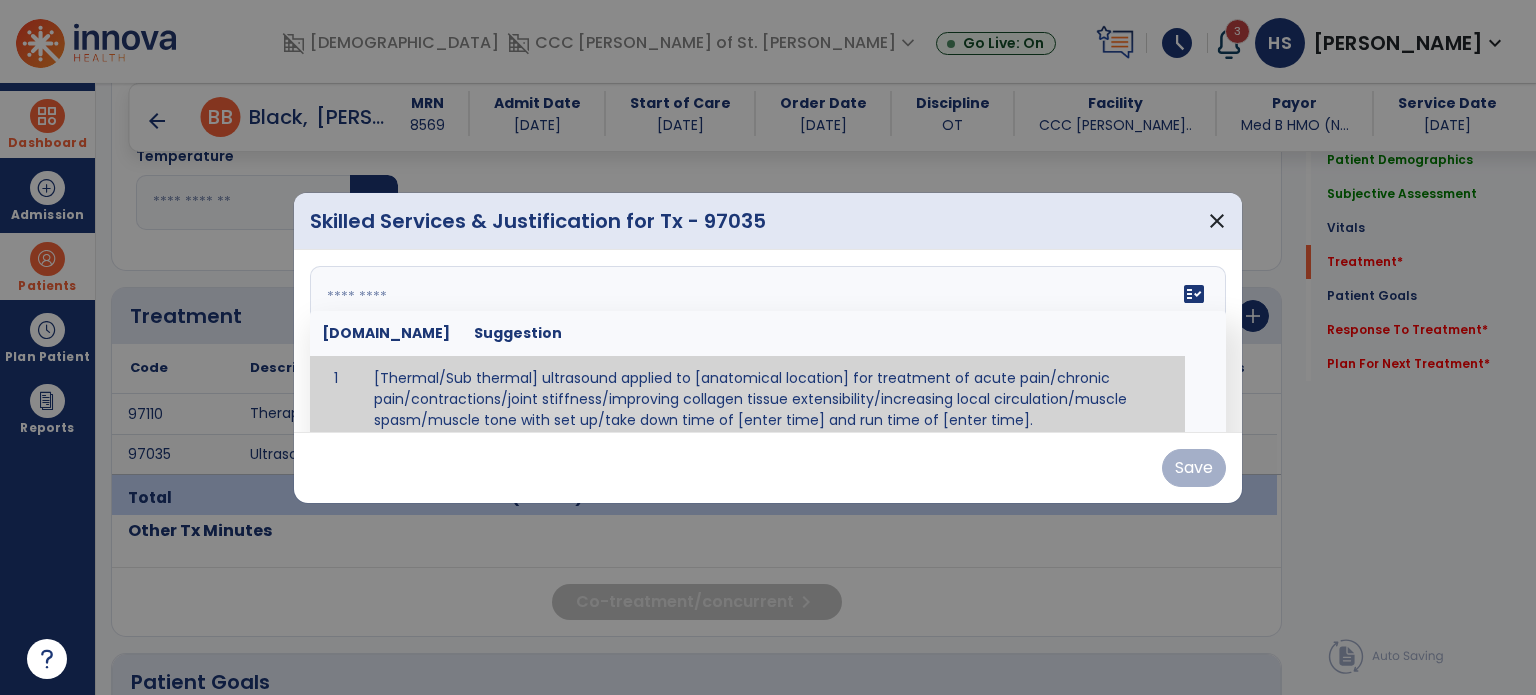 click on "fact_check  [DOMAIN_NAME] Suggestion 1 [Thermal/Sub thermal] ultrasound applied to [anatomical location] for treatment of acute pain/chronic pain/contractions/joint stiffness/improving collagen tissue extensibility/increasing local circulation/muscle spasm/muscle tone with set up/take down time of [enter time] and run time of [enter time]." at bounding box center [768, 341] 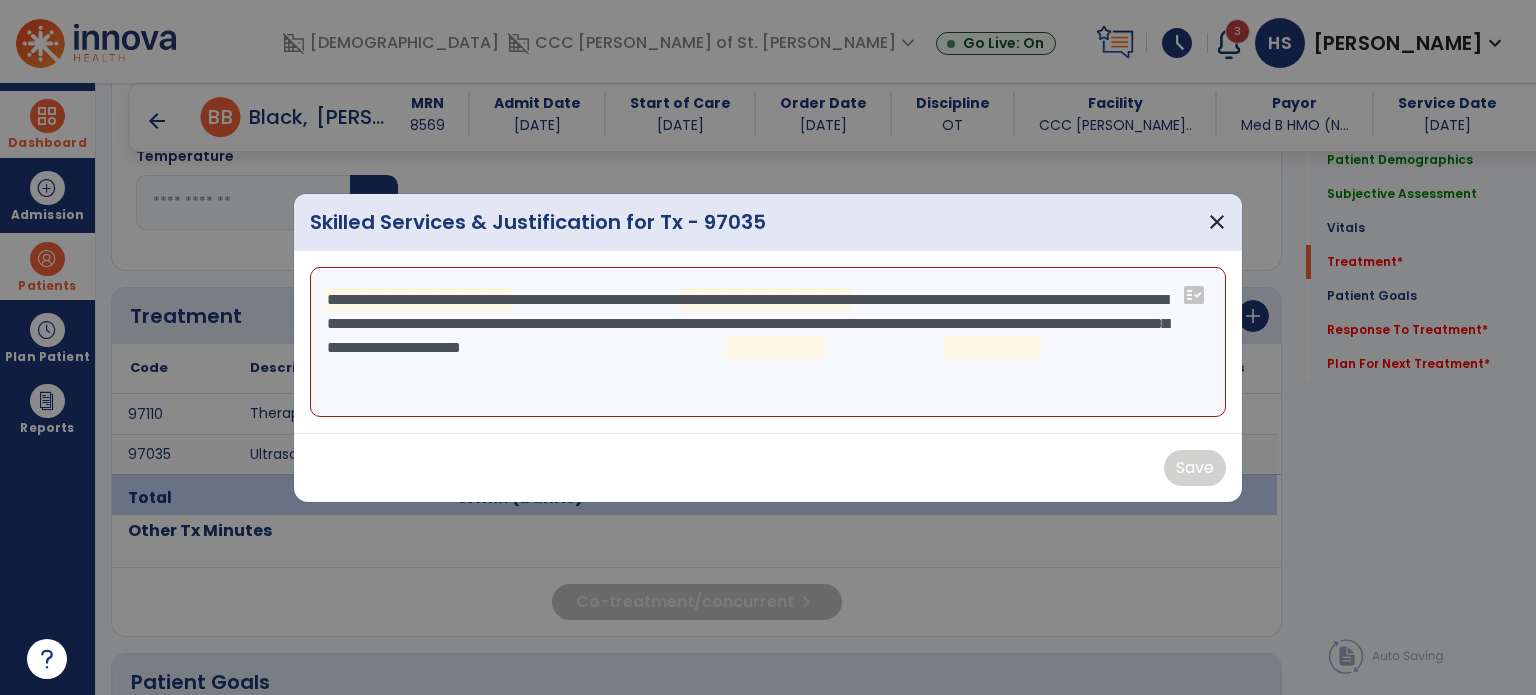 drag, startPoint x: 752, startPoint y: 380, endPoint x: 1116, endPoint y: 391, distance: 364.16617 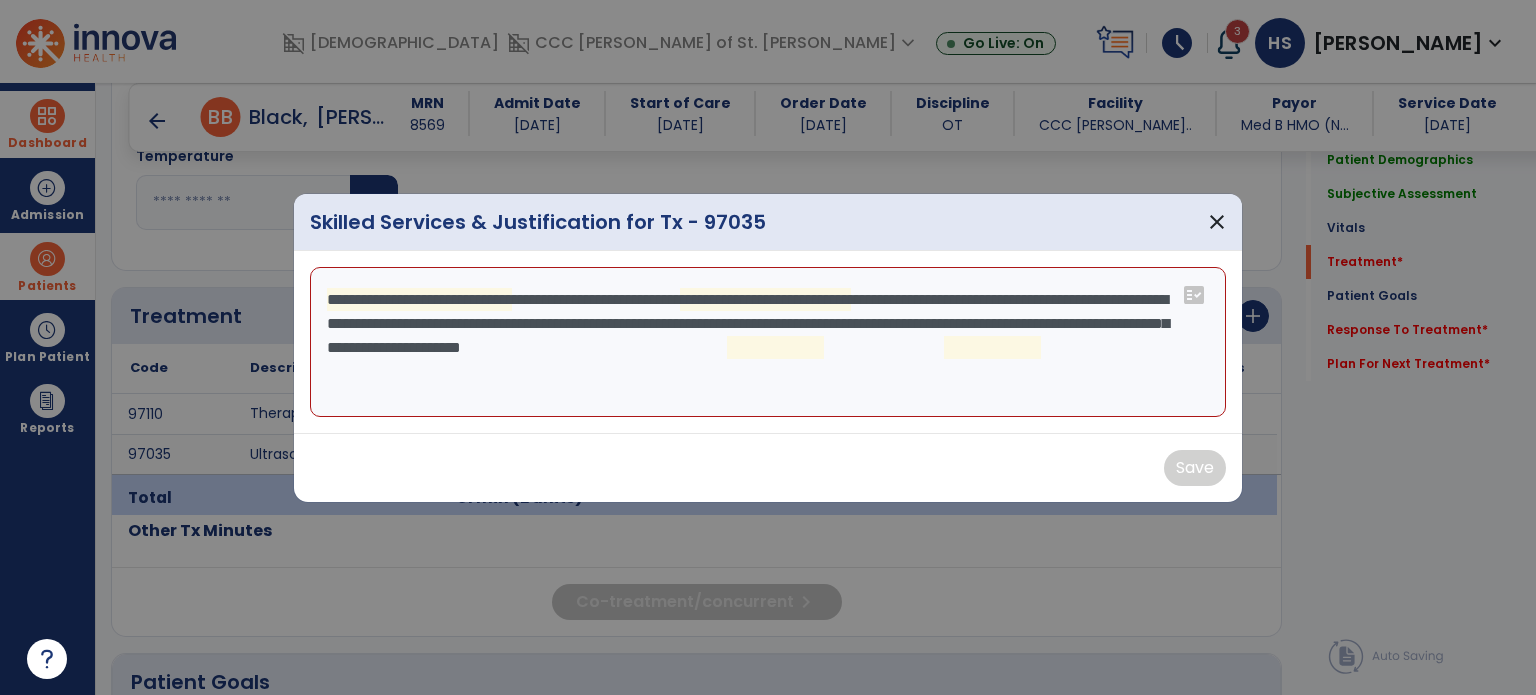 type on "**********" 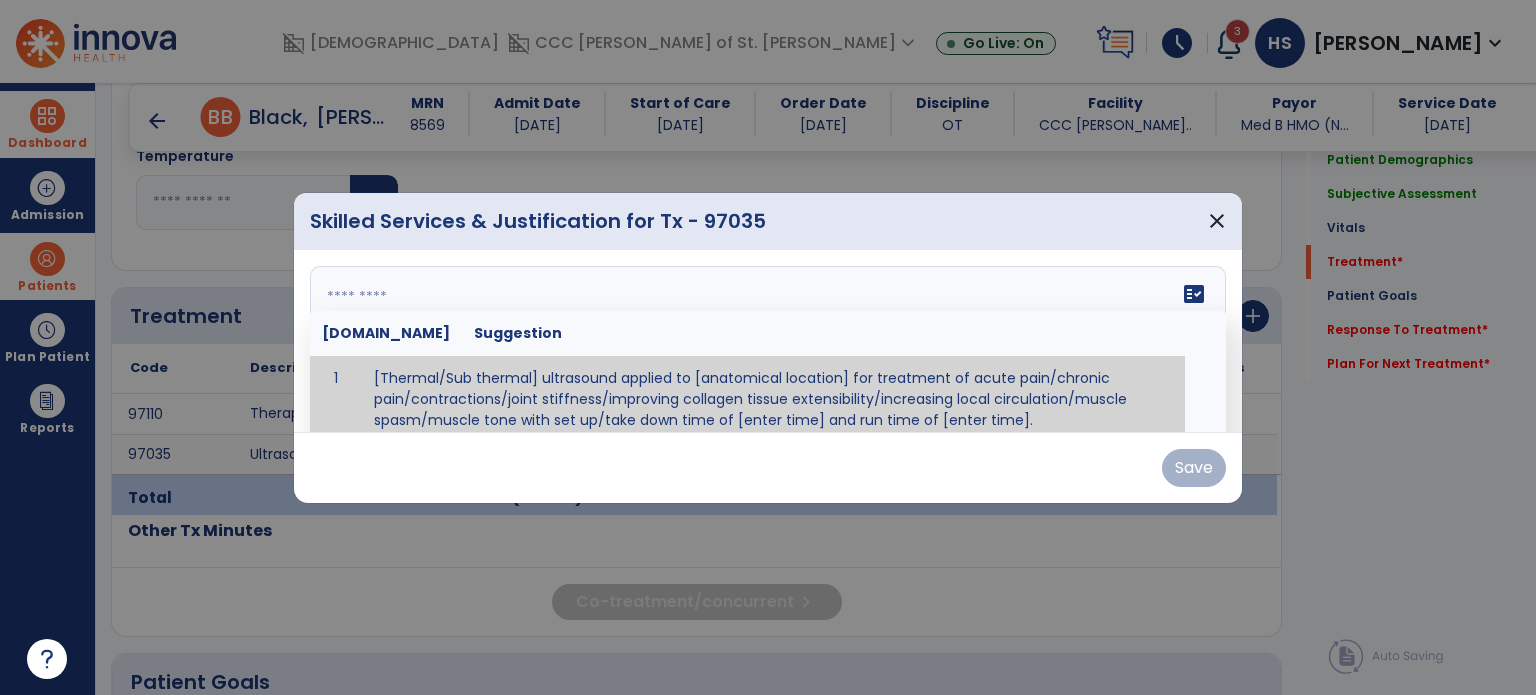 click at bounding box center [766, 341] 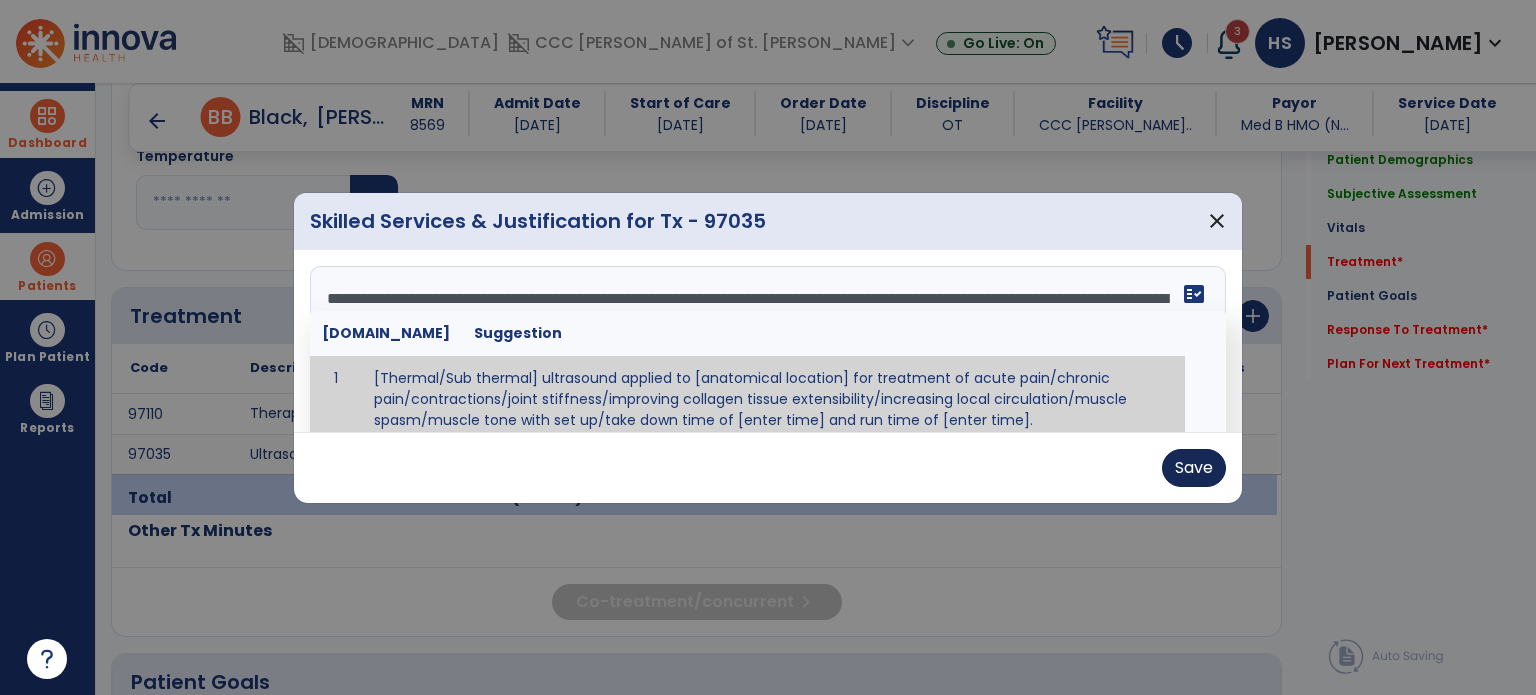 type on "**********" 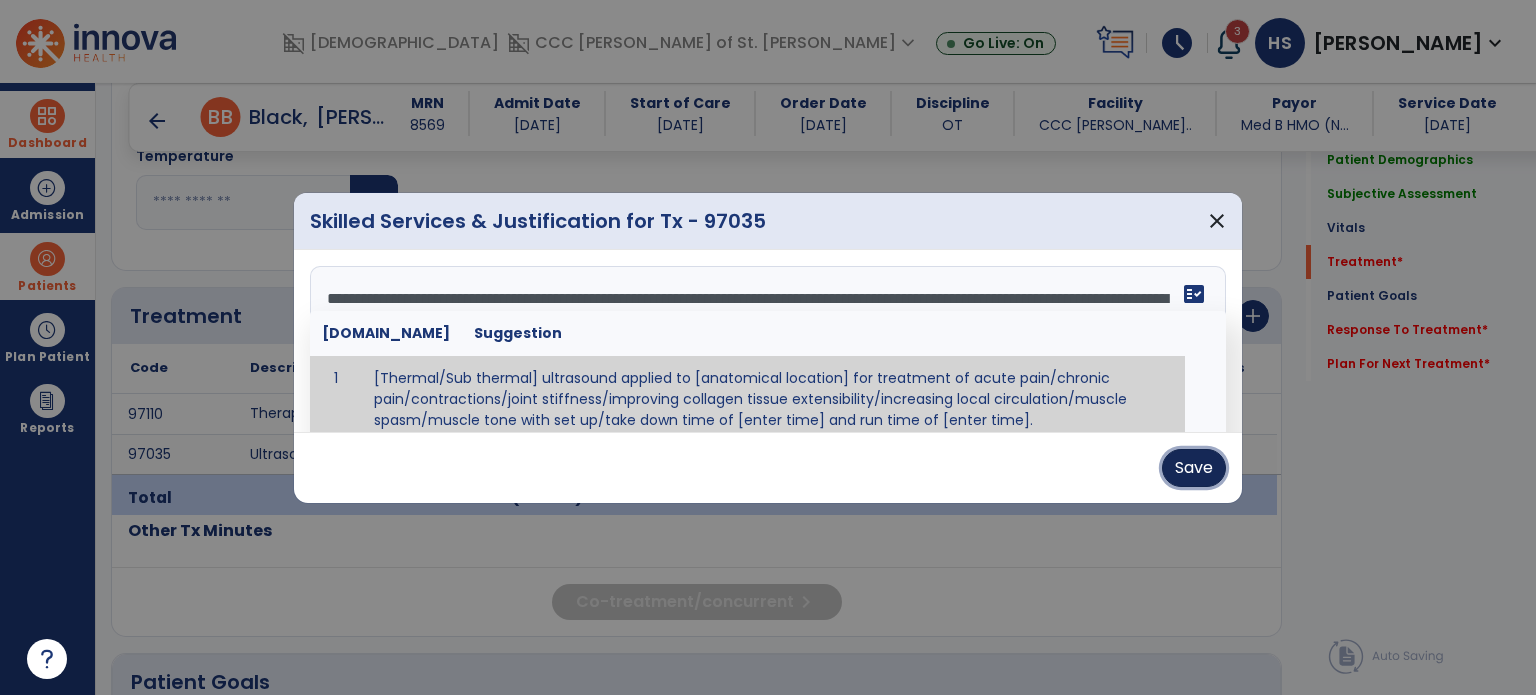 click on "Save" at bounding box center (1194, 468) 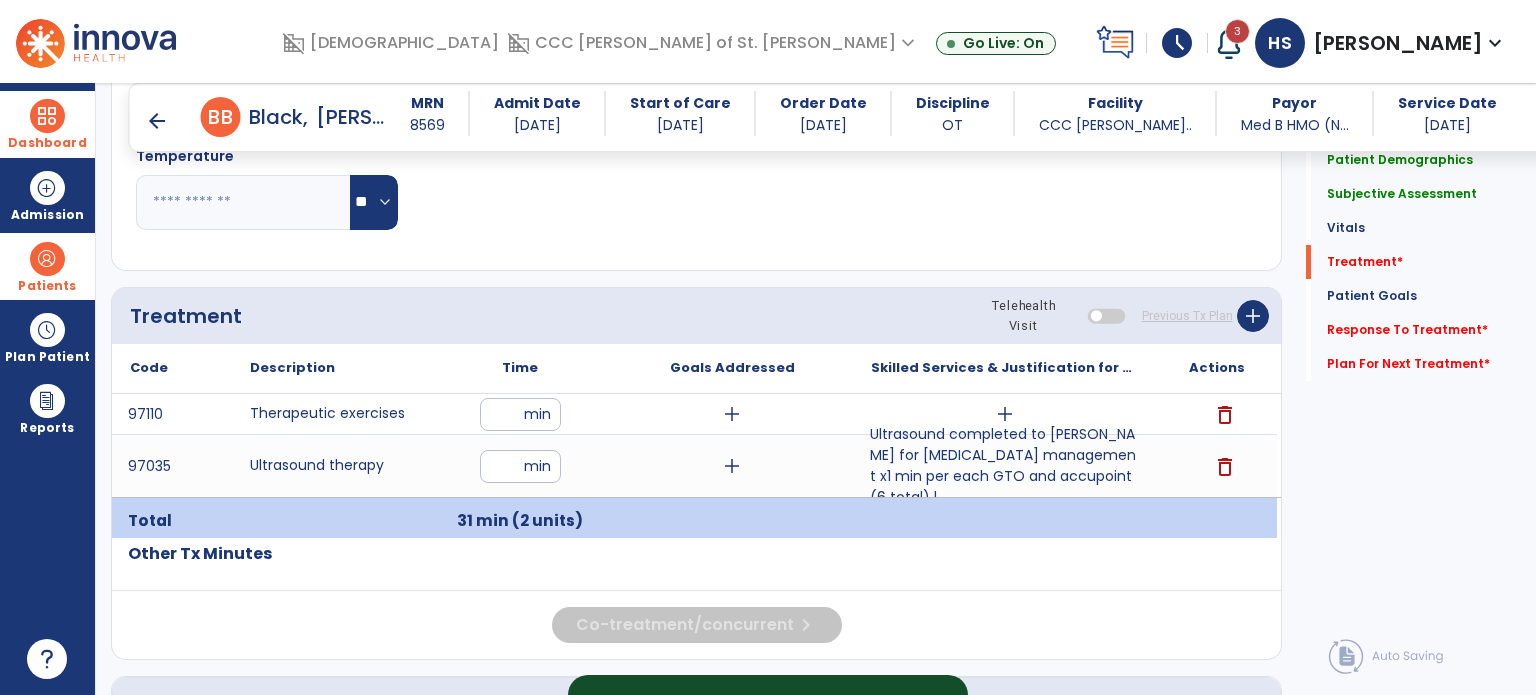 click on "arrow_back" at bounding box center [157, 121] 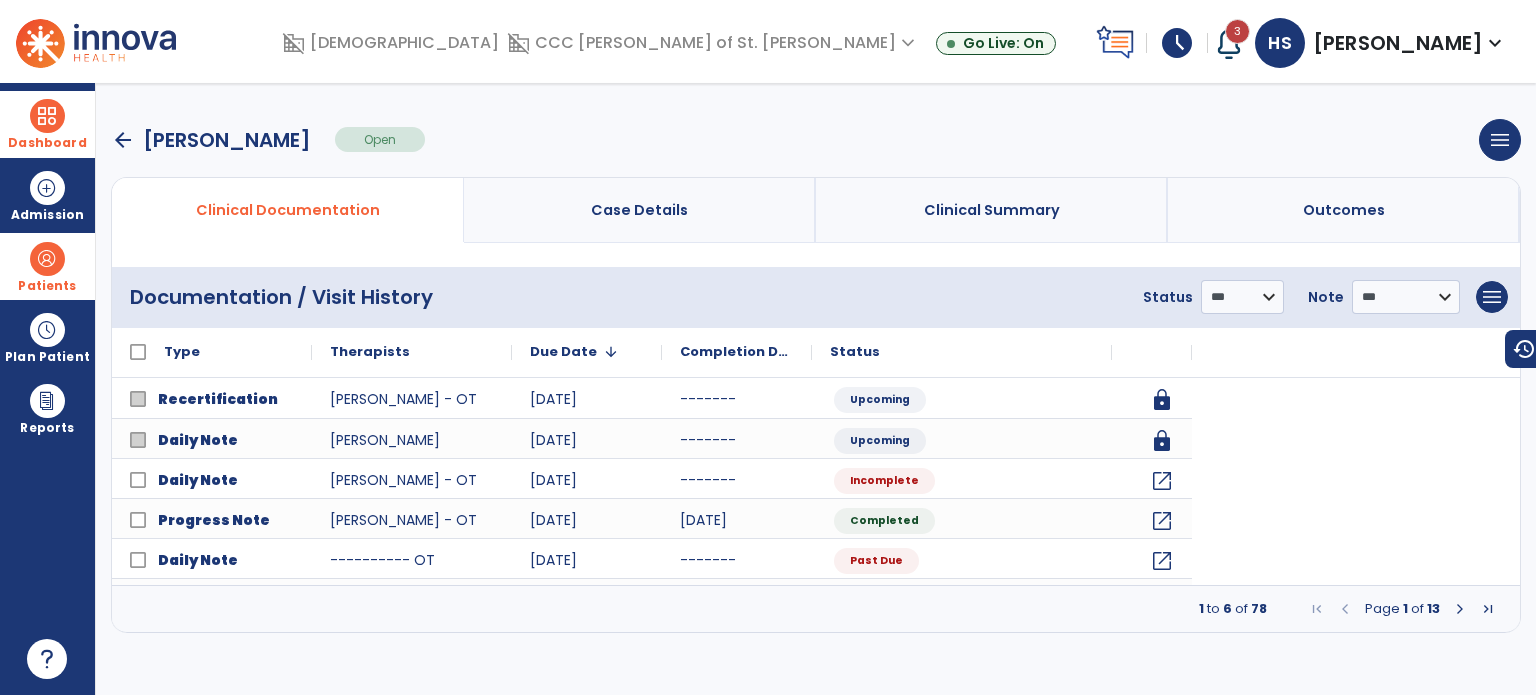 scroll, scrollTop: 0, scrollLeft: 0, axis: both 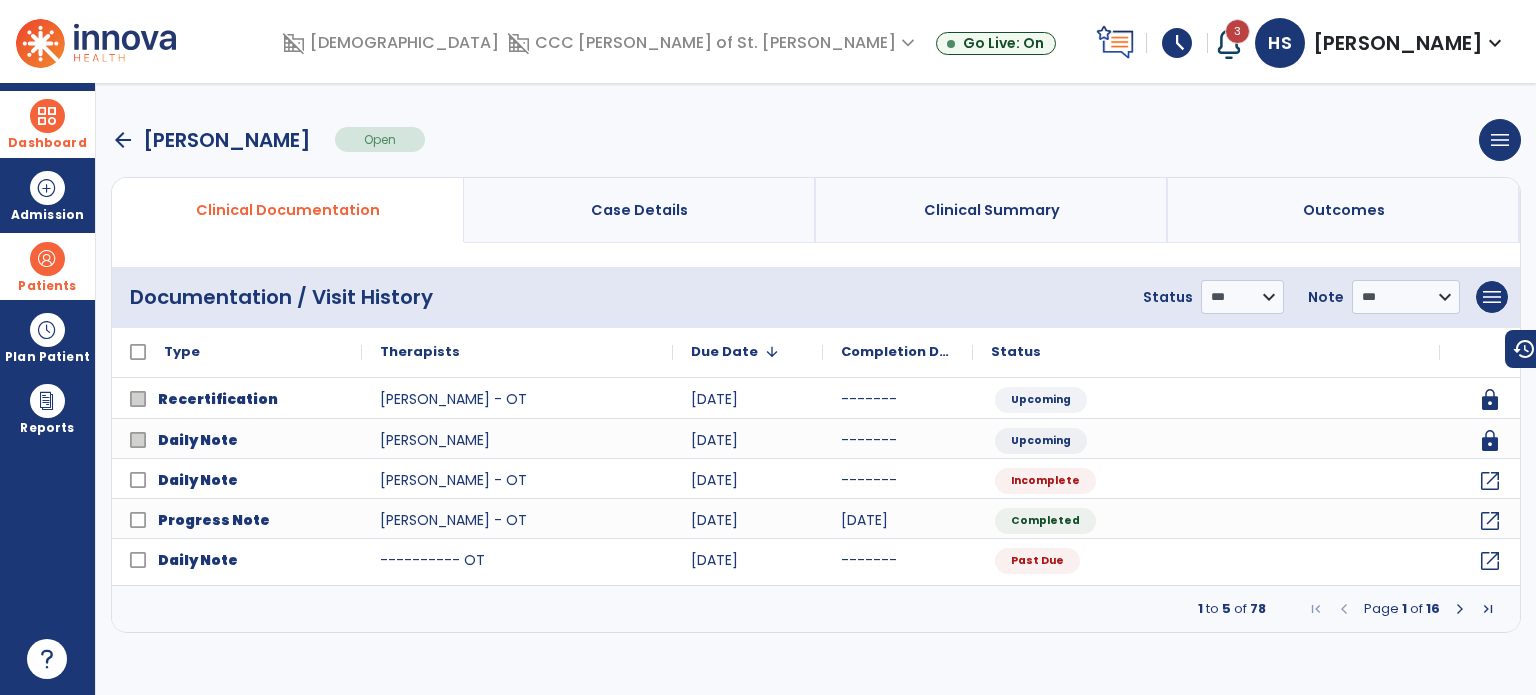 click at bounding box center (1460, 609) 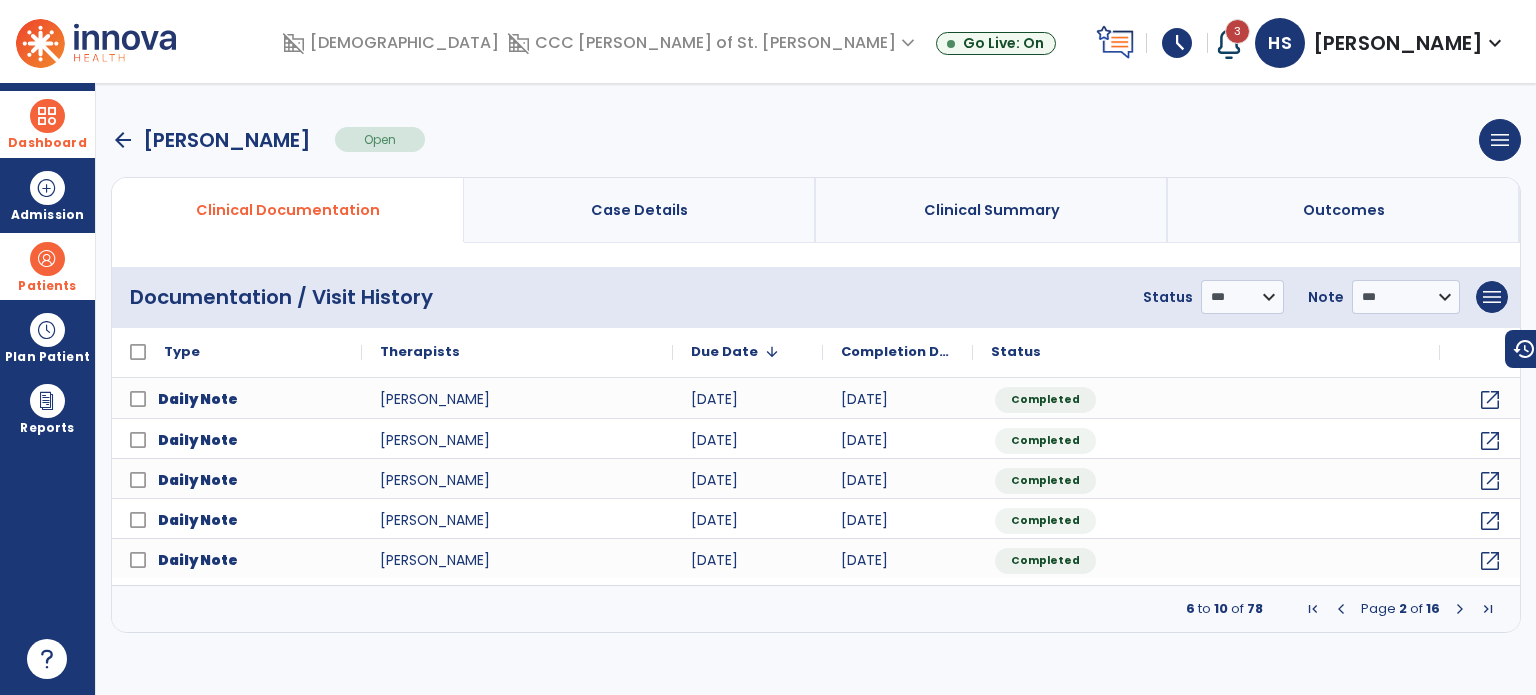 drag, startPoint x: 1460, startPoint y: 606, endPoint x: 1399, endPoint y: 667, distance: 86.26703 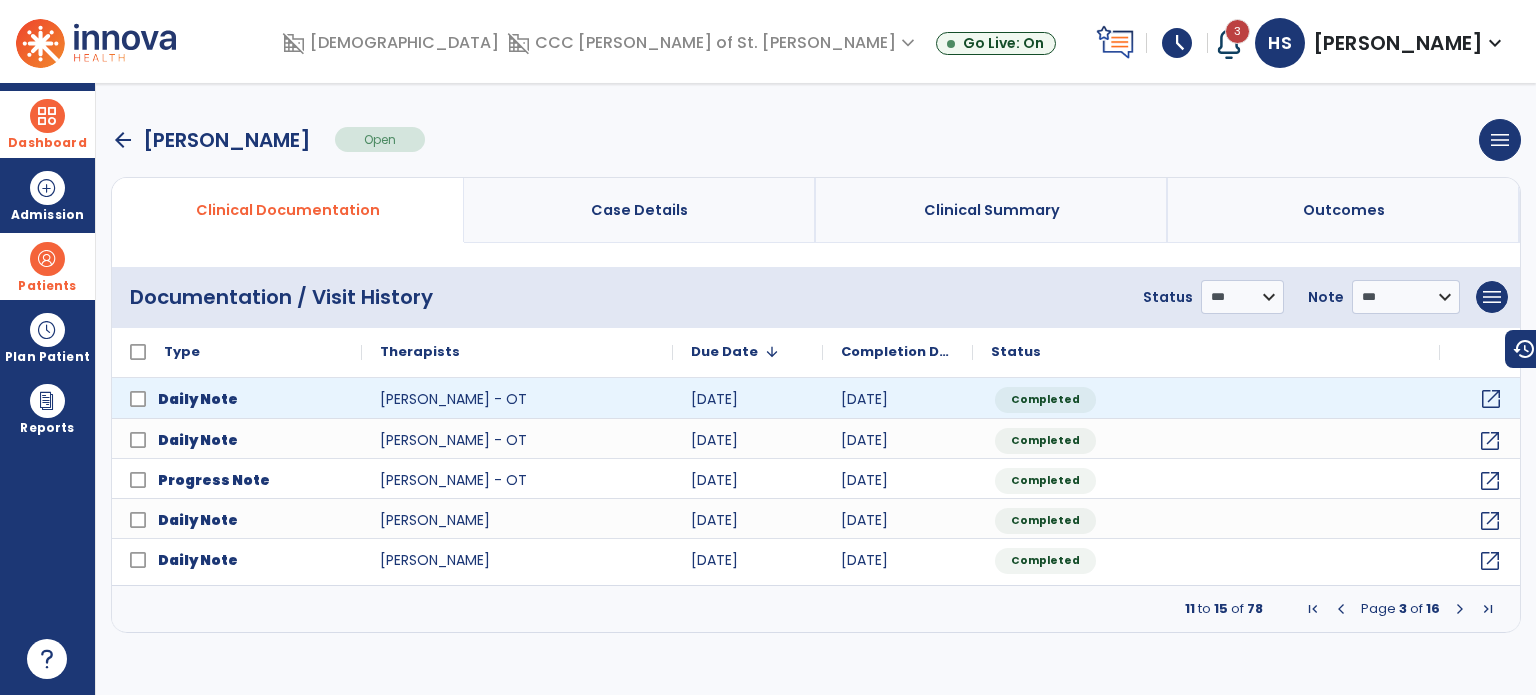 click on "open_in_new" 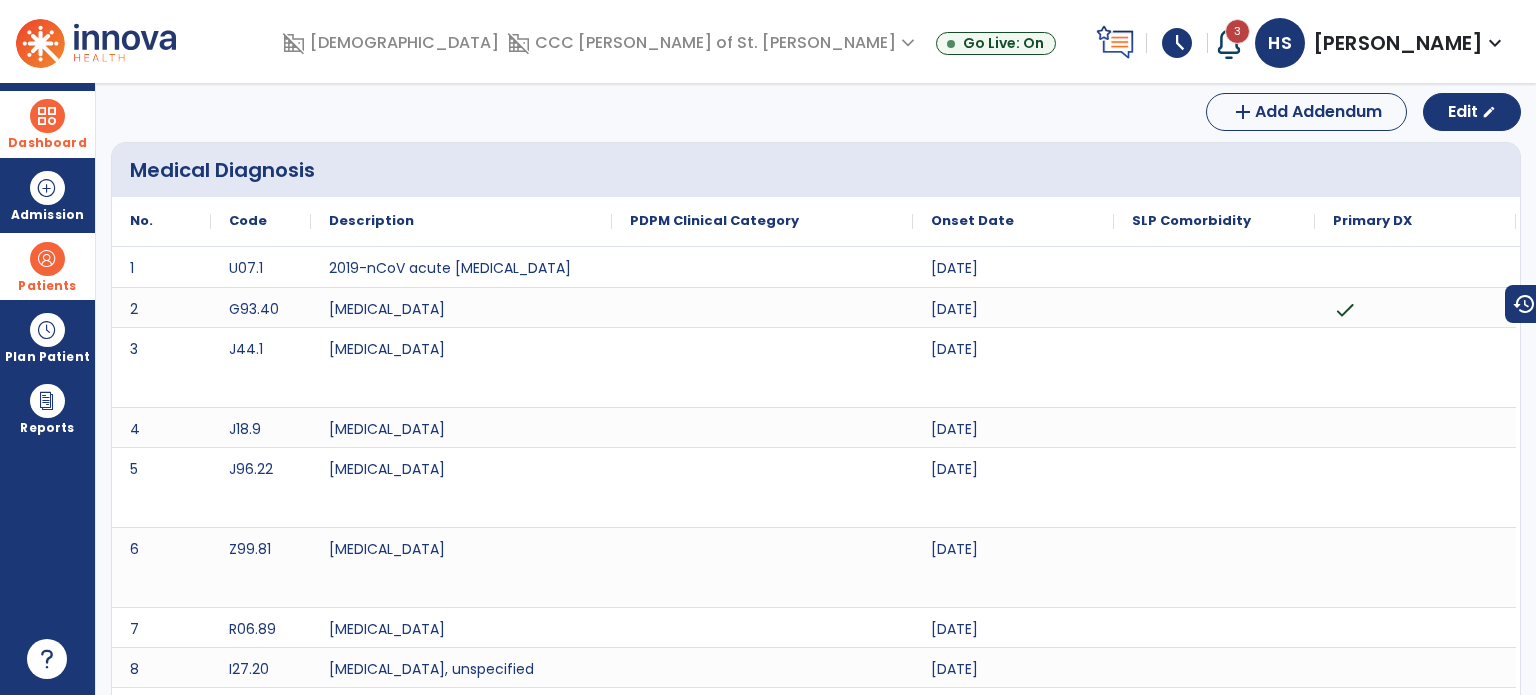 scroll, scrollTop: 0, scrollLeft: 0, axis: both 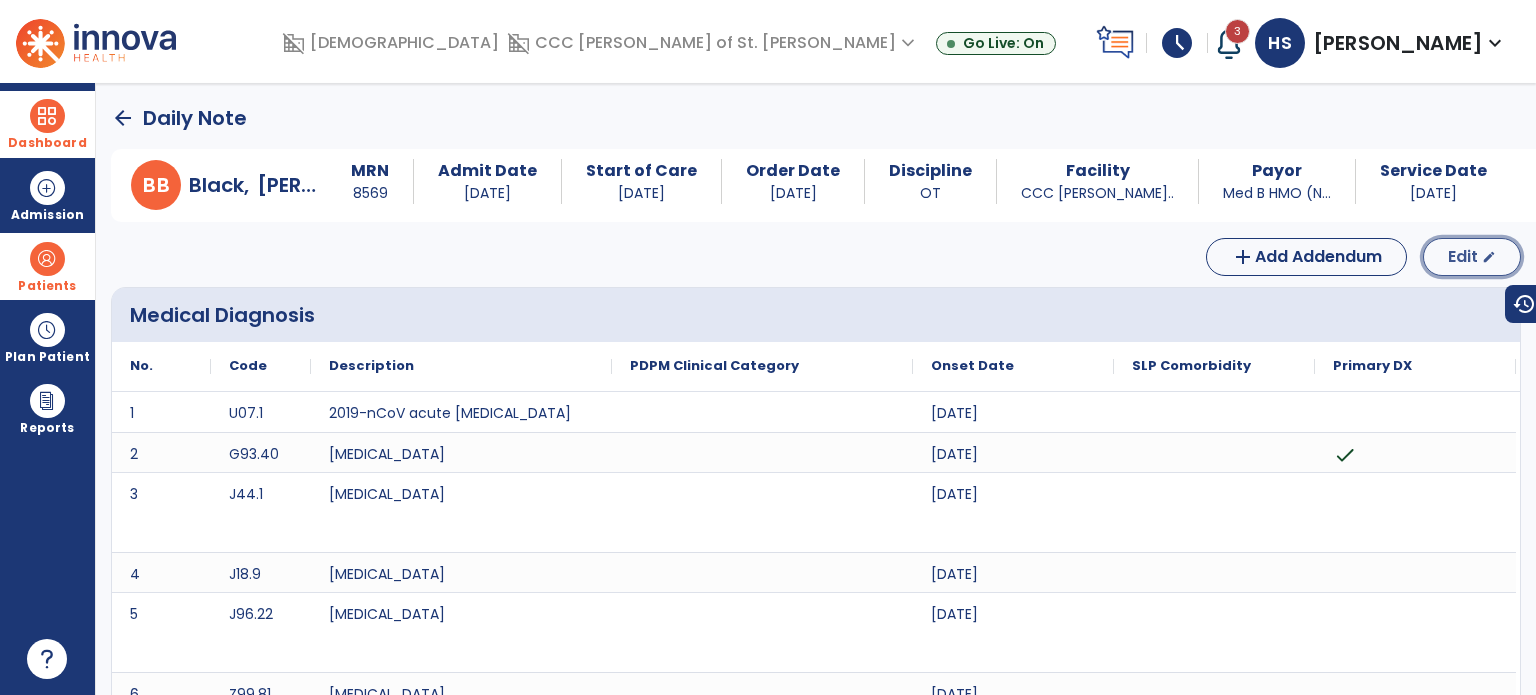 click on "edit" 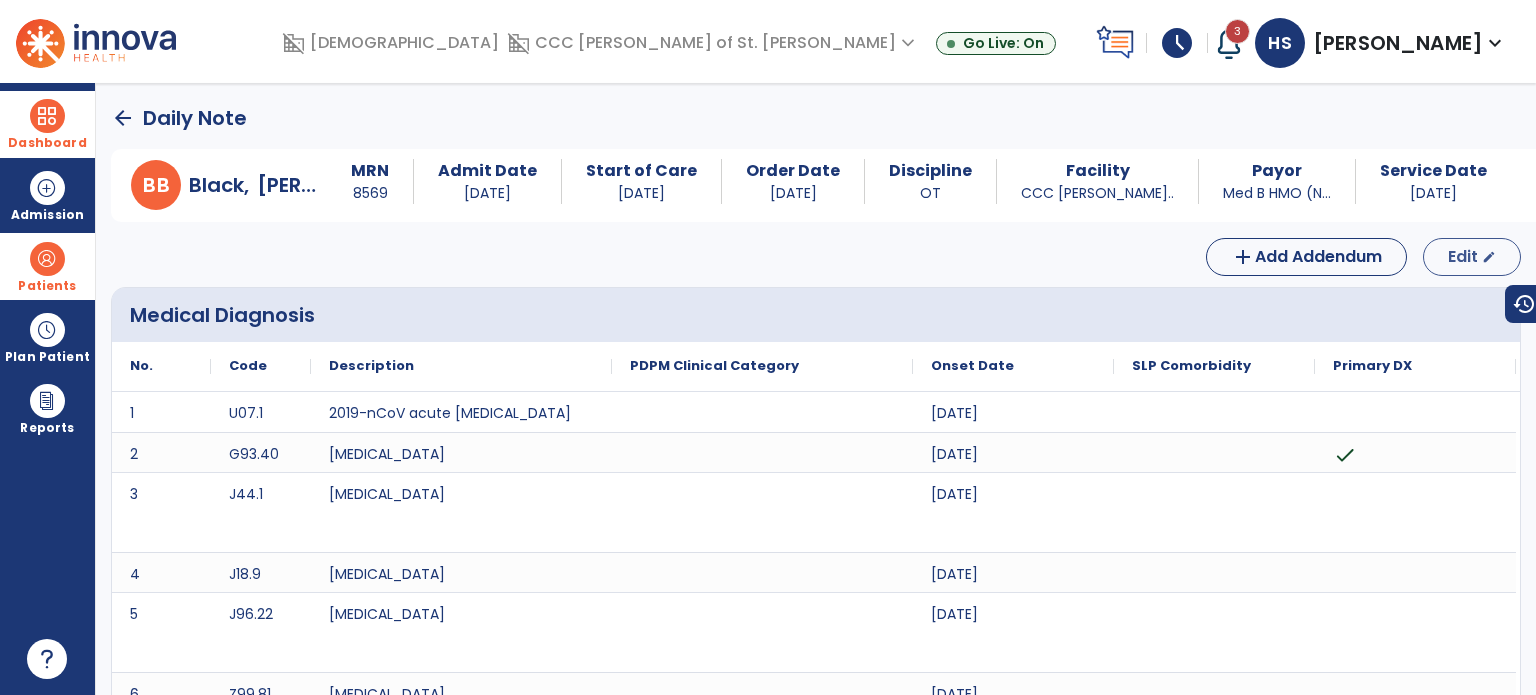 select on "*" 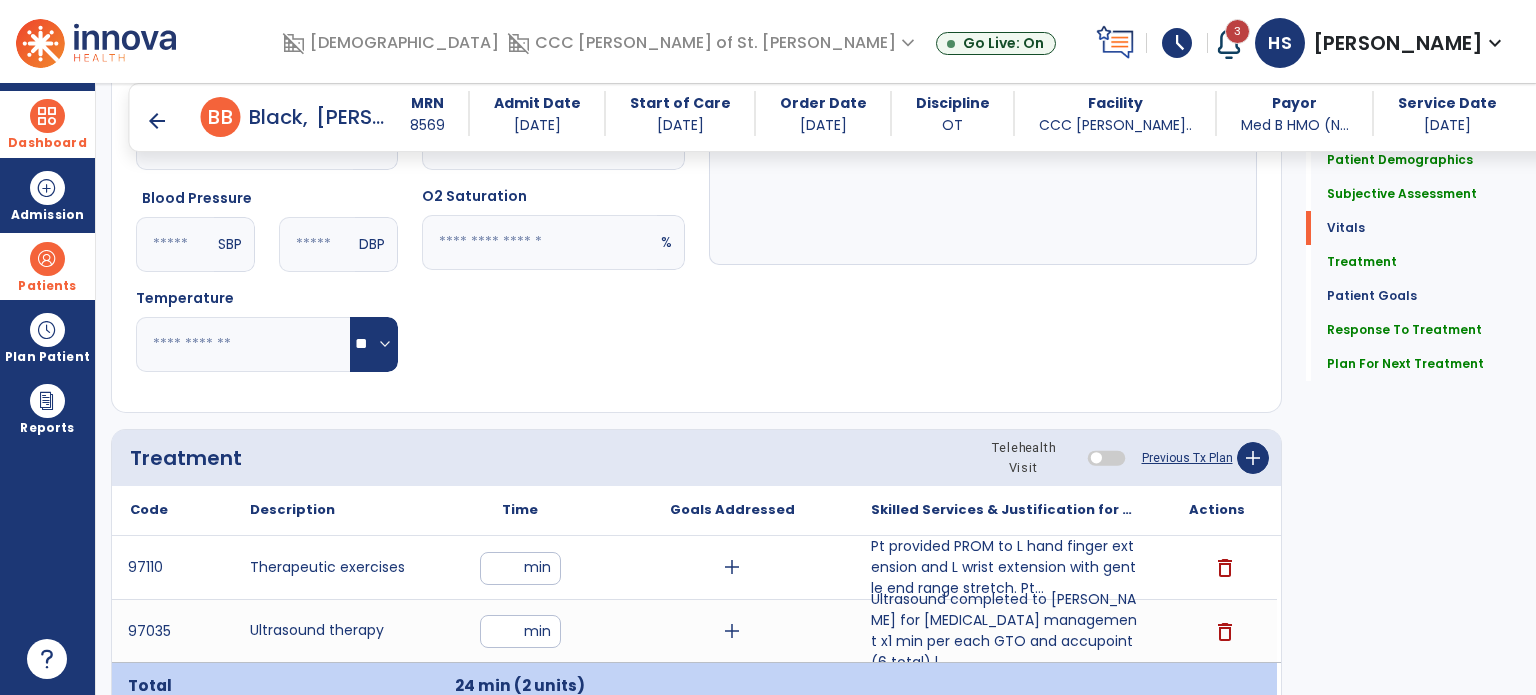 scroll, scrollTop: 2708, scrollLeft: 0, axis: vertical 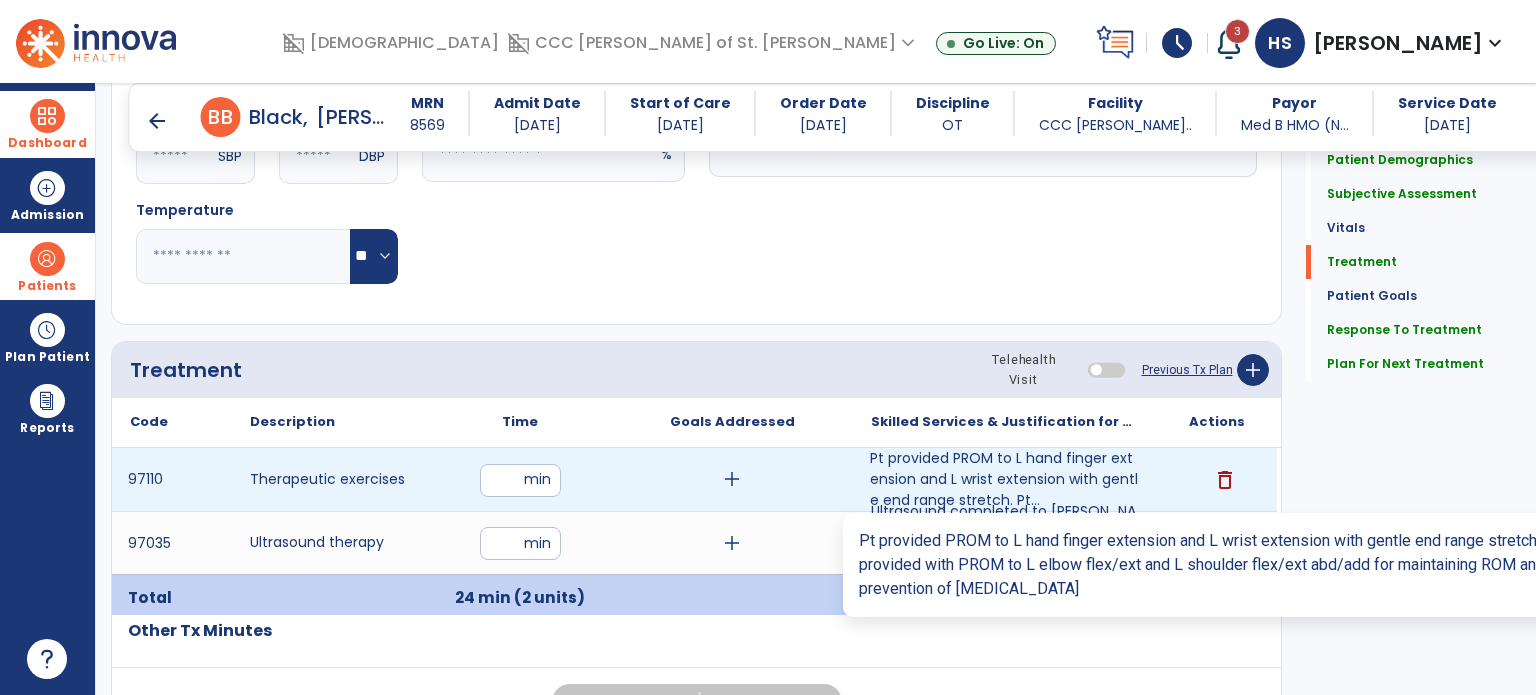 click on "Pt provided PROM to L hand finger extension and L wrist extension with gentle end range stretch.  Pt..." at bounding box center [1004, 479] 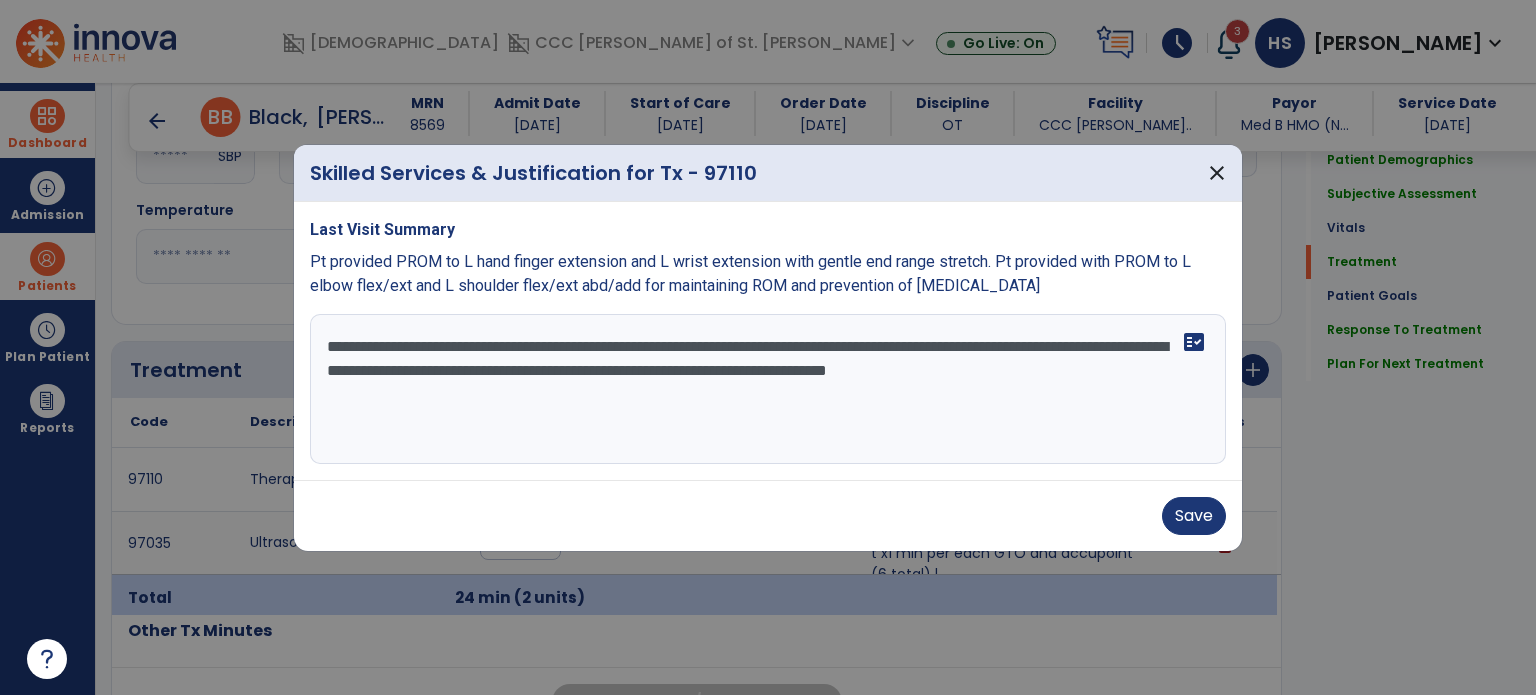 drag, startPoint x: 321, startPoint y: 343, endPoint x: 558, endPoint y: 391, distance: 241.8119 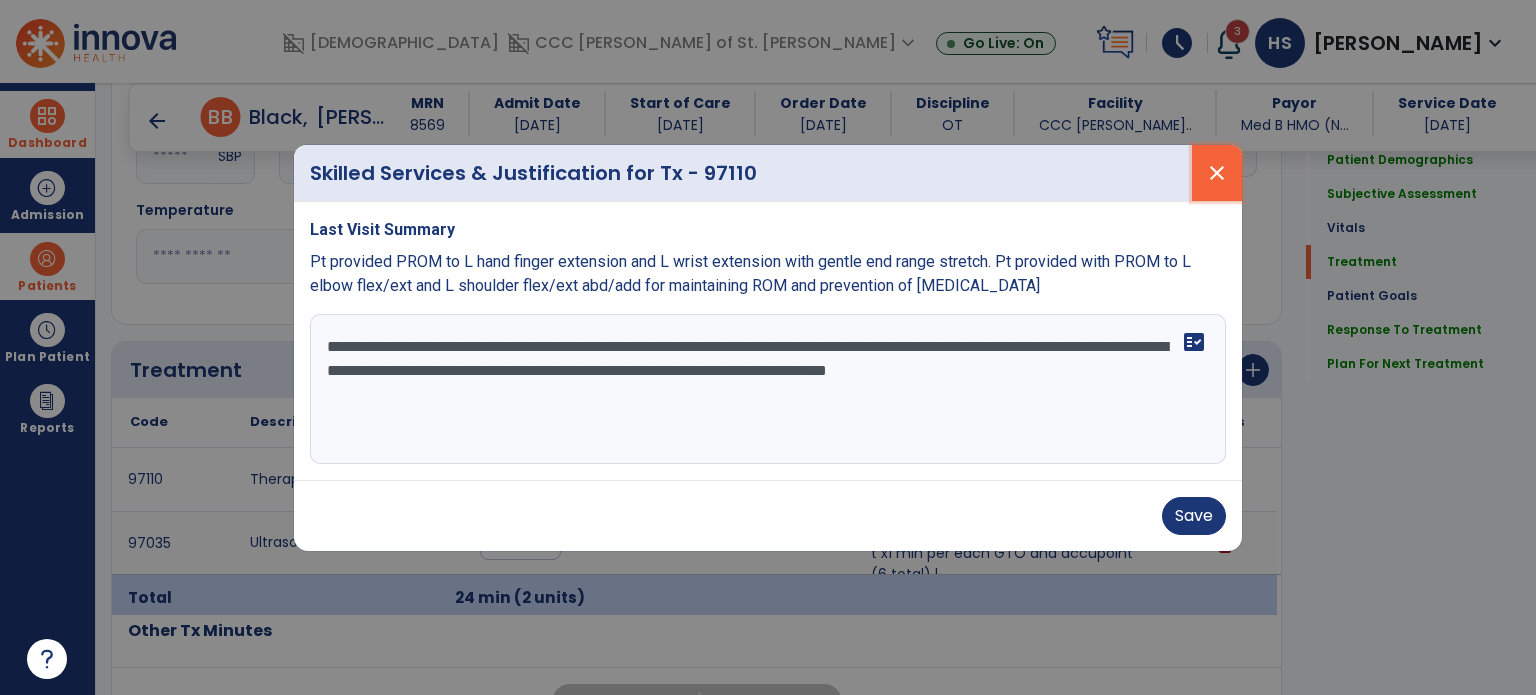 click on "close" at bounding box center (1217, 173) 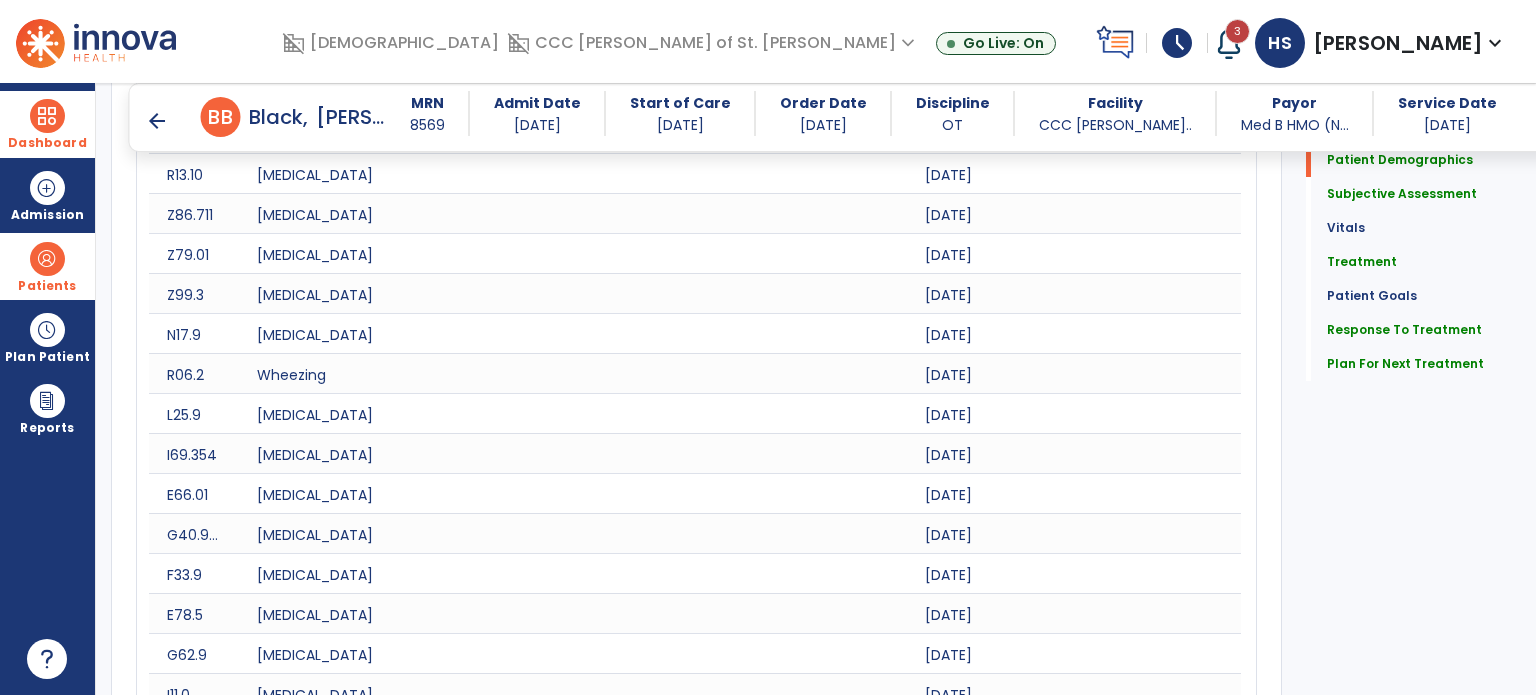 scroll, scrollTop: 0, scrollLeft: 0, axis: both 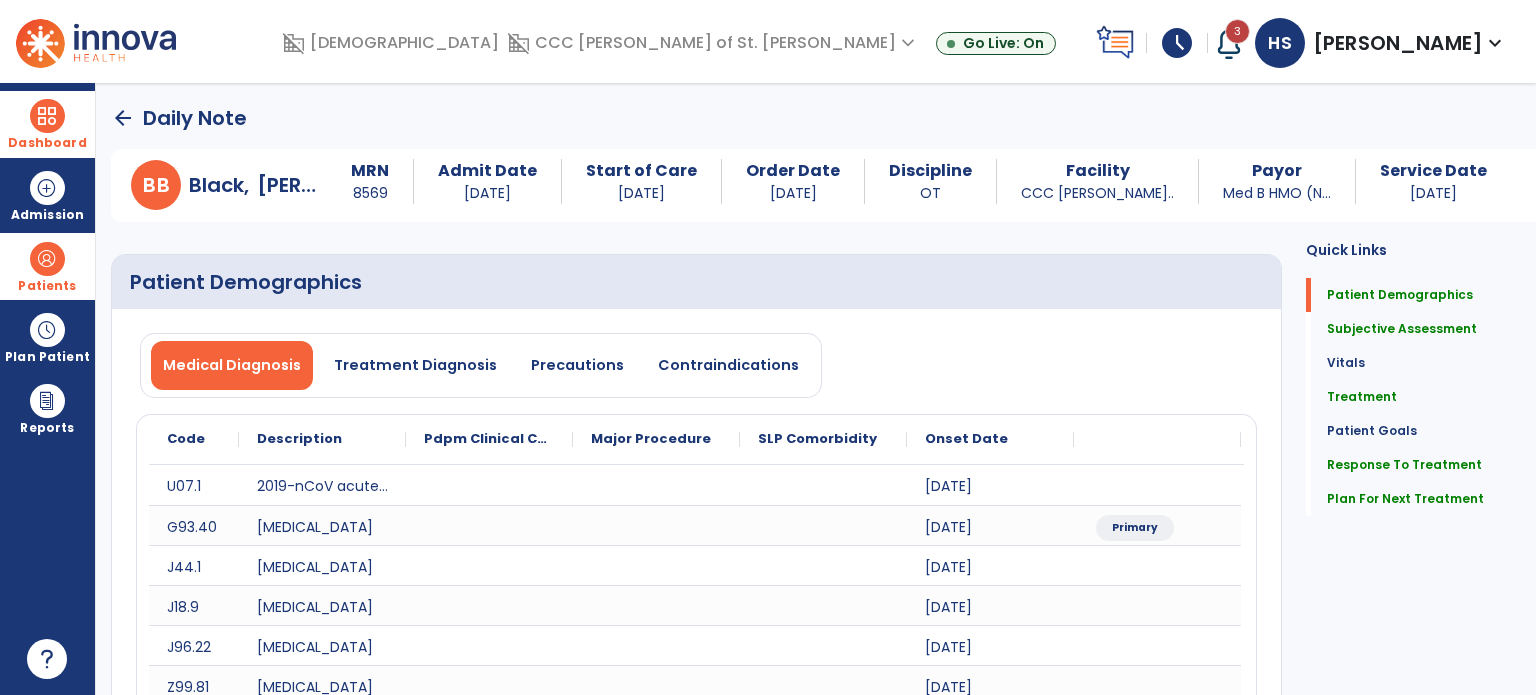click on "arrow_back" 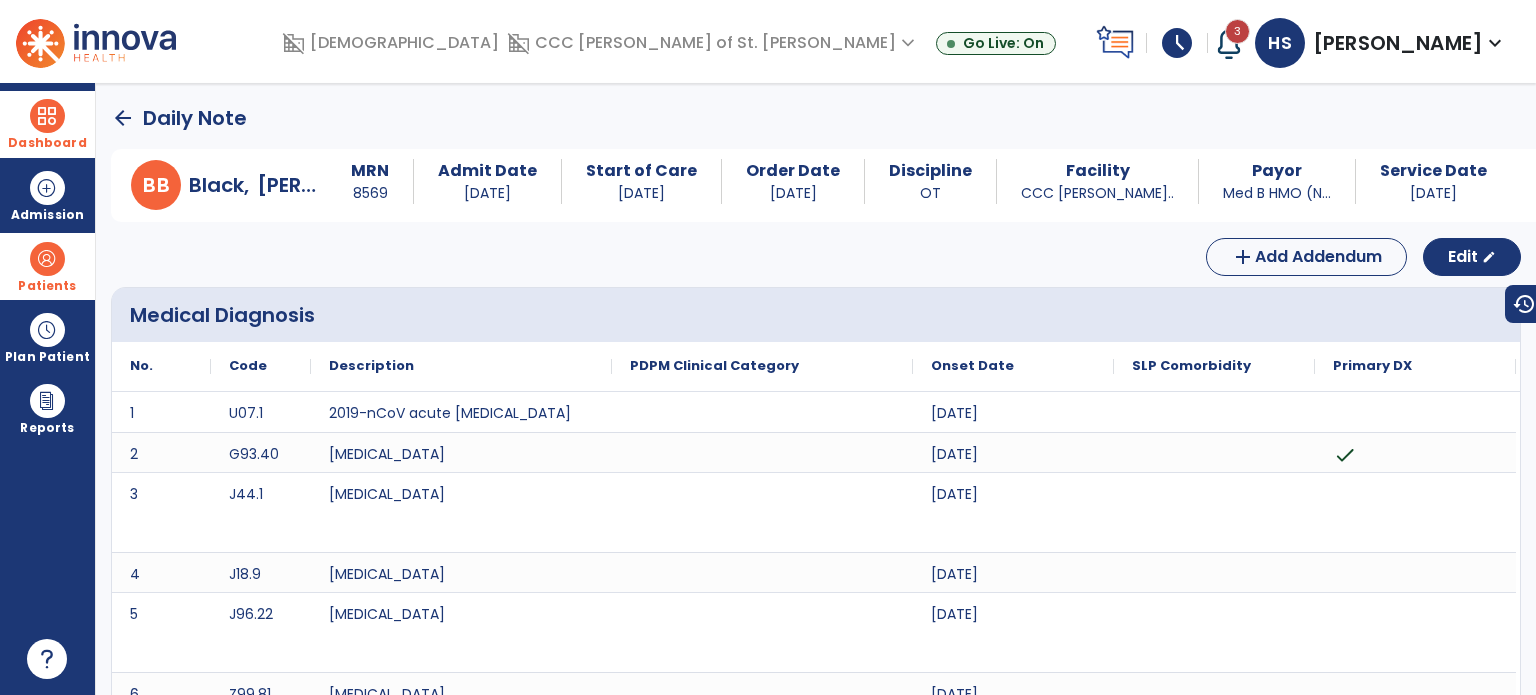 click on "arrow_back" 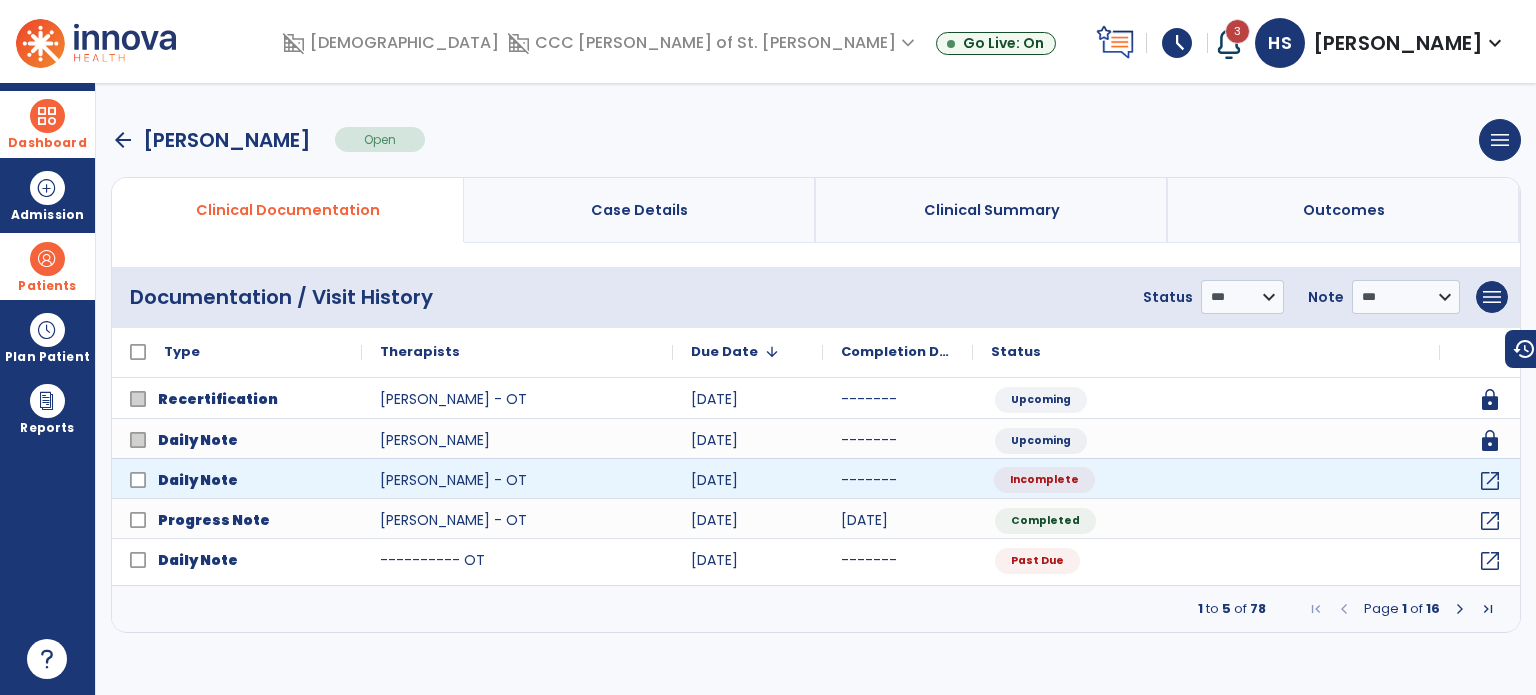 click on "Incomplete" 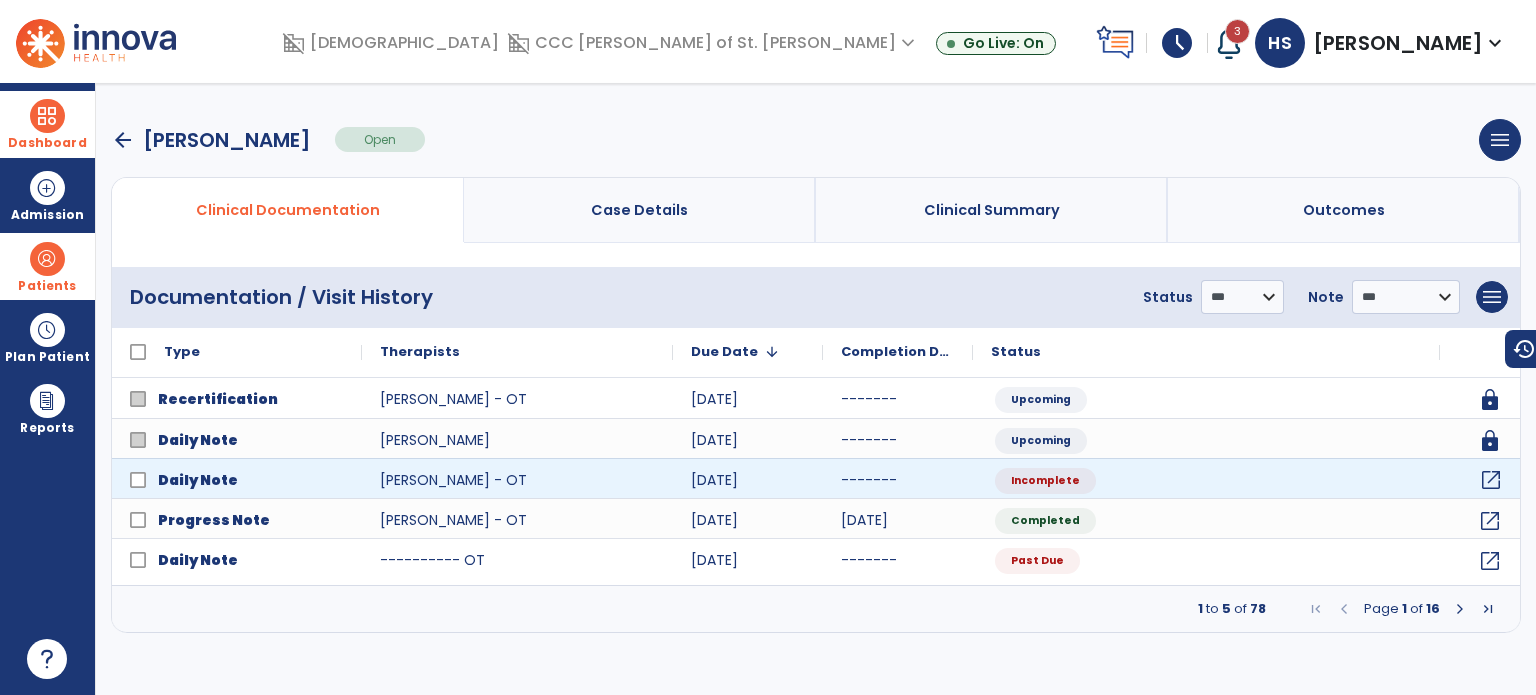 click on "open_in_new" 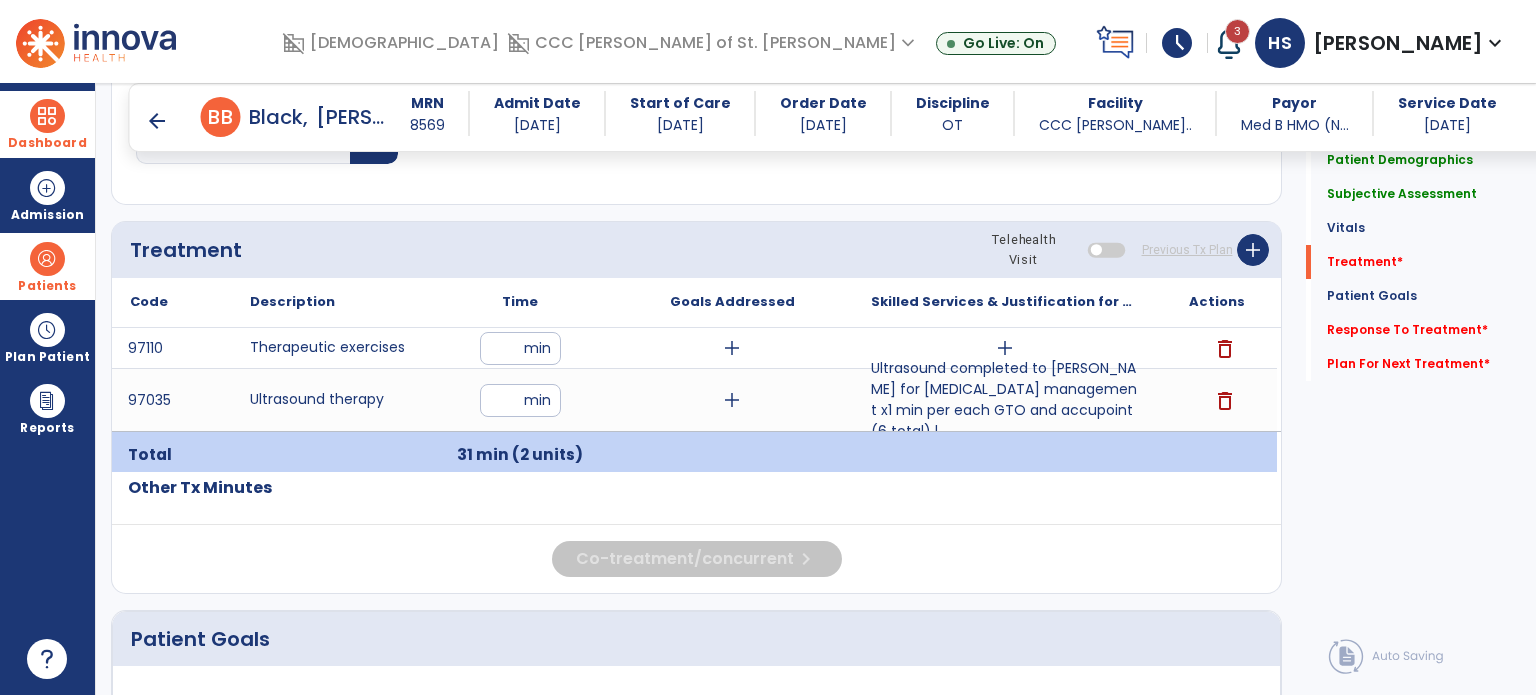 scroll, scrollTop: 2834, scrollLeft: 0, axis: vertical 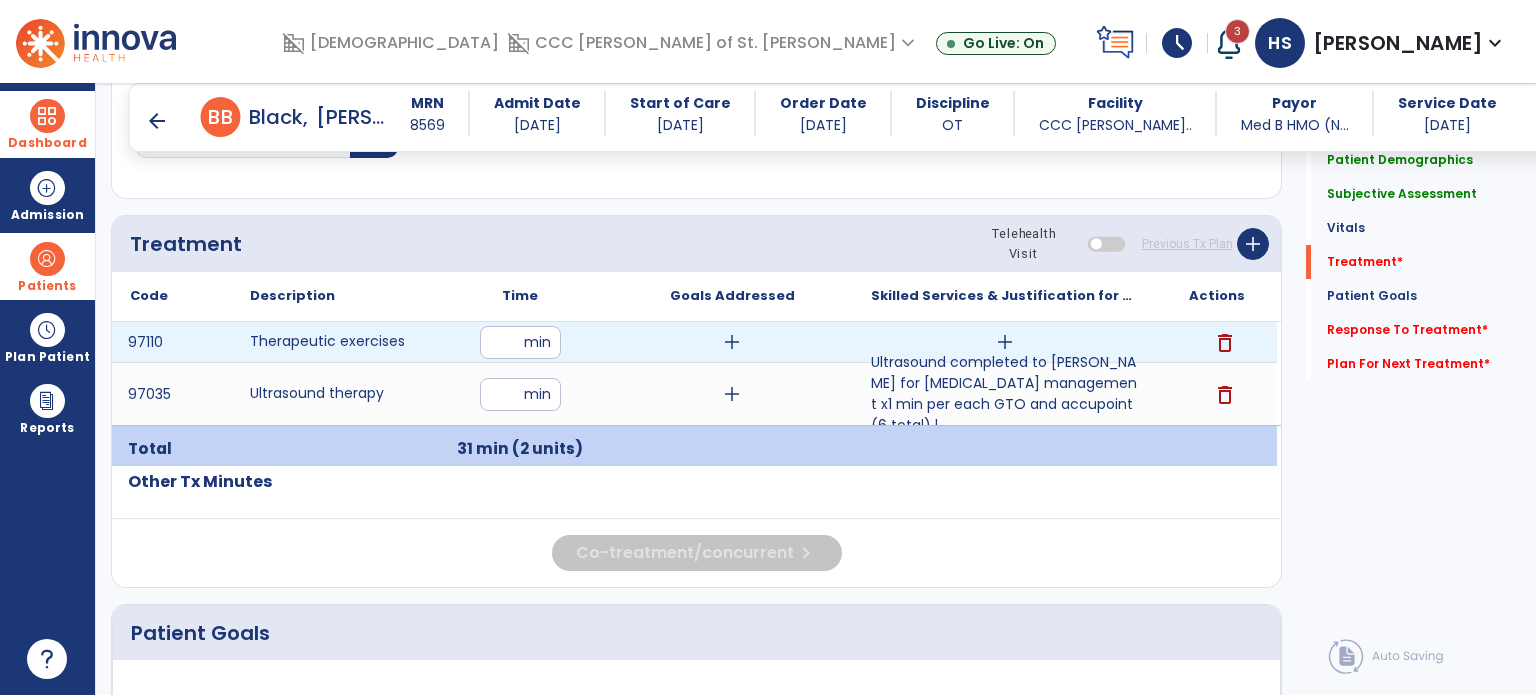 click on "add" at bounding box center [1005, 342] 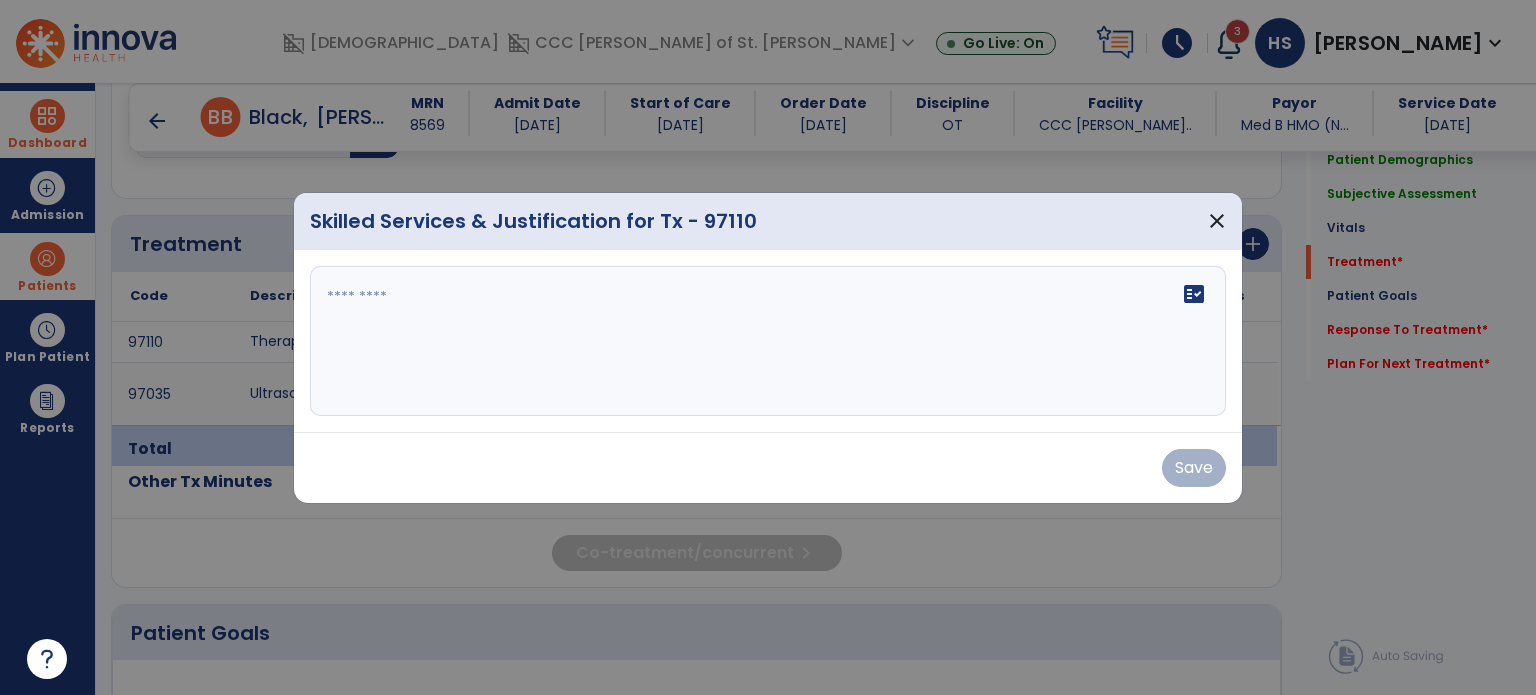 click on "fact_check" at bounding box center (768, 341) 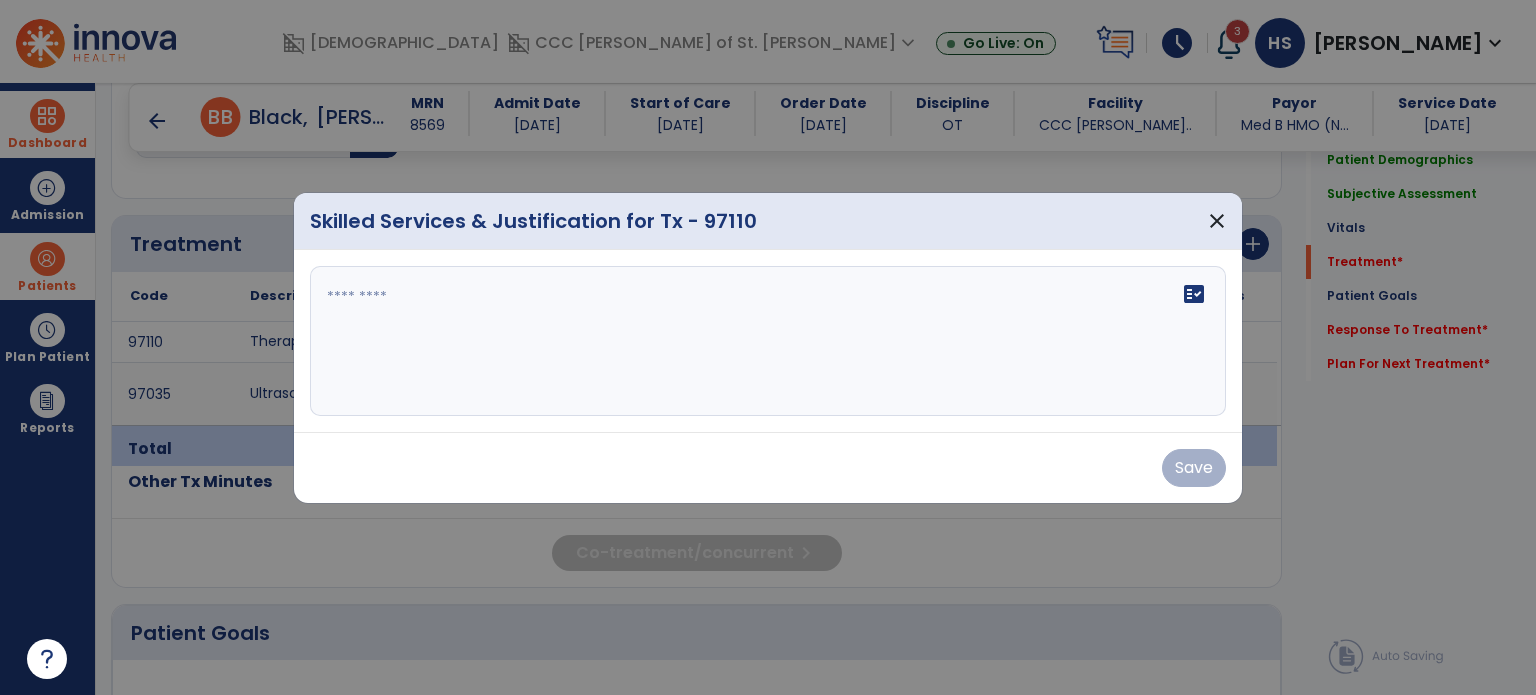 click at bounding box center (768, 341) 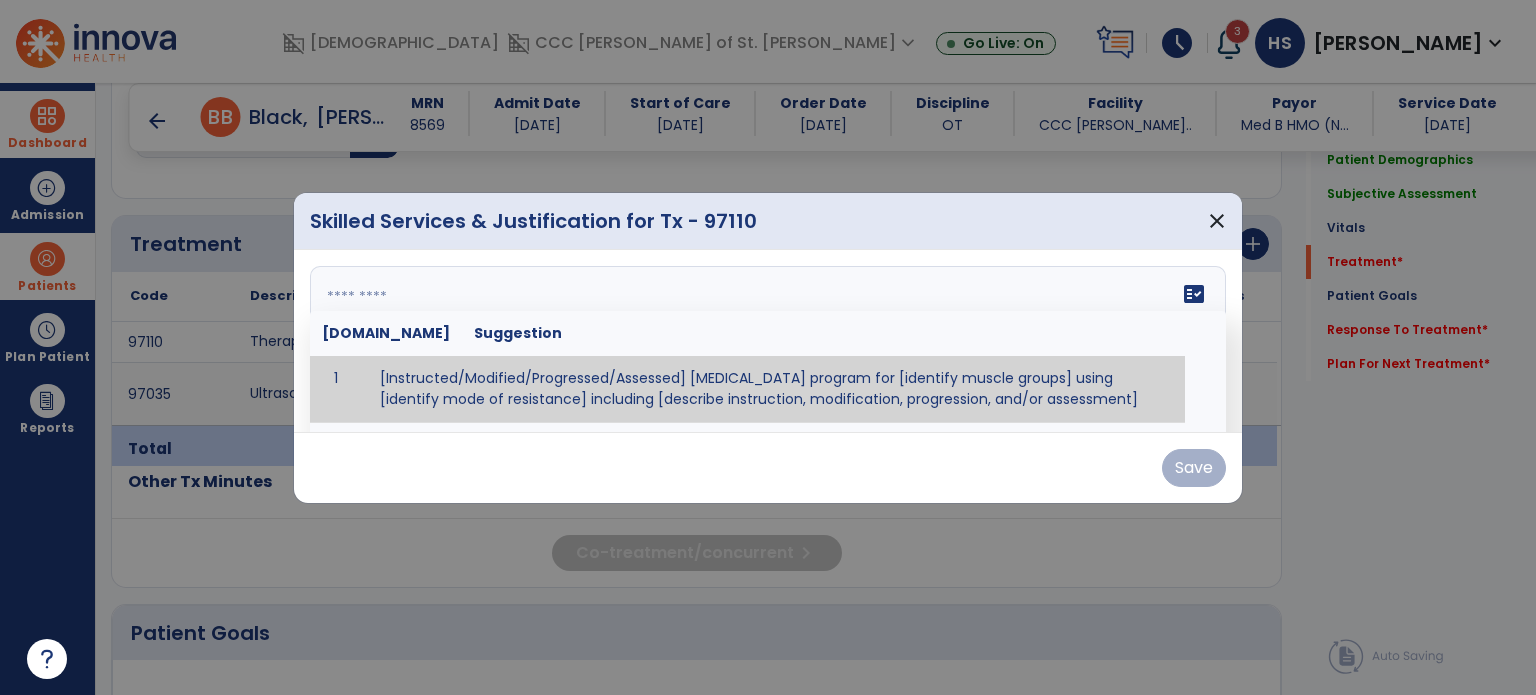 paste on "**********" 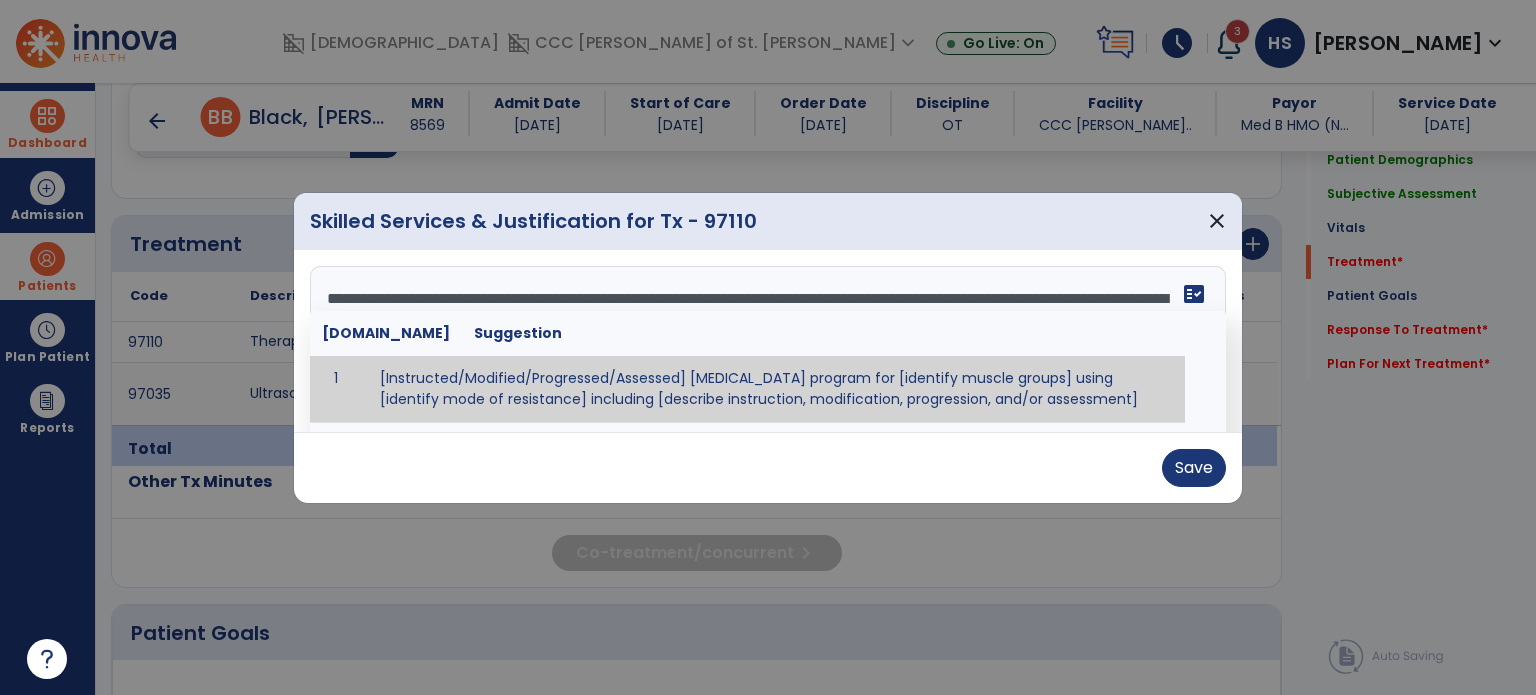 scroll, scrollTop: 0, scrollLeft: 0, axis: both 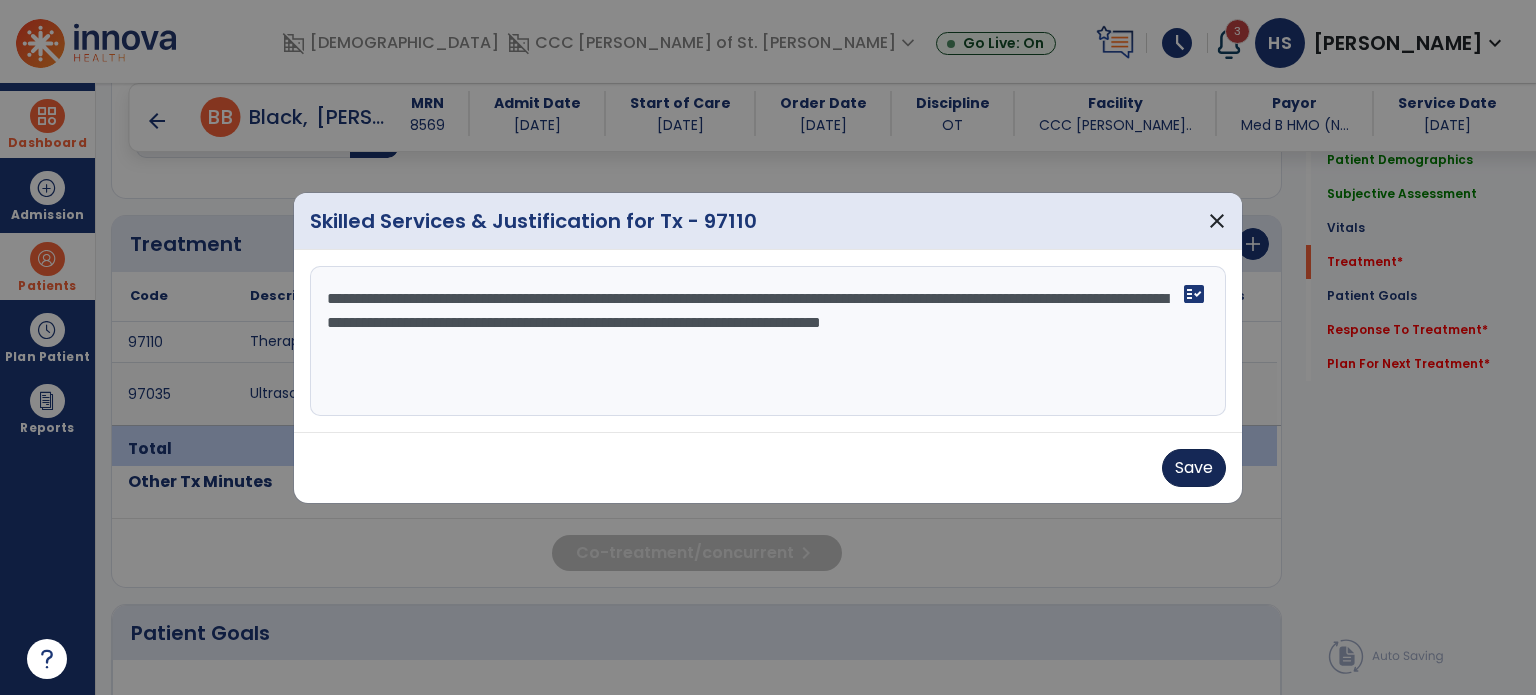 type on "**********" 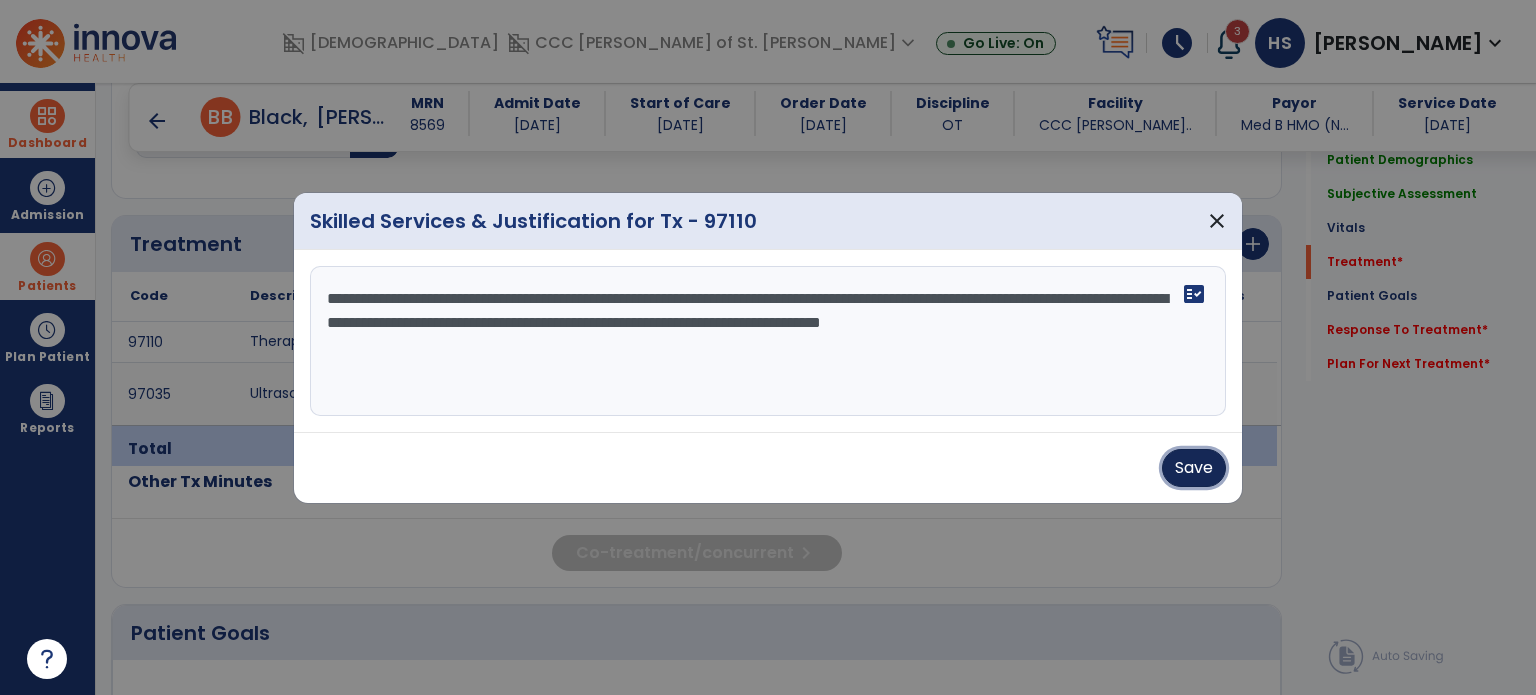 click on "Save" at bounding box center [1194, 468] 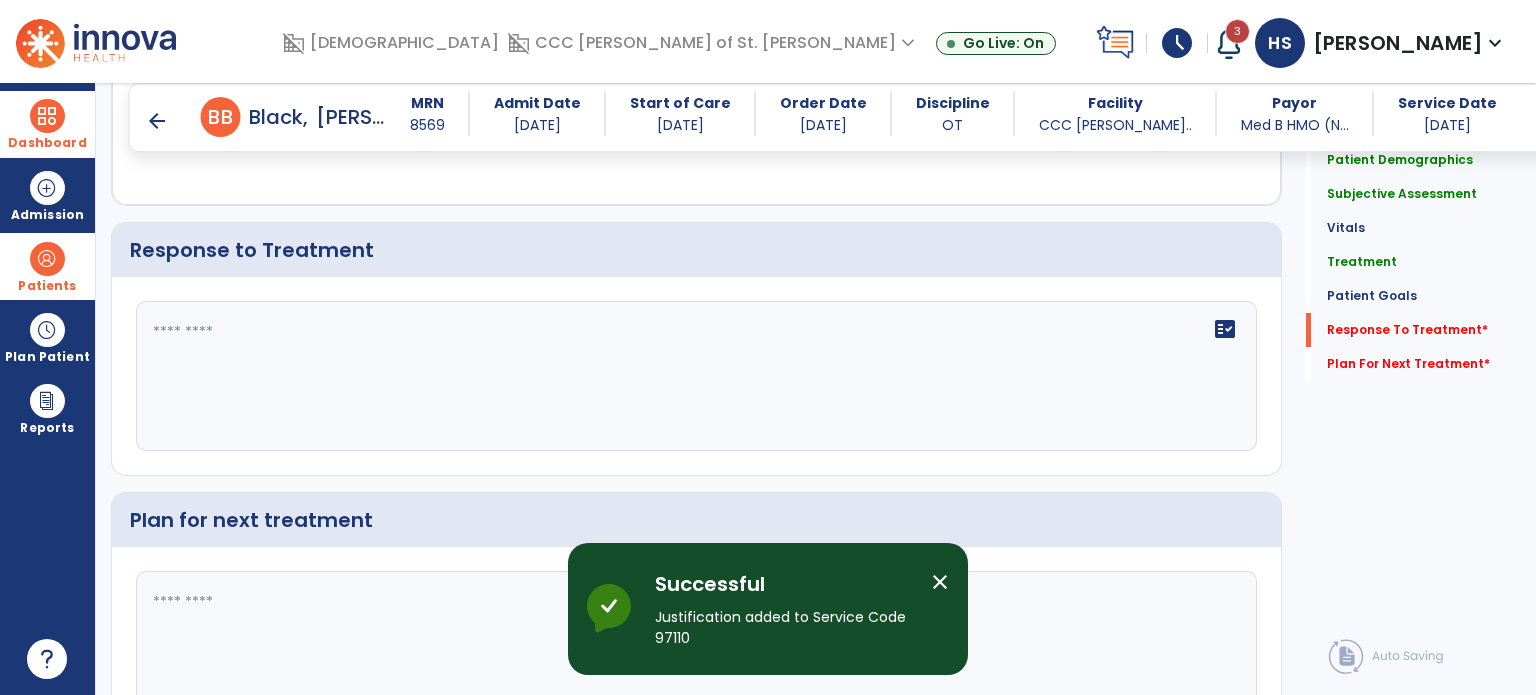 scroll, scrollTop: 4127, scrollLeft: 0, axis: vertical 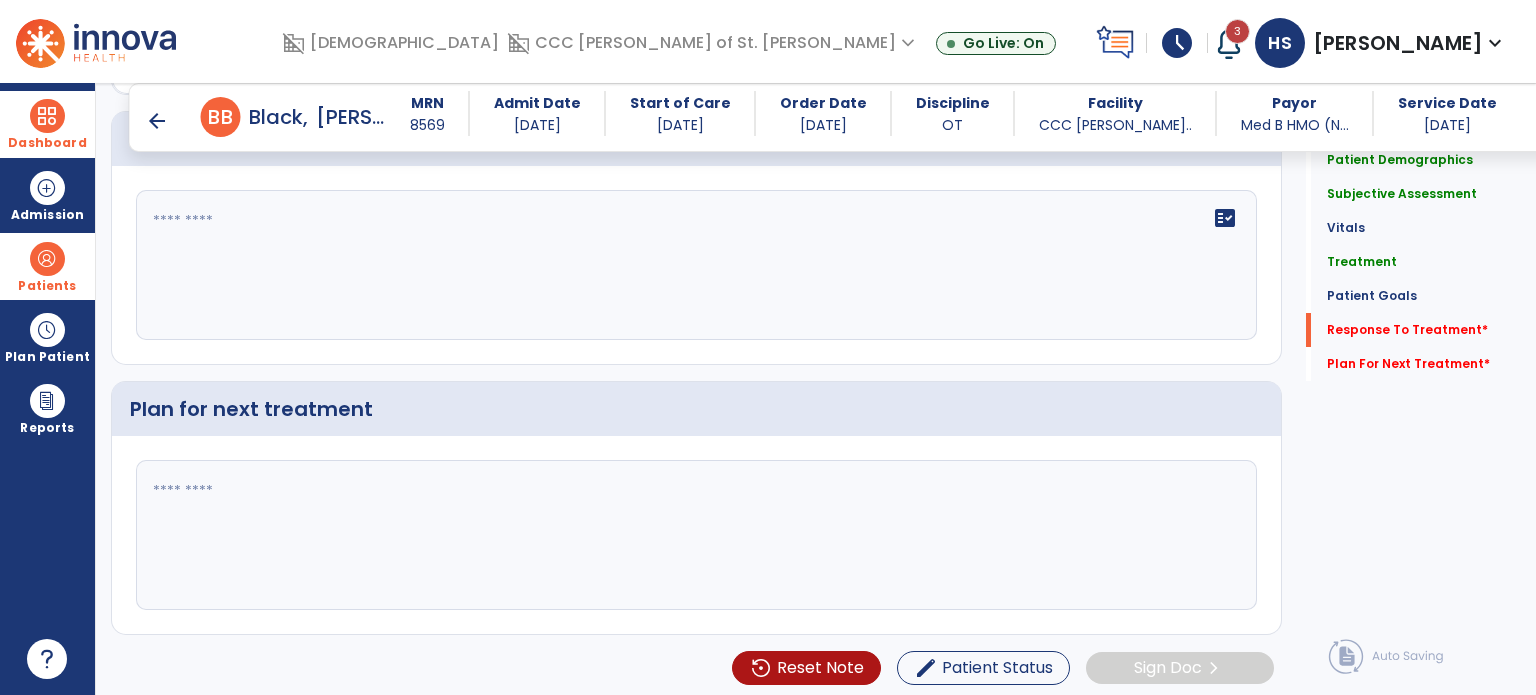 click on "fact_check" 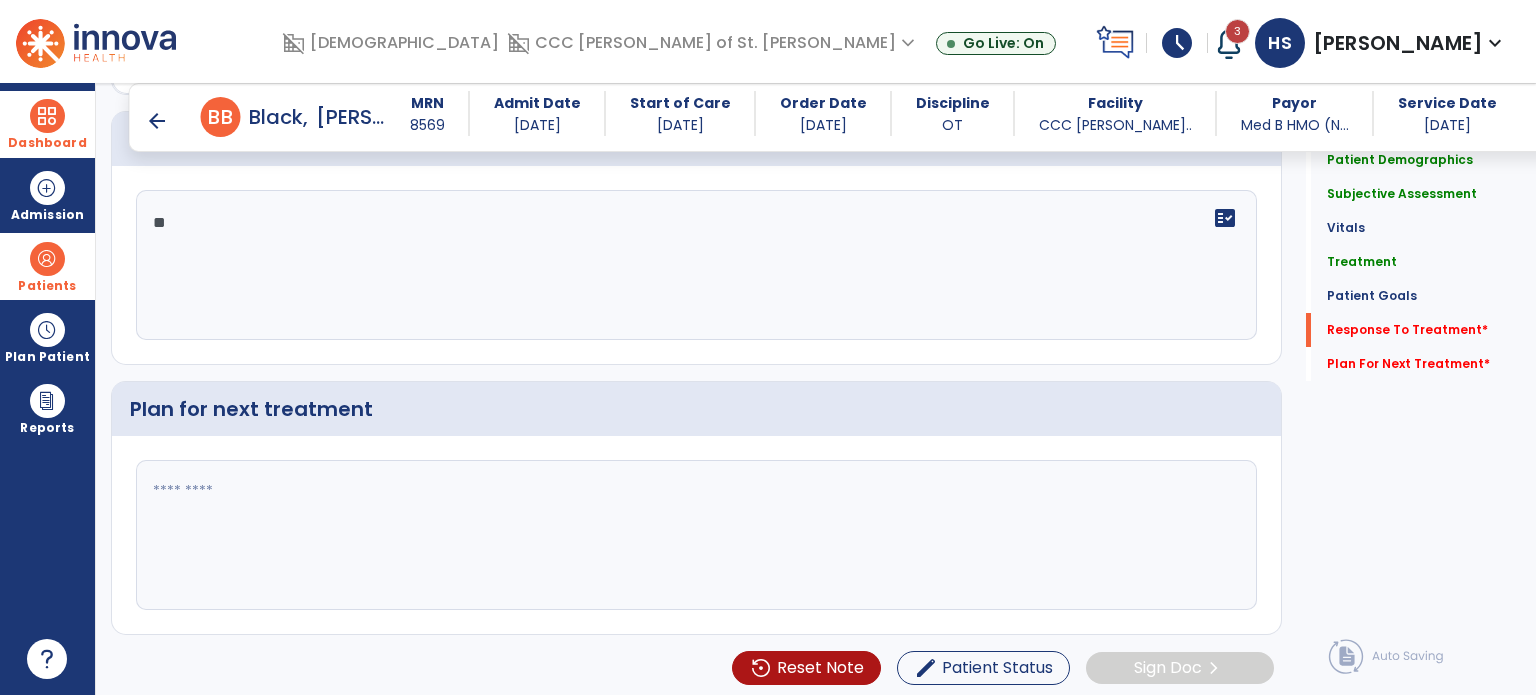 type on "*" 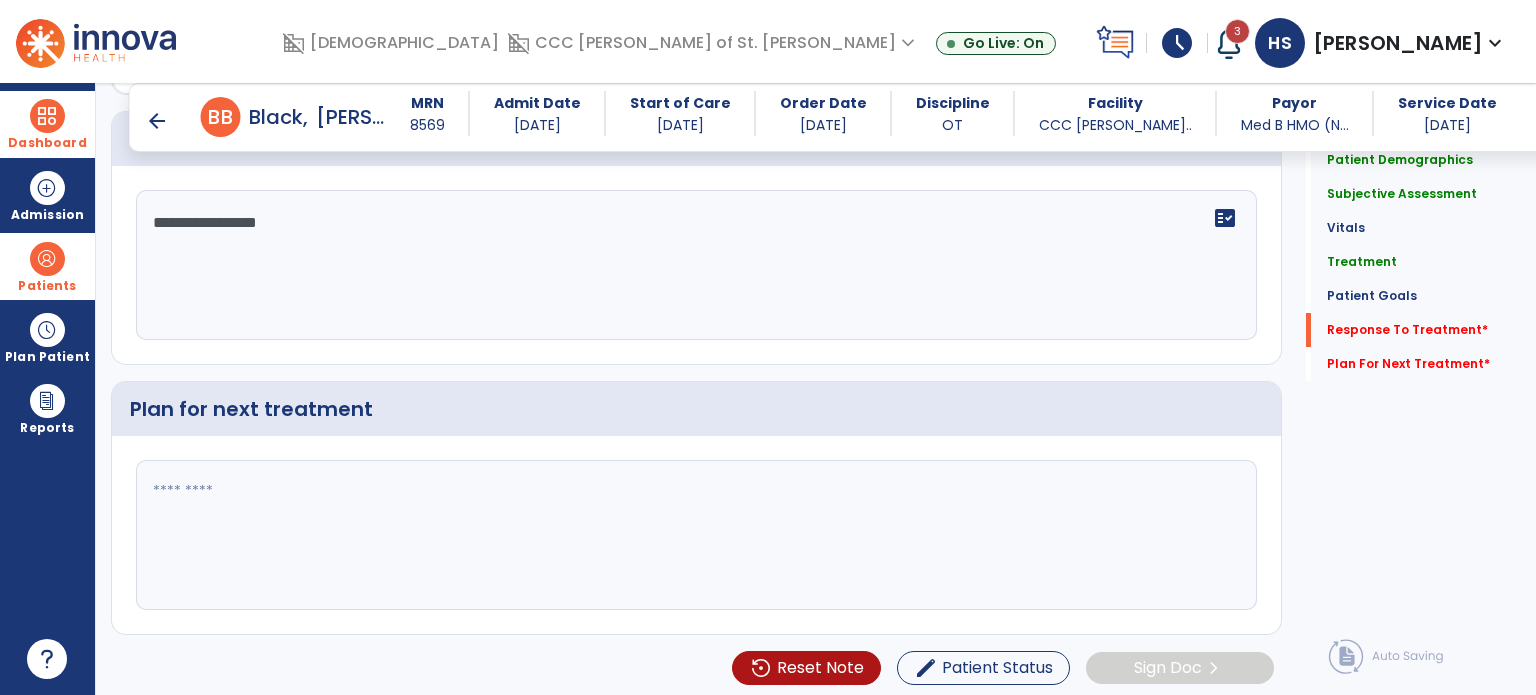 type on "**********" 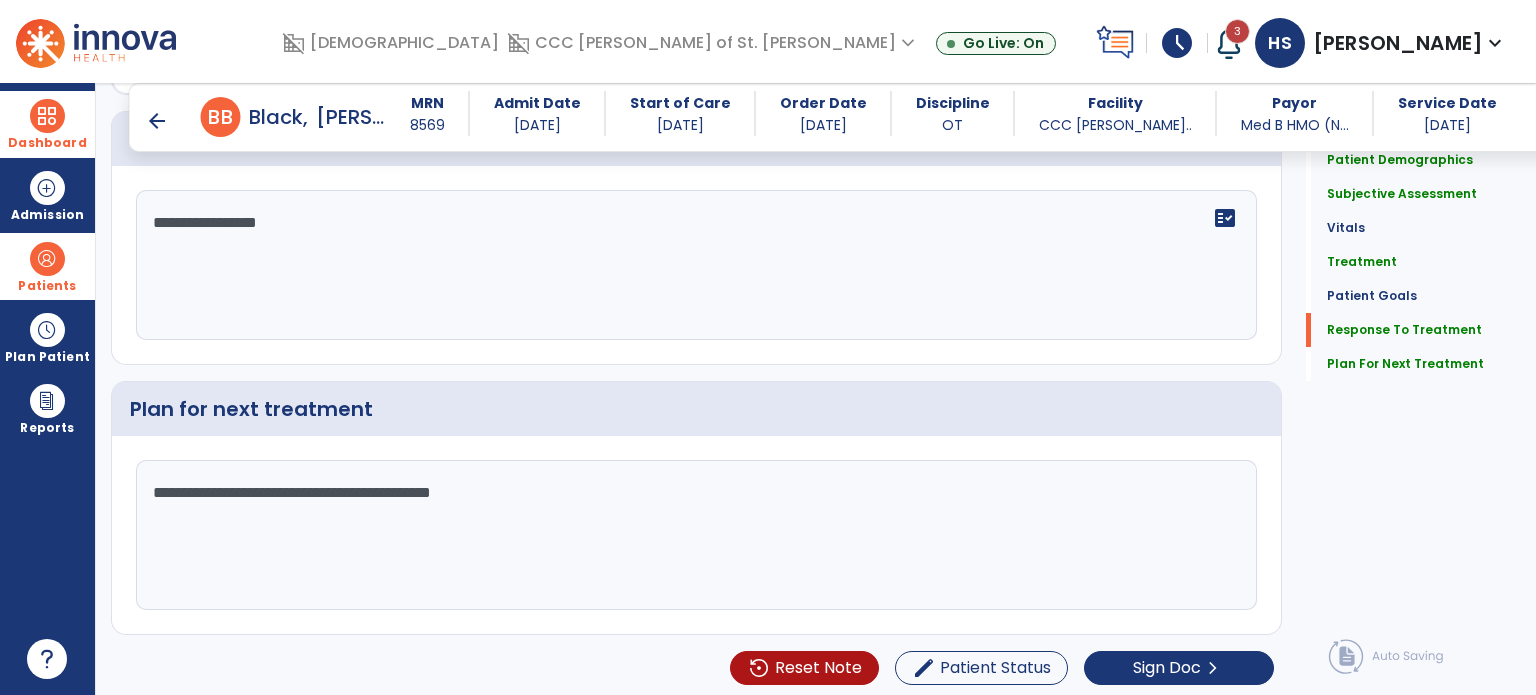 scroll, scrollTop: 4127, scrollLeft: 0, axis: vertical 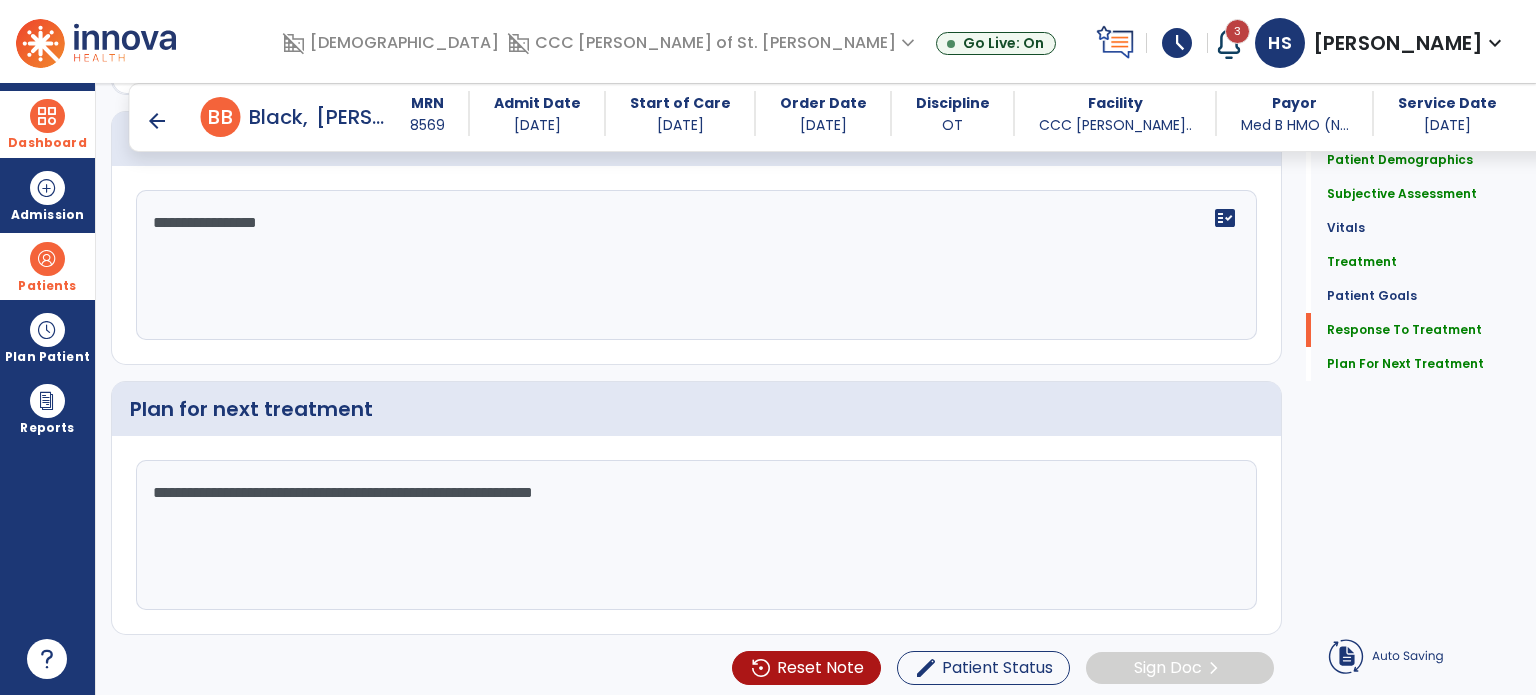 type on "**********" 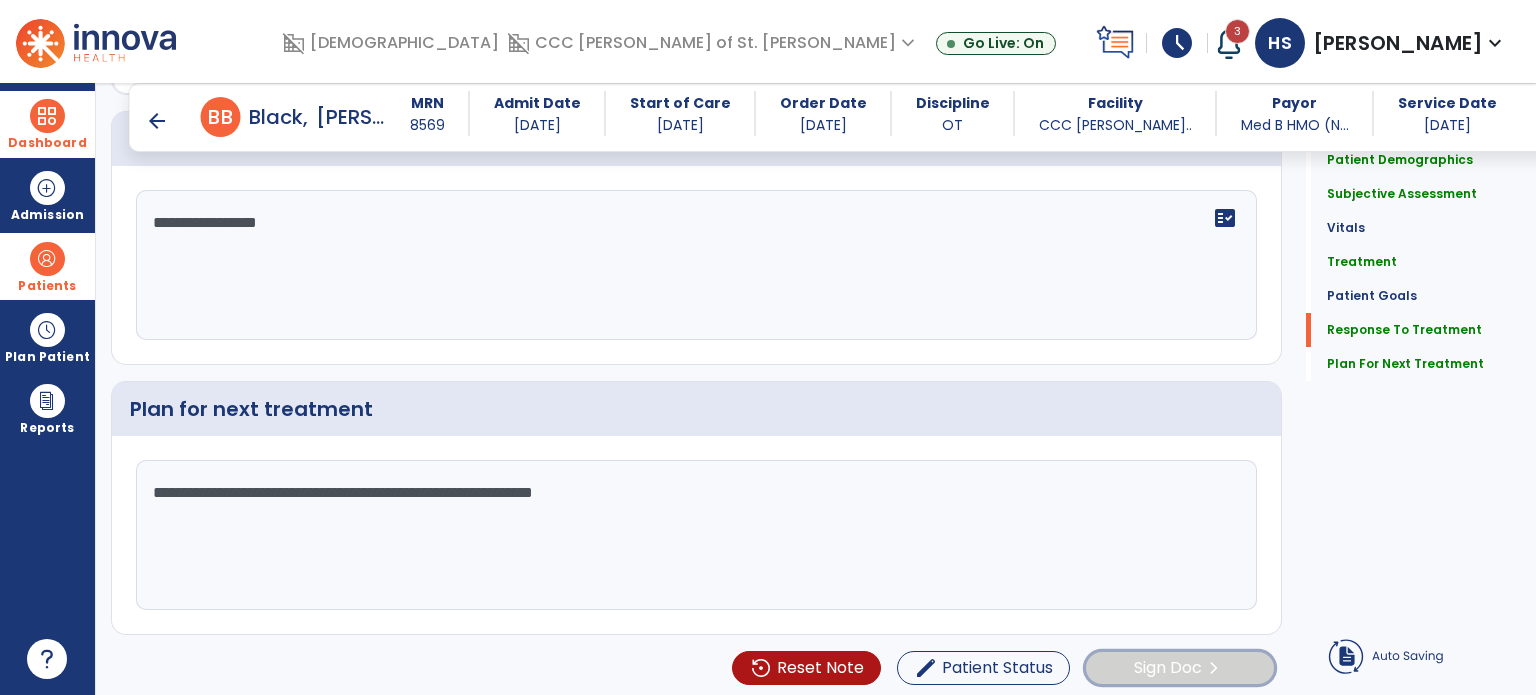 click on "Sign Doc  chevron_right" 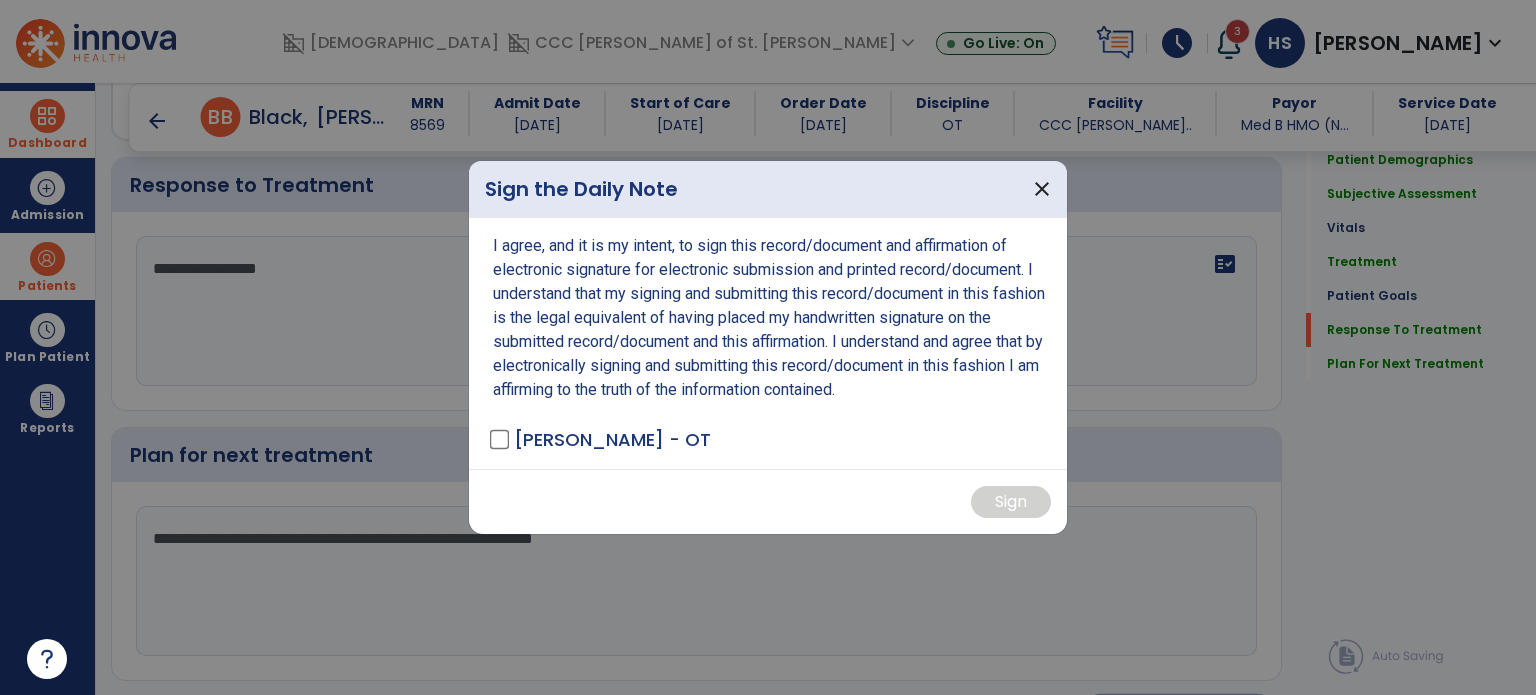 scroll, scrollTop: 4127, scrollLeft: 0, axis: vertical 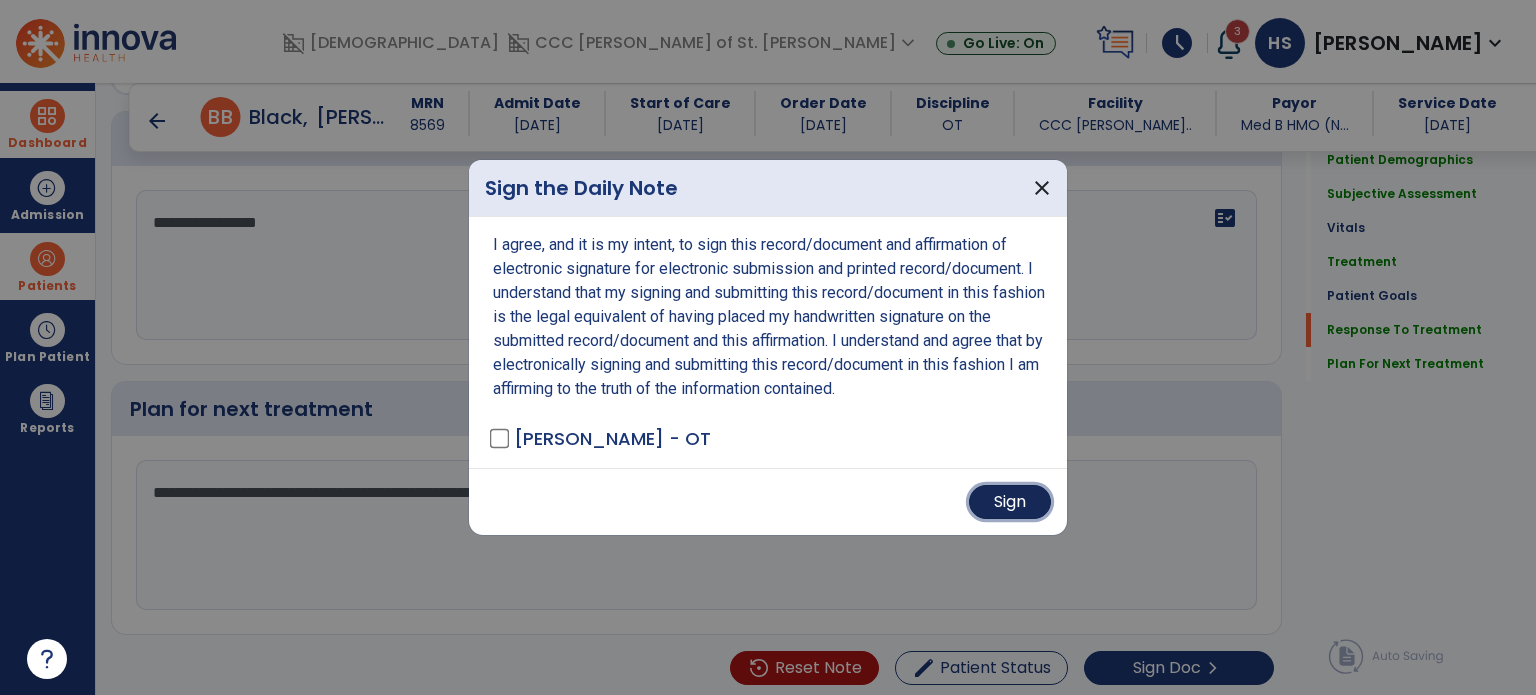 click on "Sign" at bounding box center (1010, 502) 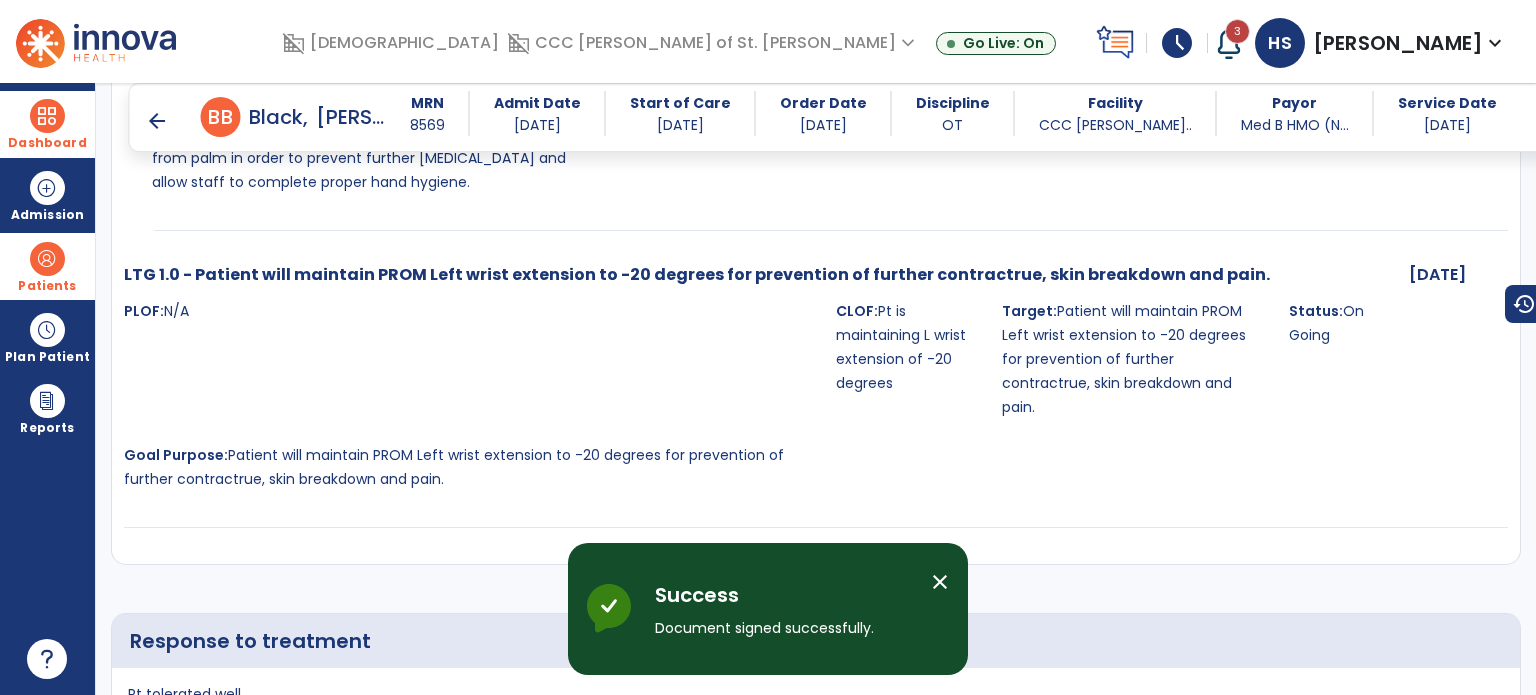 scroll, scrollTop: 5916, scrollLeft: 0, axis: vertical 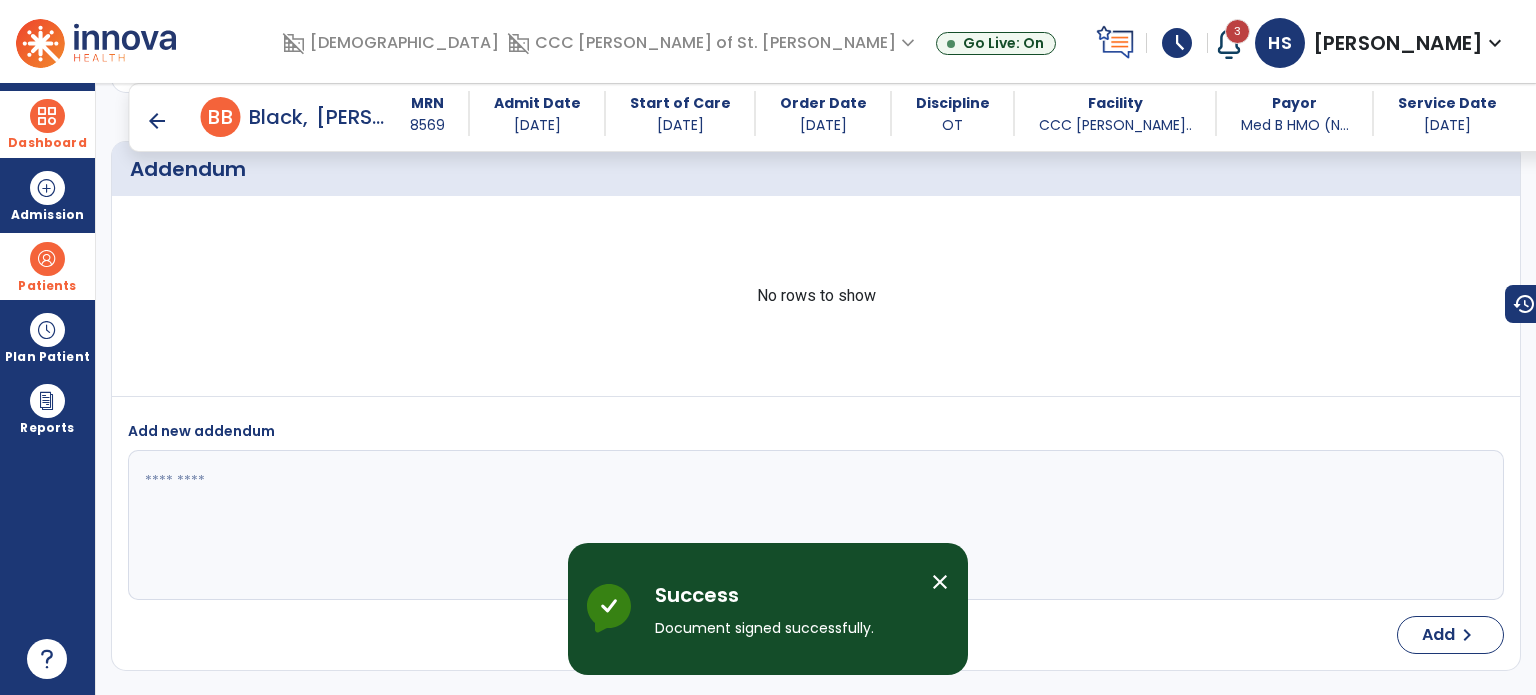 click at bounding box center (47, 116) 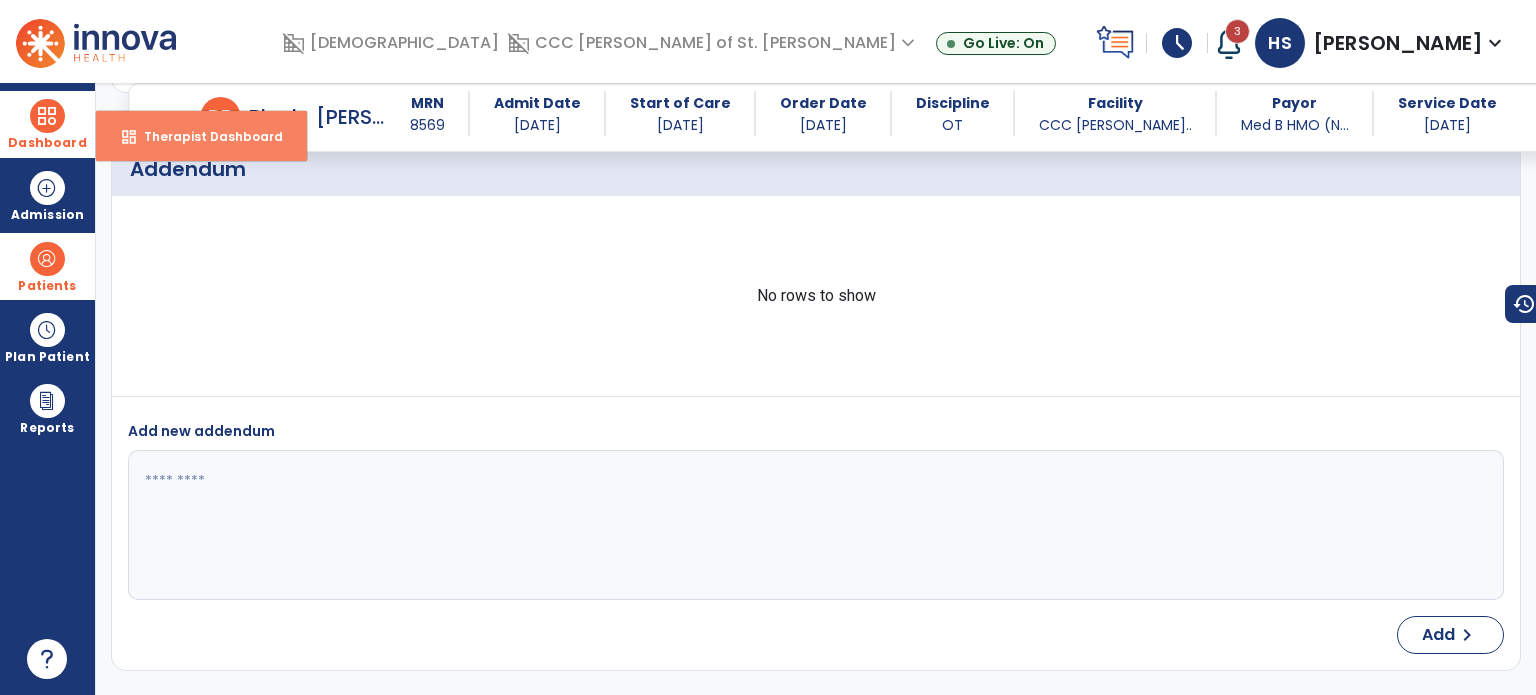 click on "dashboard  Therapist Dashboard" at bounding box center [201, 136] 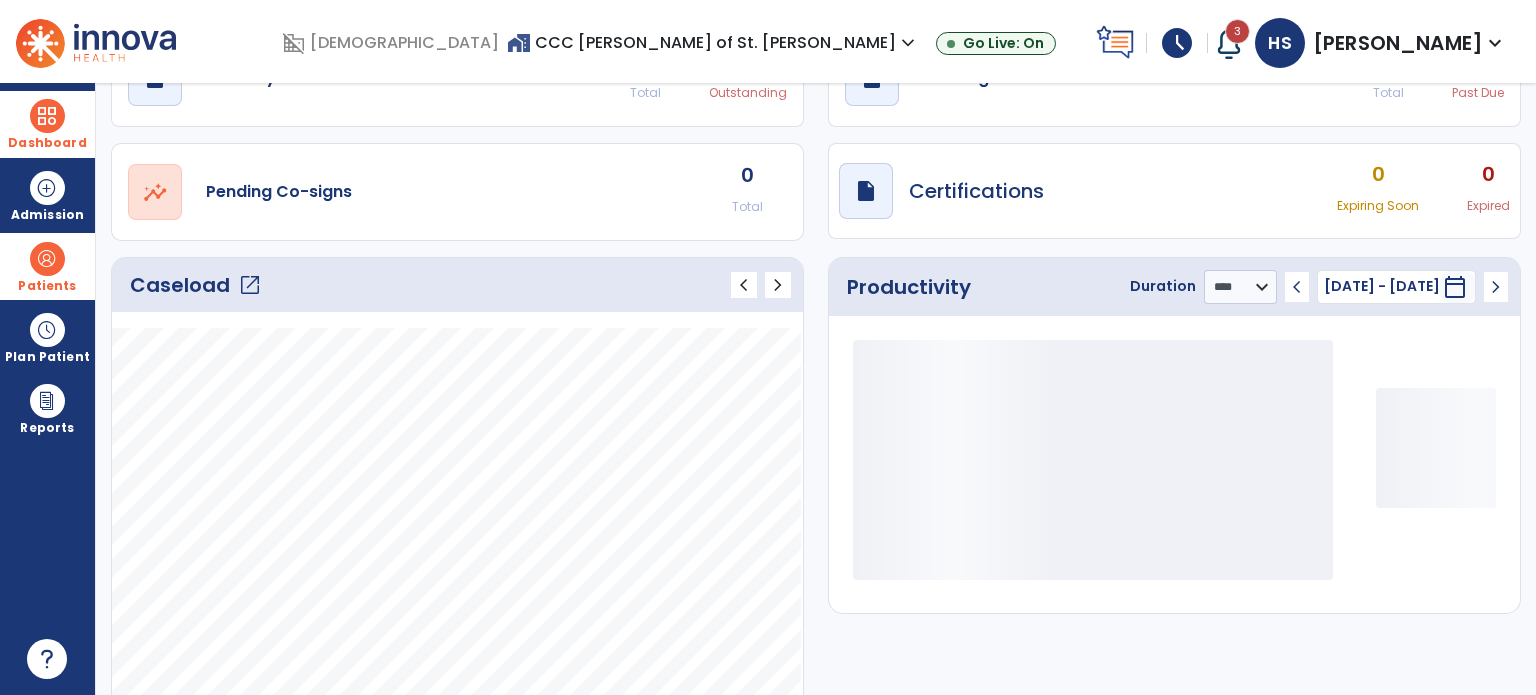 scroll, scrollTop: 52, scrollLeft: 0, axis: vertical 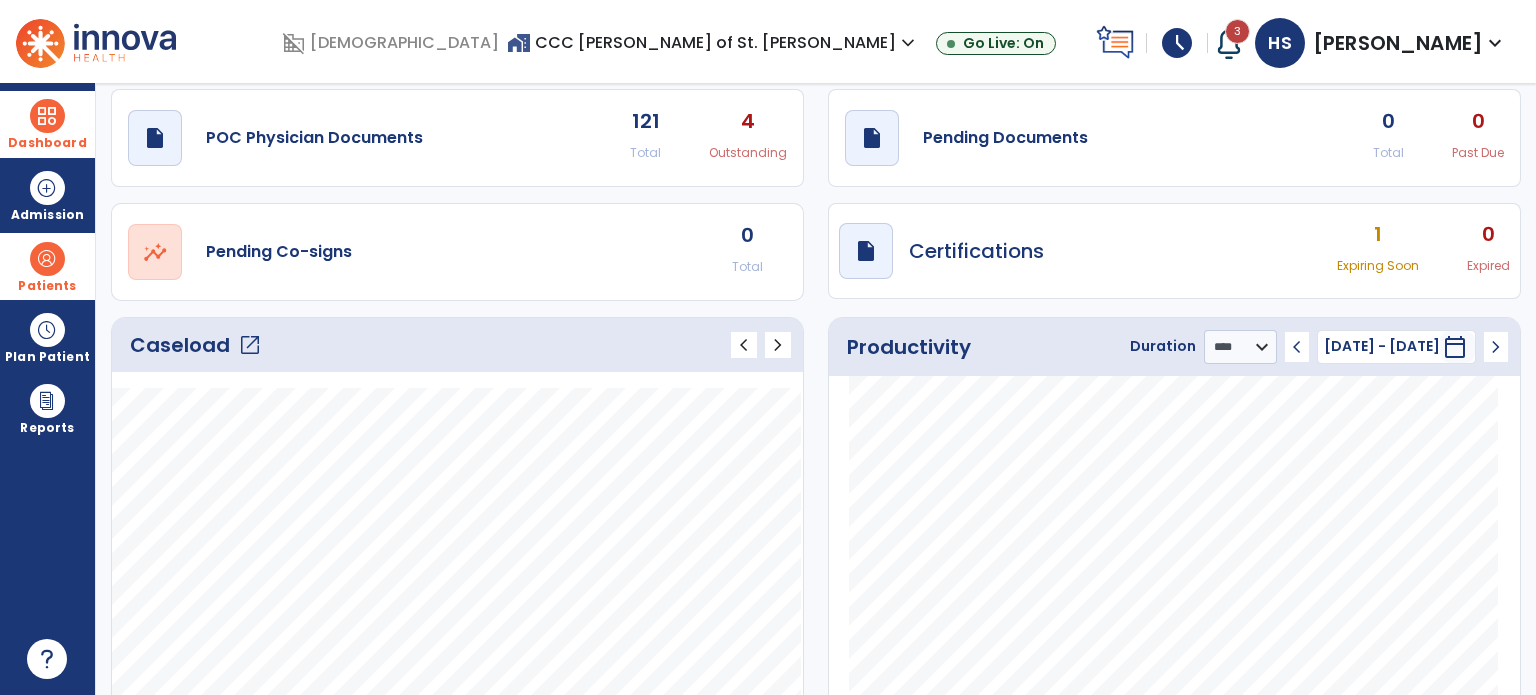 click on "schedule" at bounding box center (1177, 43) 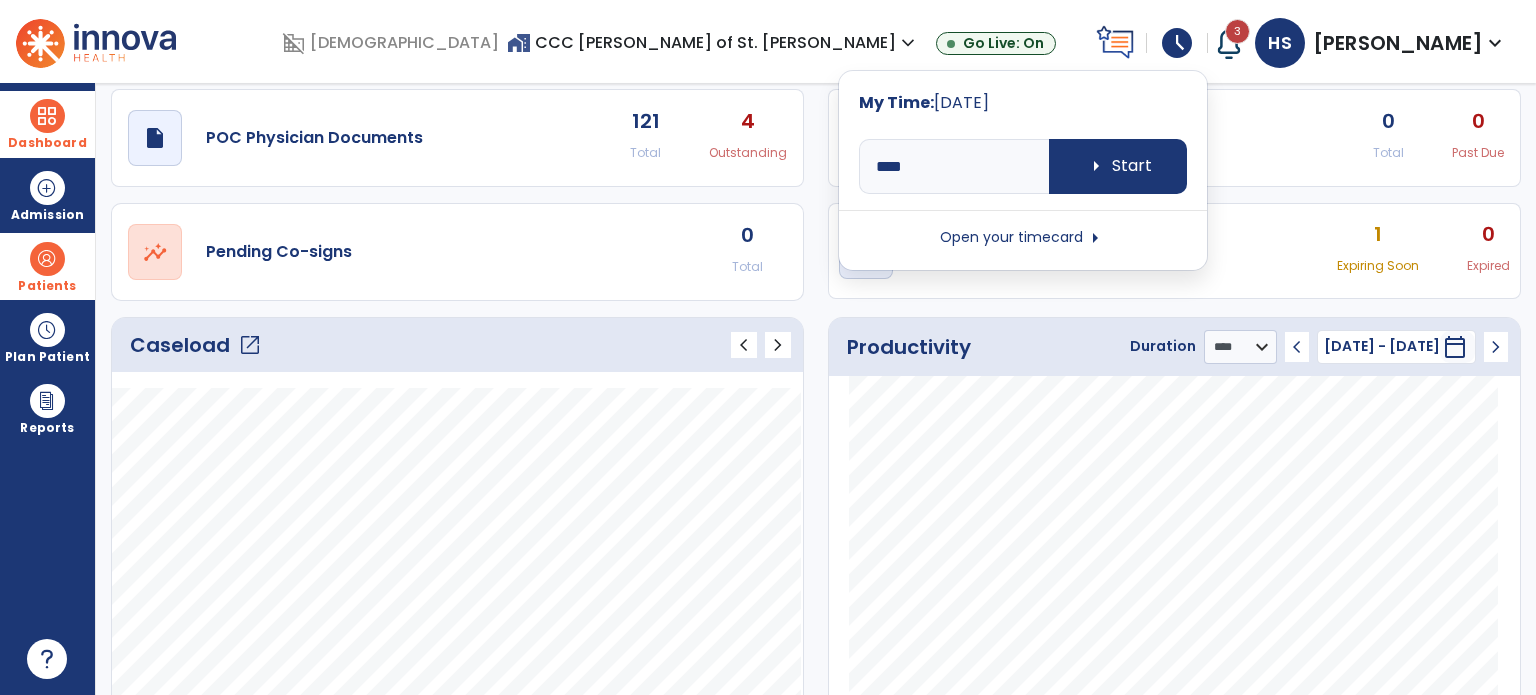 click on "Open your timecard  arrow_right" at bounding box center (1023, 238) 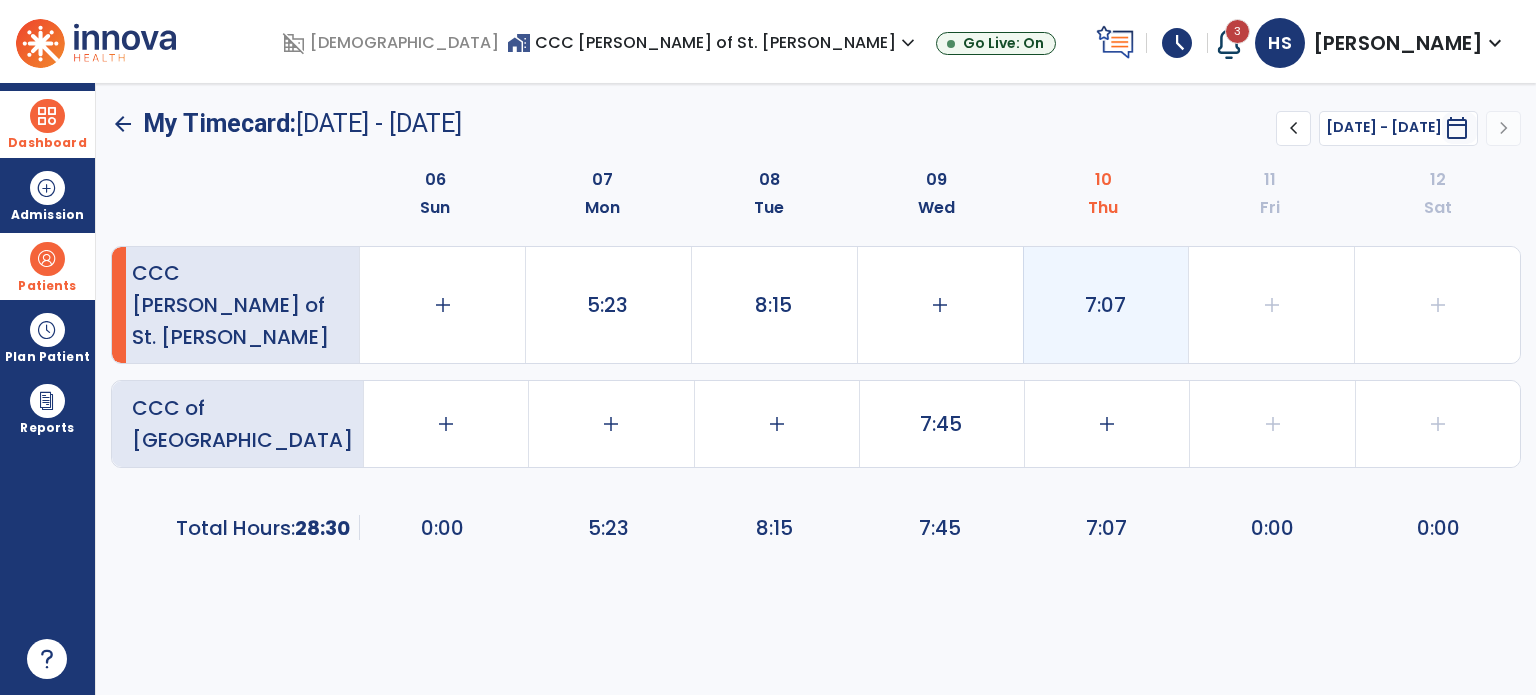 click on "7:07" 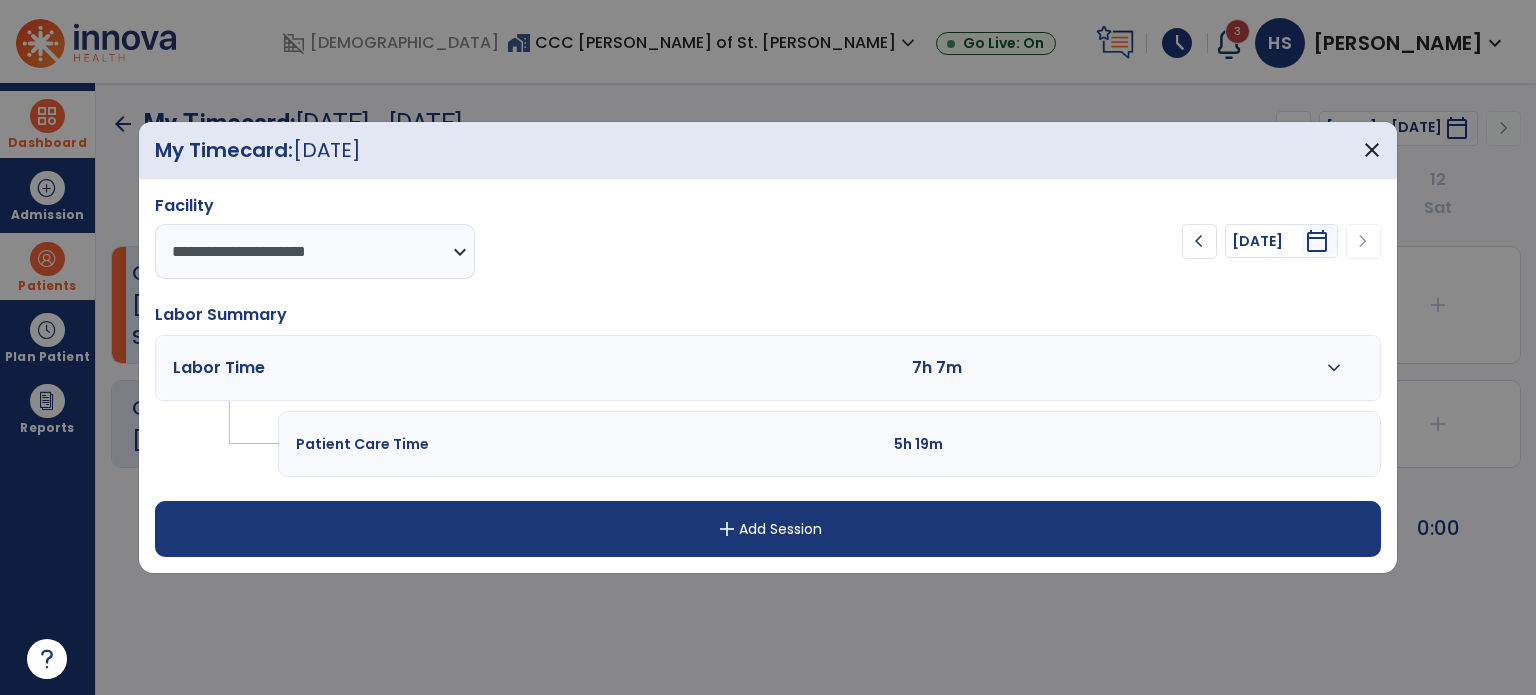 click on "expand_more" at bounding box center [1334, 368] 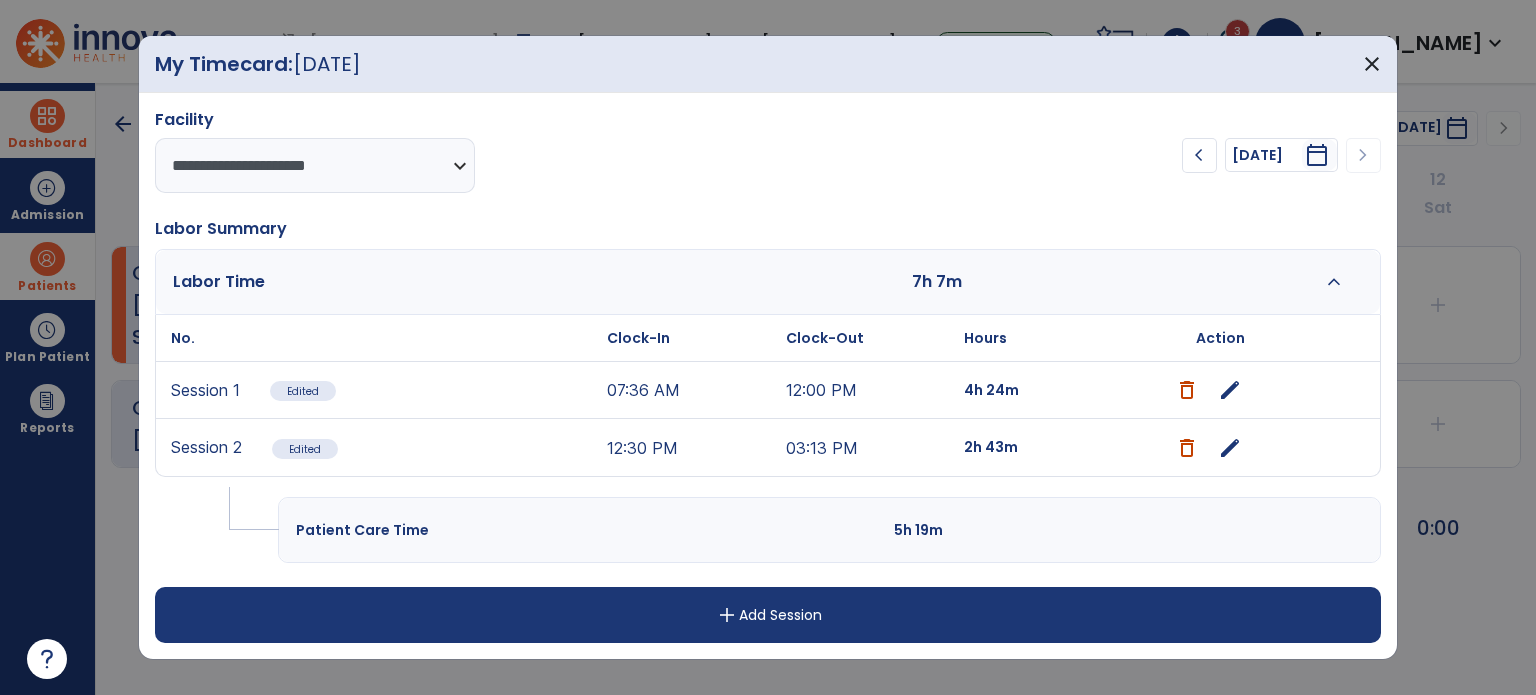 click on "03:13 PM" at bounding box center [870, 447] 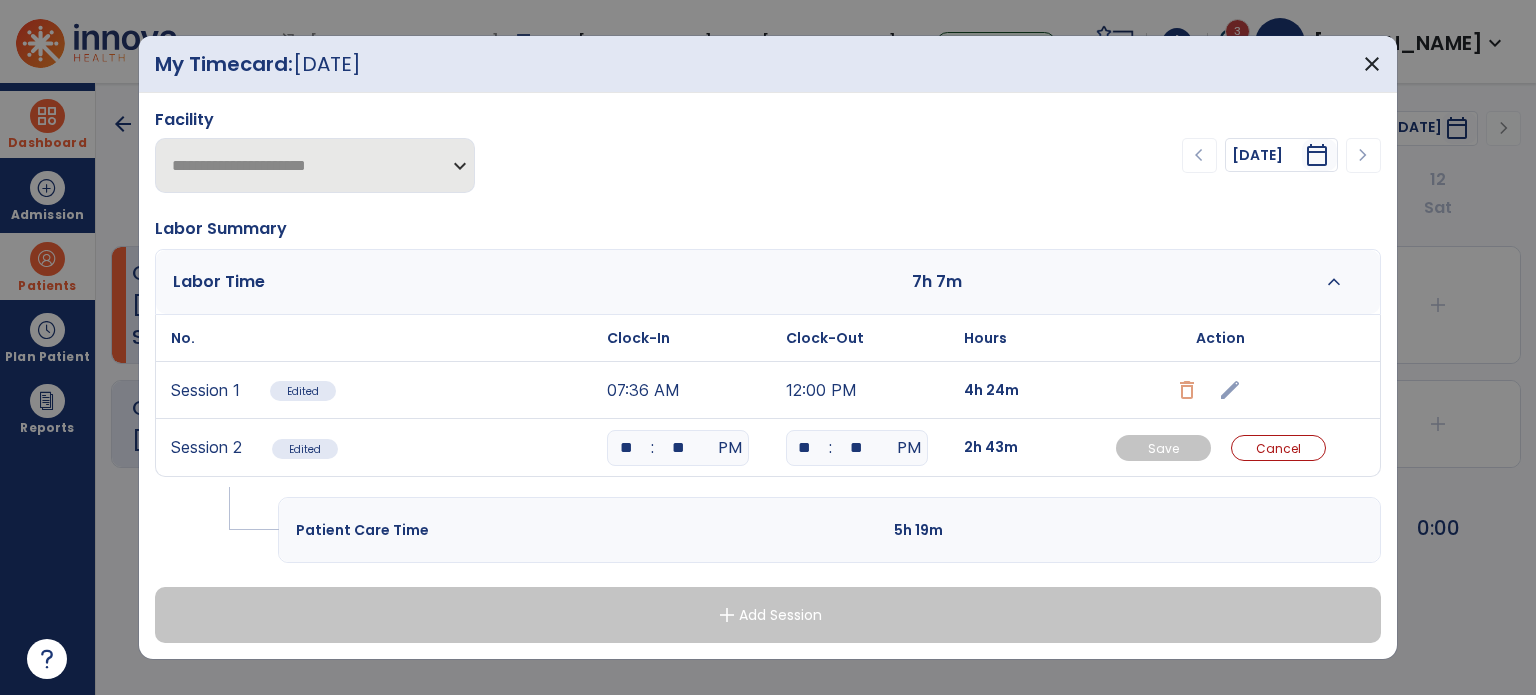 click on "**" at bounding box center (857, 448) 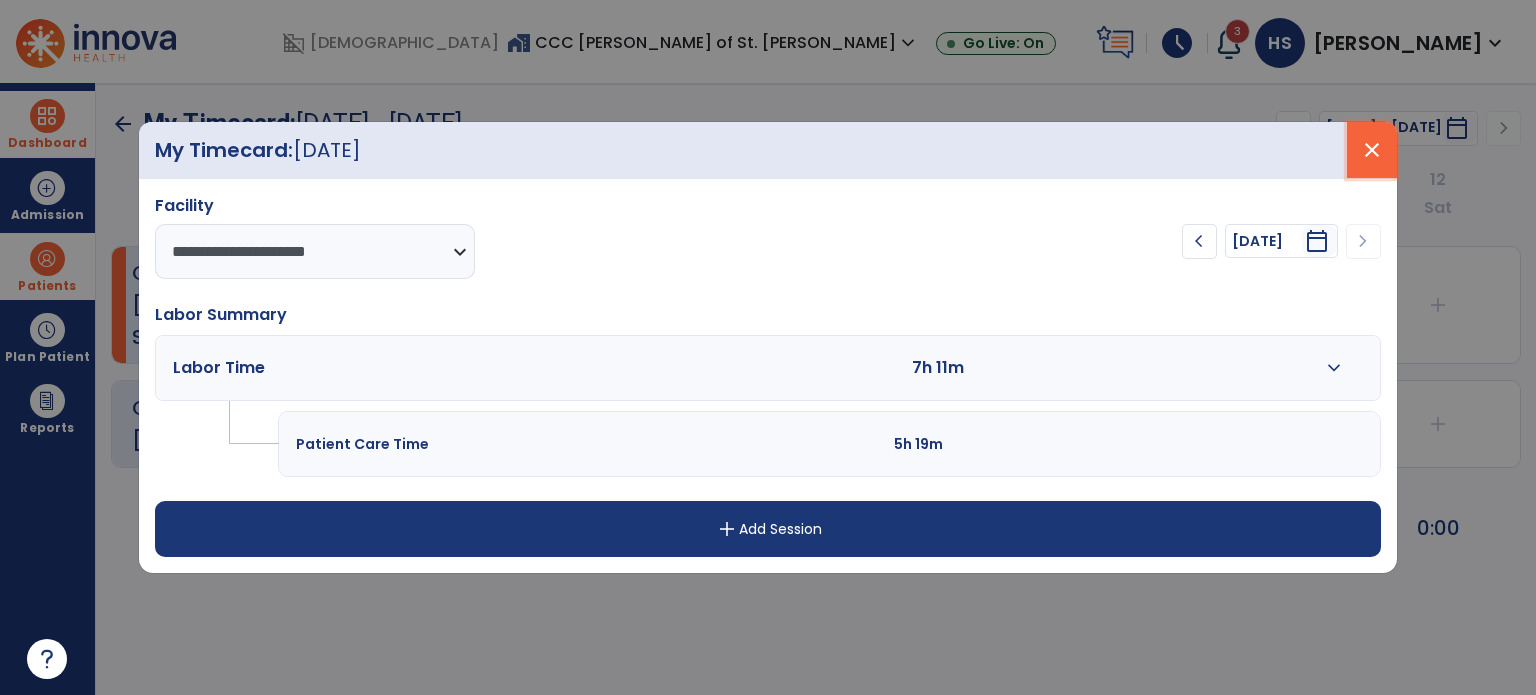 click on "close" at bounding box center [1372, 150] 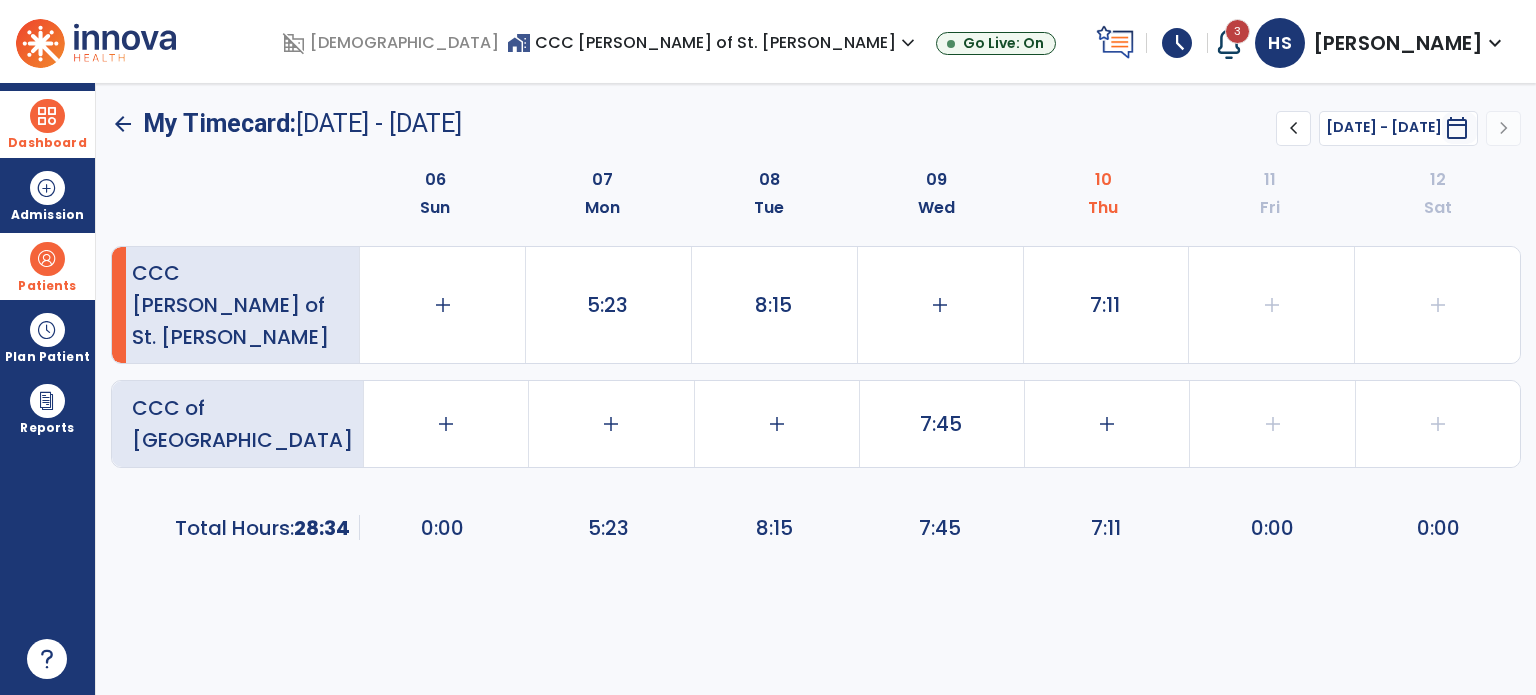 click at bounding box center (47, 116) 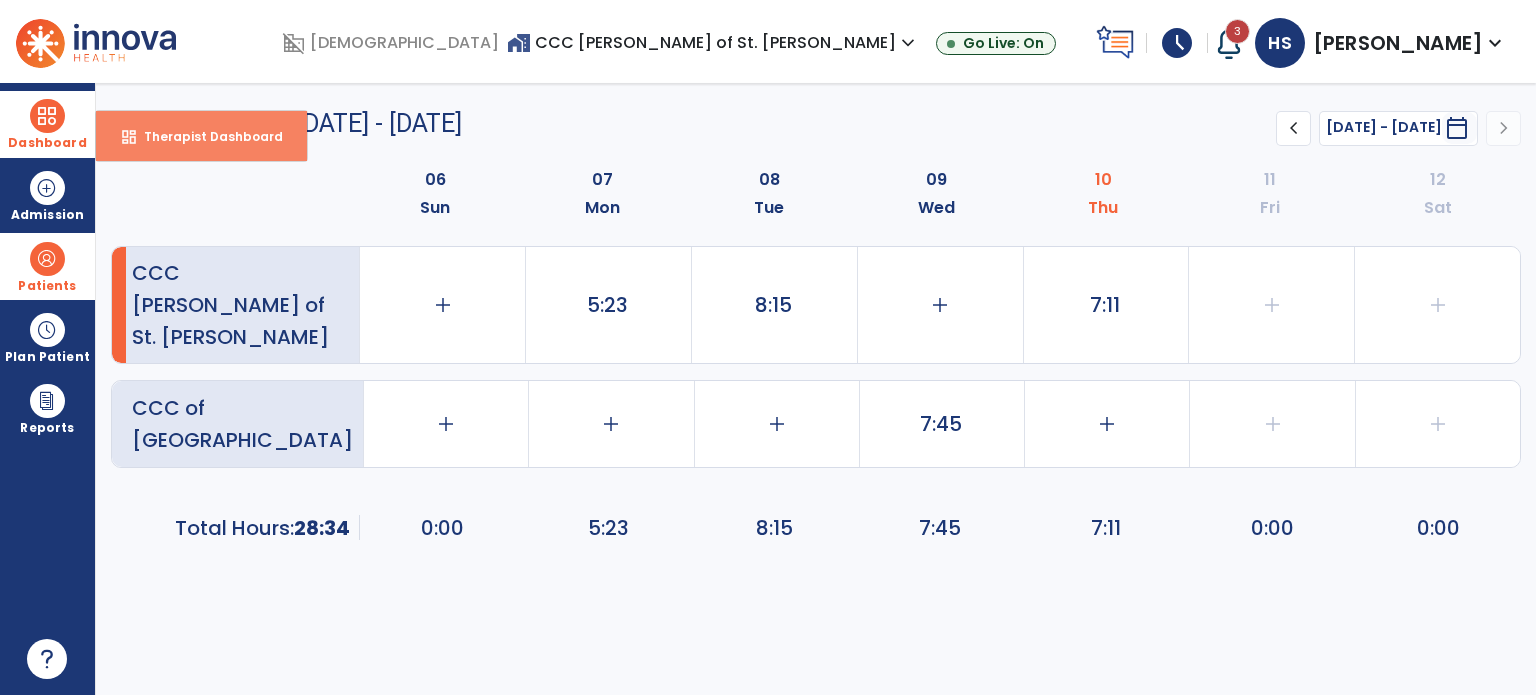 click on "dashboard  Therapist Dashboard" at bounding box center (201, 136) 